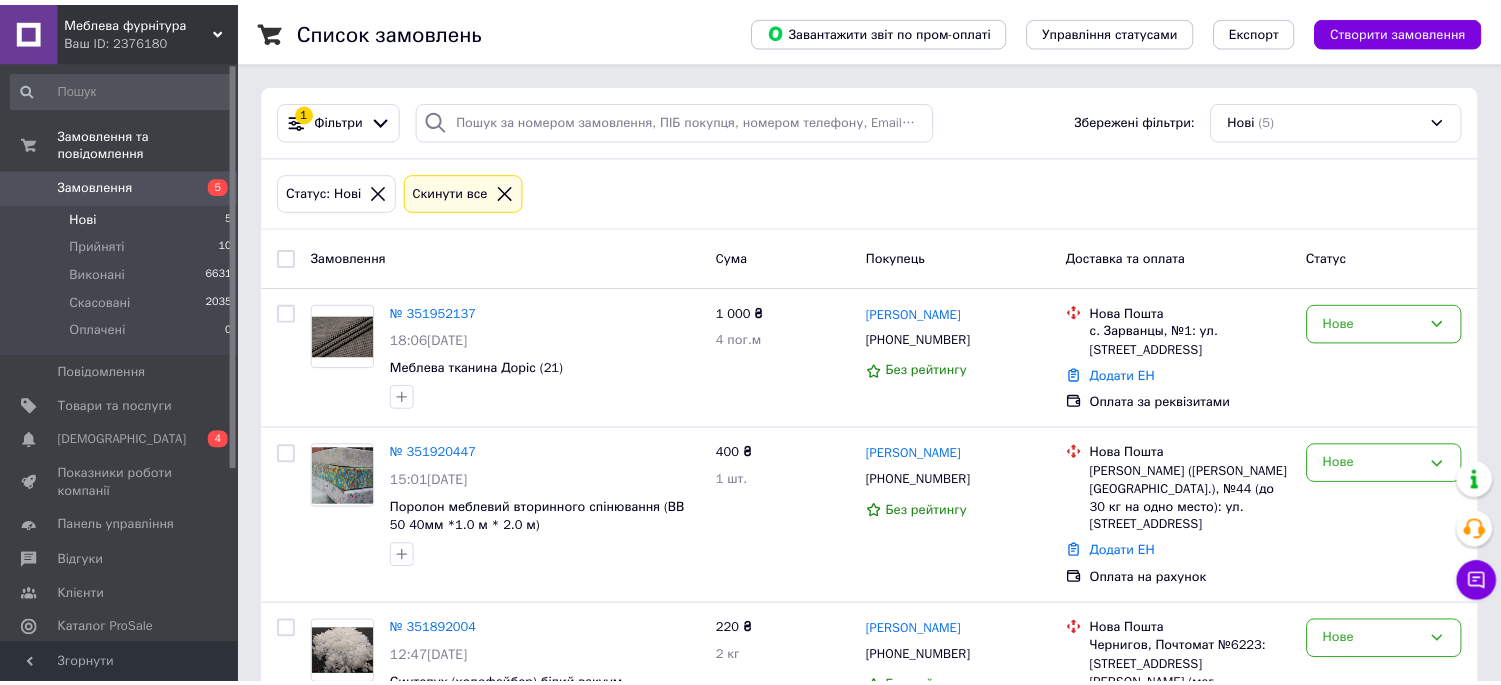scroll, scrollTop: 0, scrollLeft: 0, axis: both 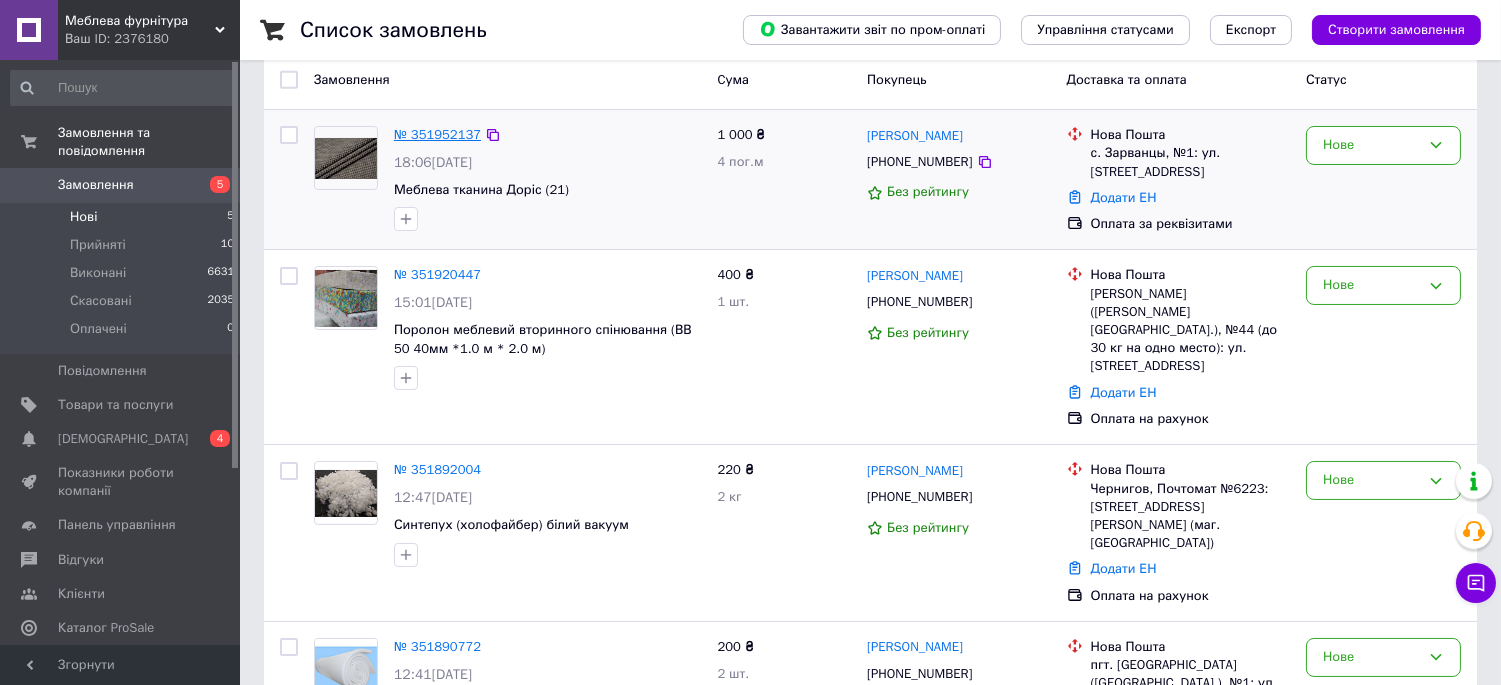 click on "№ 351952137" at bounding box center [437, 134] 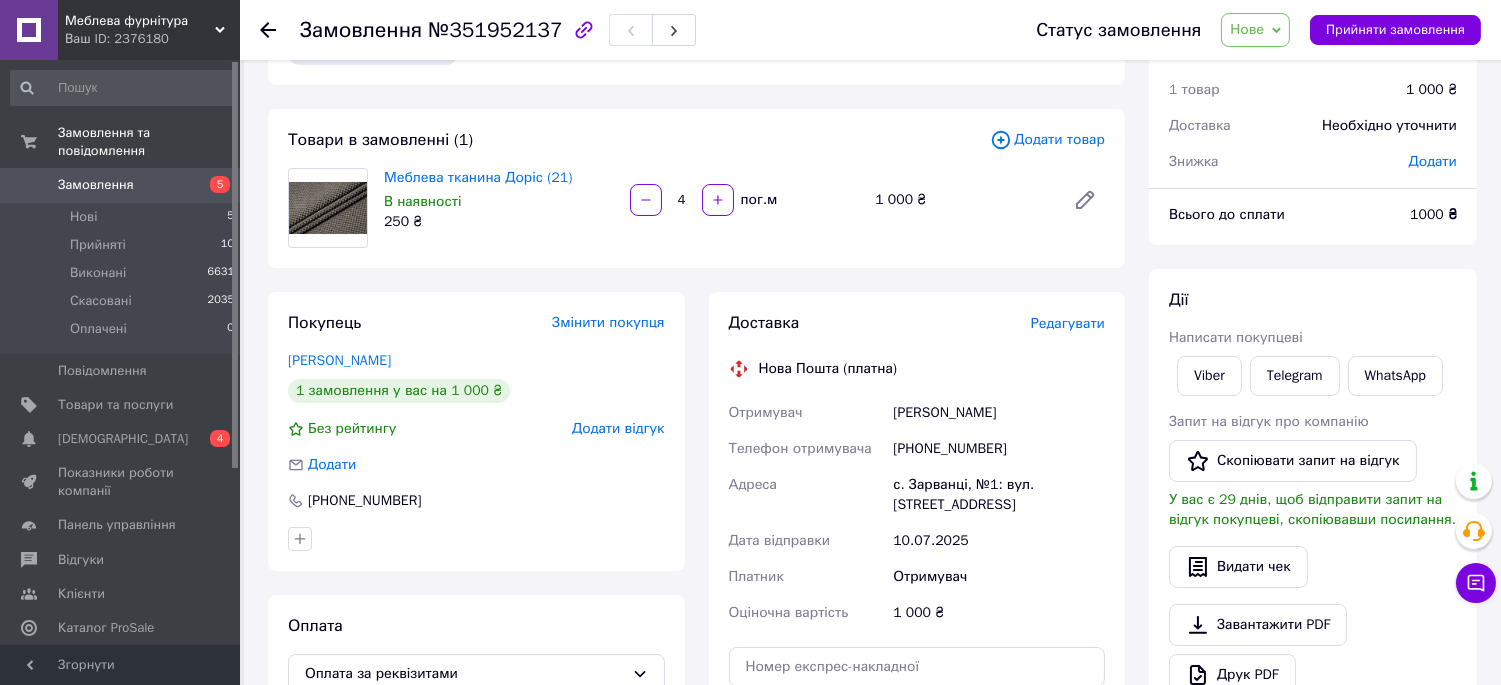 scroll, scrollTop: 111, scrollLeft: 0, axis: vertical 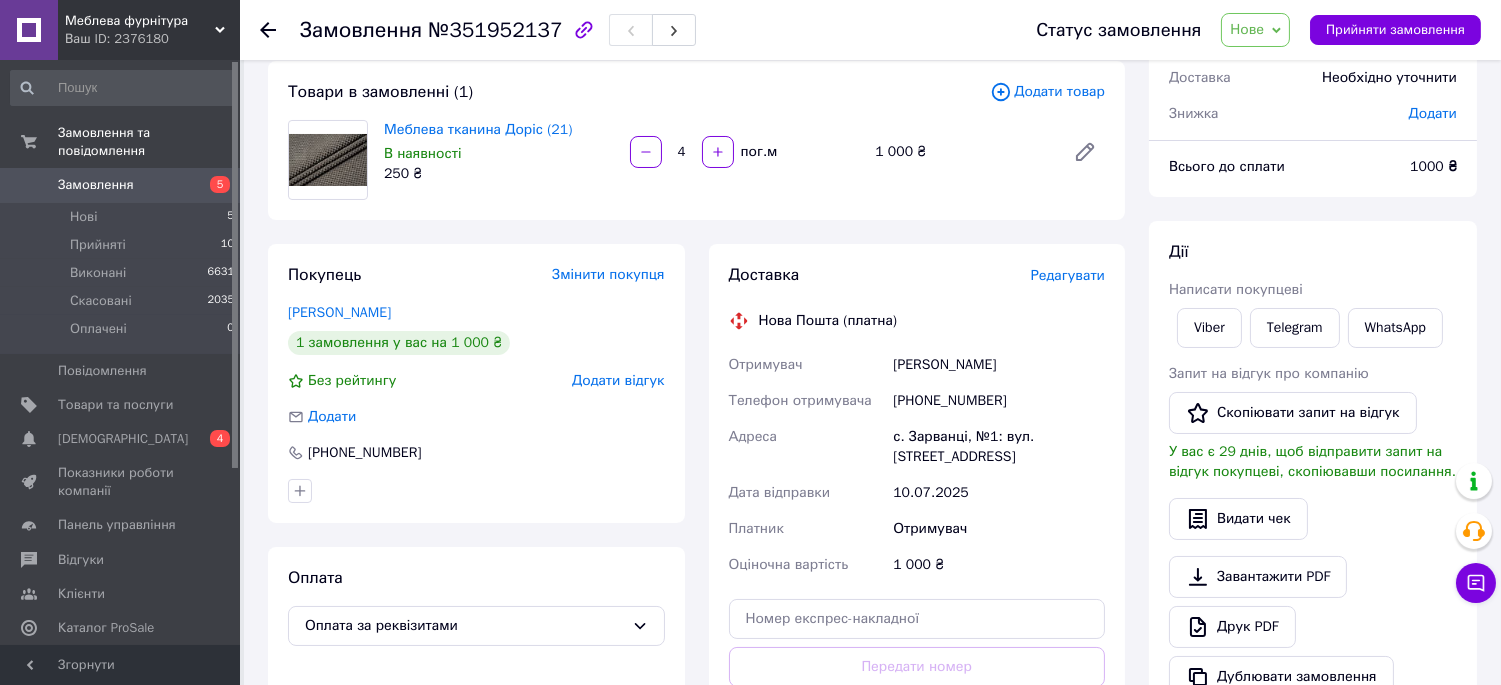 click on "Нове" at bounding box center (1247, 29) 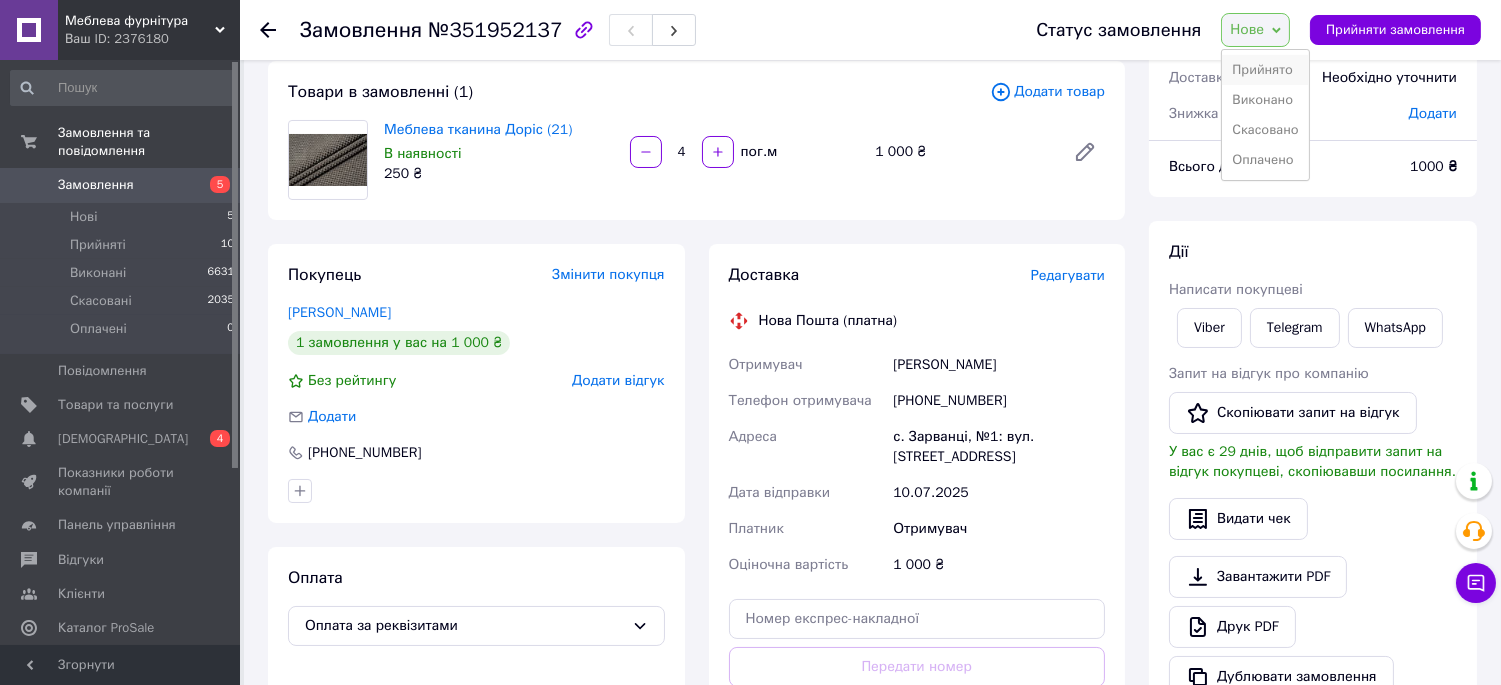 click on "Прийнято" at bounding box center (1265, 70) 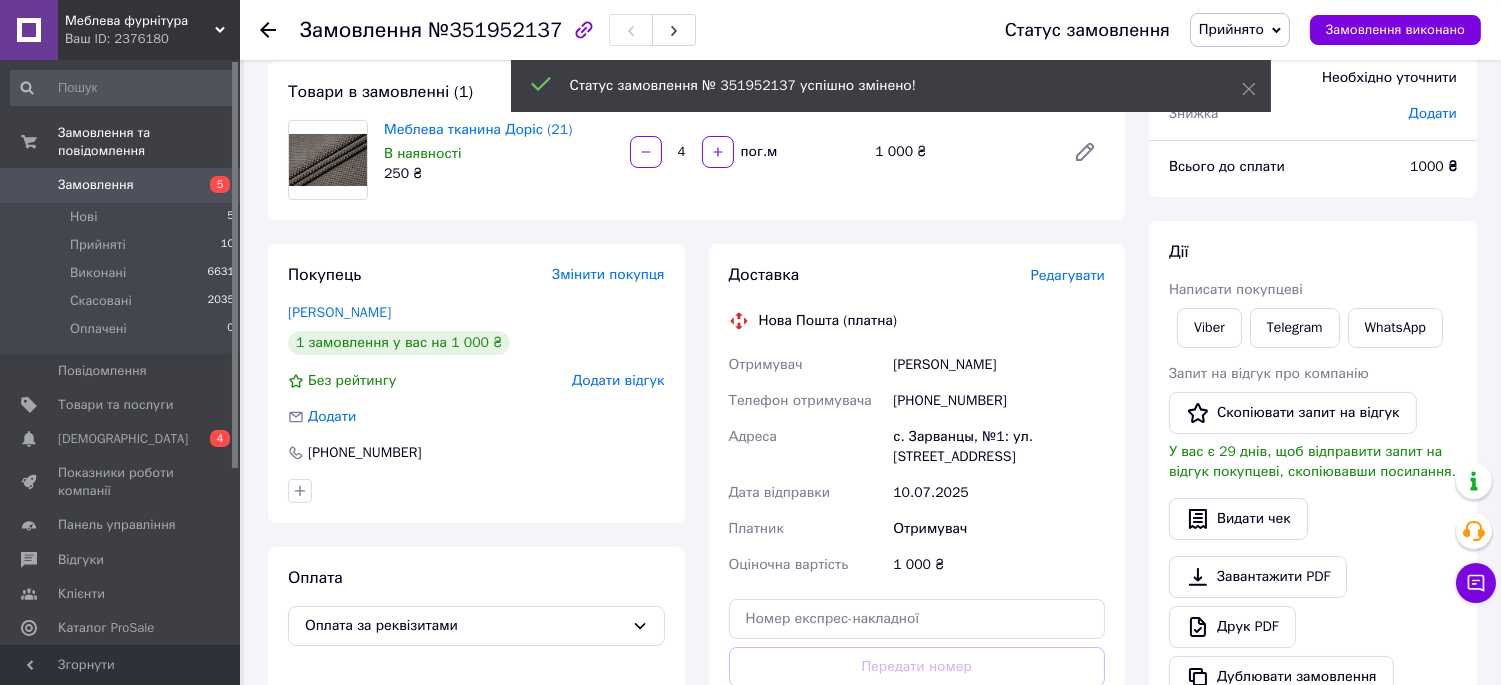 click 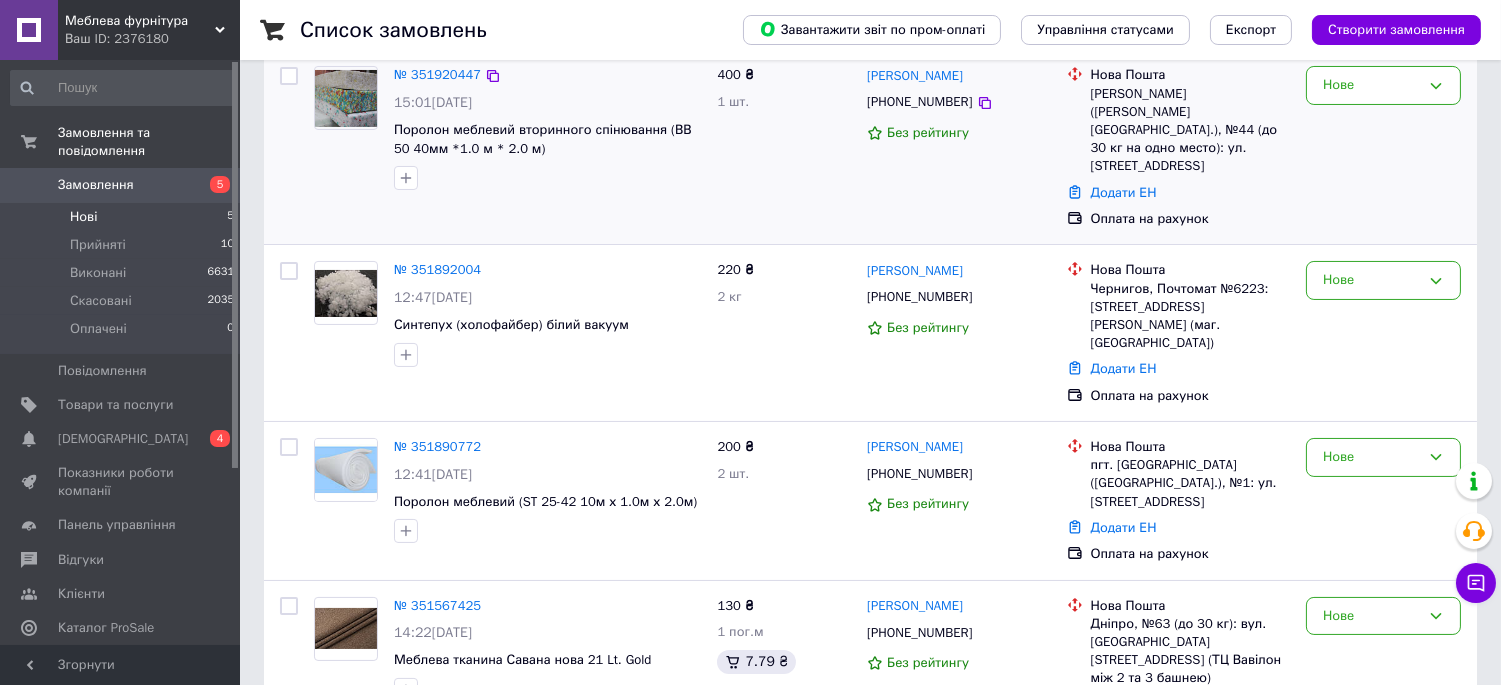 scroll, scrollTop: 400, scrollLeft: 0, axis: vertical 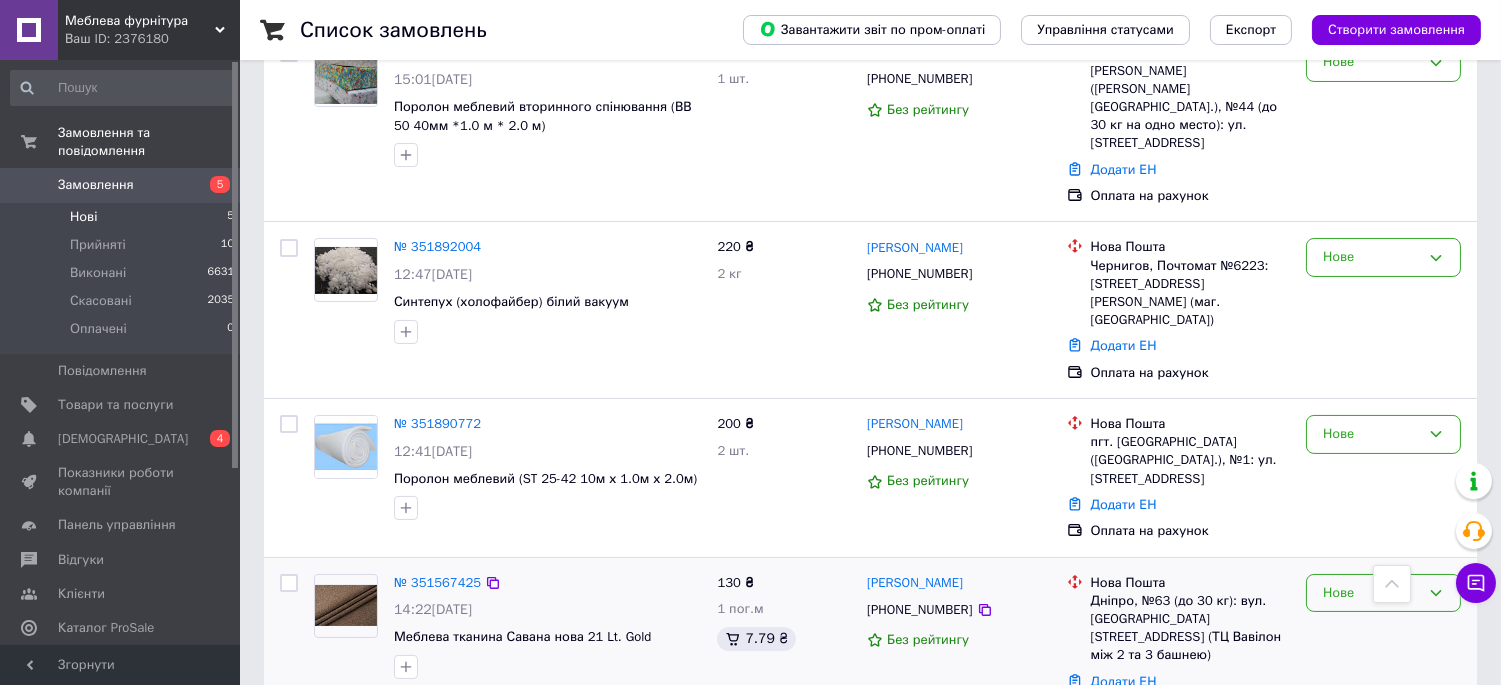 click on "Нове" at bounding box center [1383, 593] 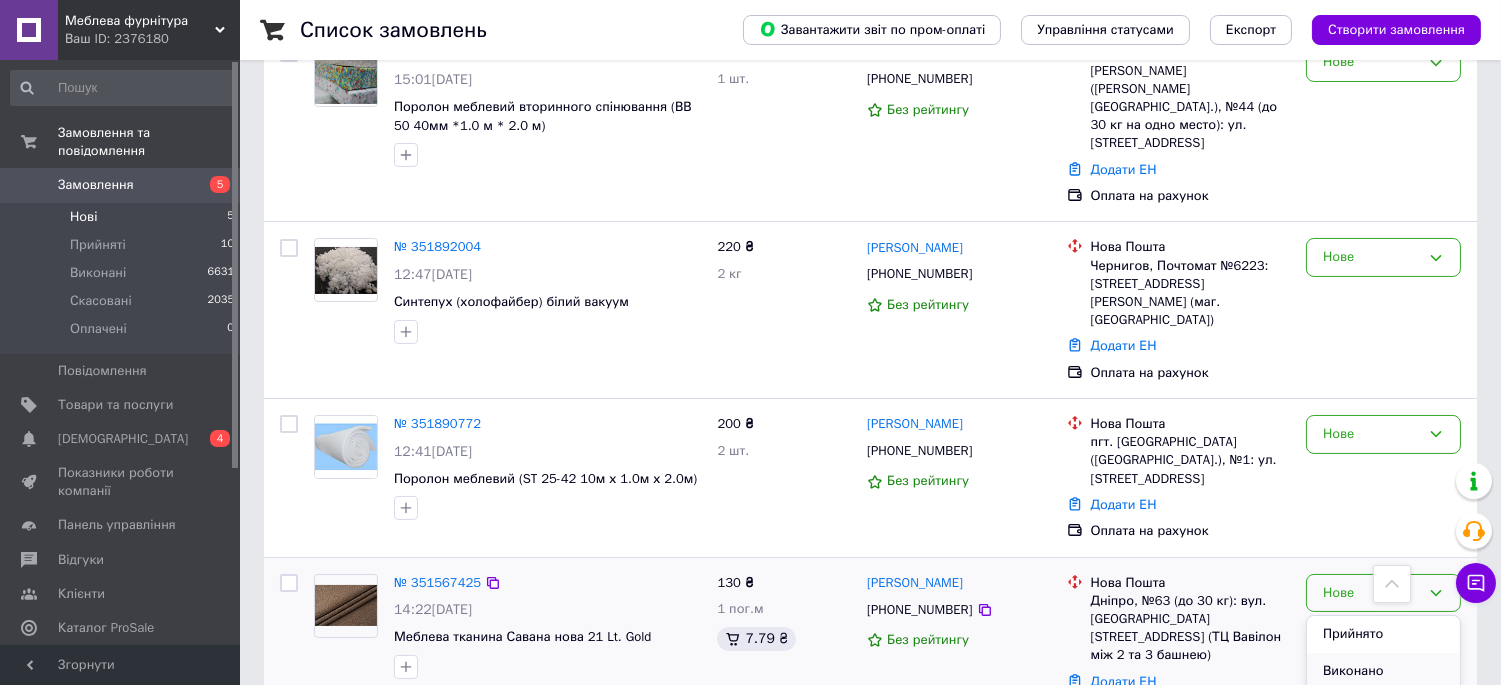 click on "Виконано" at bounding box center (1383, 671) 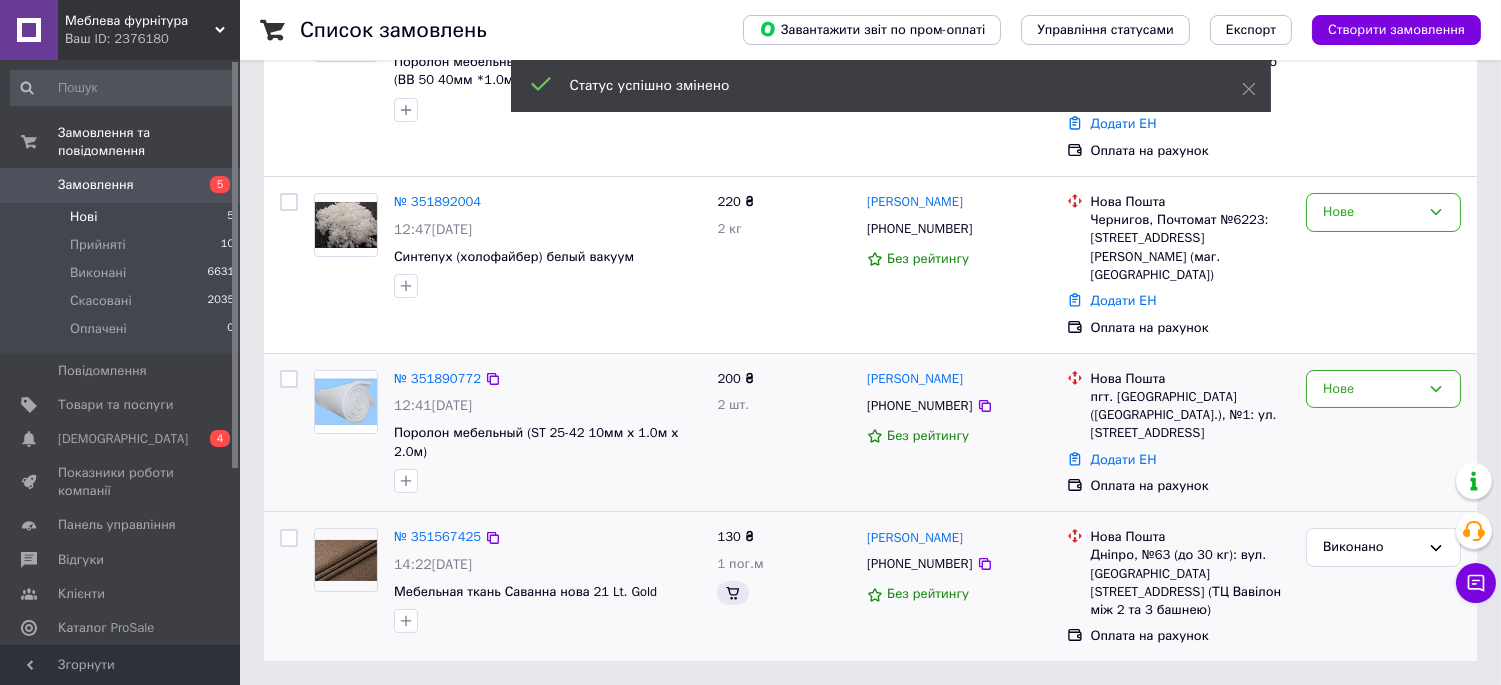 scroll, scrollTop: 238, scrollLeft: 0, axis: vertical 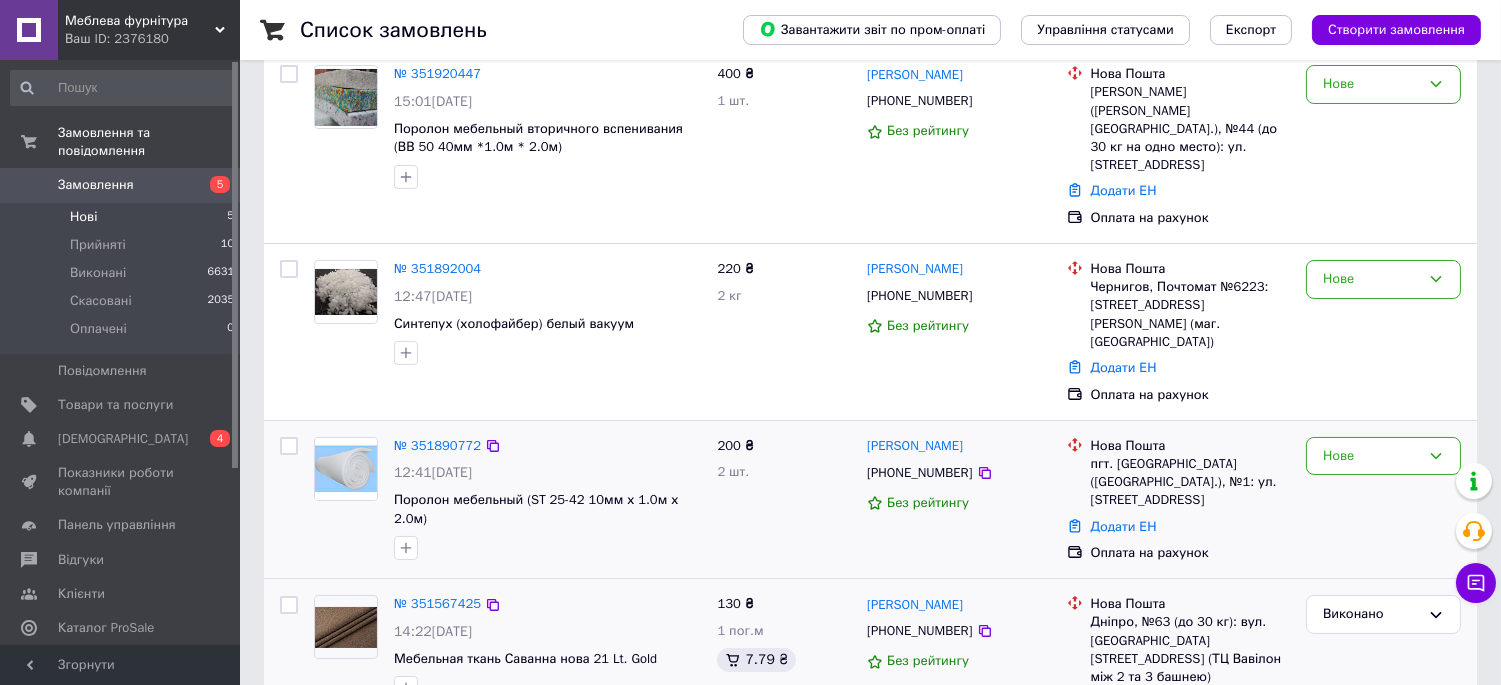 click on "Нове" at bounding box center [1383, 500] 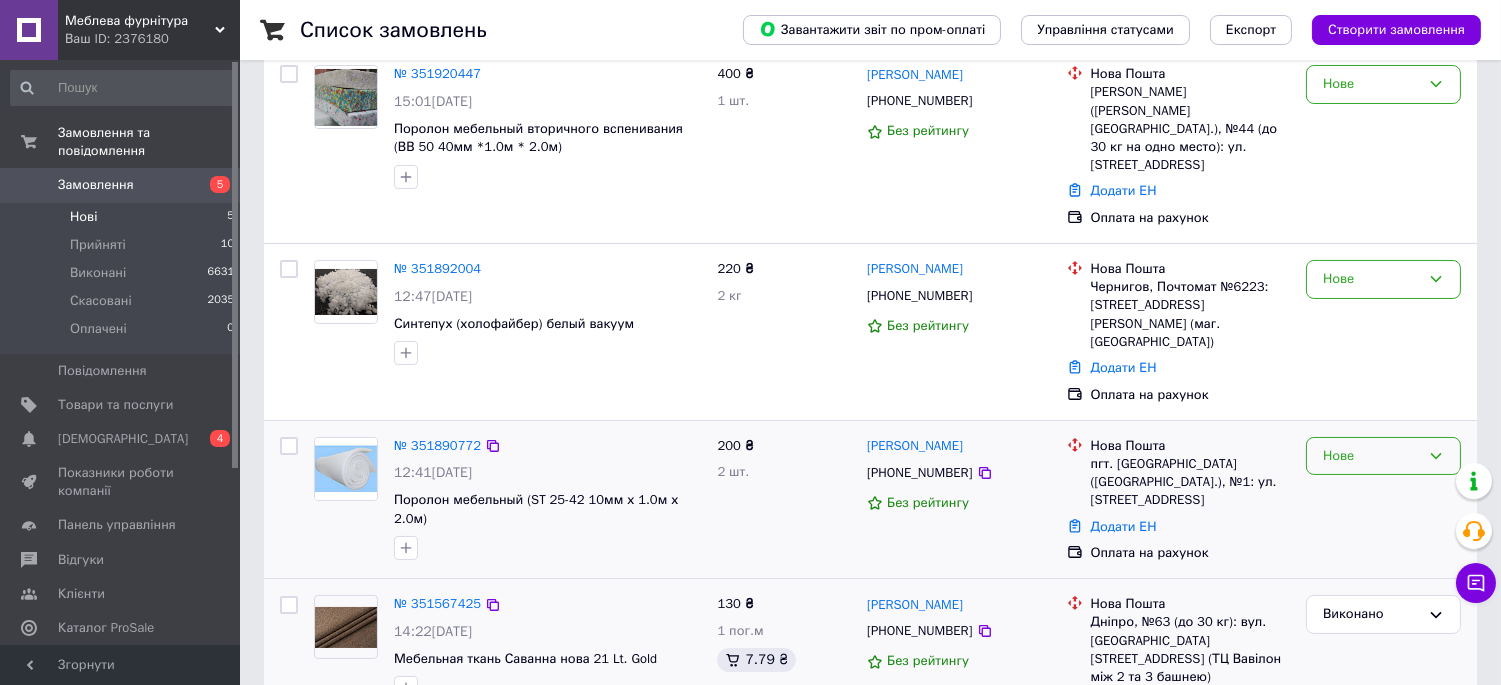 click on "Нове" at bounding box center [1383, 456] 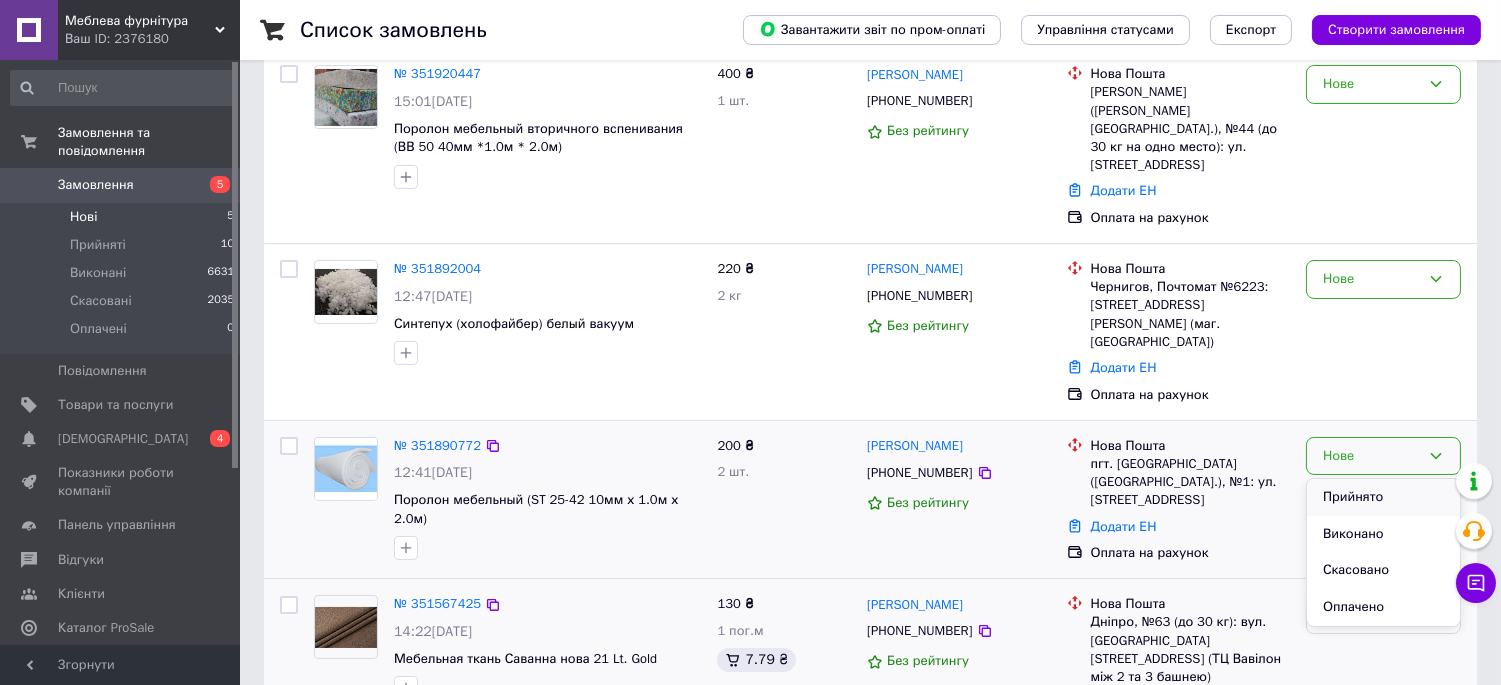 click on "Прийнято" at bounding box center (1383, 497) 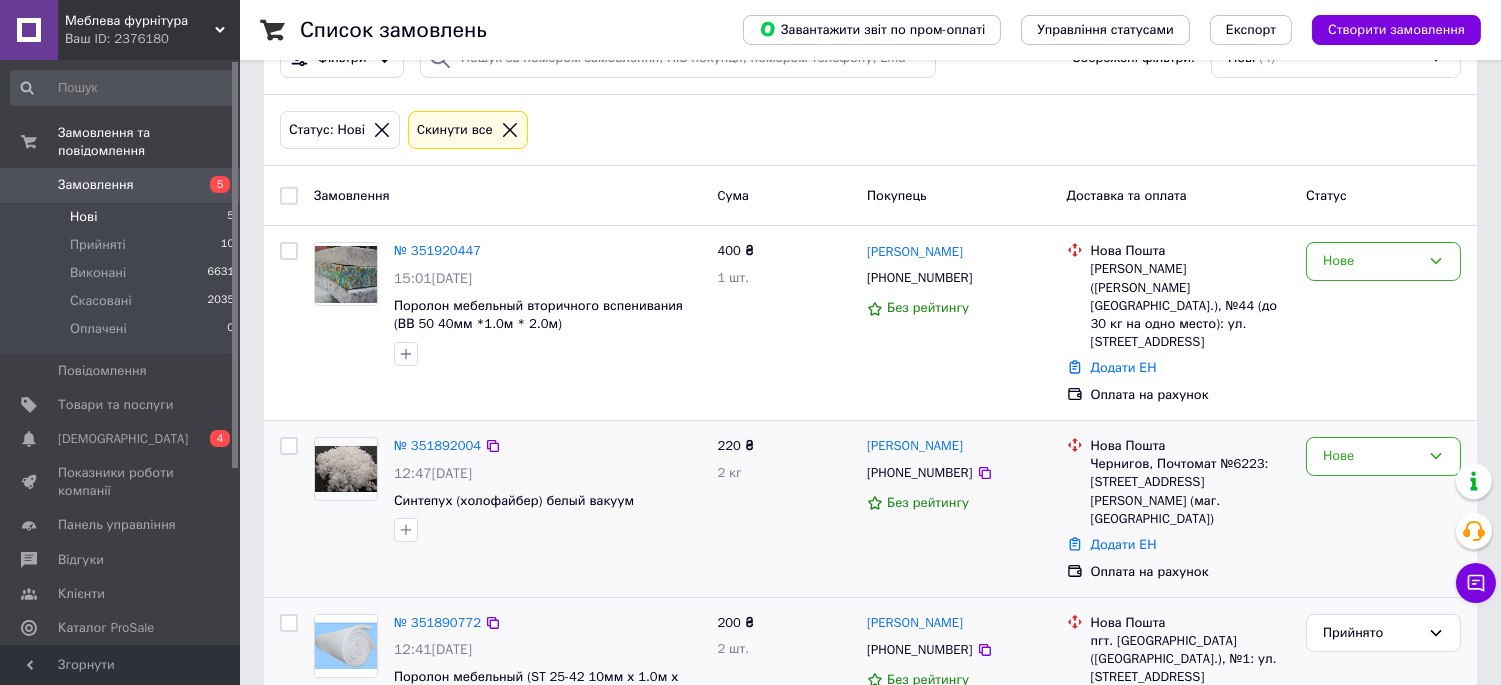 scroll, scrollTop: 101, scrollLeft: 0, axis: vertical 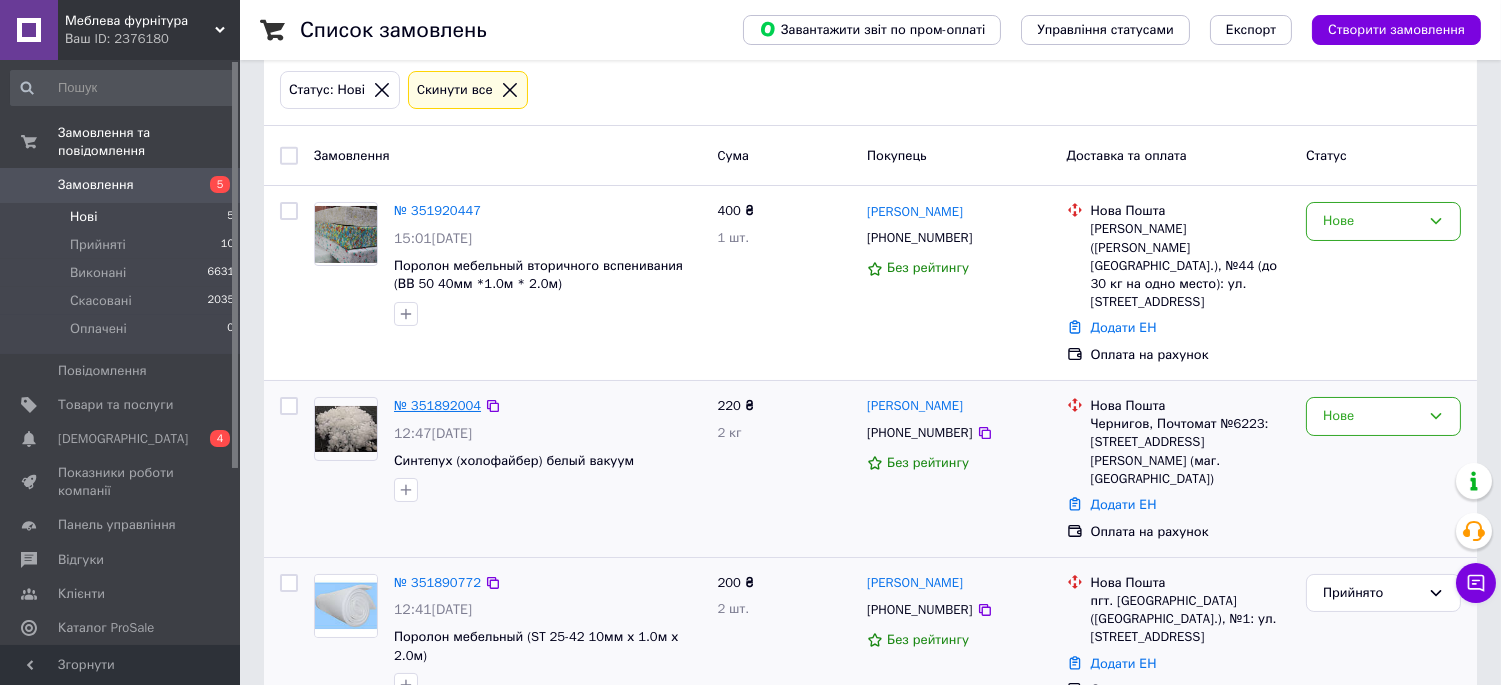 click on "№ 351892004" at bounding box center (437, 405) 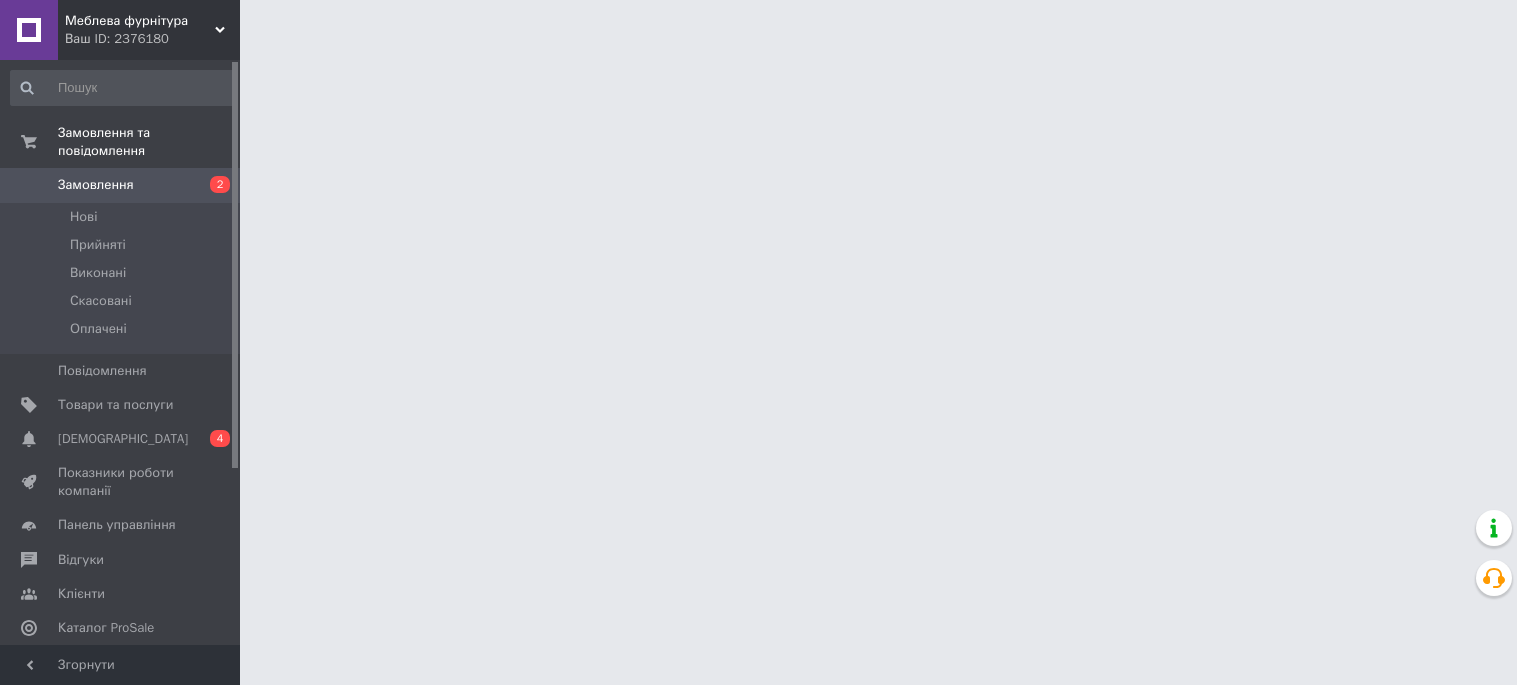 scroll, scrollTop: 0, scrollLeft: 0, axis: both 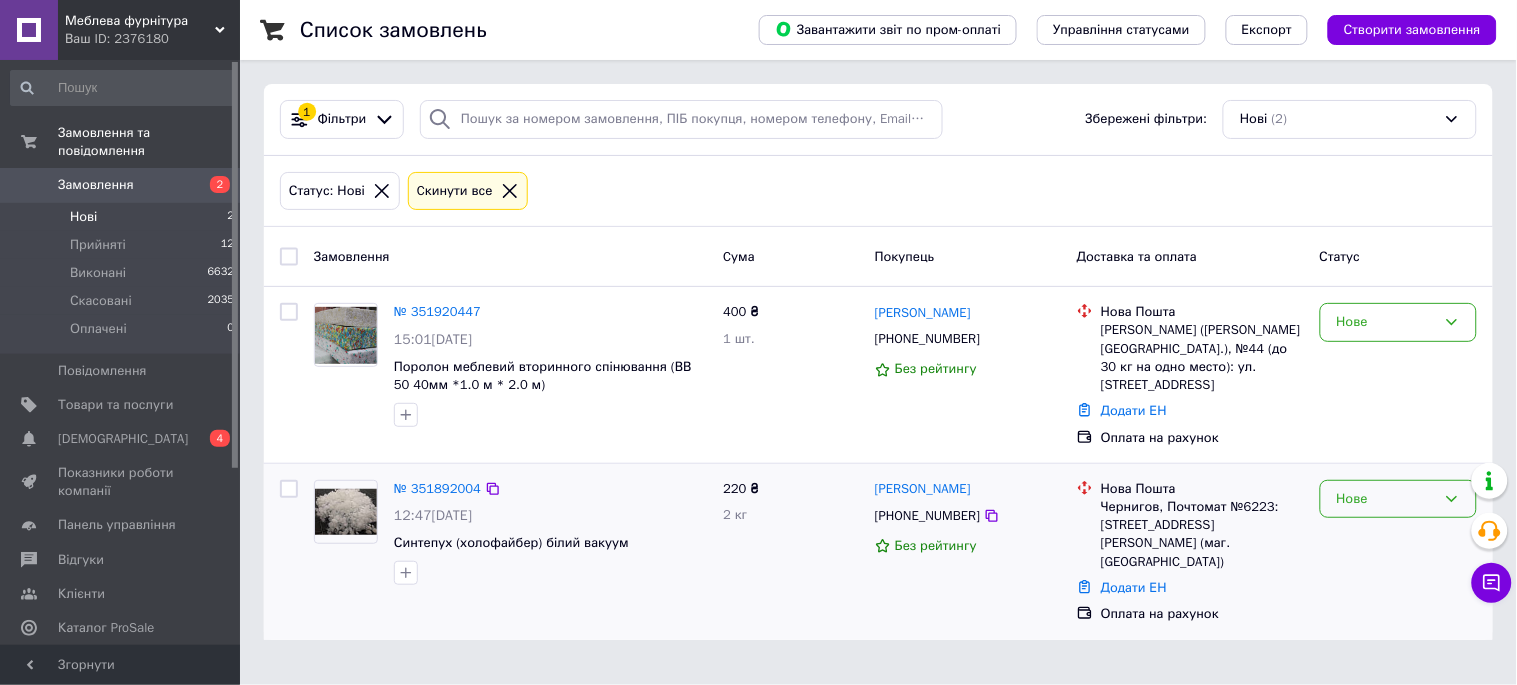 click on "Нове" at bounding box center (1398, 499) 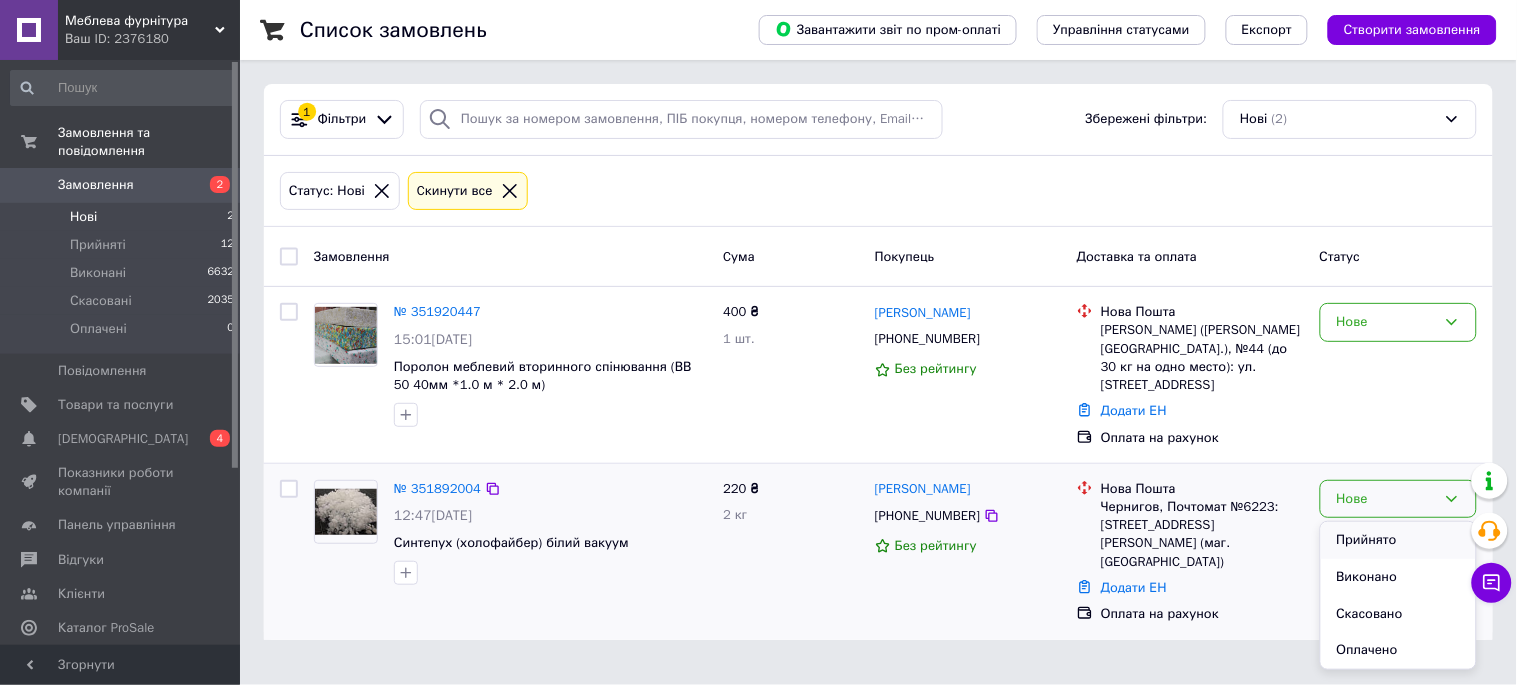 click on "Прийнято" at bounding box center [1398, 540] 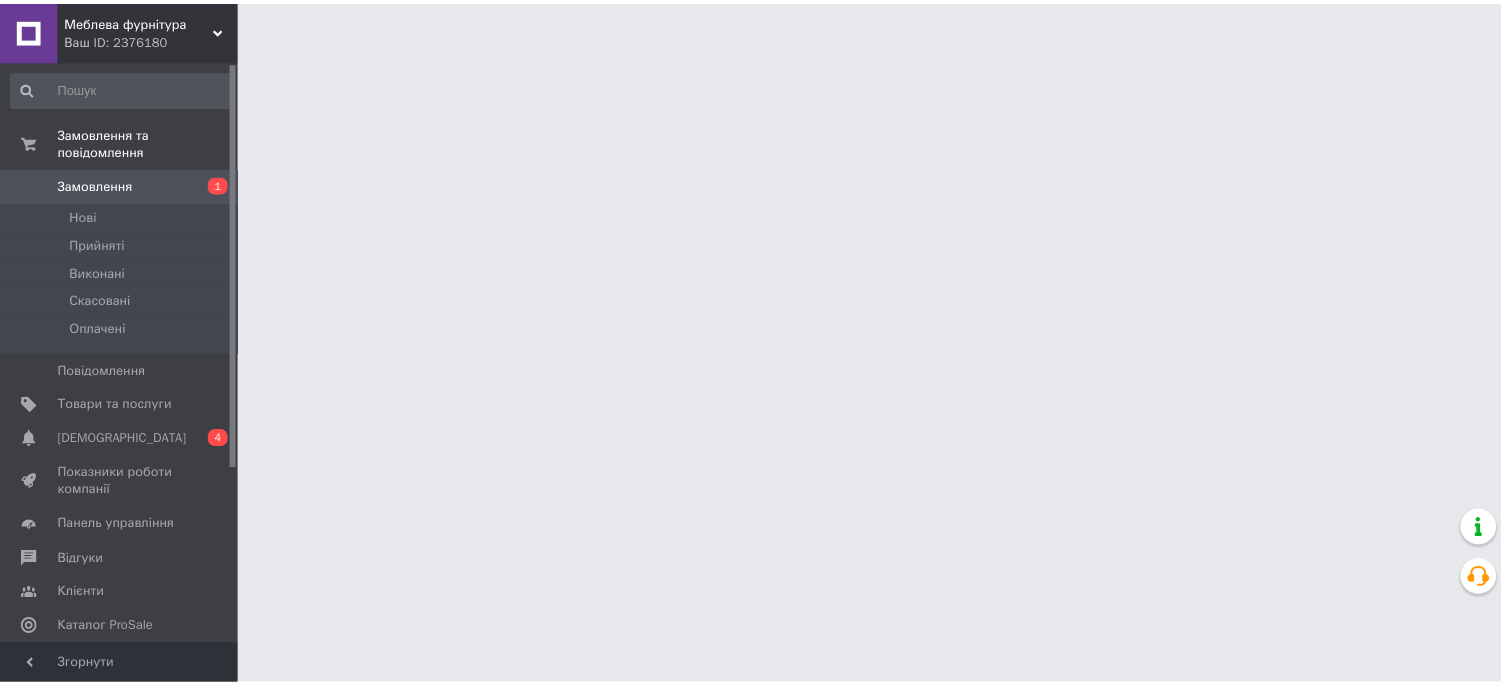scroll, scrollTop: 0, scrollLeft: 0, axis: both 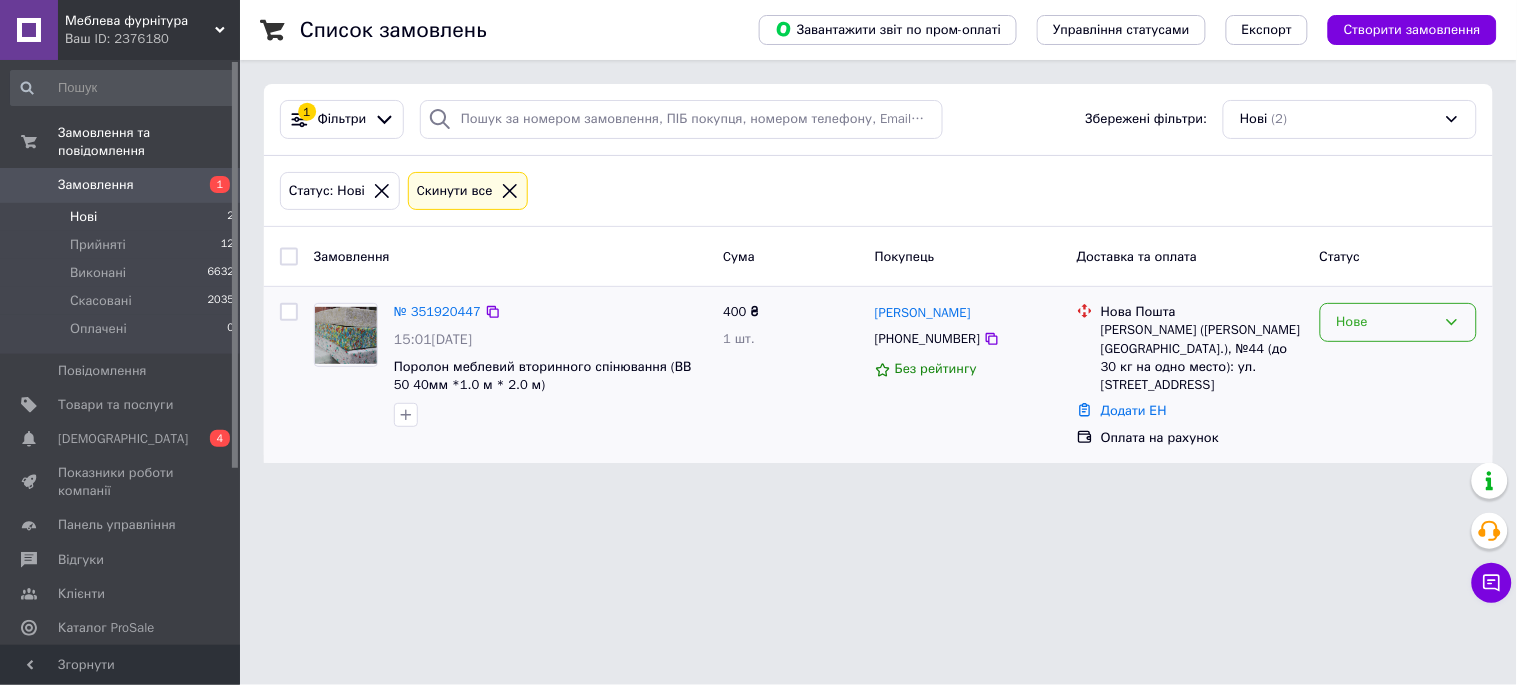 click on "Нове" at bounding box center [1386, 322] 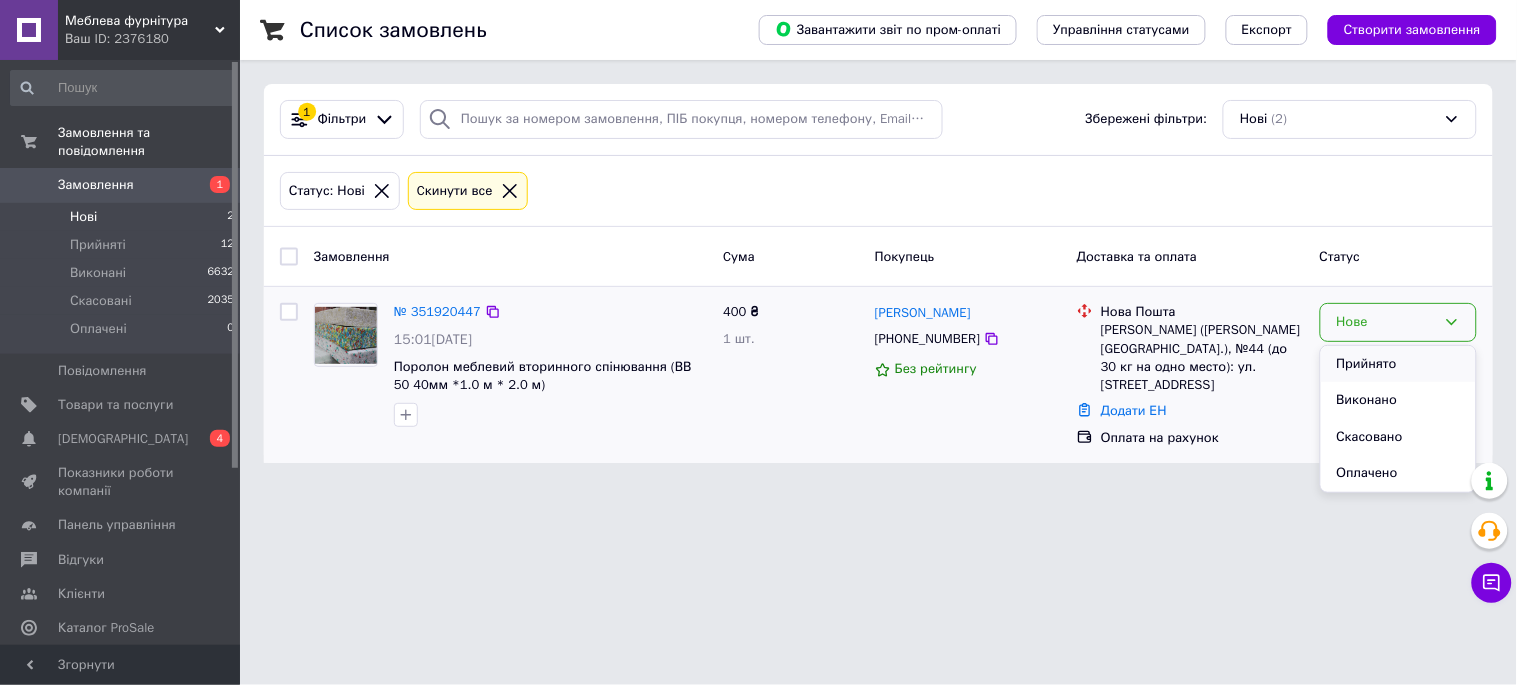 click on "Прийнято" at bounding box center (1398, 364) 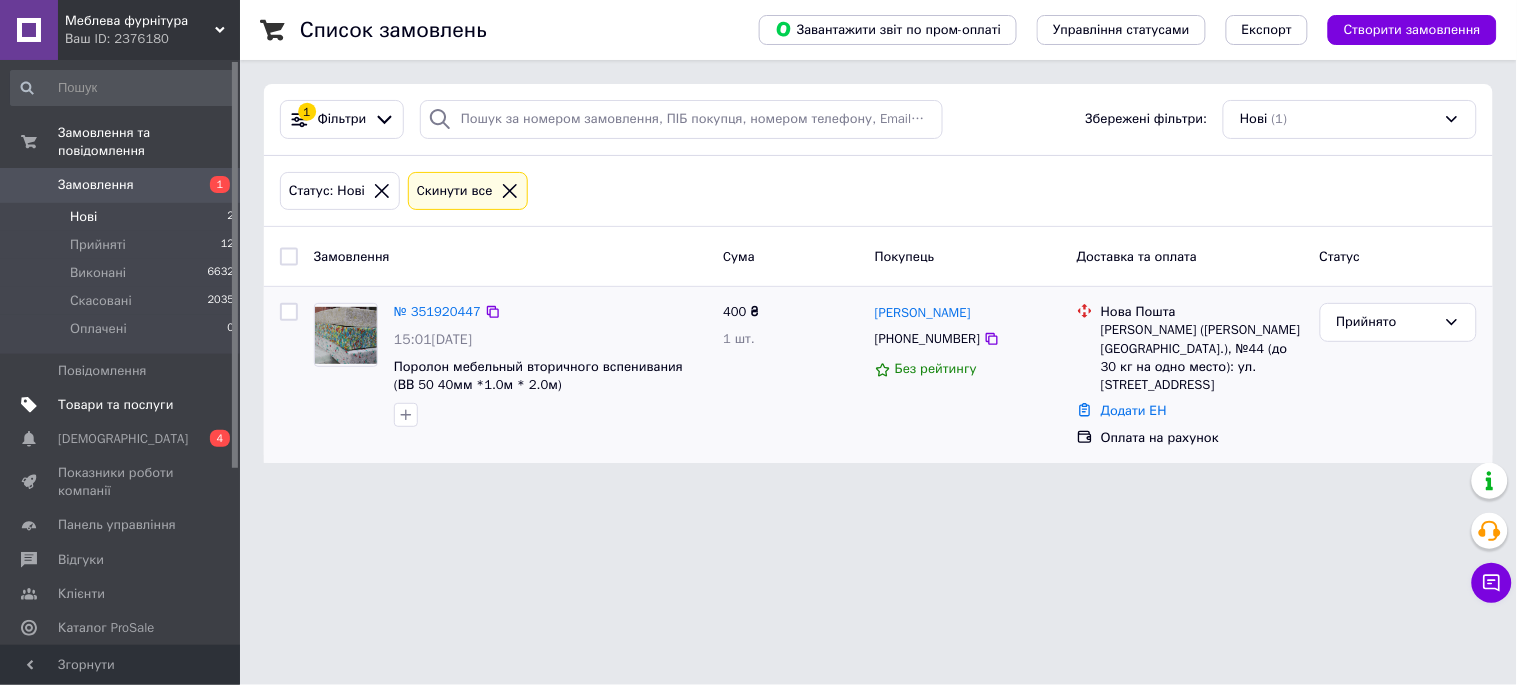 click on "Товари та послуги" at bounding box center (115, 405) 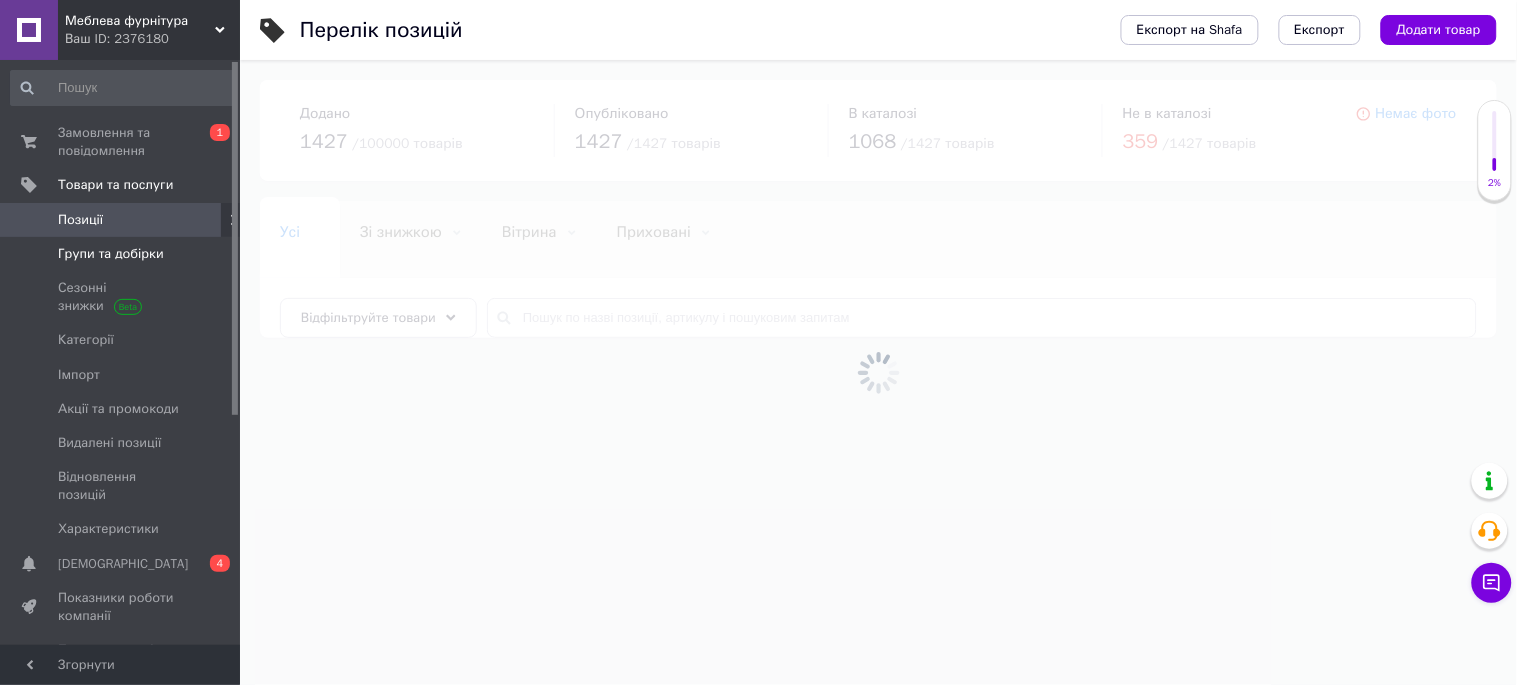 click on "Групи та добірки" at bounding box center (111, 254) 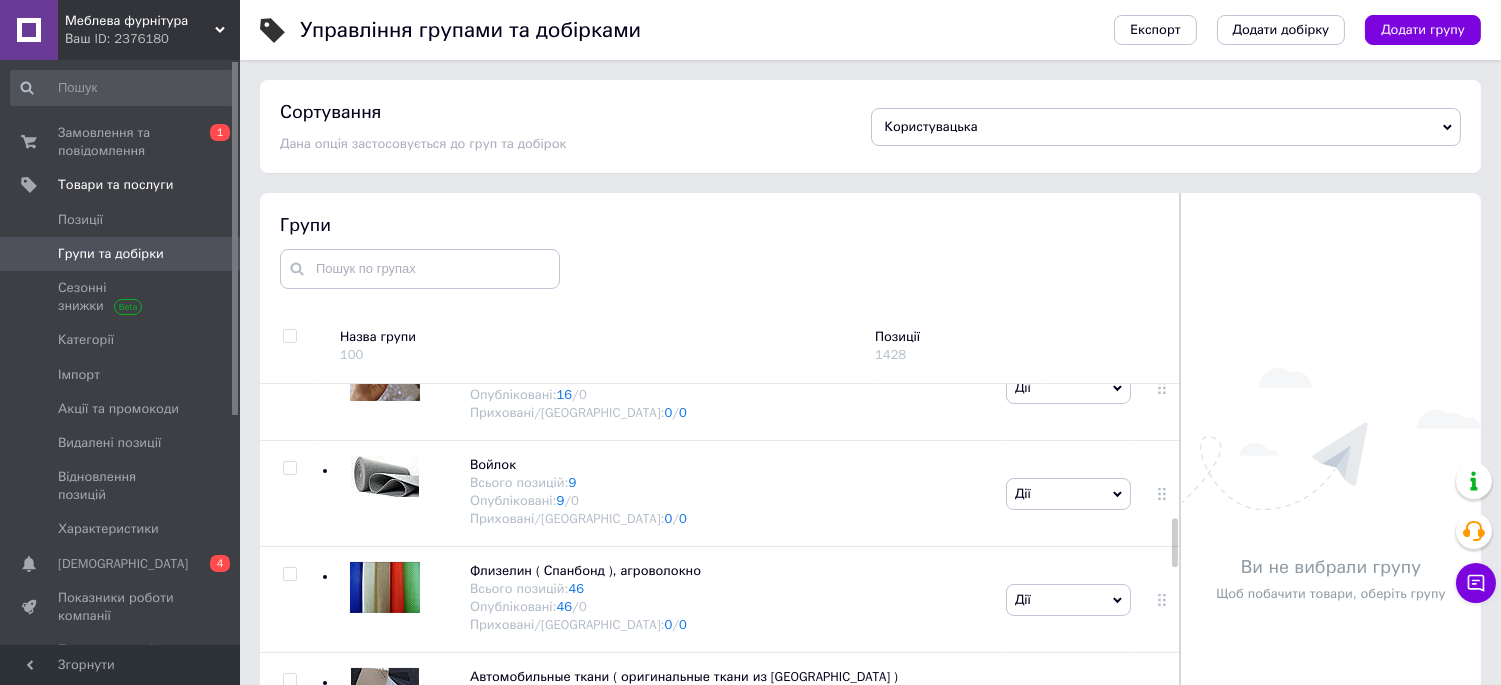scroll, scrollTop: 1111, scrollLeft: 0, axis: vertical 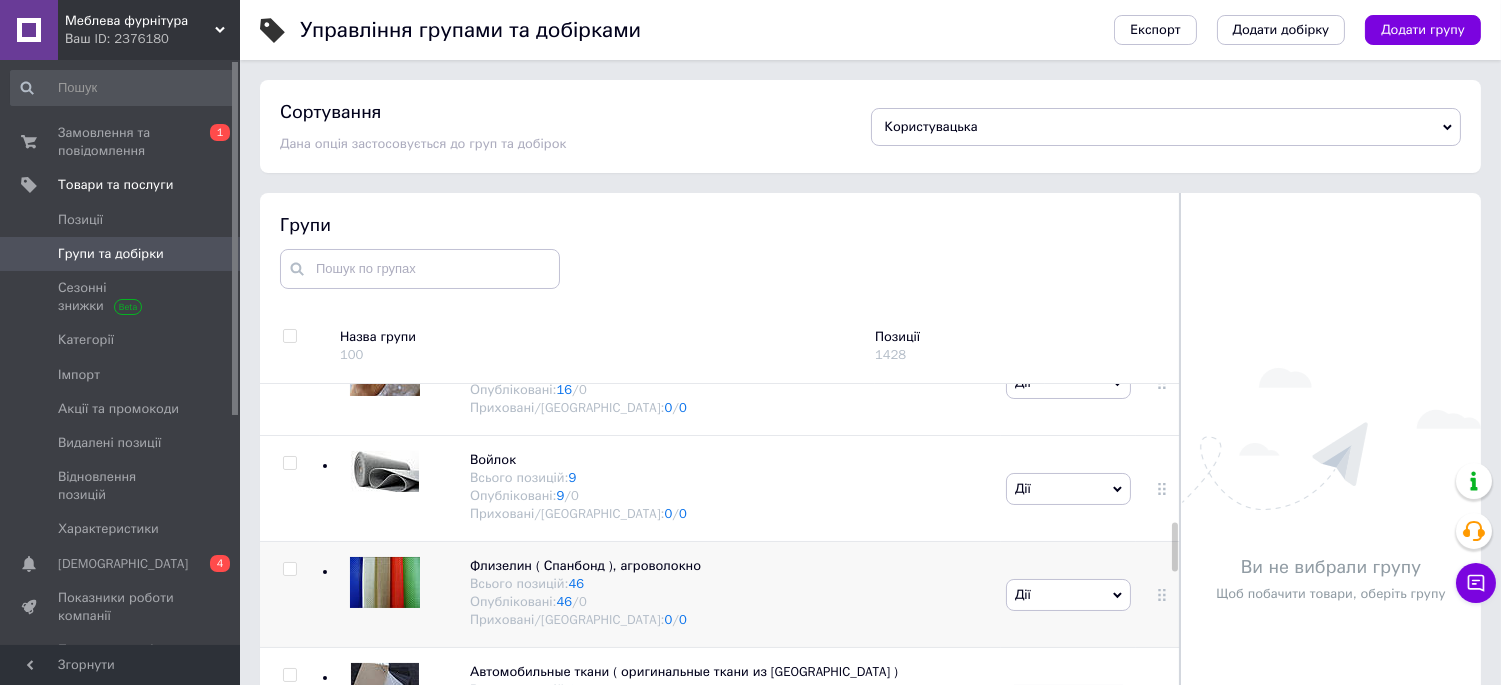 click at bounding box center [289, 569] 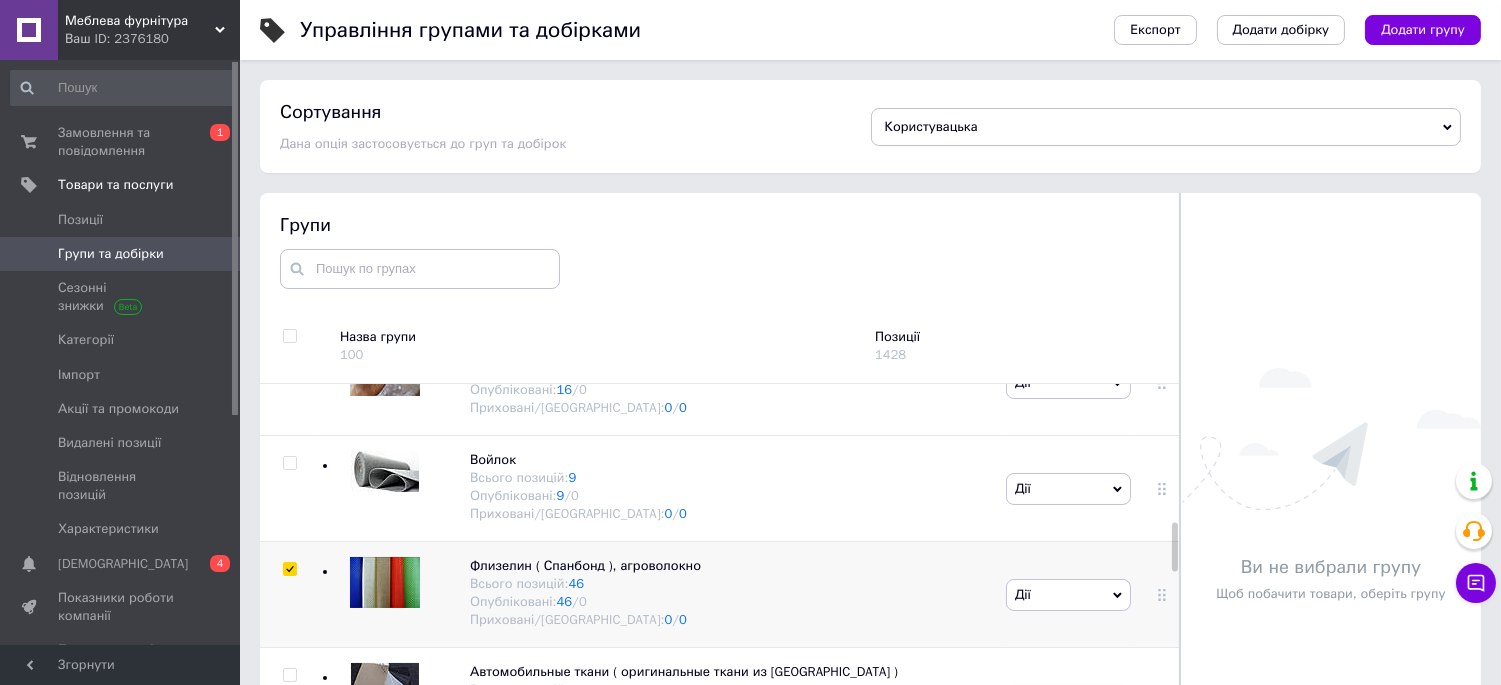 checkbox on "true" 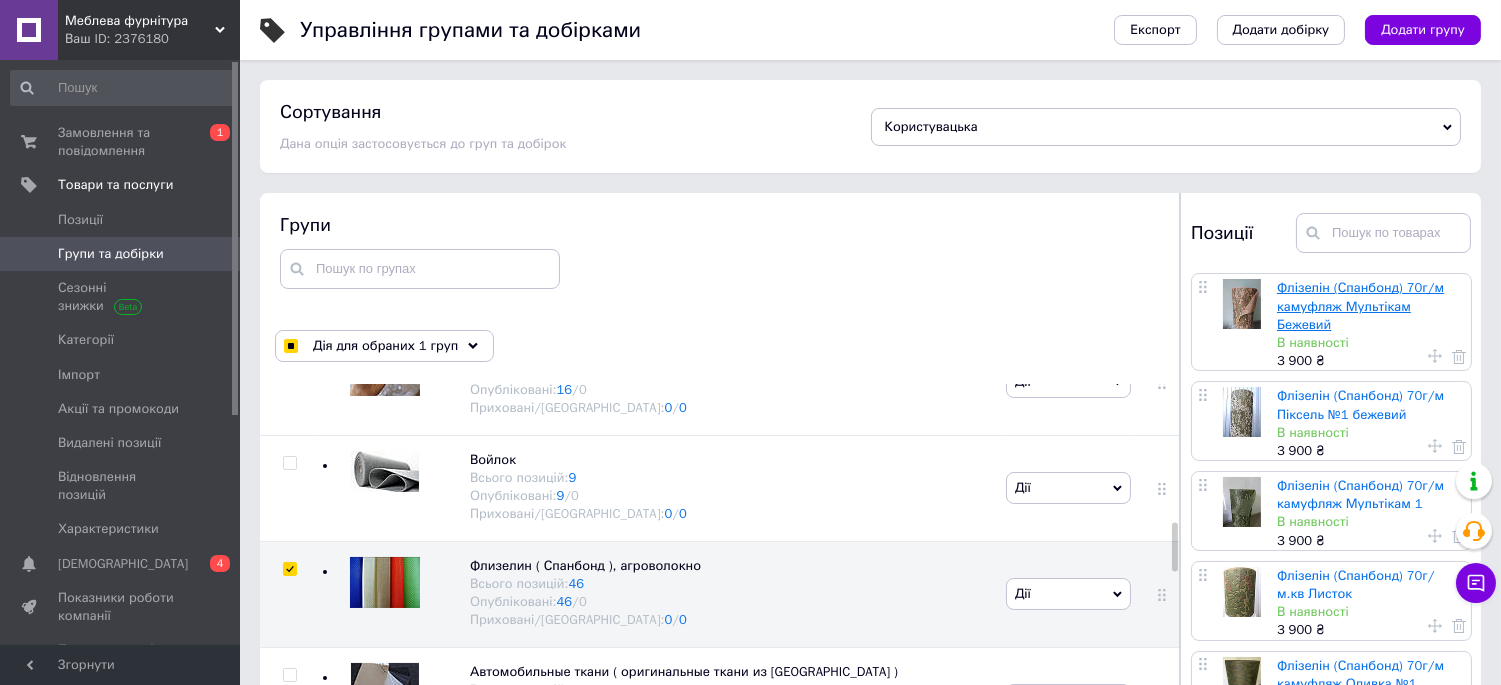 click on "Флізелін (Спанбонд) 70г/м камуфляж  Мультікам Бежевий" at bounding box center (1360, 305) 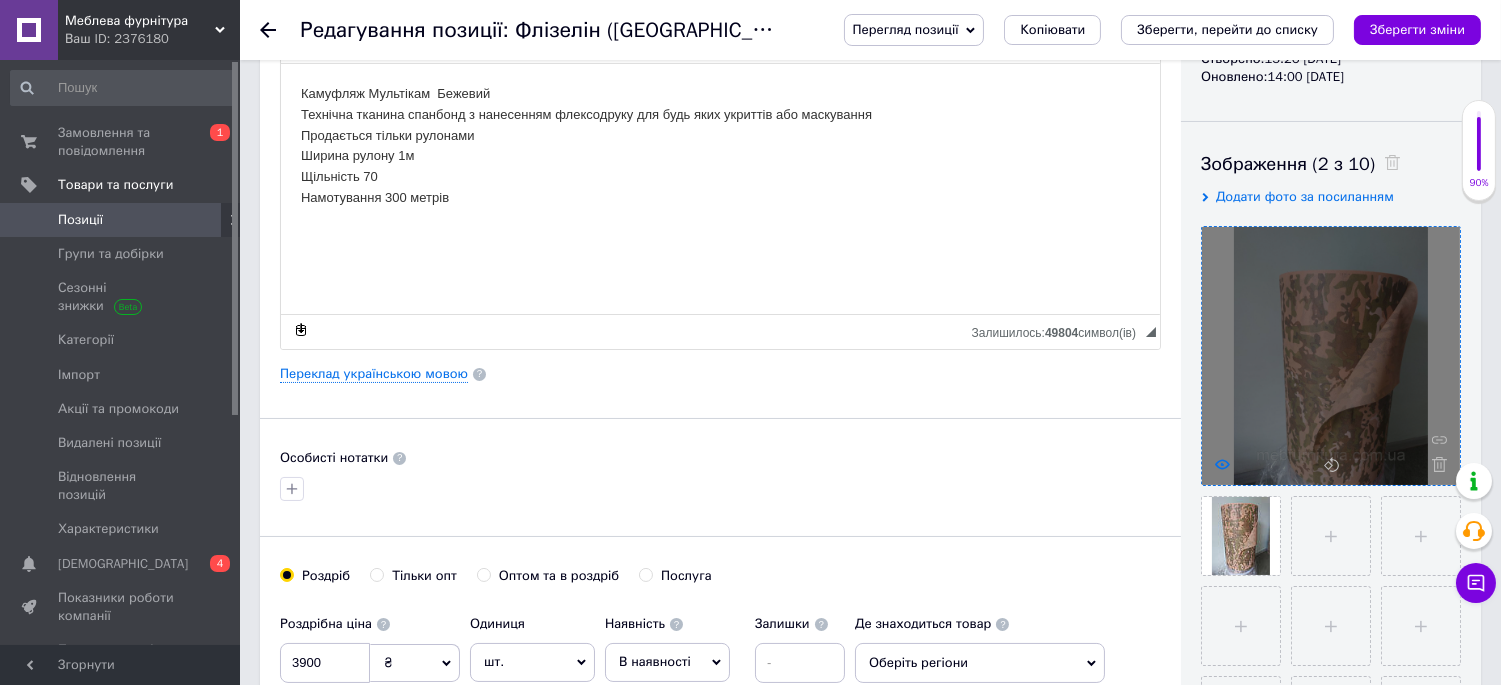 scroll, scrollTop: 444, scrollLeft: 0, axis: vertical 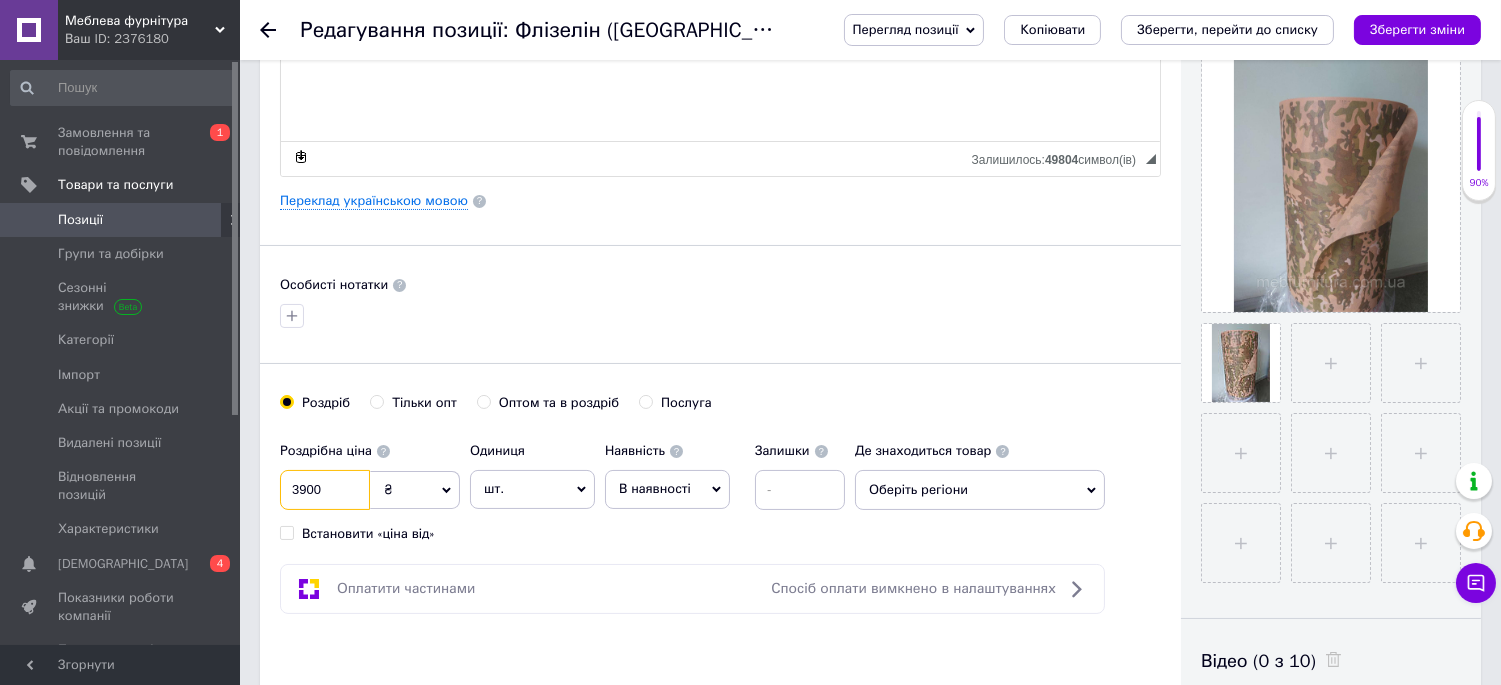 click on "3900" at bounding box center (325, 490) 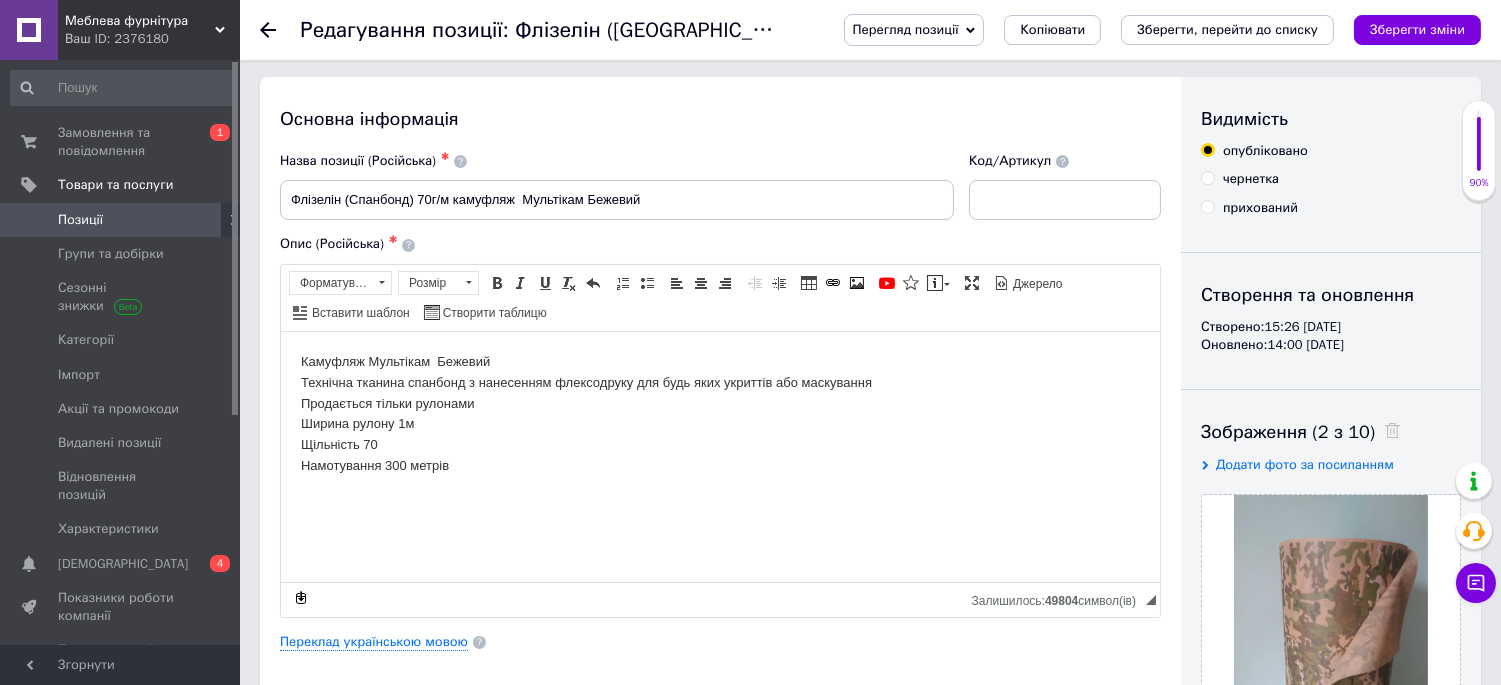 scroll, scrollTop: 0, scrollLeft: 0, axis: both 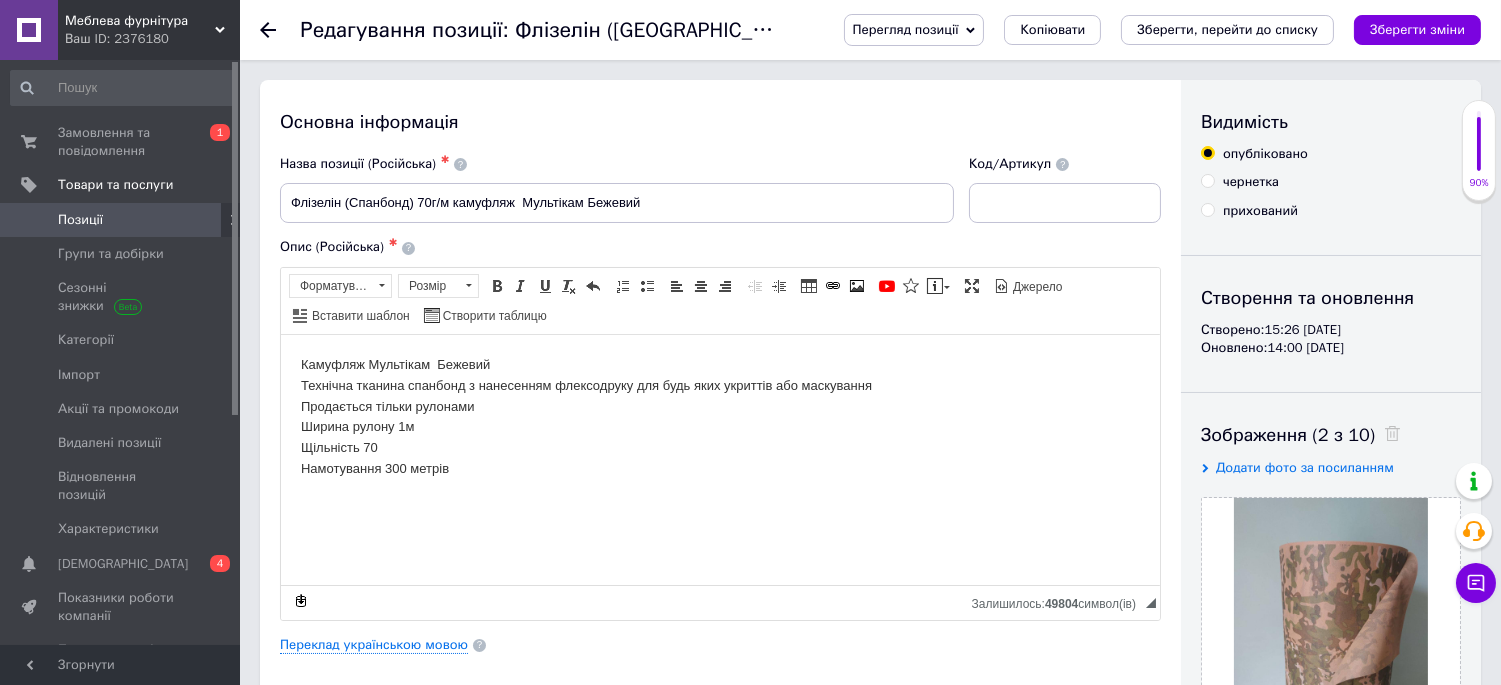 type on "3350" 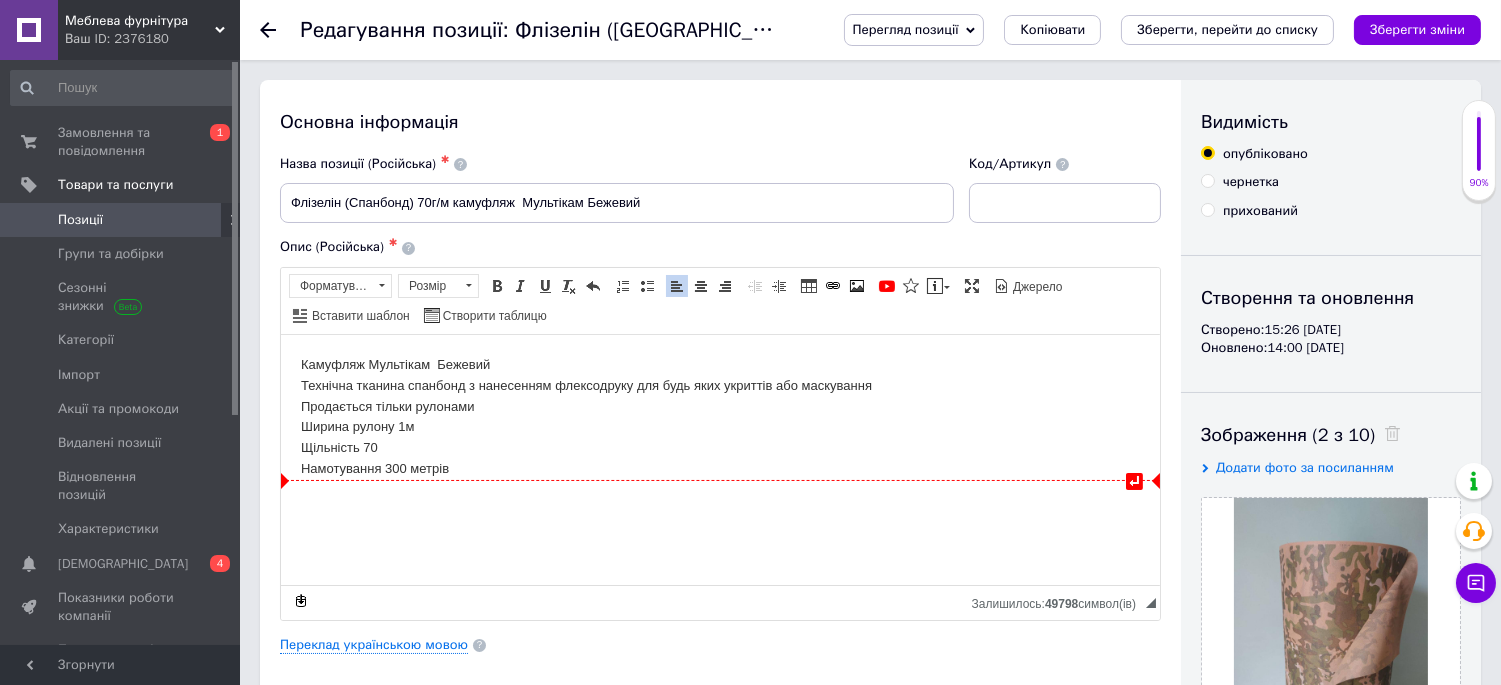 type 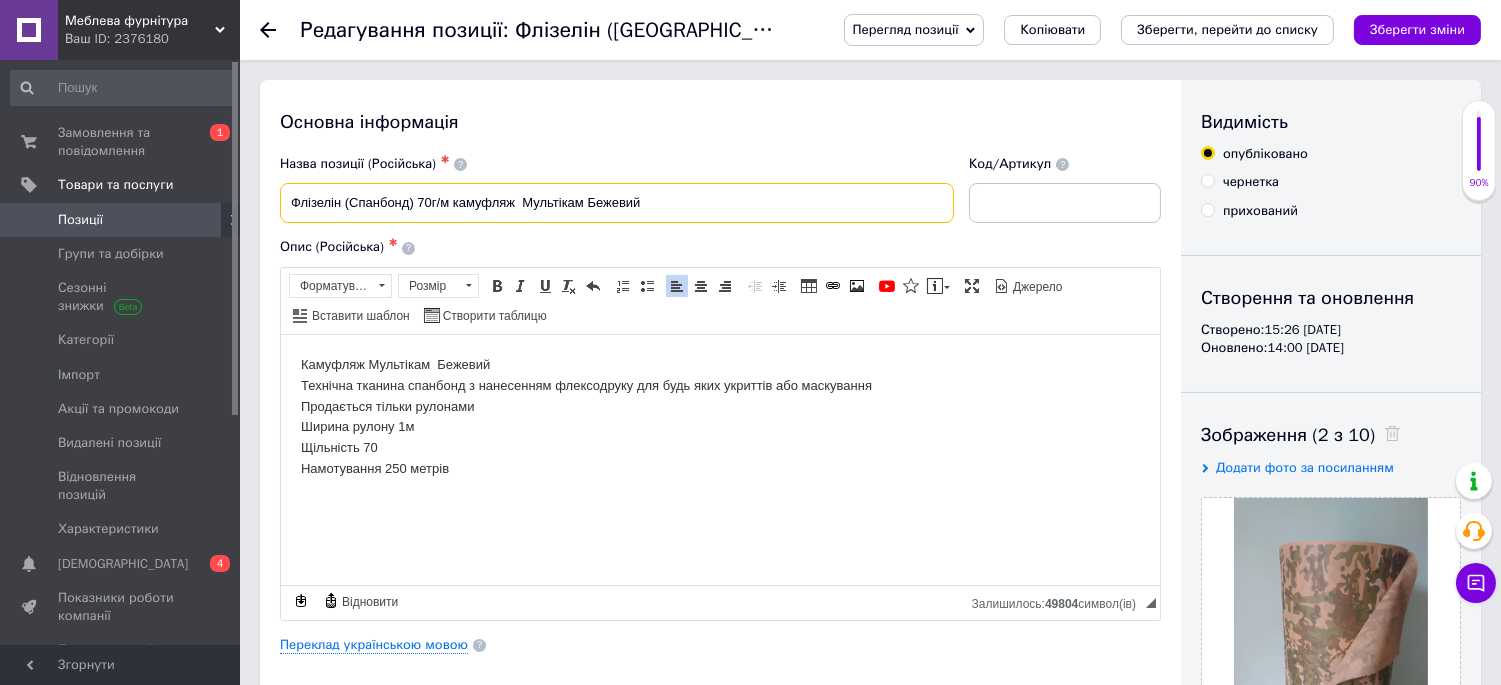click on "Флізелін (Спанбонд) 70г/м камуфляж  Мультікам Бежевий" at bounding box center [617, 203] 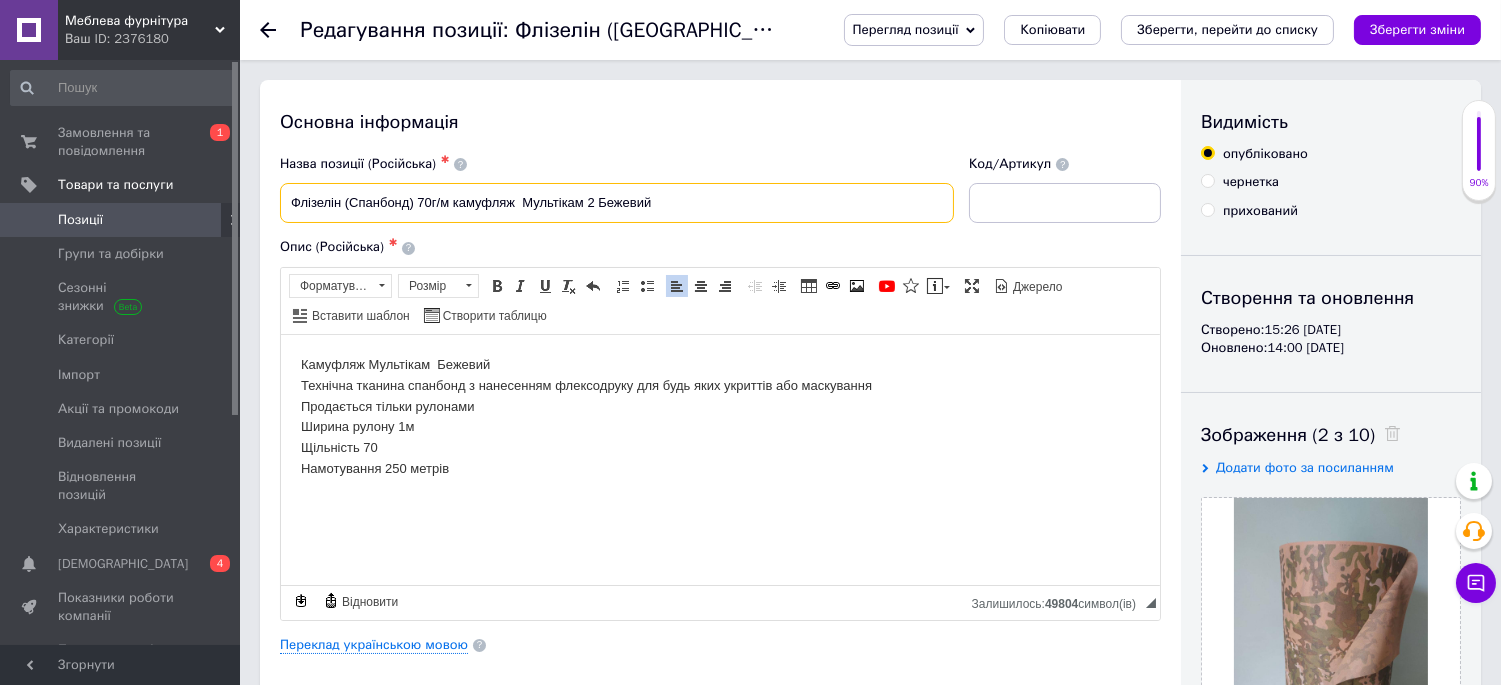 type on "Флізелін (Спанбонд) 70г/м камуфляж  Мультікам 2 Бежевий" 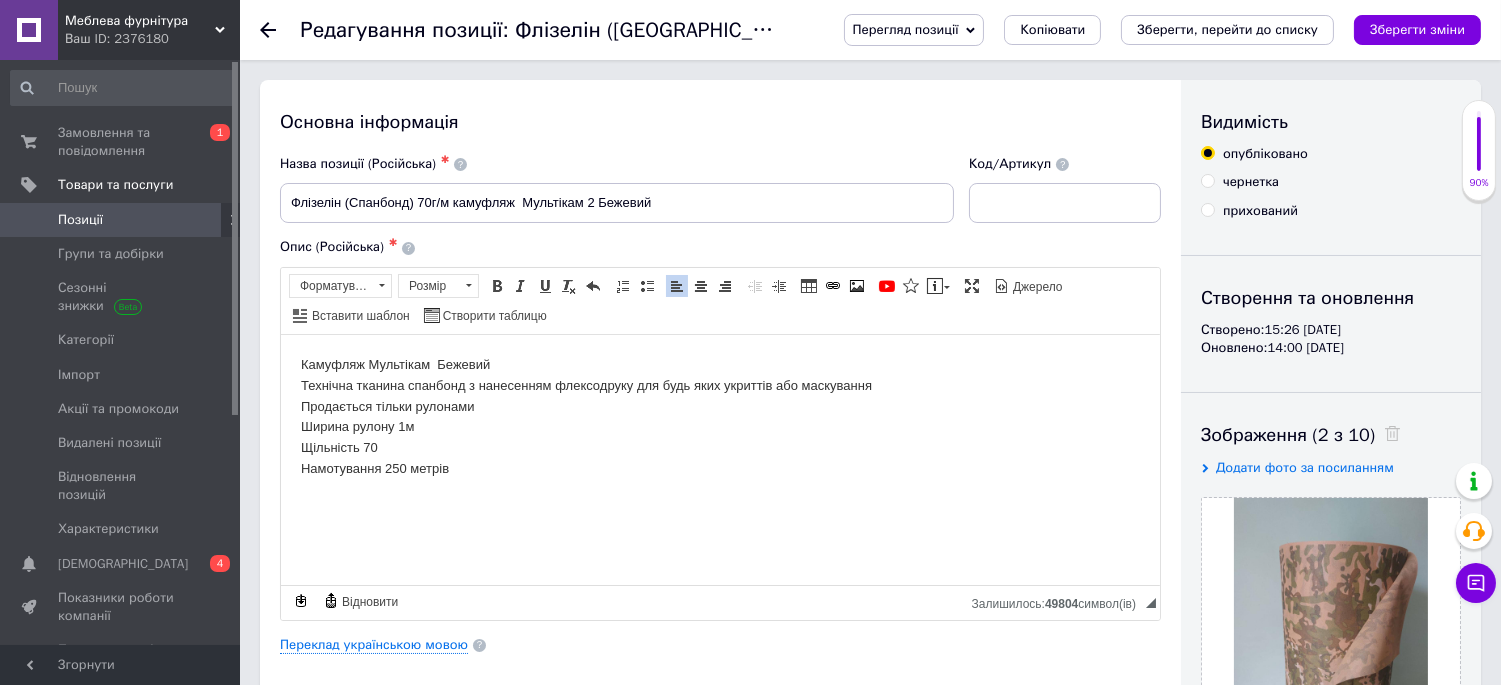 click on "Камуфляж Мультікам  Бежевий Технічна тканина спанбонд з нанесенням флексодруку для будь яких укриттів або маскування Продається тільки рулонами Ширина рулону 1м Щільність 70 Намотування 250 метрів" at bounding box center [719, 416] 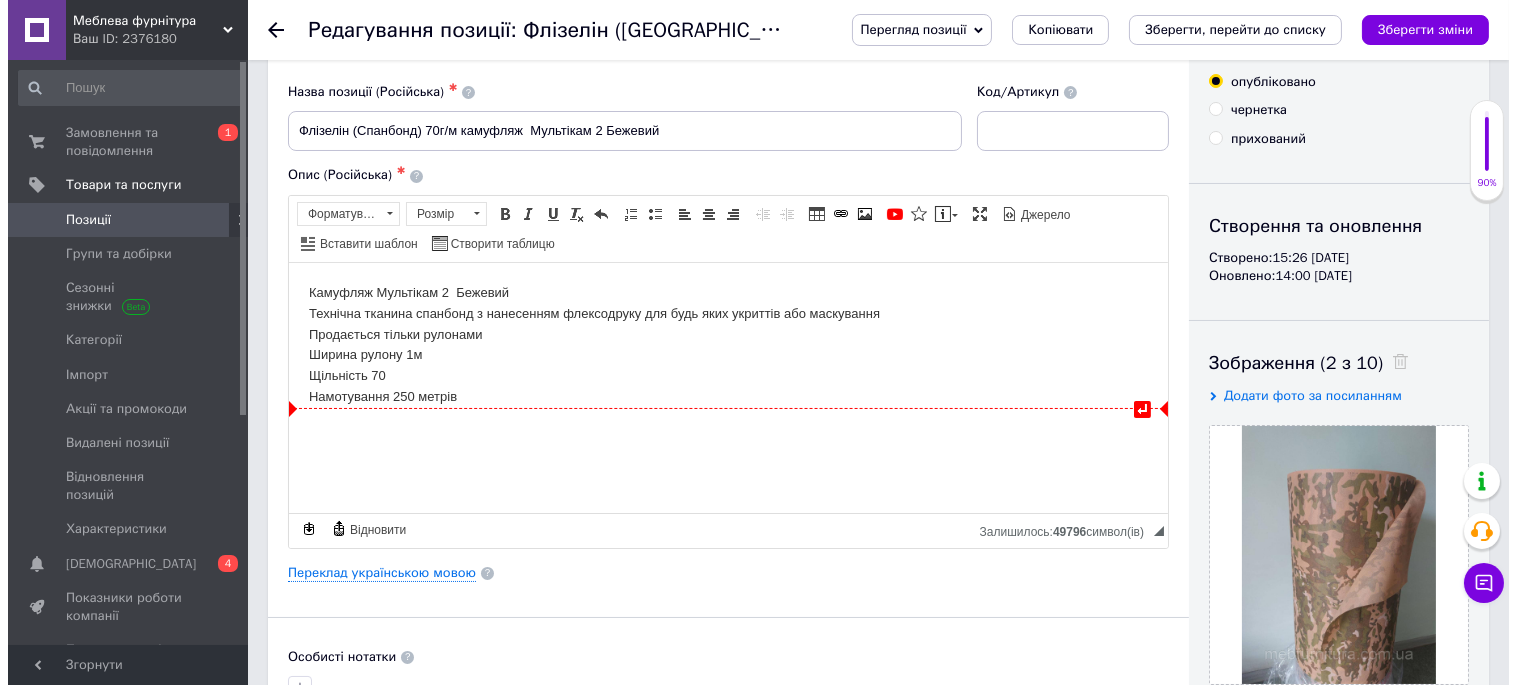 scroll, scrollTop: 111, scrollLeft: 0, axis: vertical 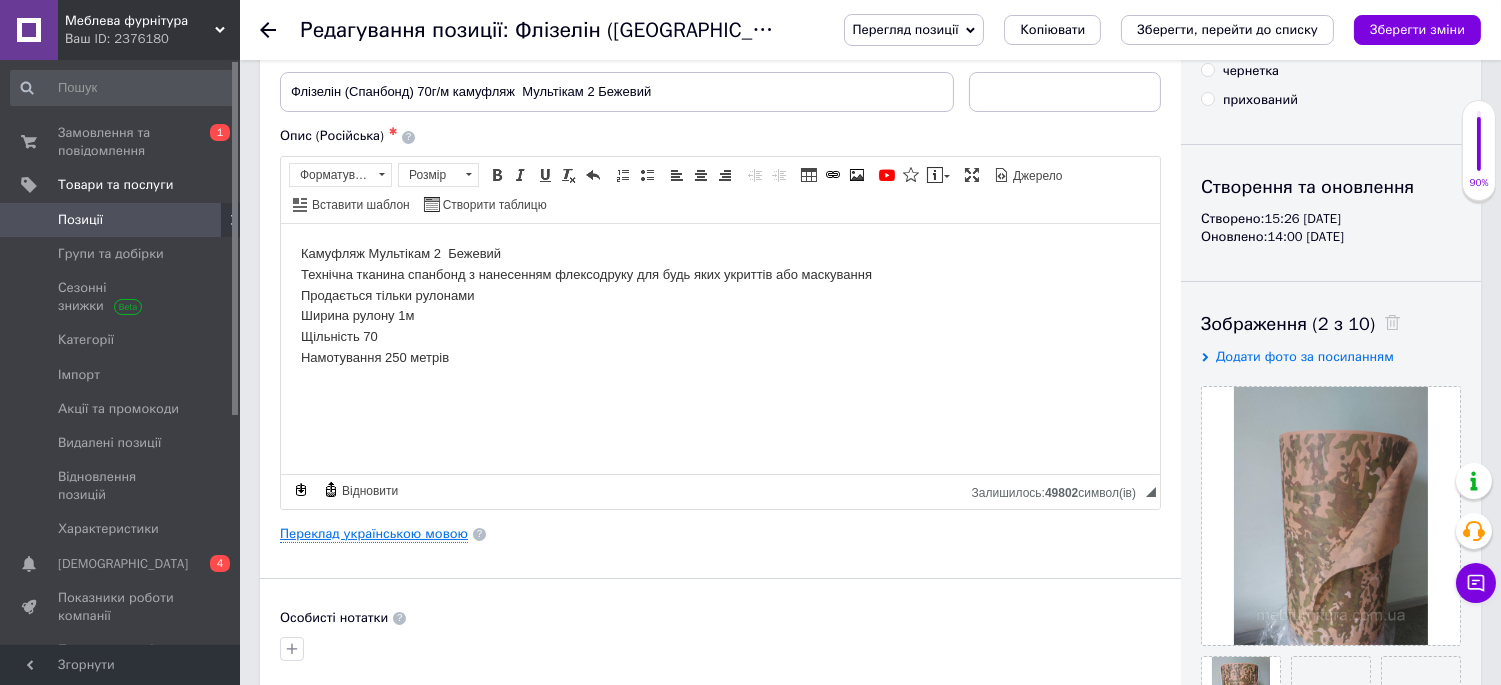 click on "Переклад українською мовою" at bounding box center (374, 534) 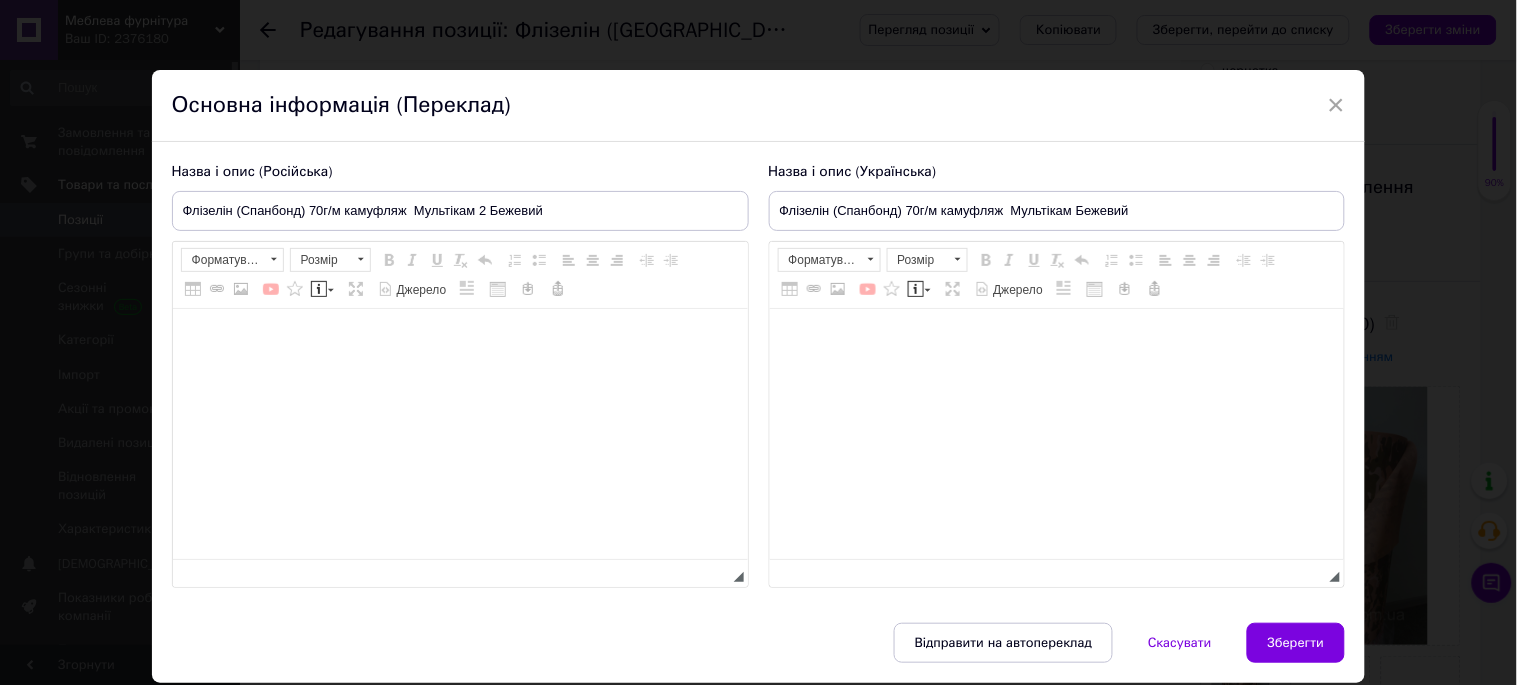 type on "Флізелін (Спанбонд) 70г/м камуфляж  Мультікам Бежевий" 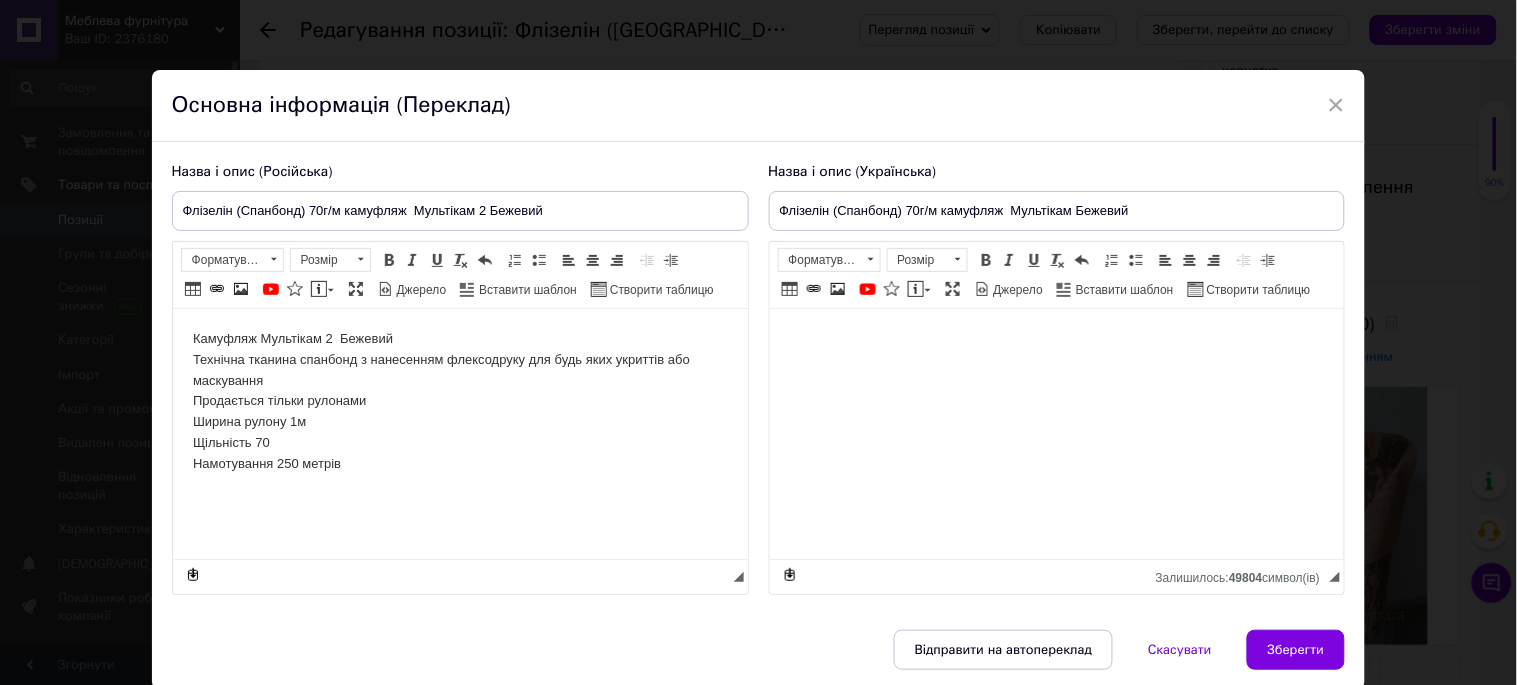 scroll, scrollTop: 0, scrollLeft: 0, axis: both 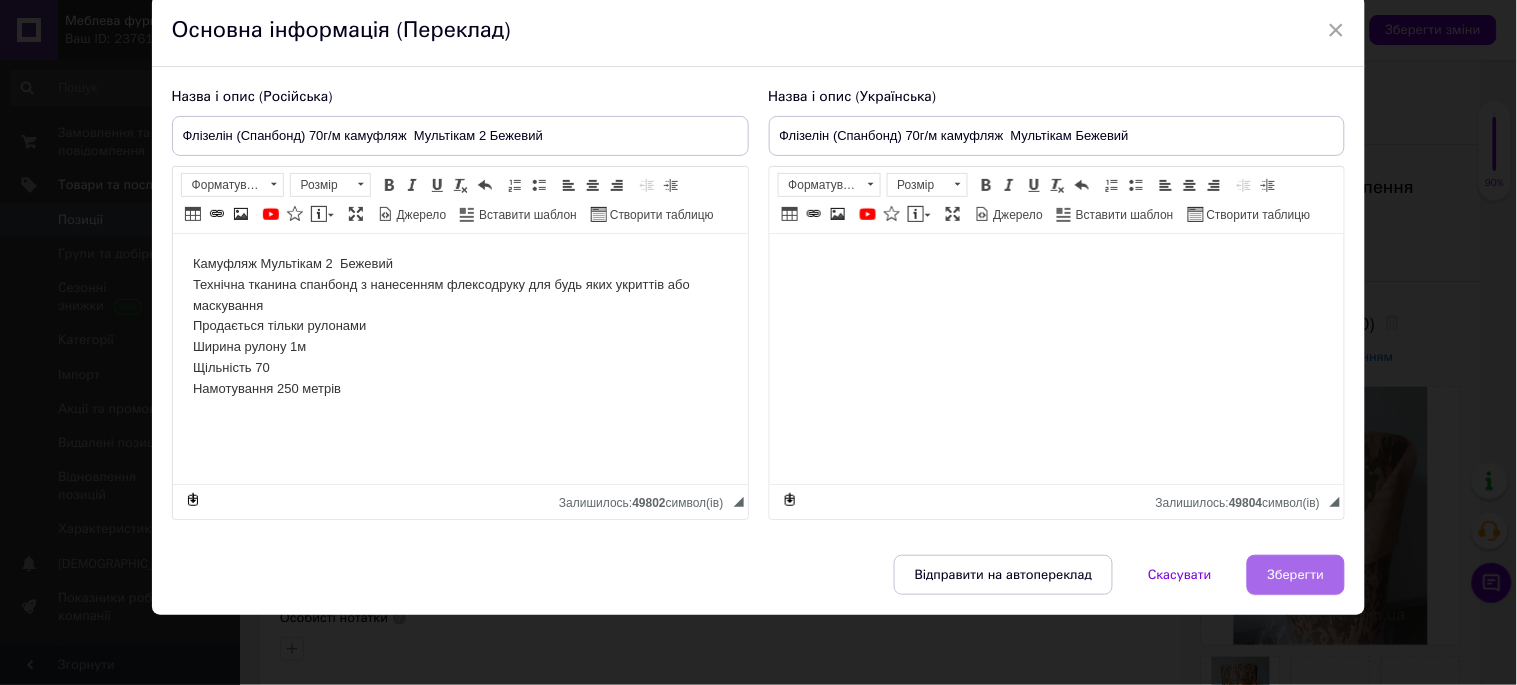 click on "Зберегти" at bounding box center (1296, 575) 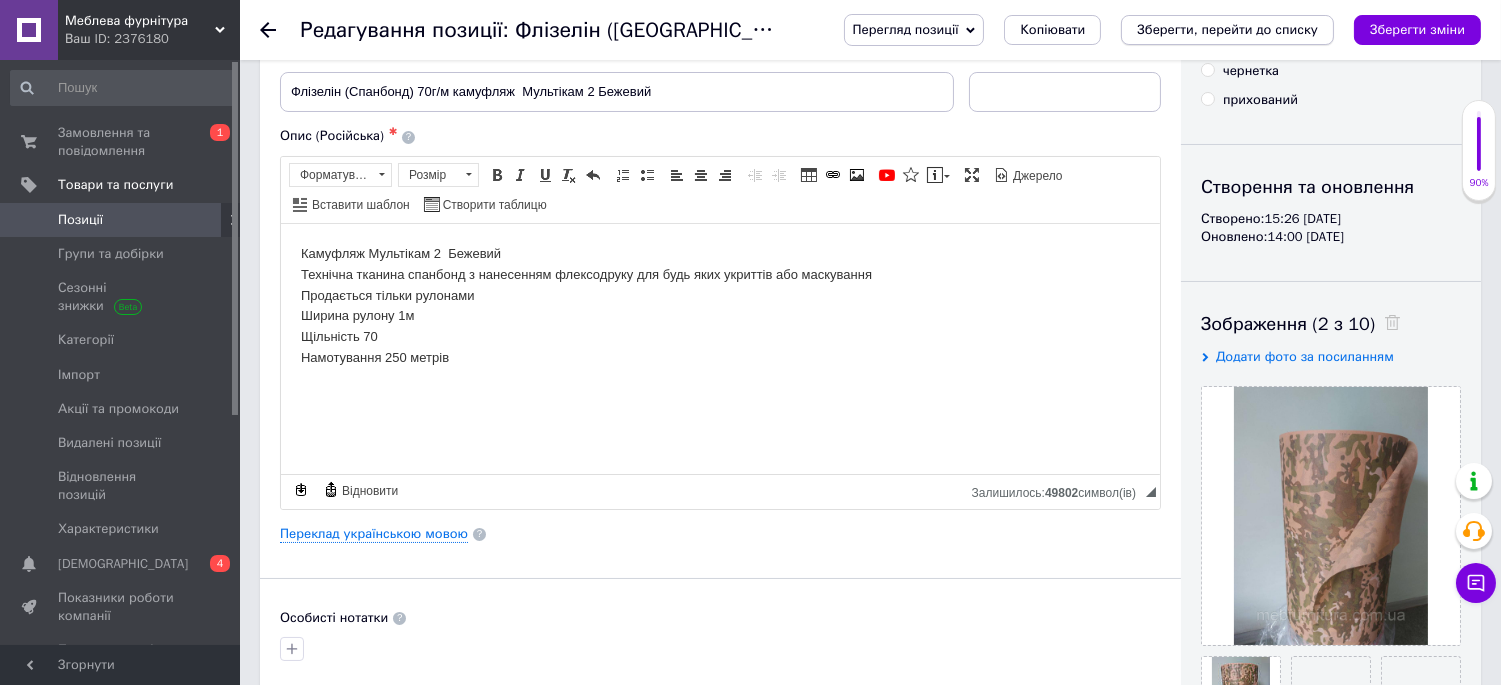 click on "Зберегти, перейти до списку" at bounding box center [1227, 29] 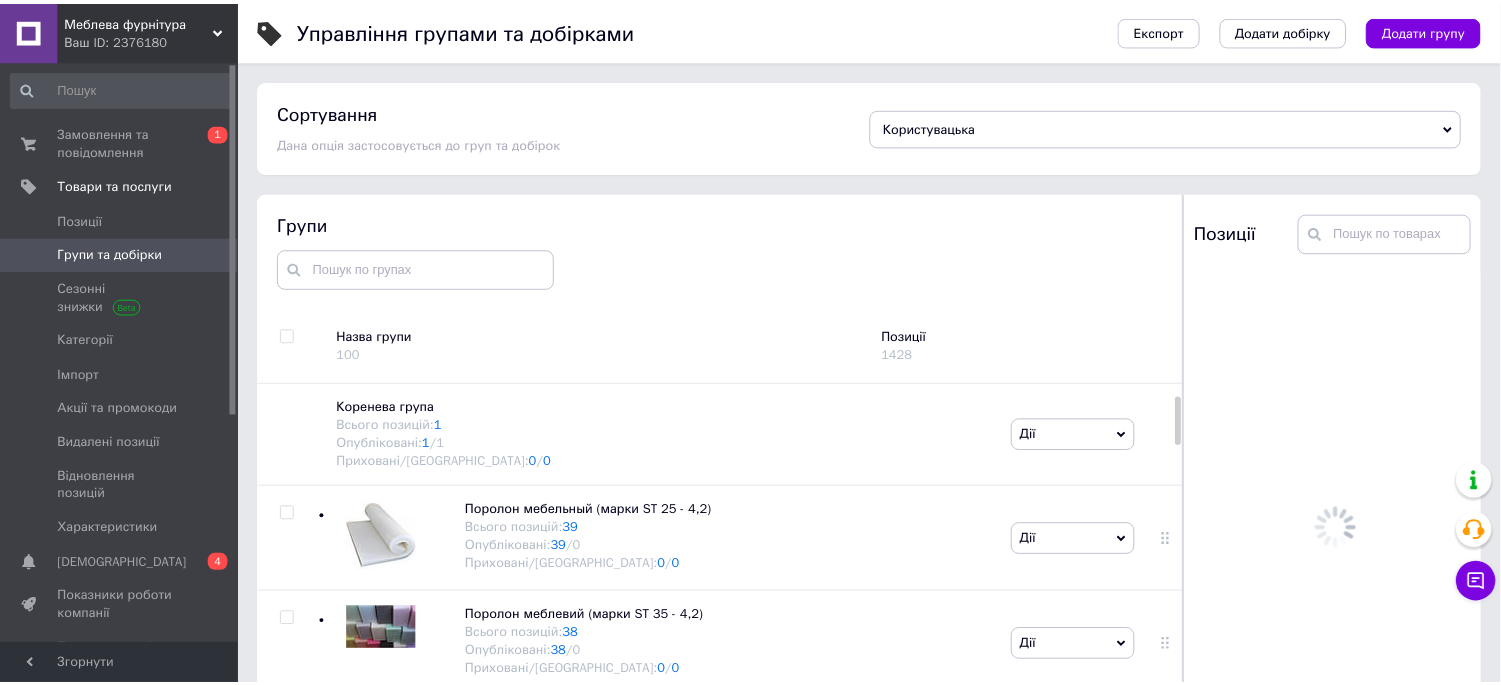 scroll, scrollTop: 113, scrollLeft: 0, axis: vertical 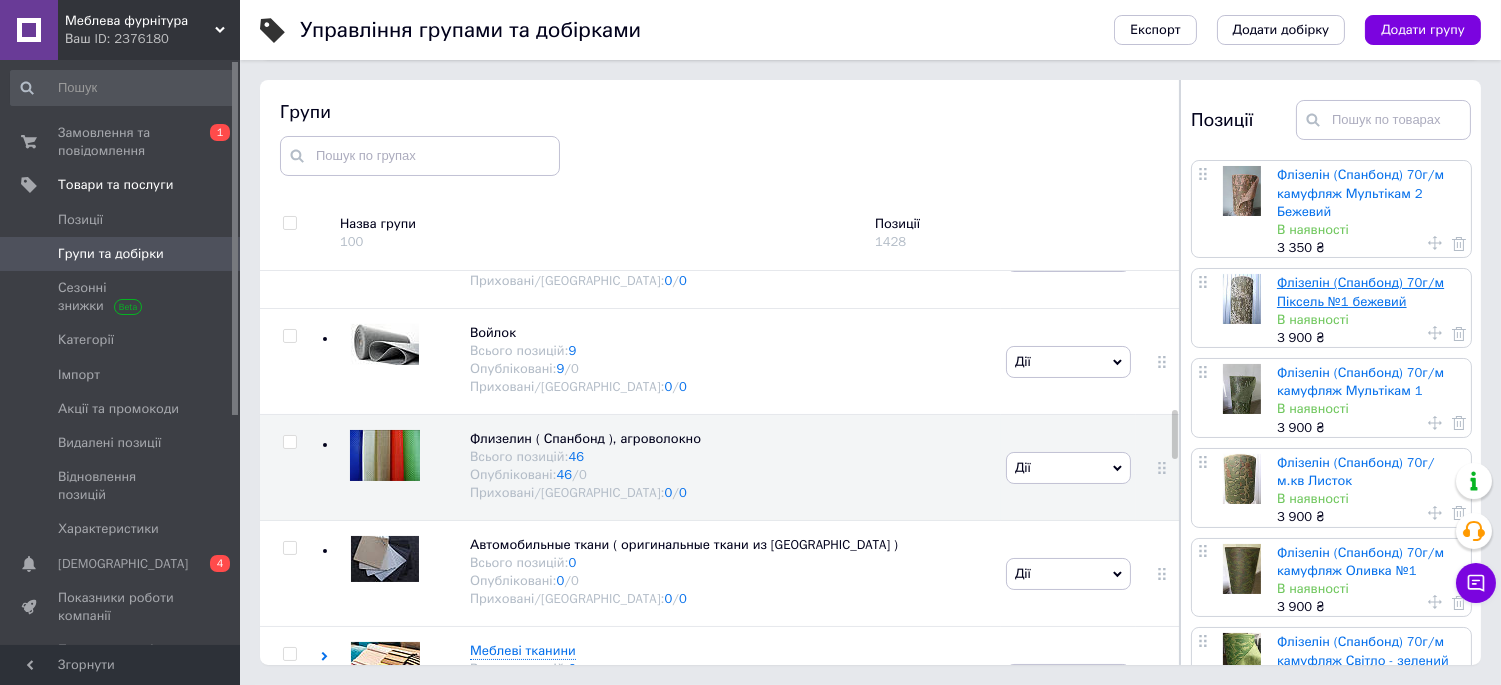 click on "Флізелін (Спанбонд) 70г/м Піксель №1 бежевий" at bounding box center [1360, 291] 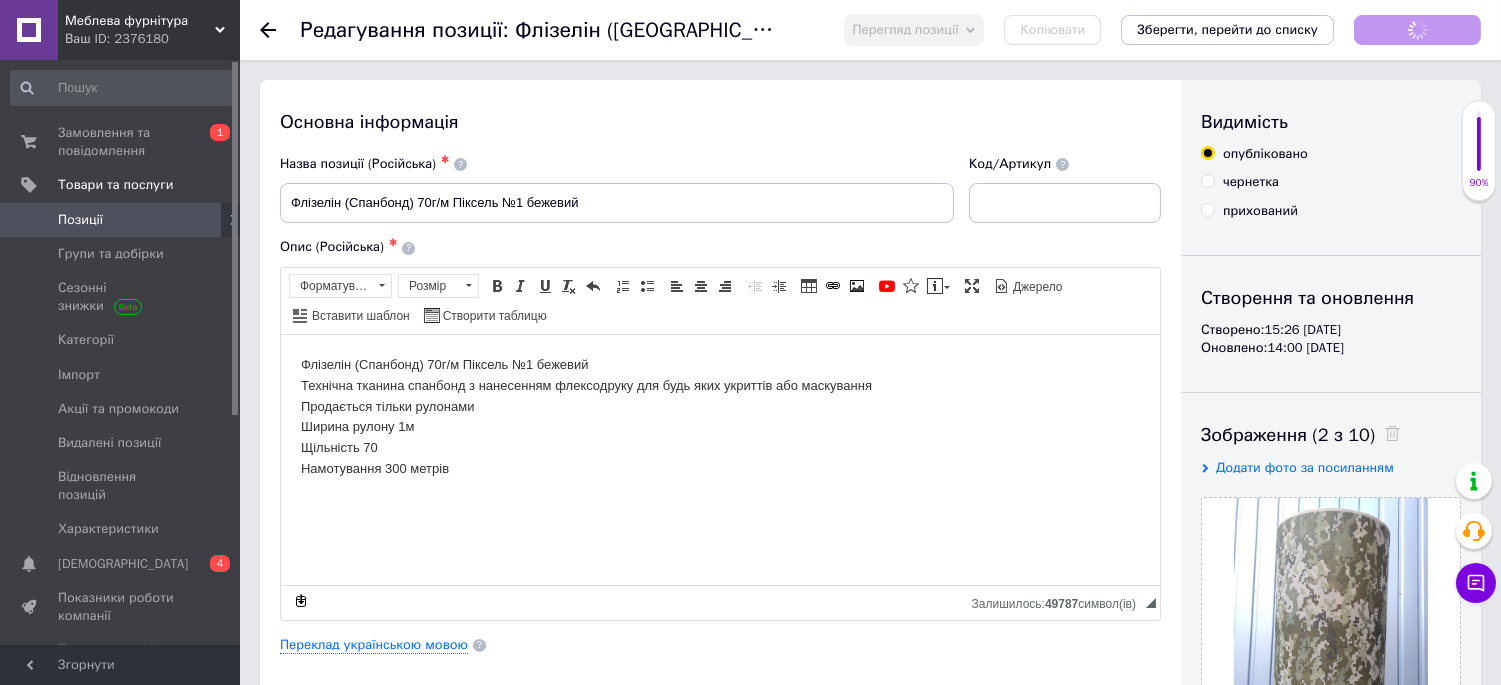 scroll, scrollTop: 0, scrollLeft: 0, axis: both 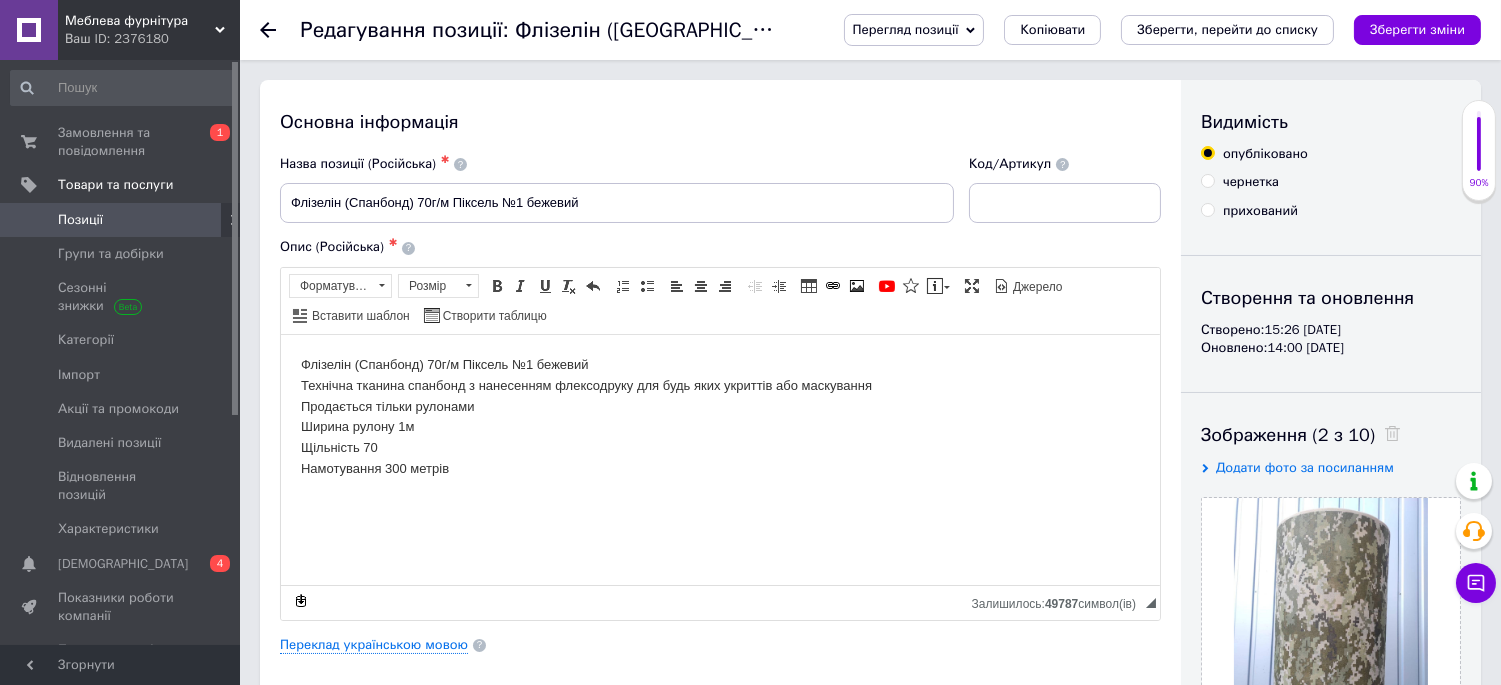 click on "Намотування 300 метрів" at bounding box center [719, 468] 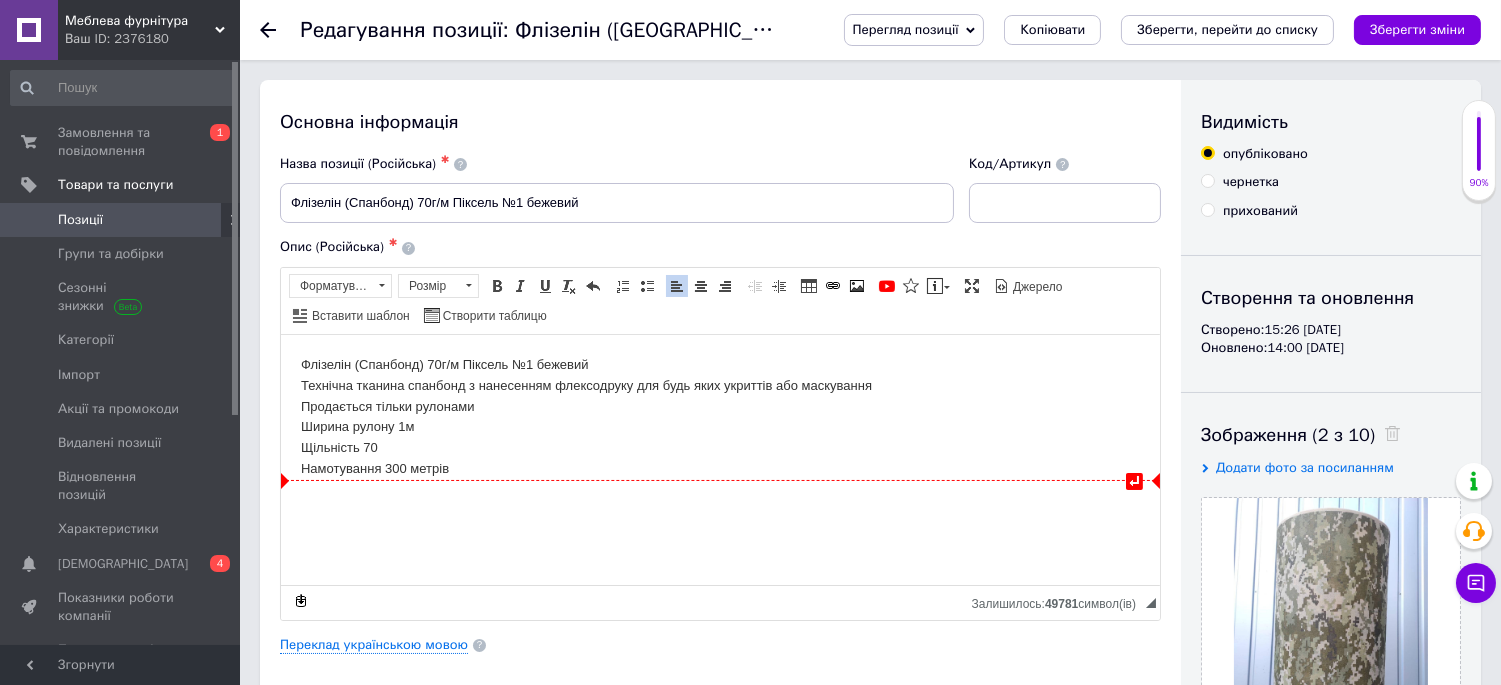 type 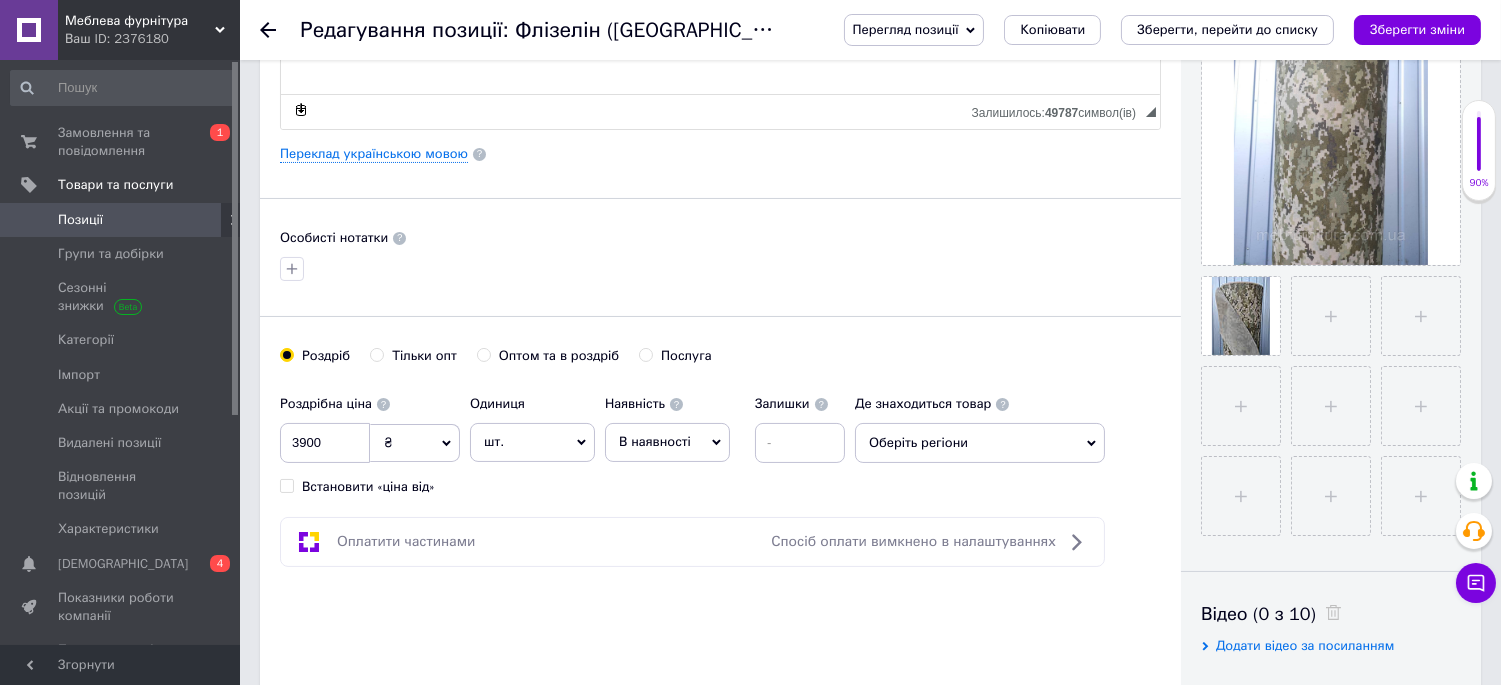 scroll, scrollTop: 555, scrollLeft: 0, axis: vertical 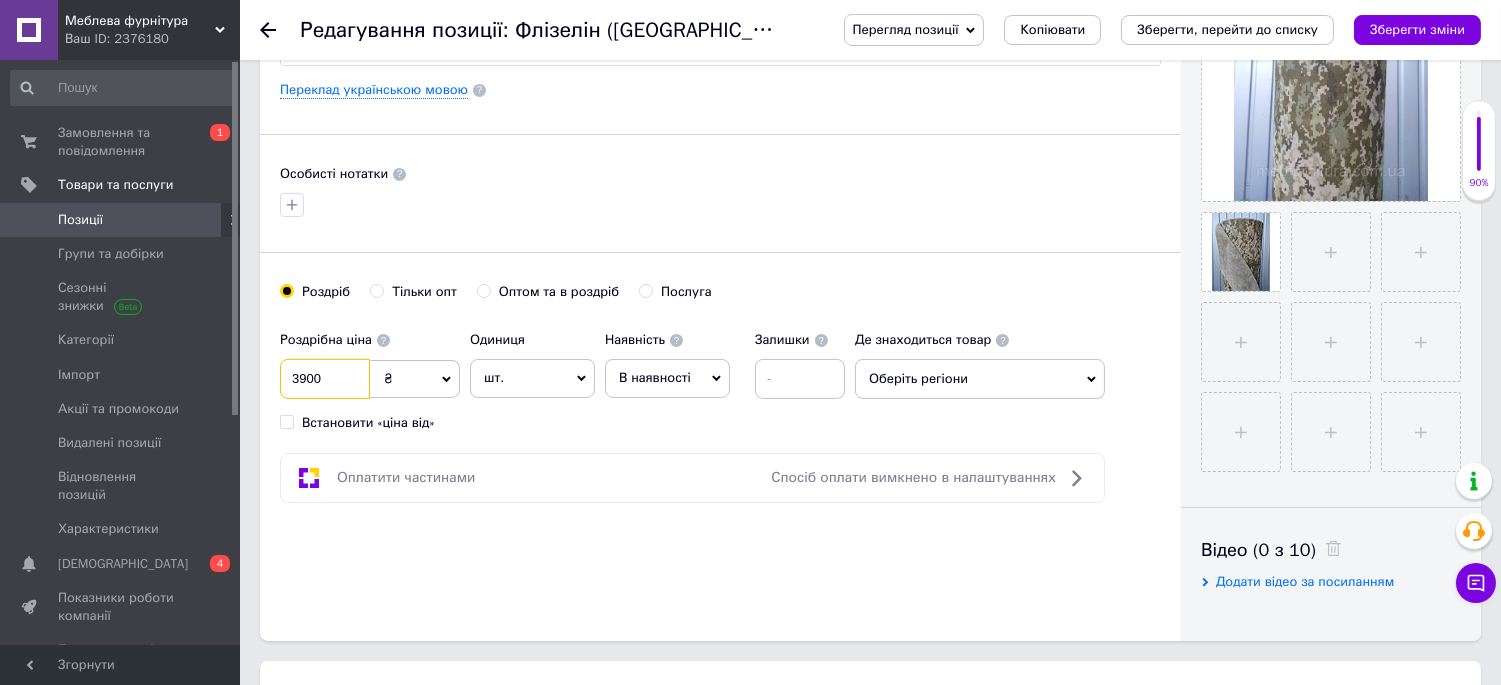 click on "3900" at bounding box center [325, 379] 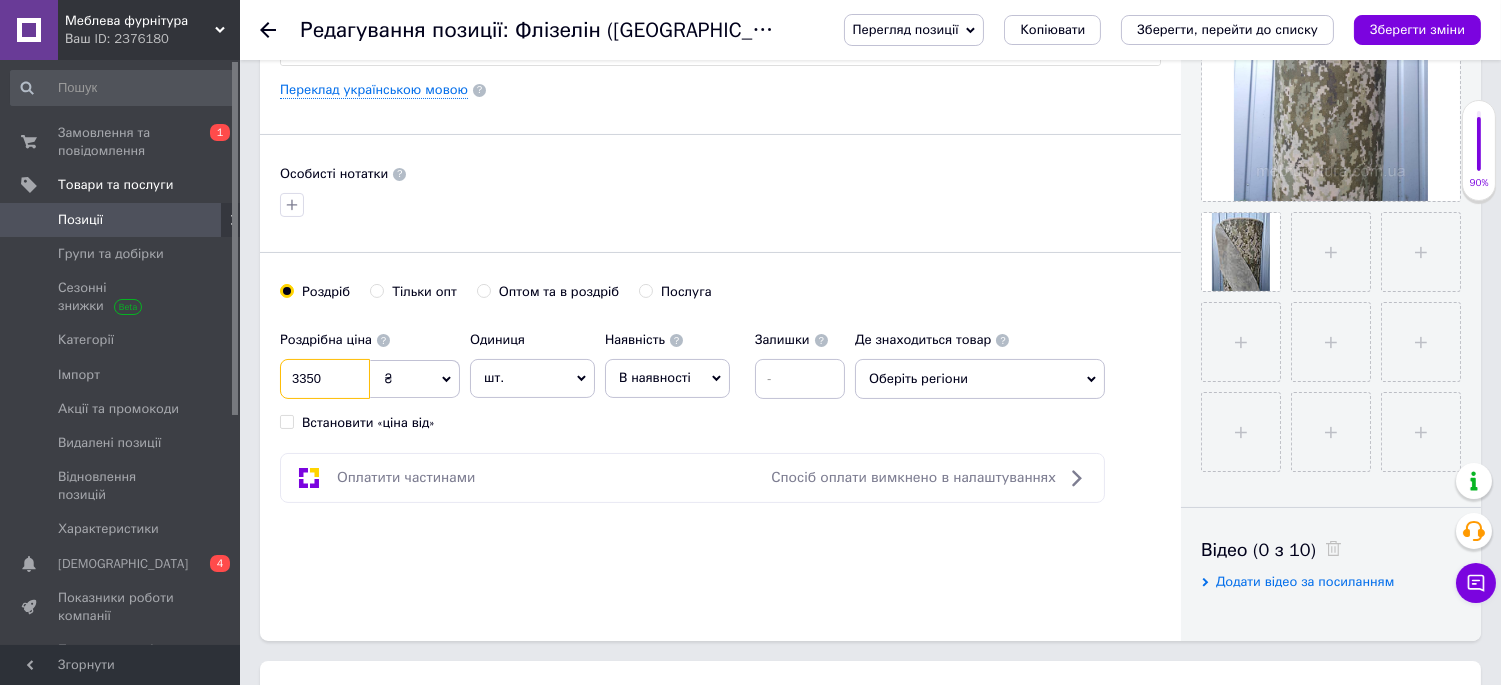 type on "3350" 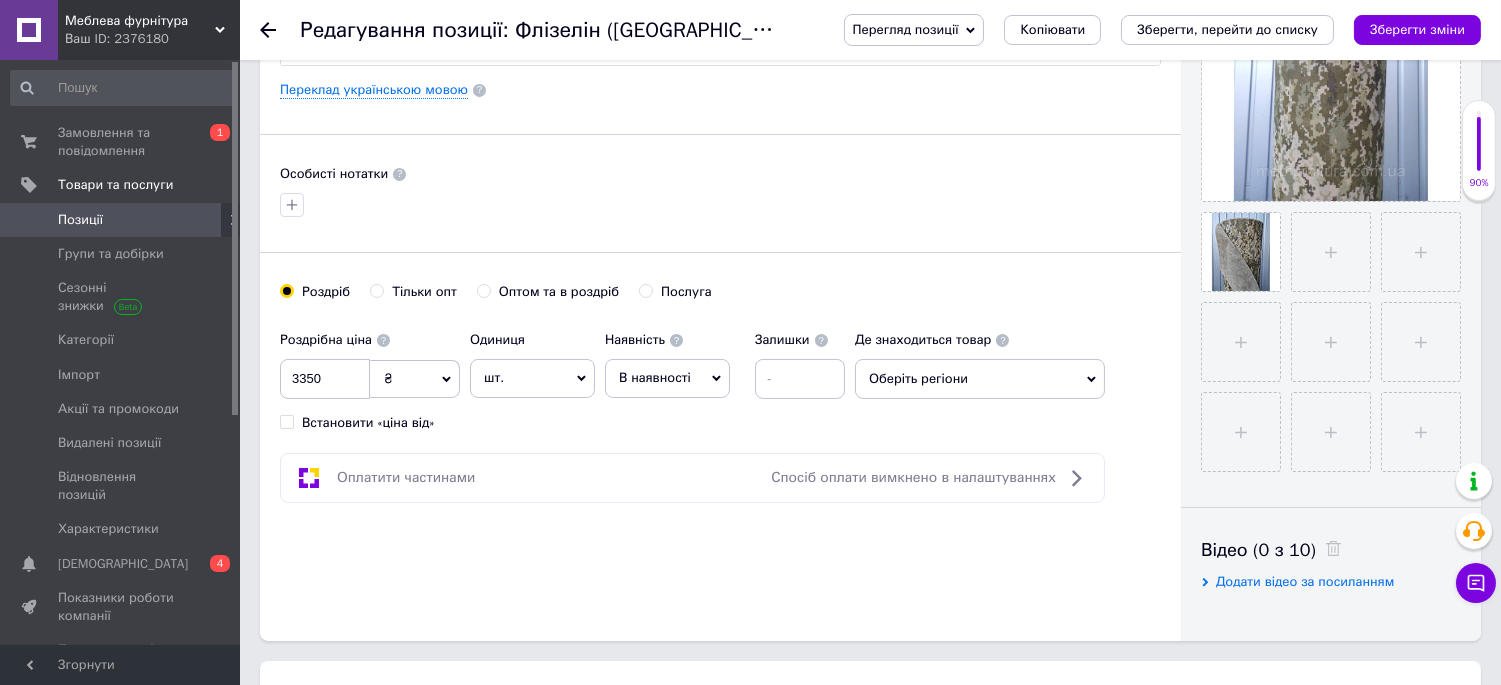 click on "Основна інформація Назва позиції (Російська) ✱ Флізелін ([GEOGRAPHIC_DATA]) 70г/м Піксель №1 бежевий Код/Артикул Опис (Російська) ✱ Флізелін ([GEOGRAPHIC_DATA]) 70г/м Піксель №1 бежевий
Технічна тканина спанбонд з нанесенням флексодруку для будь яких укриттів або маскування
Продається тільки рулонами
Ширина рулону 1м
Щільність 70
Намотування 250 метрів
Розширений текстовий редактор, 44392B7C-ED5E-4E30-A7E1-D9DAE5146584 Панель інструментів редактора Форматування Форматування Розмір Розмір   Жирний  Сполучення клавіш Ctrl+B   Курсив  Сполучення клавіш Ctrl+I   Підкреслений" at bounding box center [720, 83] 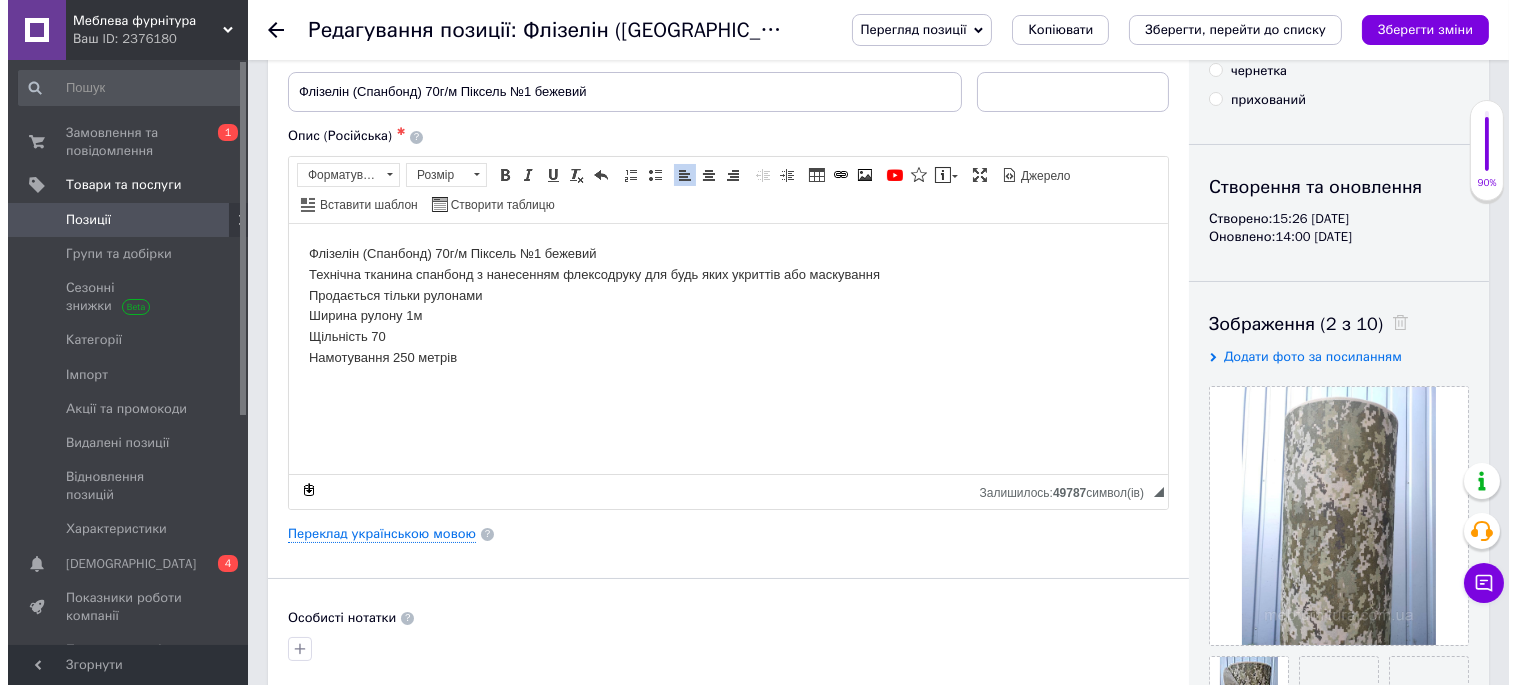 scroll, scrollTop: 0, scrollLeft: 0, axis: both 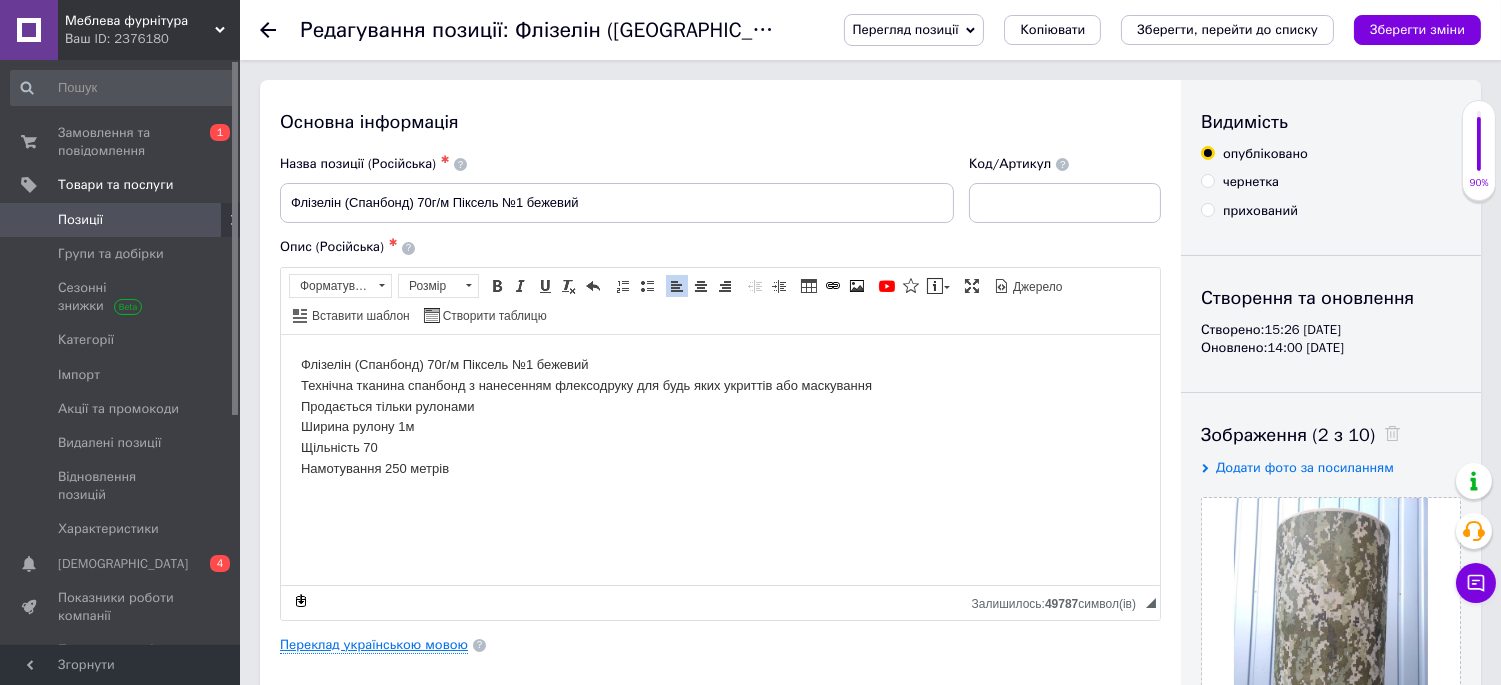 click on "Переклад українською мовою" at bounding box center (374, 645) 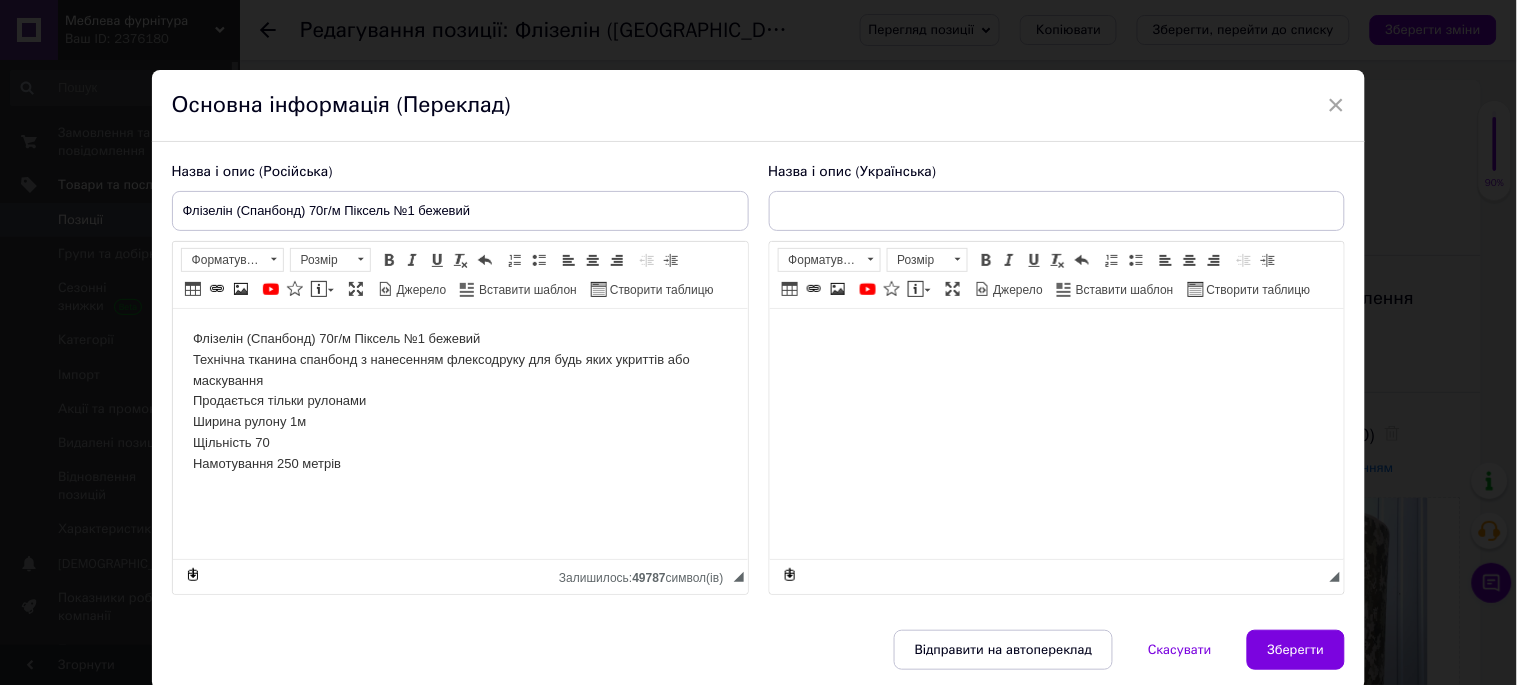 scroll, scrollTop: 0, scrollLeft: 0, axis: both 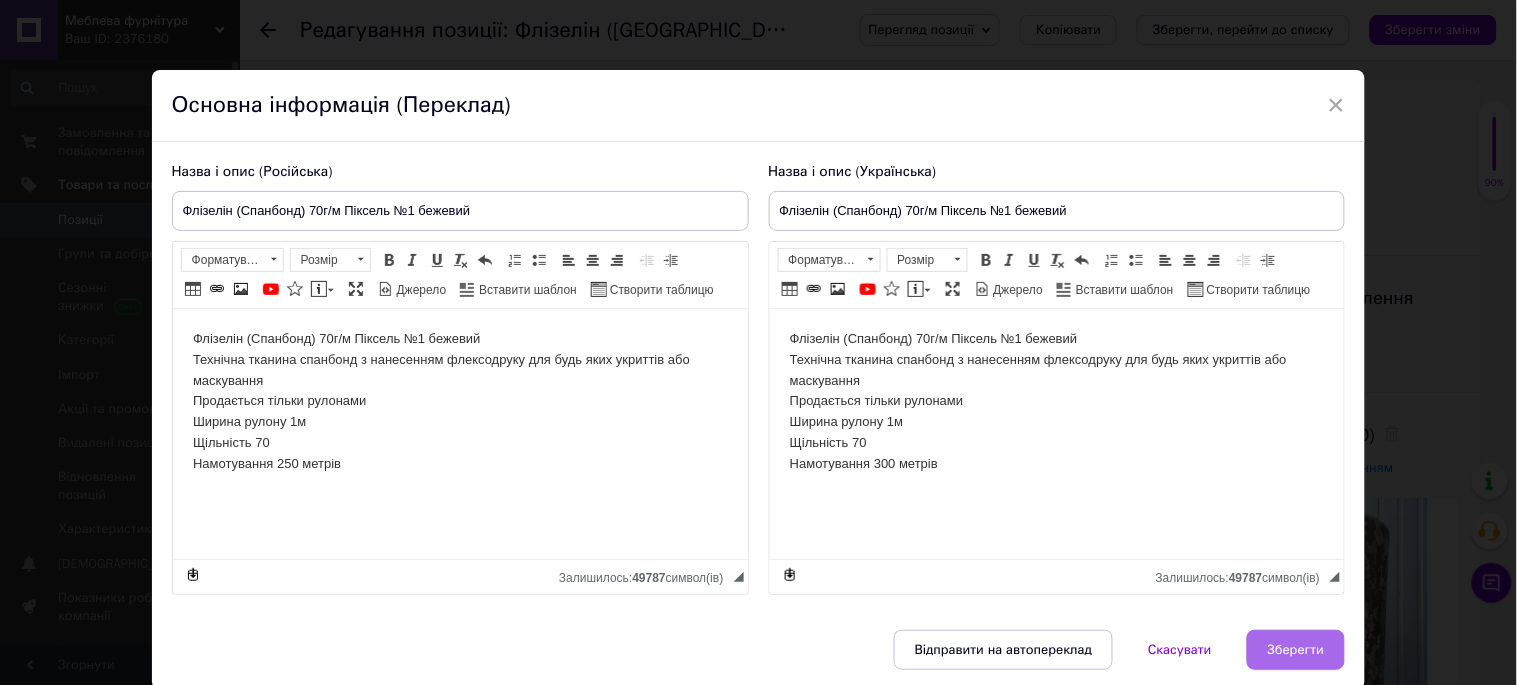 click on "Зберегти" at bounding box center [1296, 650] 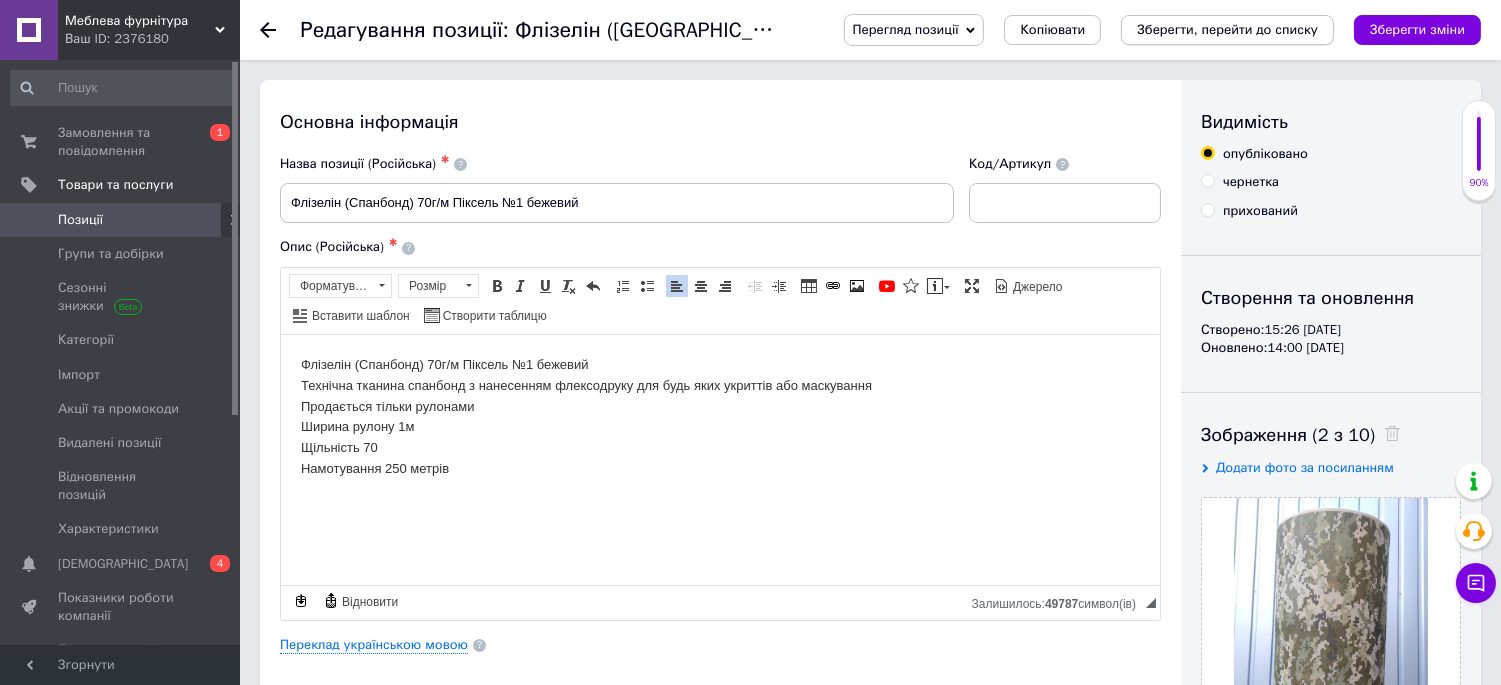 click on "Зберегти, перейти до списку" at bounding box center (1227, 29) 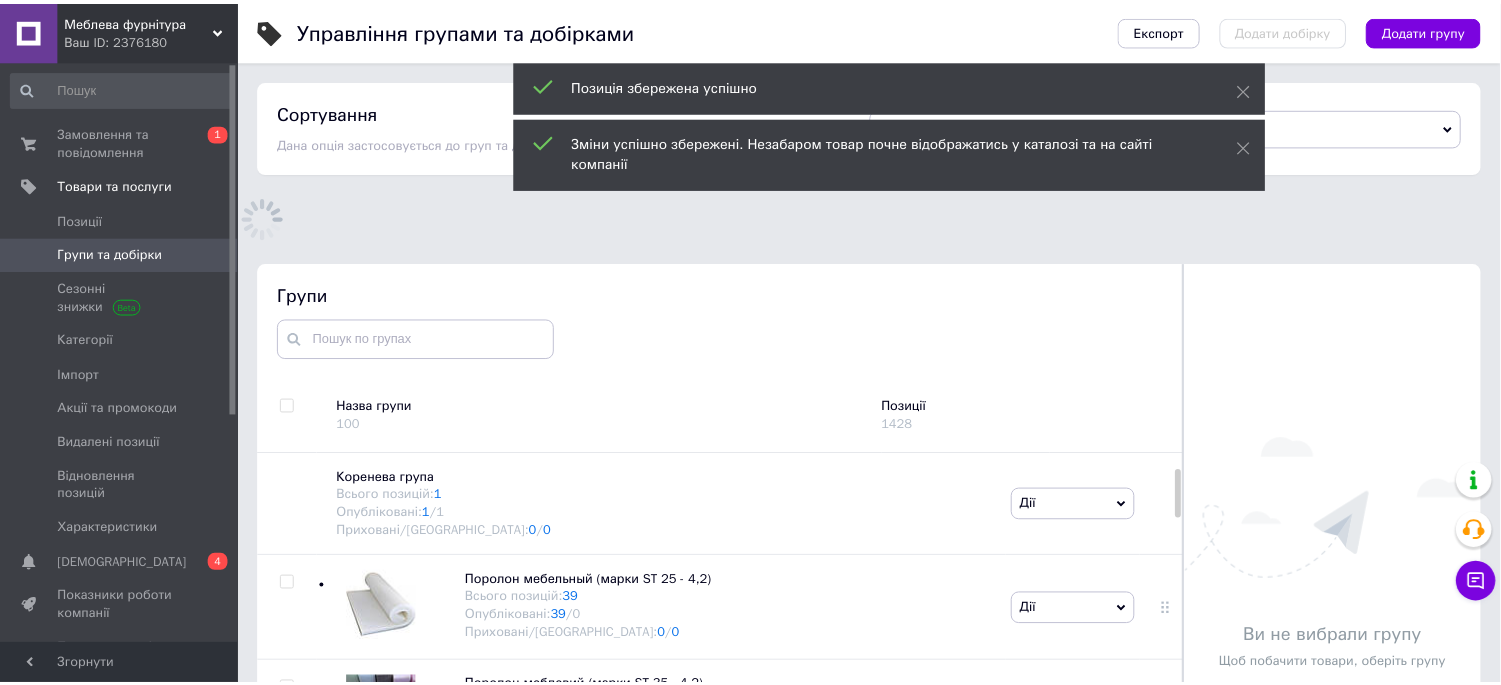 scroll, scrollTop: 183, scrollLeft: 0, axis: vertical 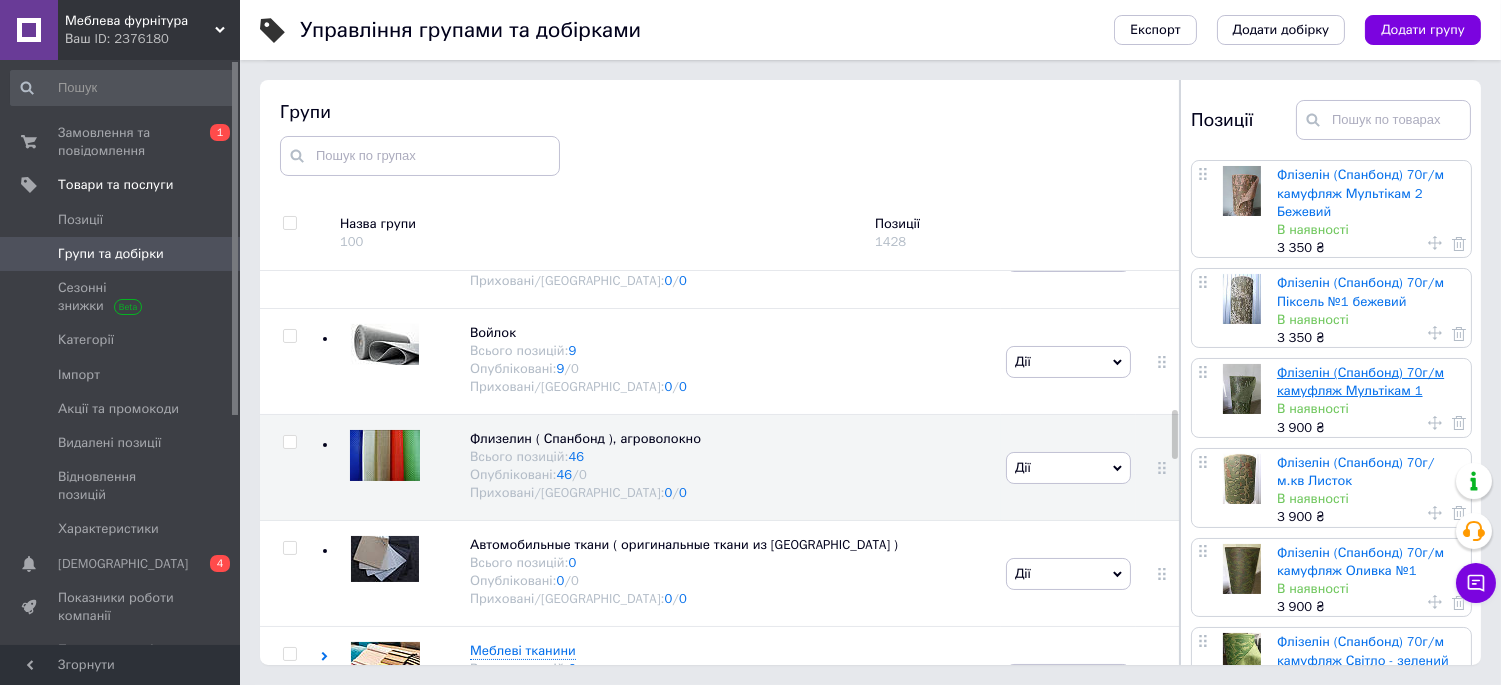 click on "Флізелін (Спанбонд) 70г/м камуфляж  Мультікам 1" at bounding box center (1360, 381) 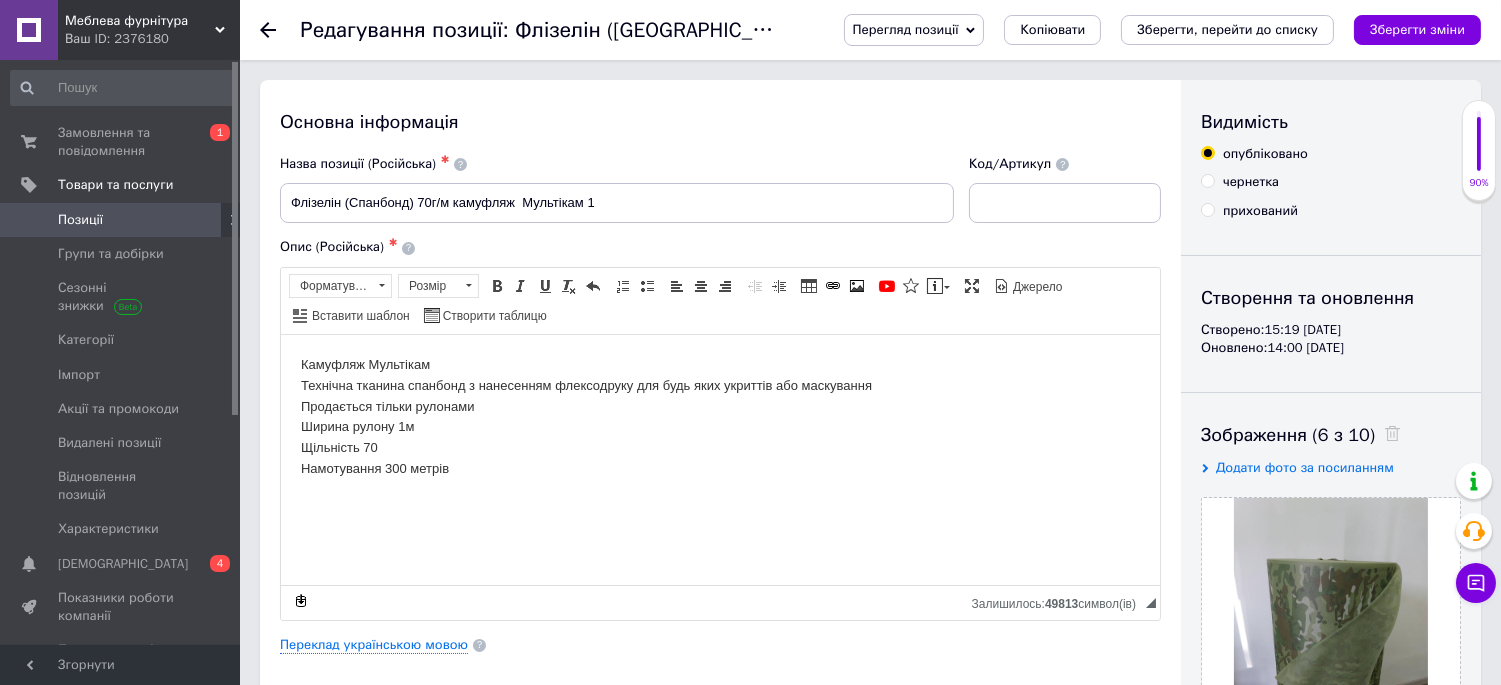 scroll, scrollTop: 111, scrollLeft: 0, axis: vertical 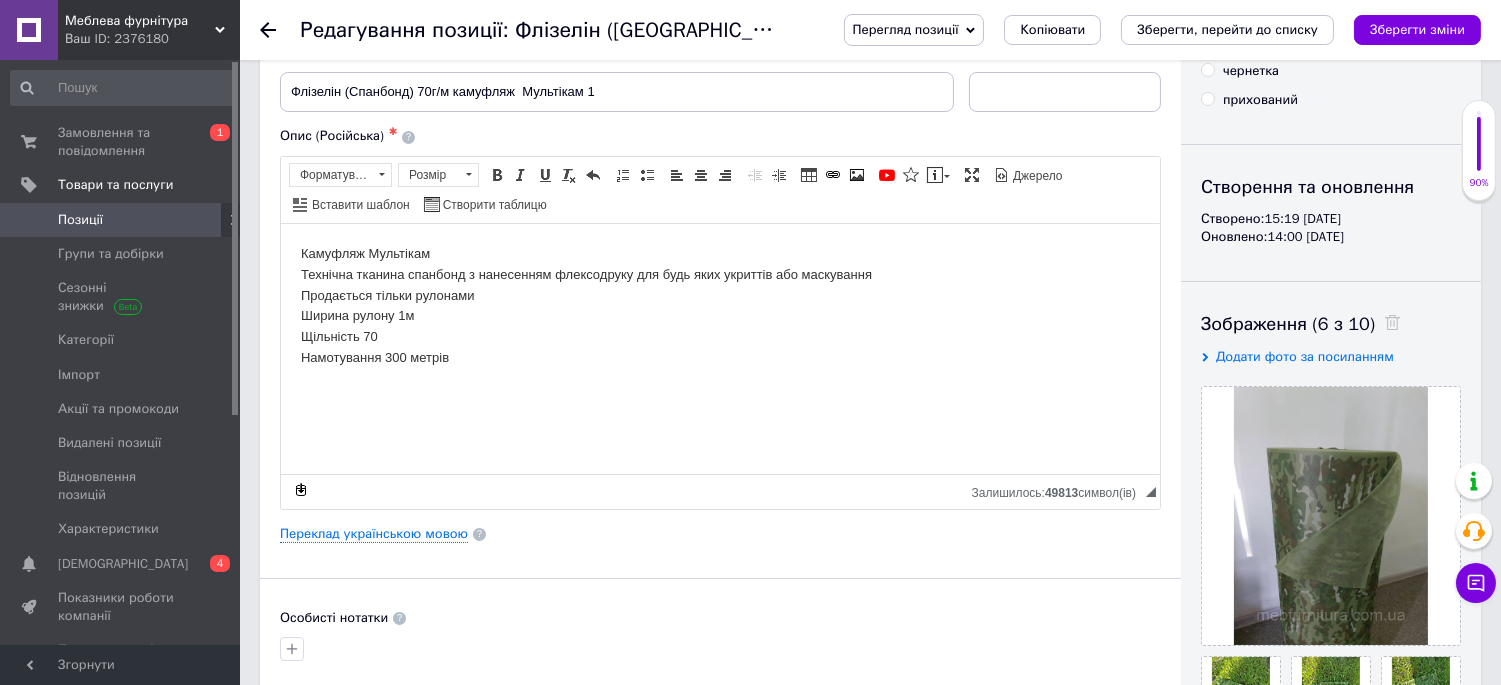 click on "Намотування 300 метрів" at bounding box center [719, 357] 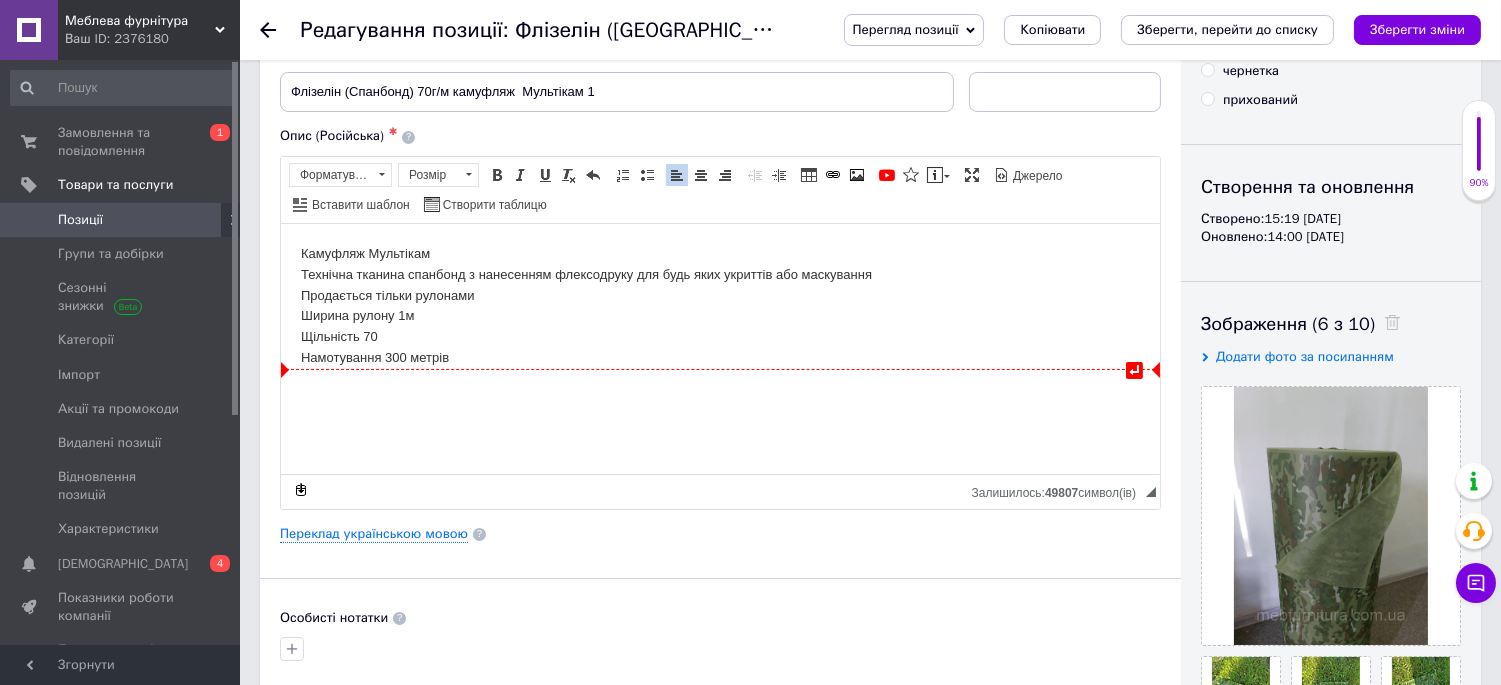 type 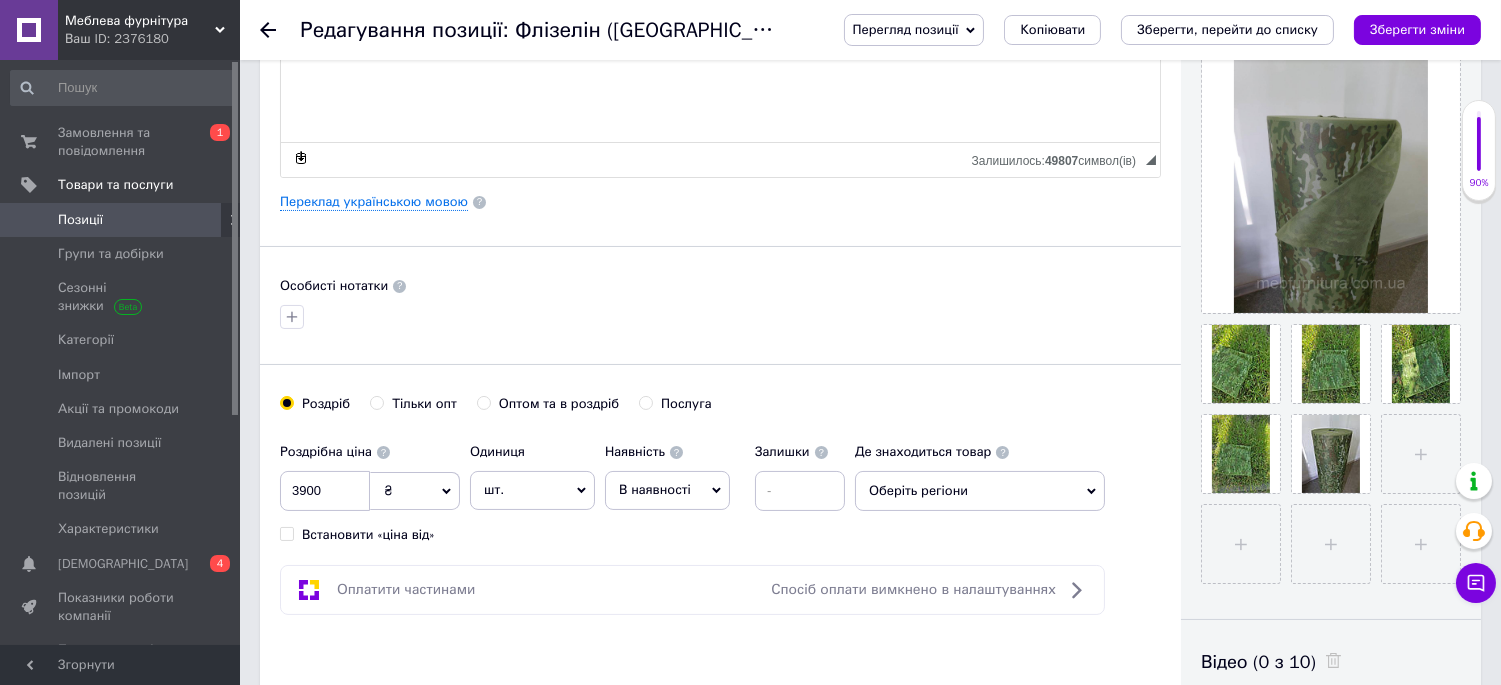 scroll, scrollTop: 444, scrollLeft: 0, axis: vertical 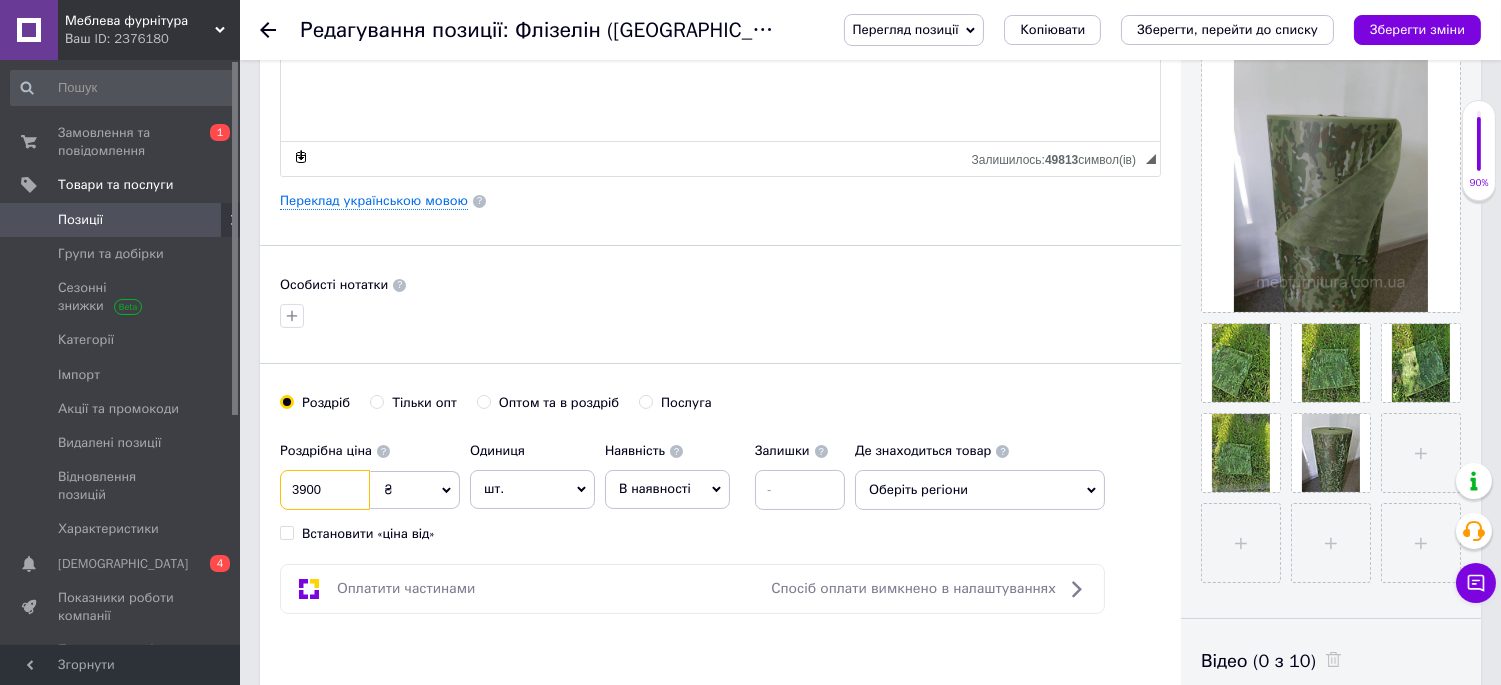 click on "3900" at bounding box center (325, 490) 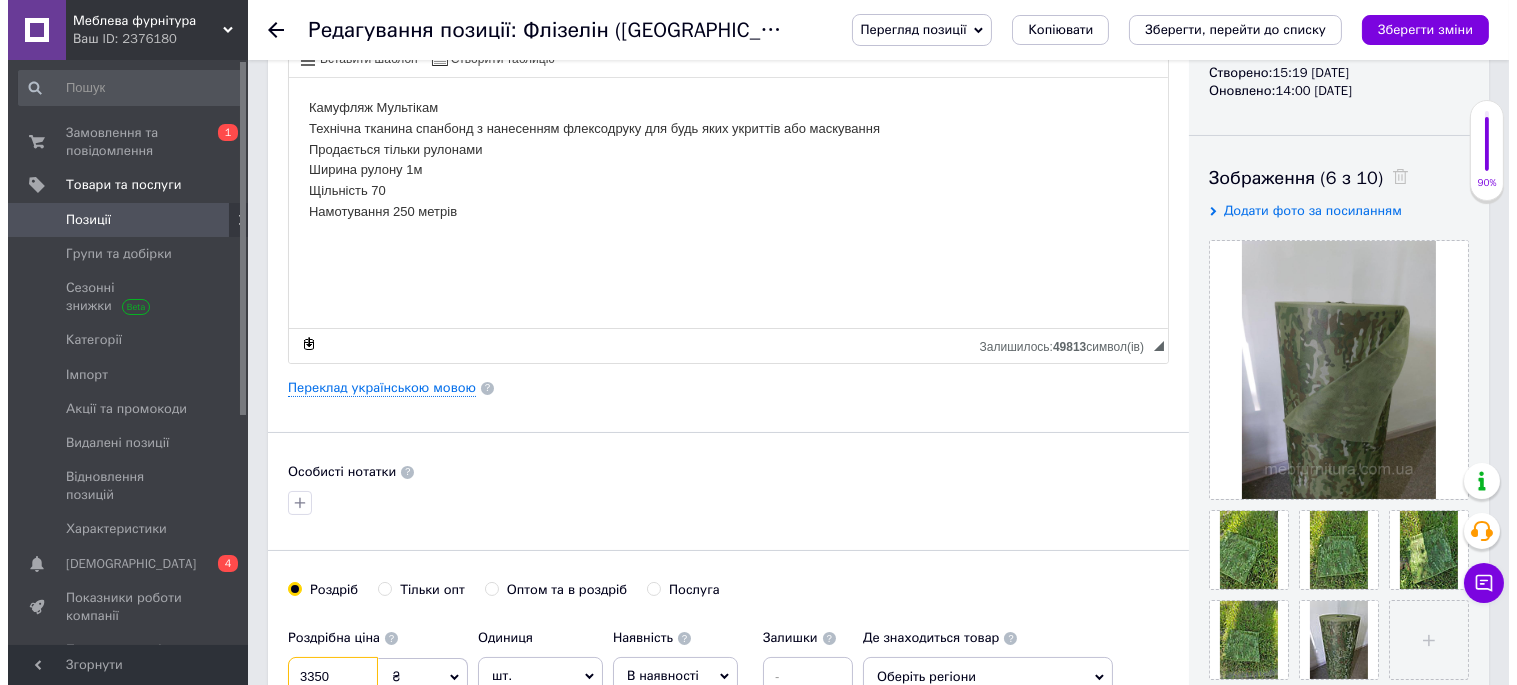 scroll, scrollTop: 222, scrollLeft: 0, axis: vertical 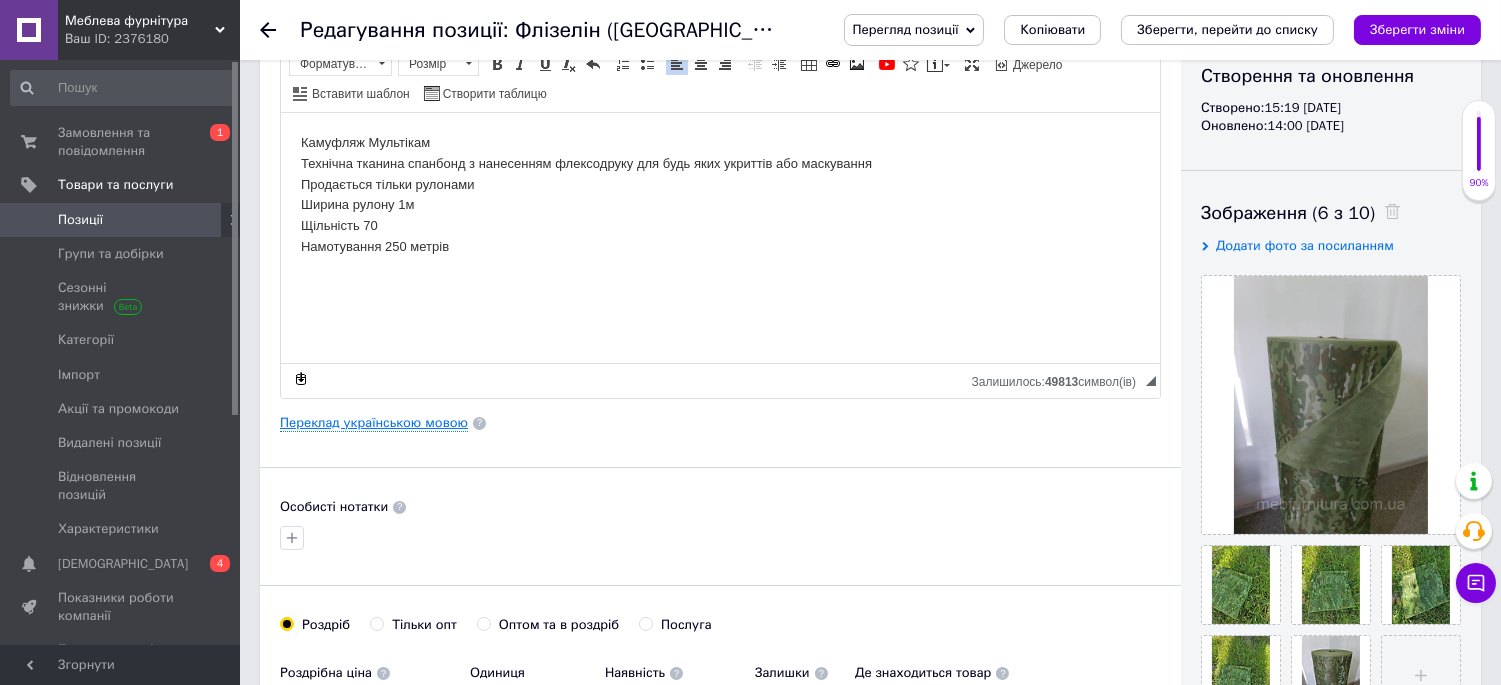 type on "3350" 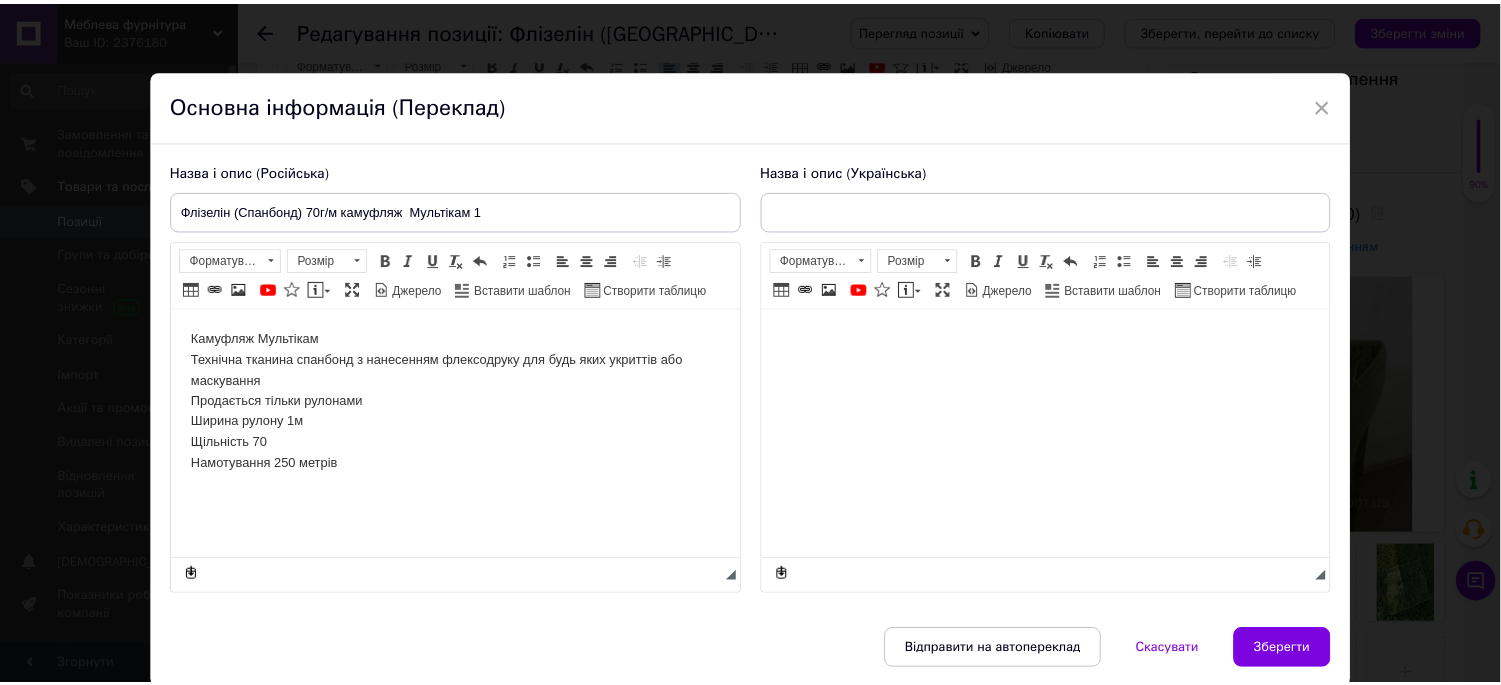 scroll, scrollTop: 0, scrollLeft: 0, axis: both 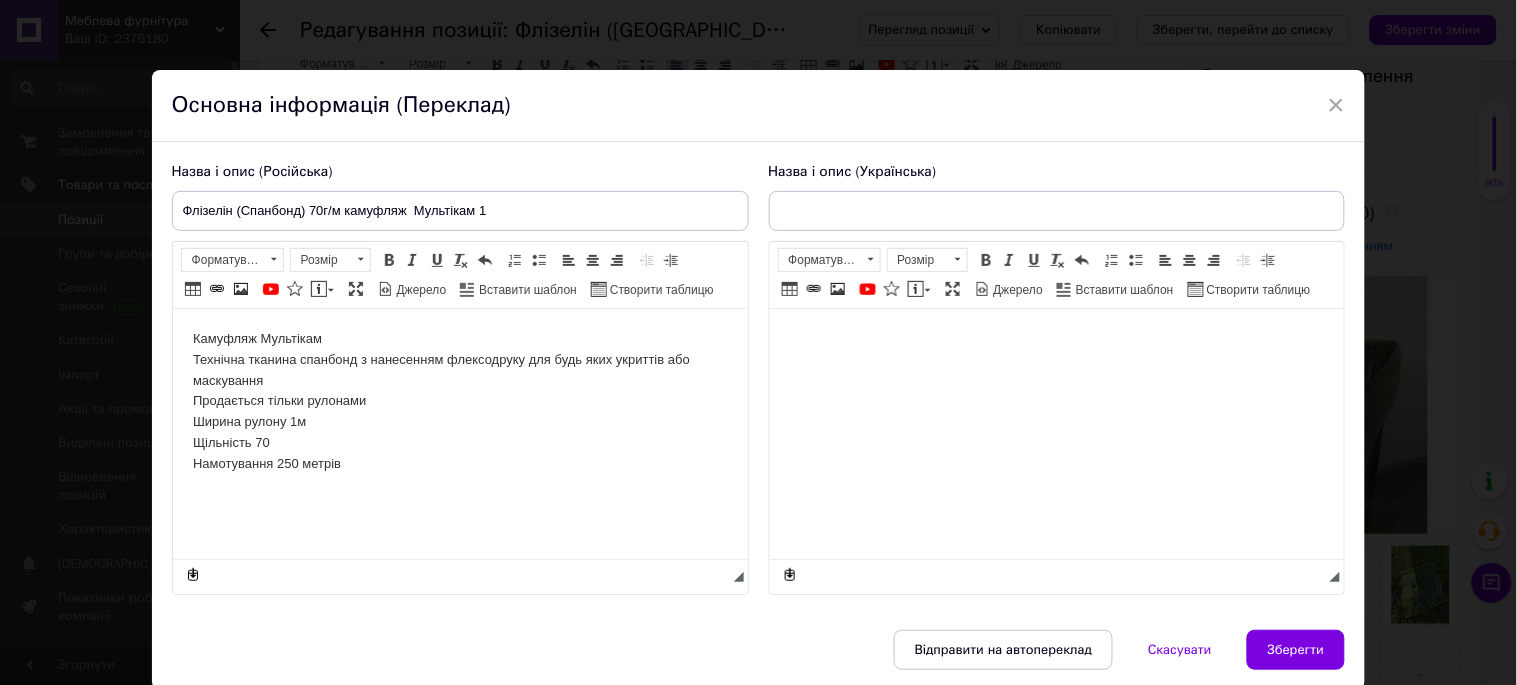 type on "Флізелін (Спанбонд) 70г/м камуфляж  Мультікам" 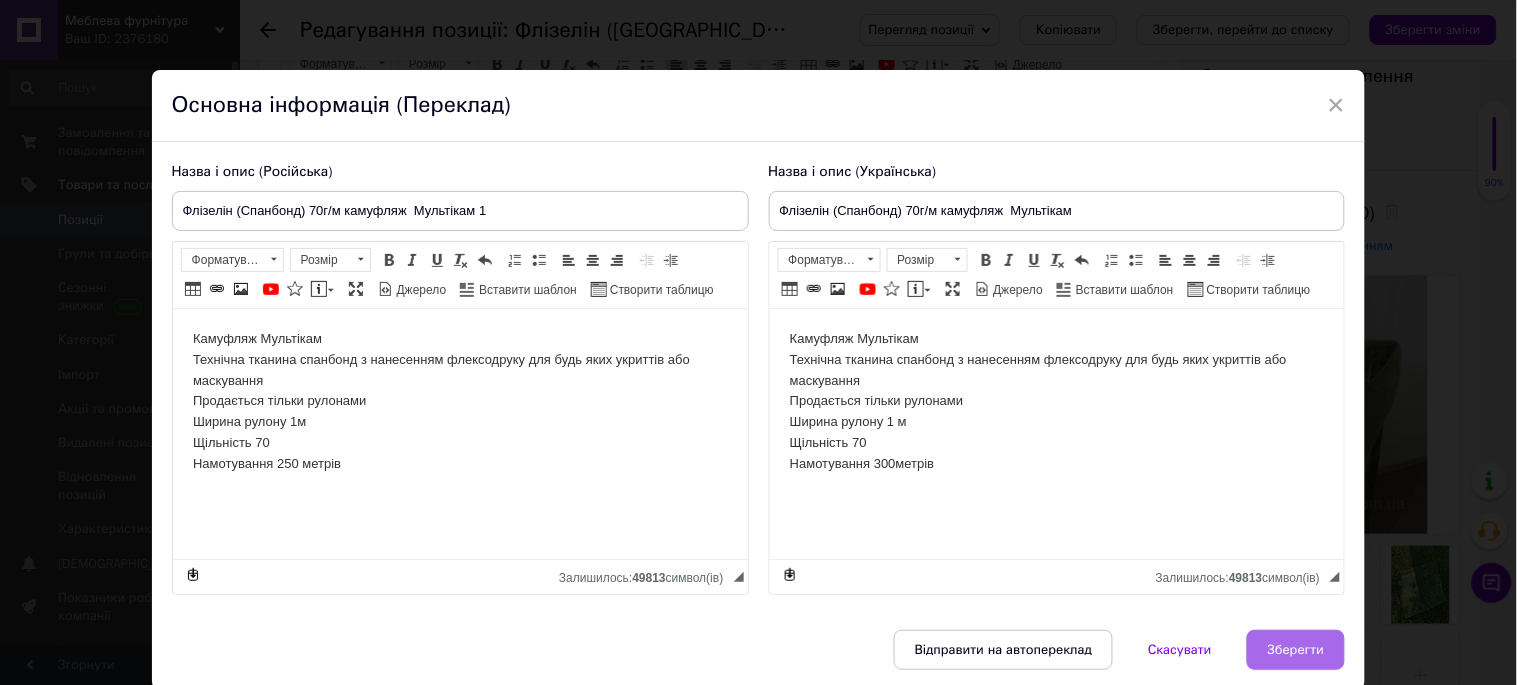 click on "Зберегти" at bounding box center (1296, 650) 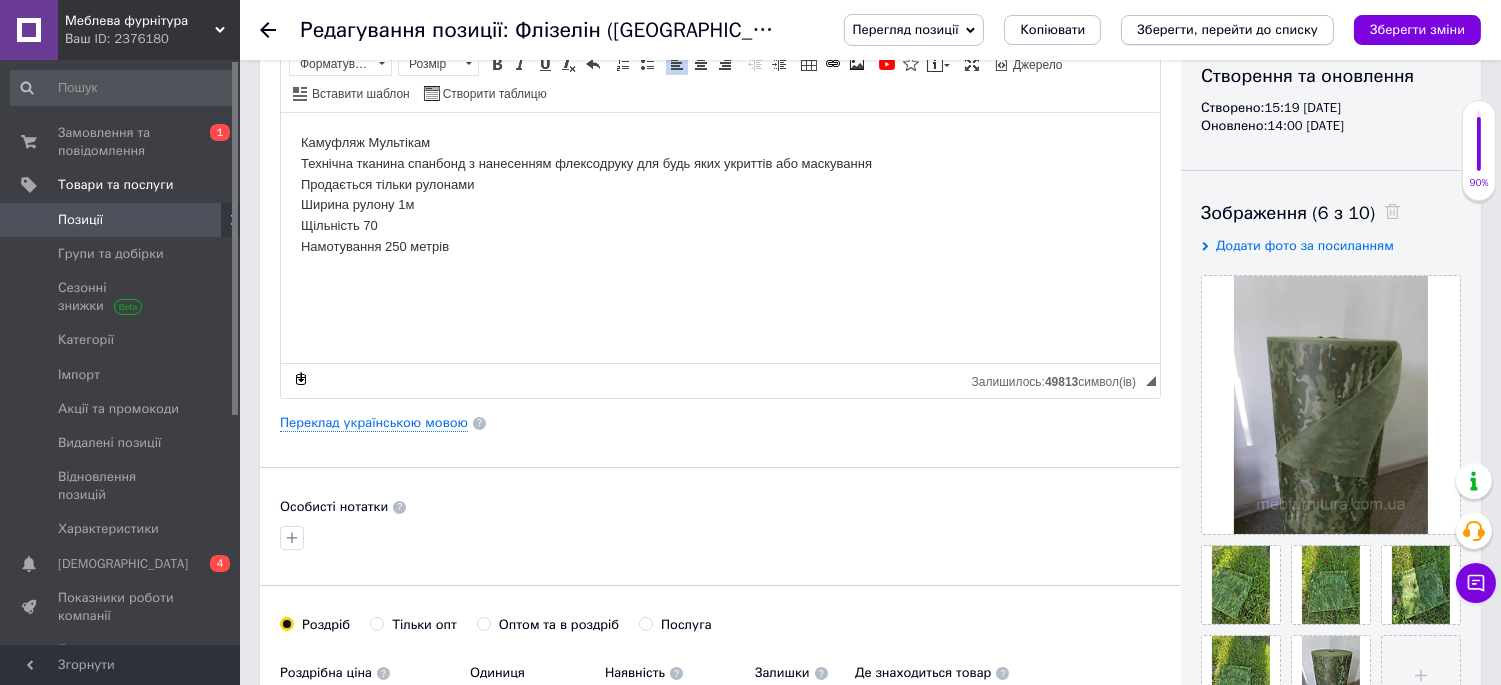 click on "Зберегти, перейти до списку" at bounding box center (1227, 29) 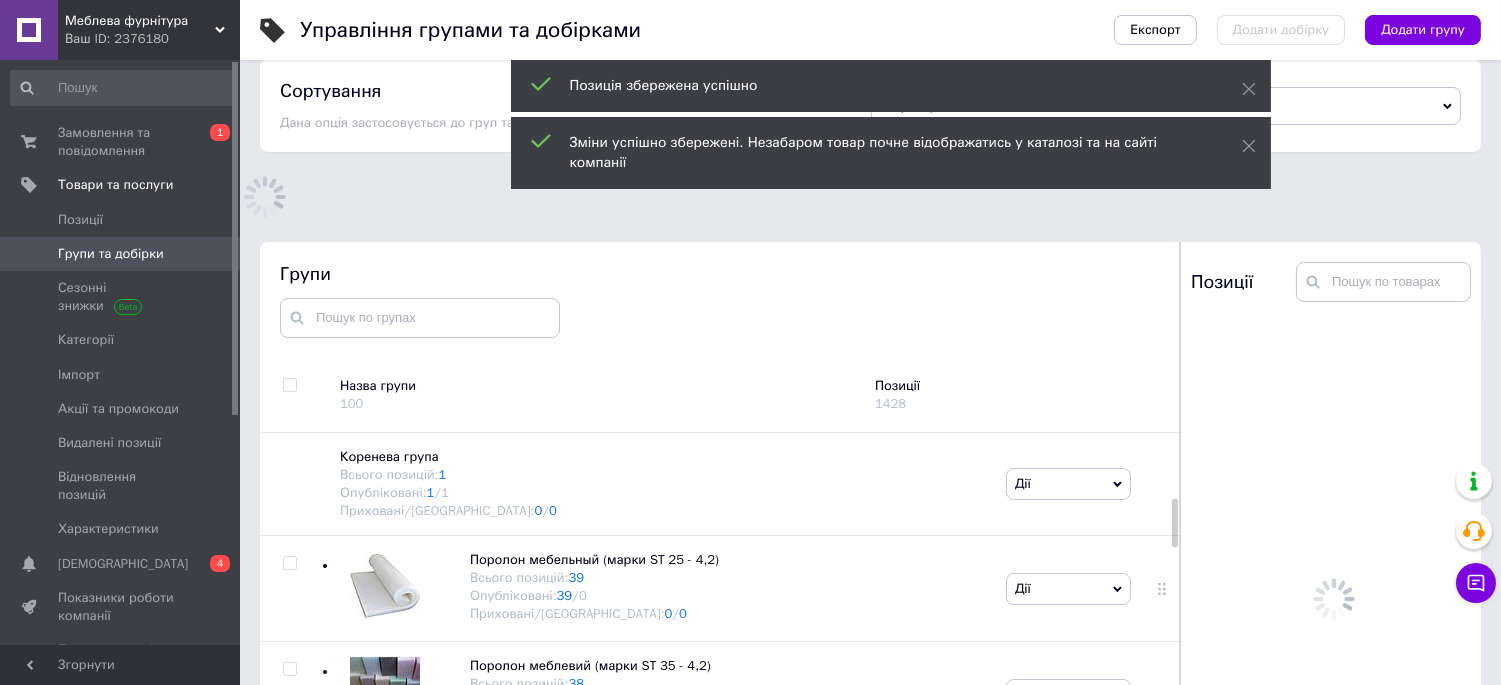 scroll, scrollTop: 183, scrollLeft: 0, axis: vertical 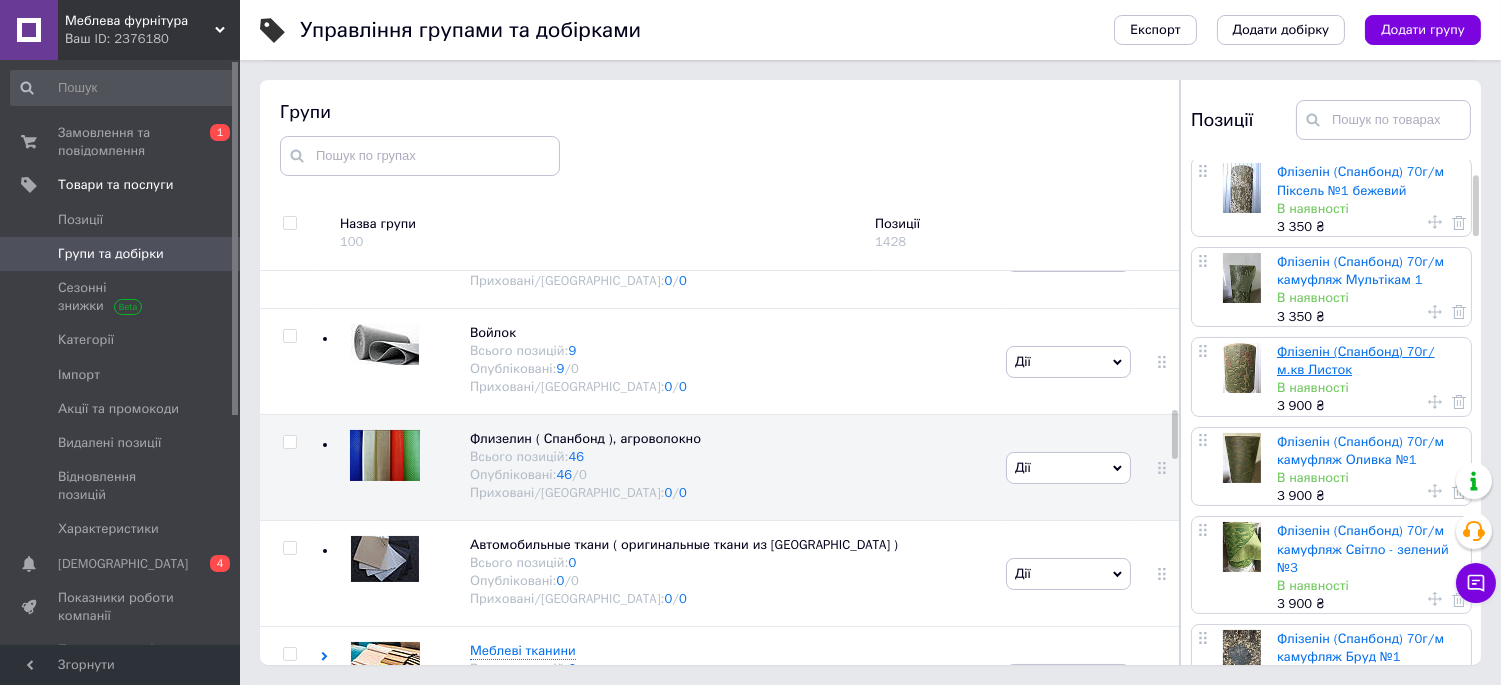 click on "Флізелін (Спанбонд) 70г/м.кв  Листок" at bounding box center [1356, 360] 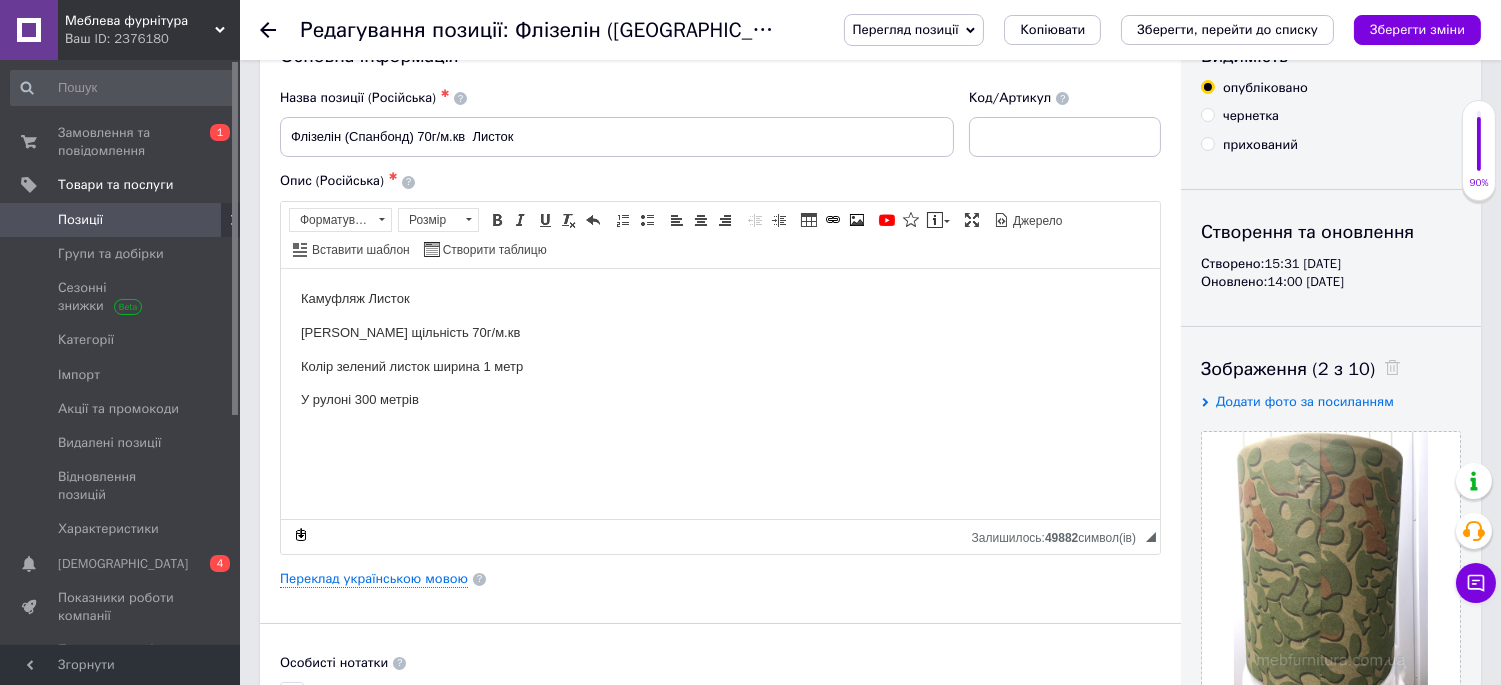 scroll, scrollTop: 111, scrollLeft: 0, axis: vertical 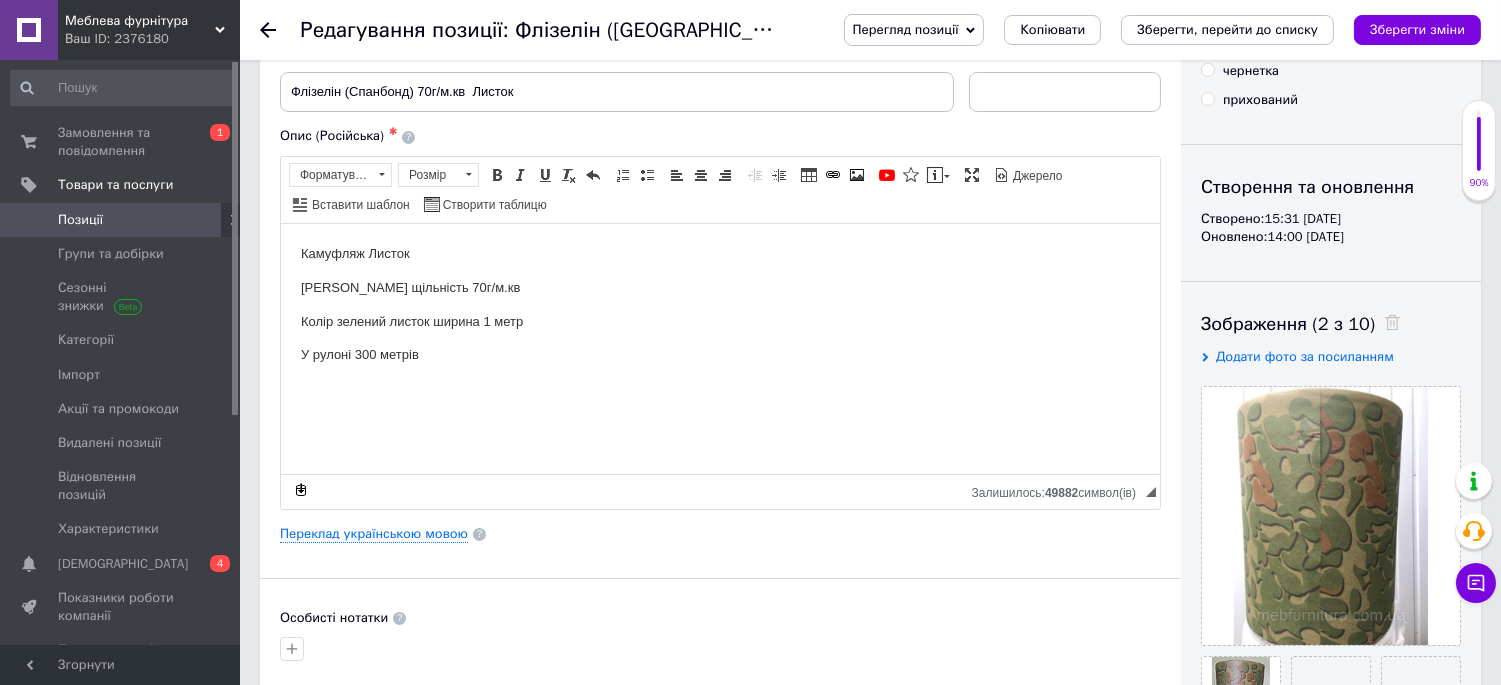 click on "У рулоні 300 метрів" at bounding box center [719, 354] 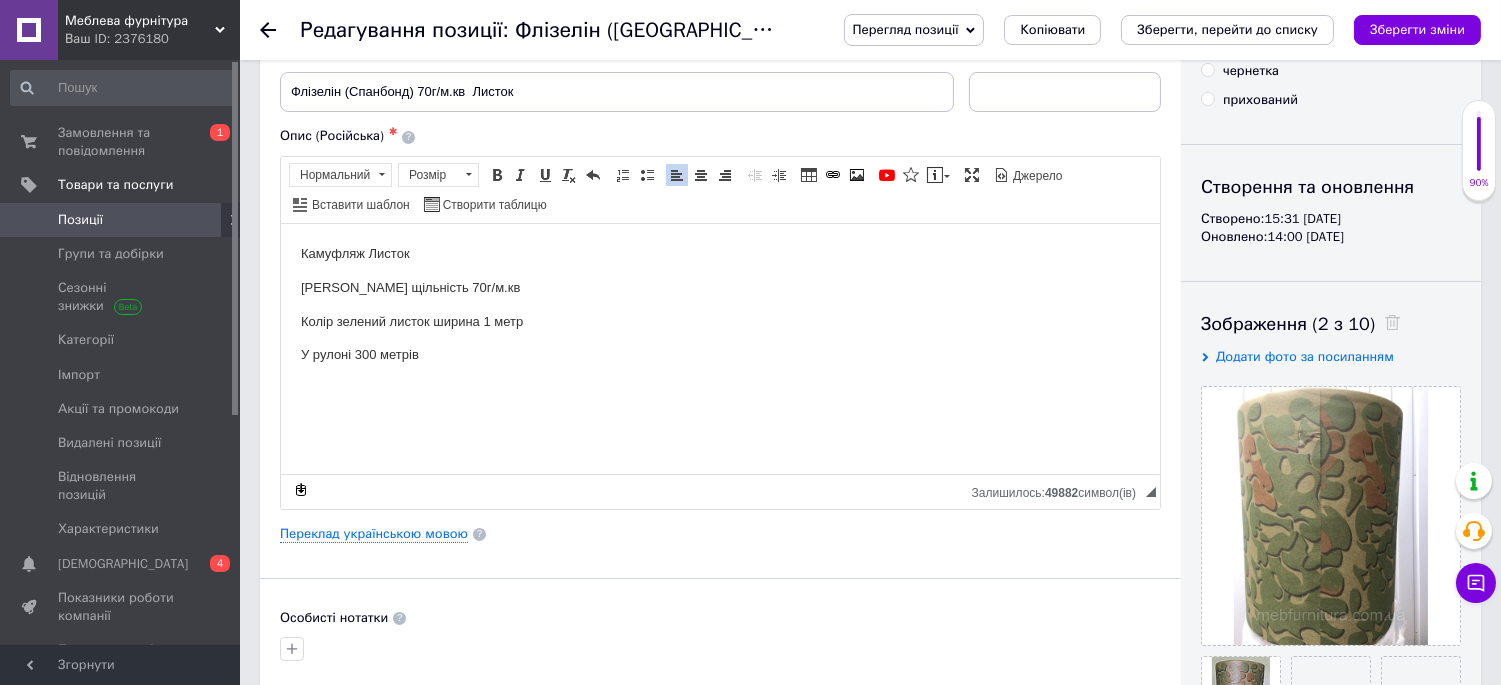 type 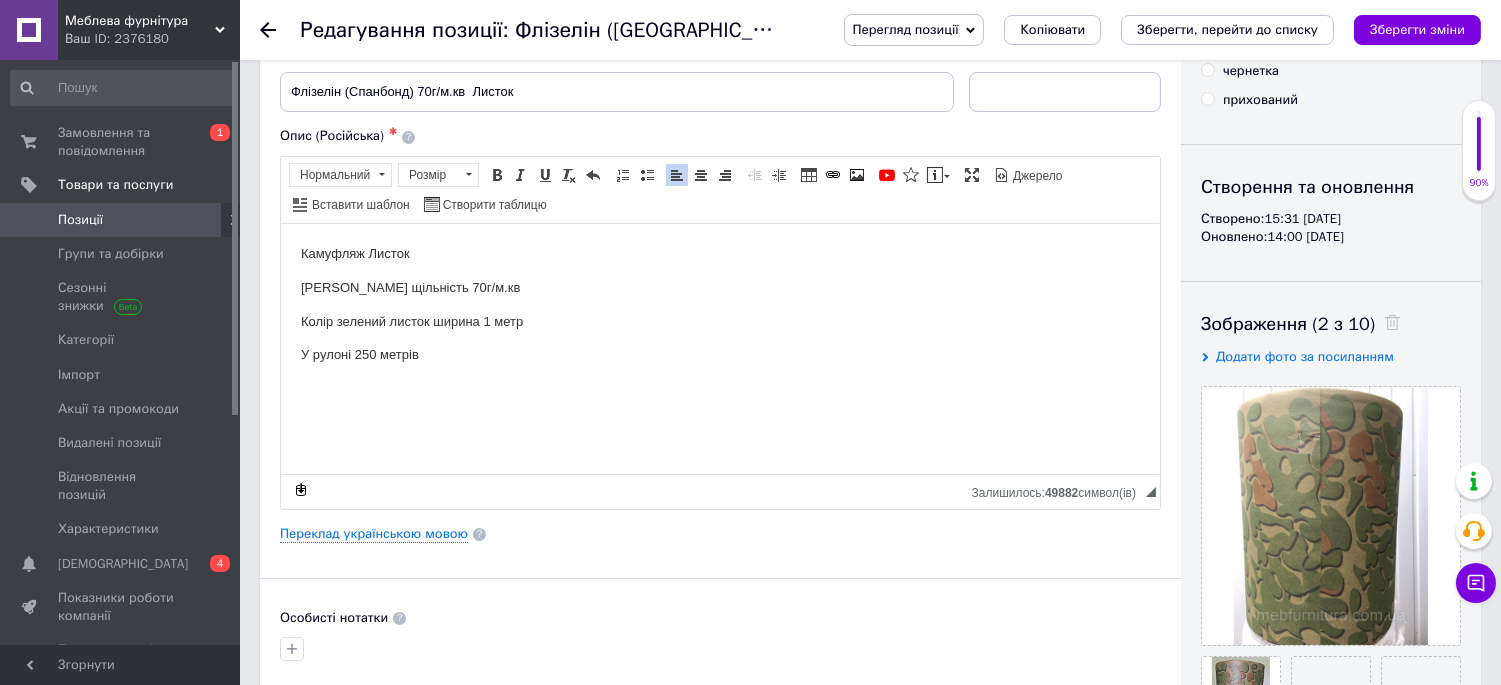 click on "Камуфляж Листок" at bounding box center [719, 253] 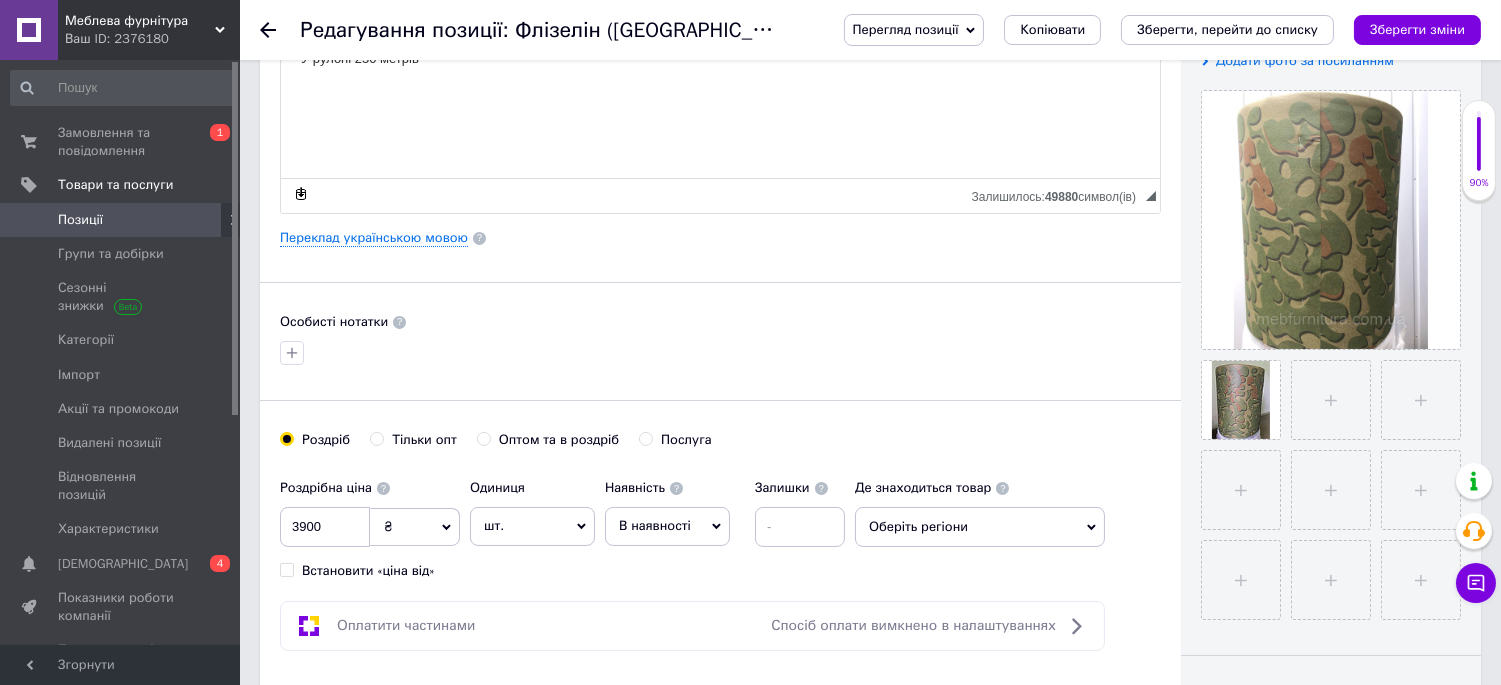 scroll, scrollTop: 444, scrollLeft: 0, axis: vertical 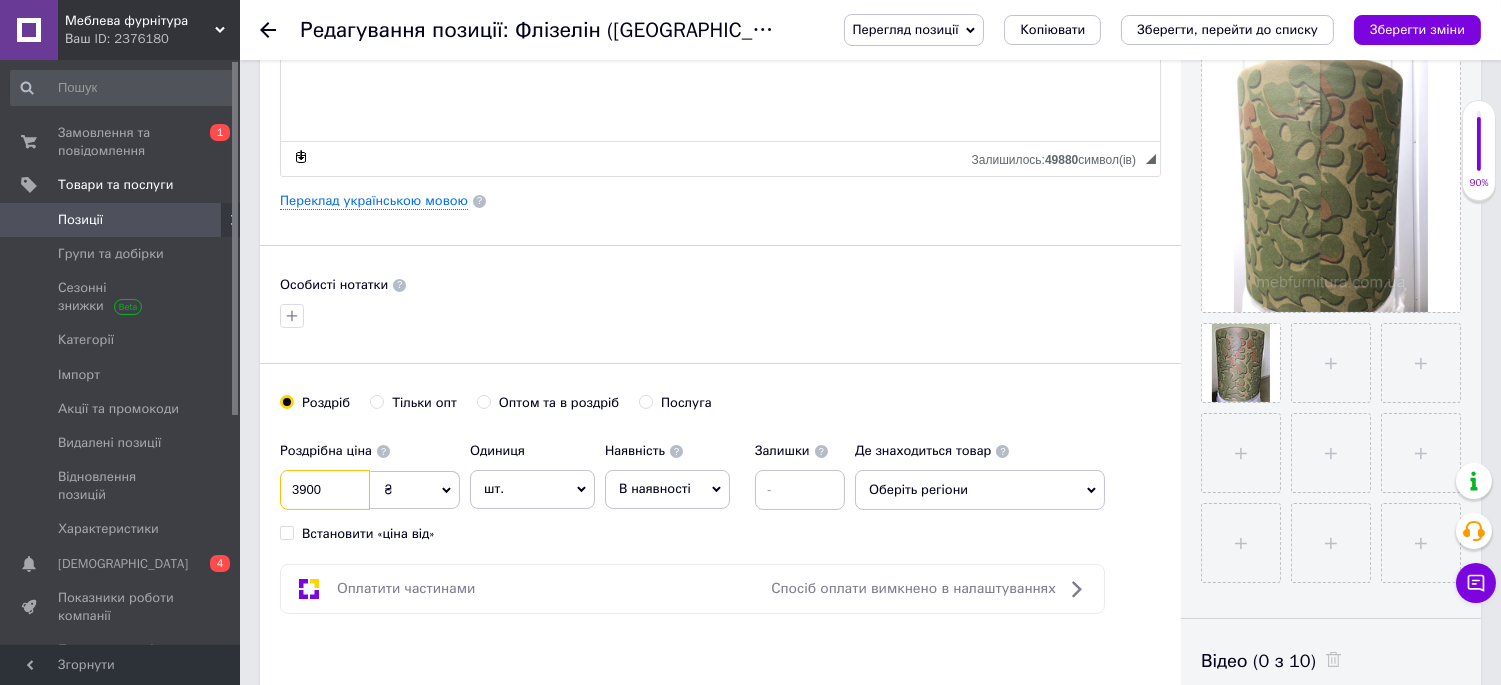 click on "3900" at bounding box center (325, 490) 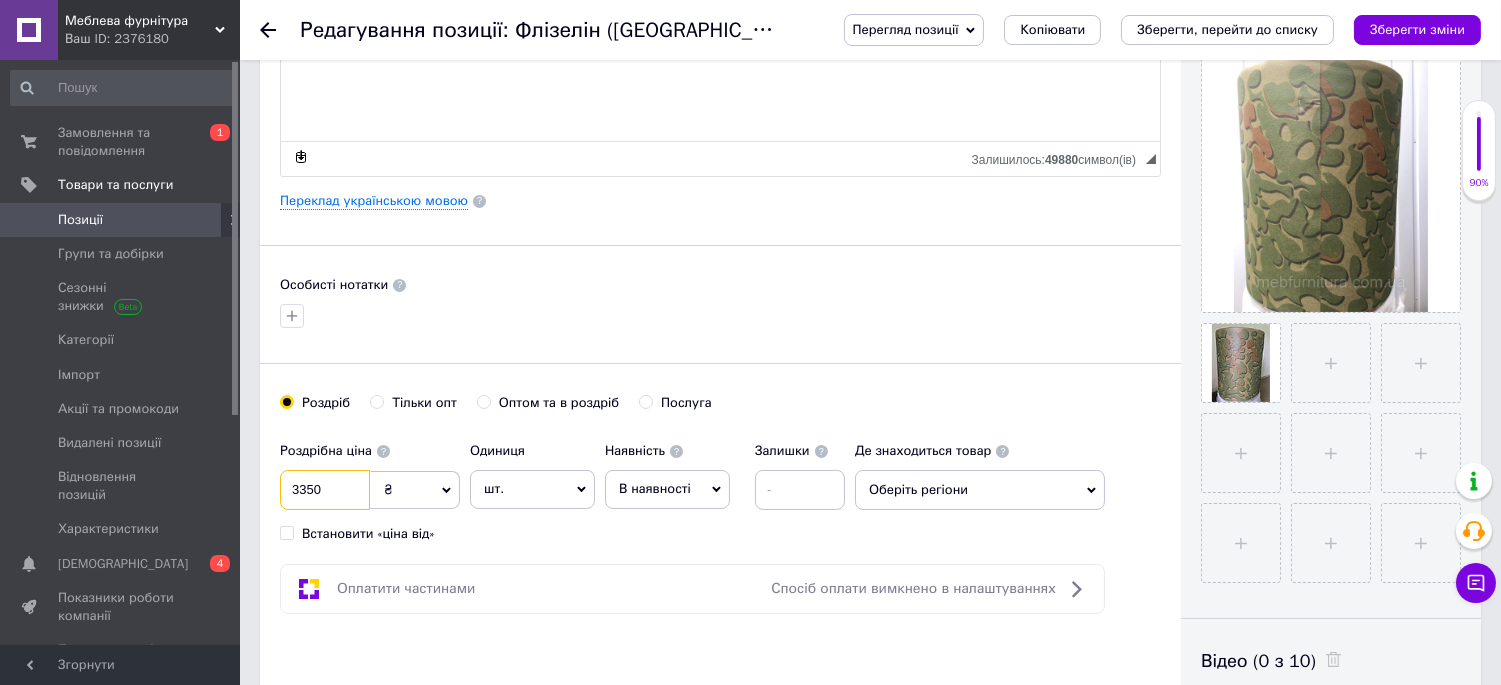 type on "3350" 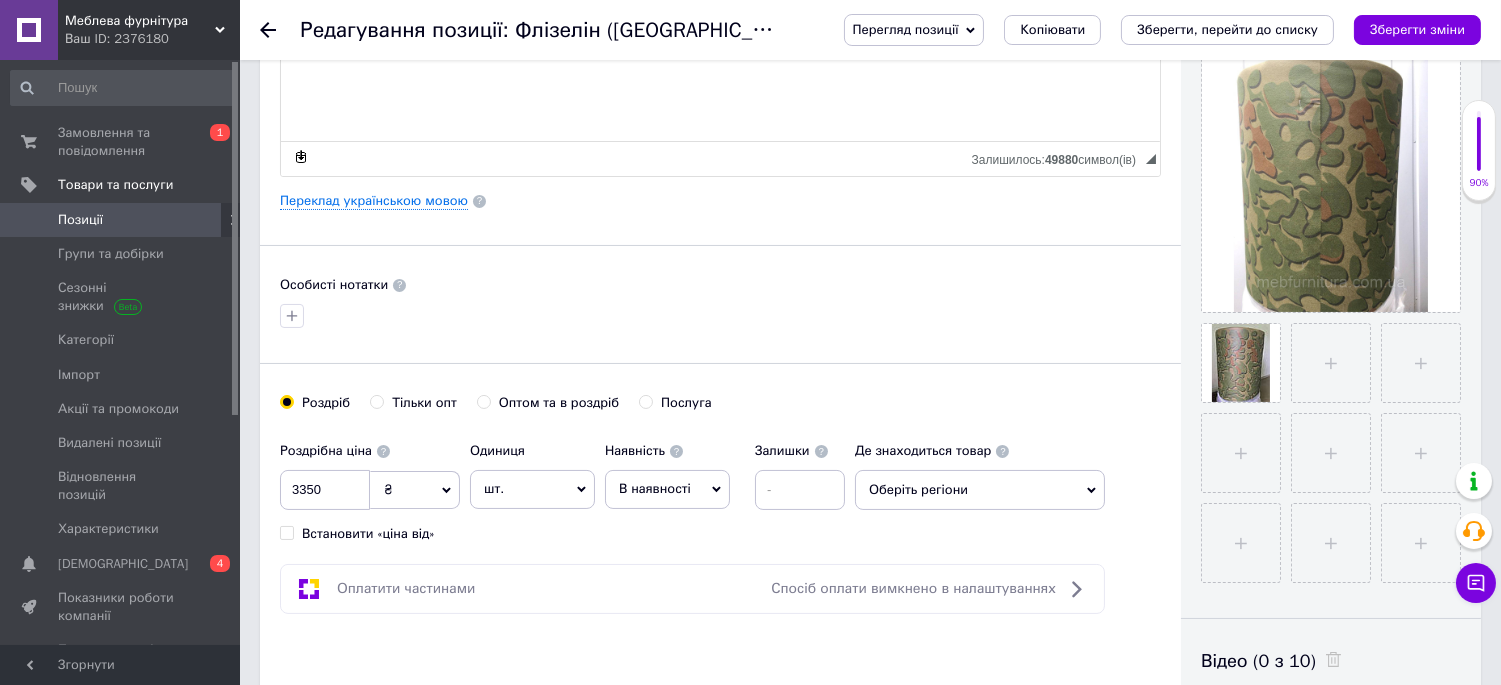 click on "Роздрібна ціна 3350 ₴ $ EUR CHF GBP ¥ PLN ₸ MDL HUF KGS CNY TRY KRW lei Встановити «ціна від» Одиниця шт. Популярне комплект упаковка кв.м пара м кг пог.м послуга т а автоцистерна ампула б балон банка блістер бобіна бочка [PERSON_NAME] бухта в ват виїзд відро г г га година гр/кв.м гігакалорія д дав два місяці день доба доза є єврокуб з зміна к кВт каністра карат кв.дм кв.м кв.см кв.фут квартал кг кг/кв.м км колесо комплект коробка куб.дм куб.м л л лист м м мВт мл мм моток місяць мішок н набір номер о об'єкт од. п палетомісце пара партія пач пог.м послуга посівна одиниця птахомісце півроку пігулка" at bounding box center [720, 487] 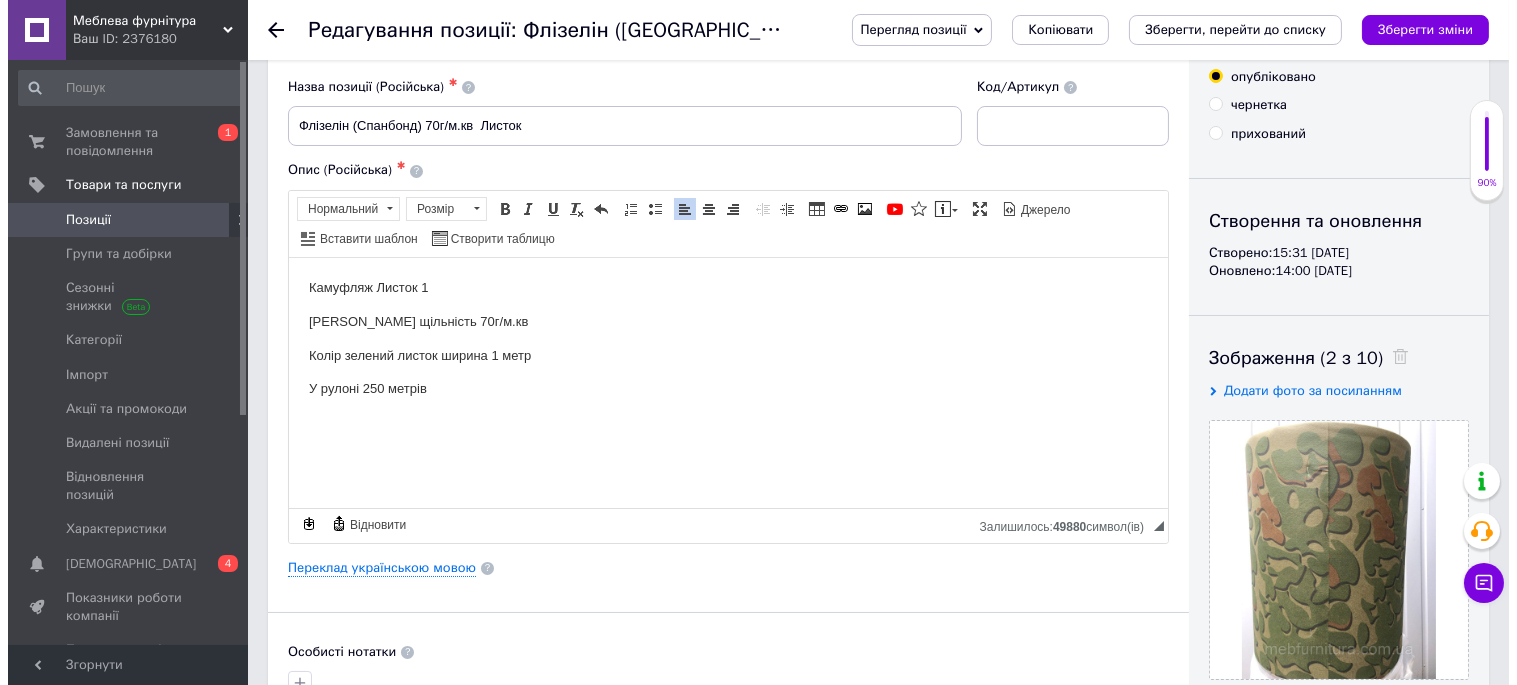 scroll, scrollTop: 111, scrollLeft: 0, axis: vertical 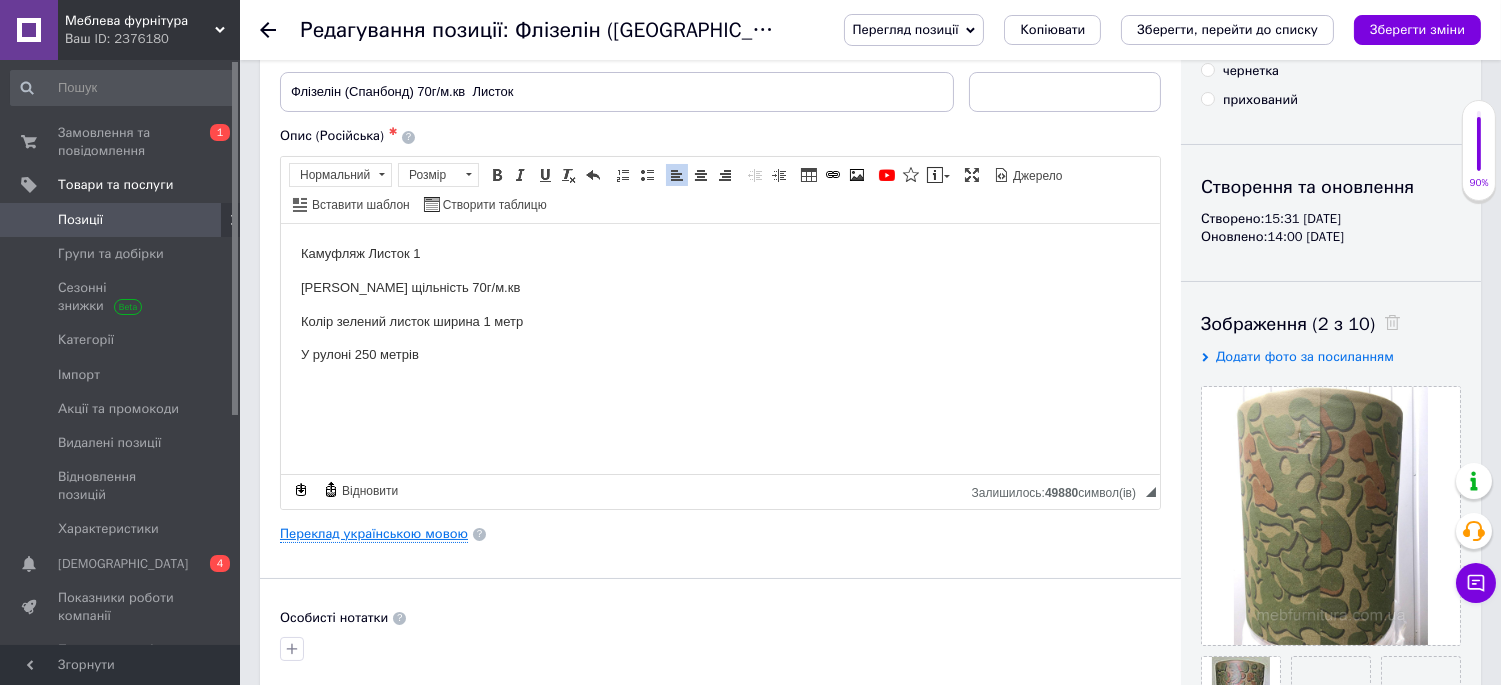 click on "Переклад українською мовою" at bounding box center (374, 534) 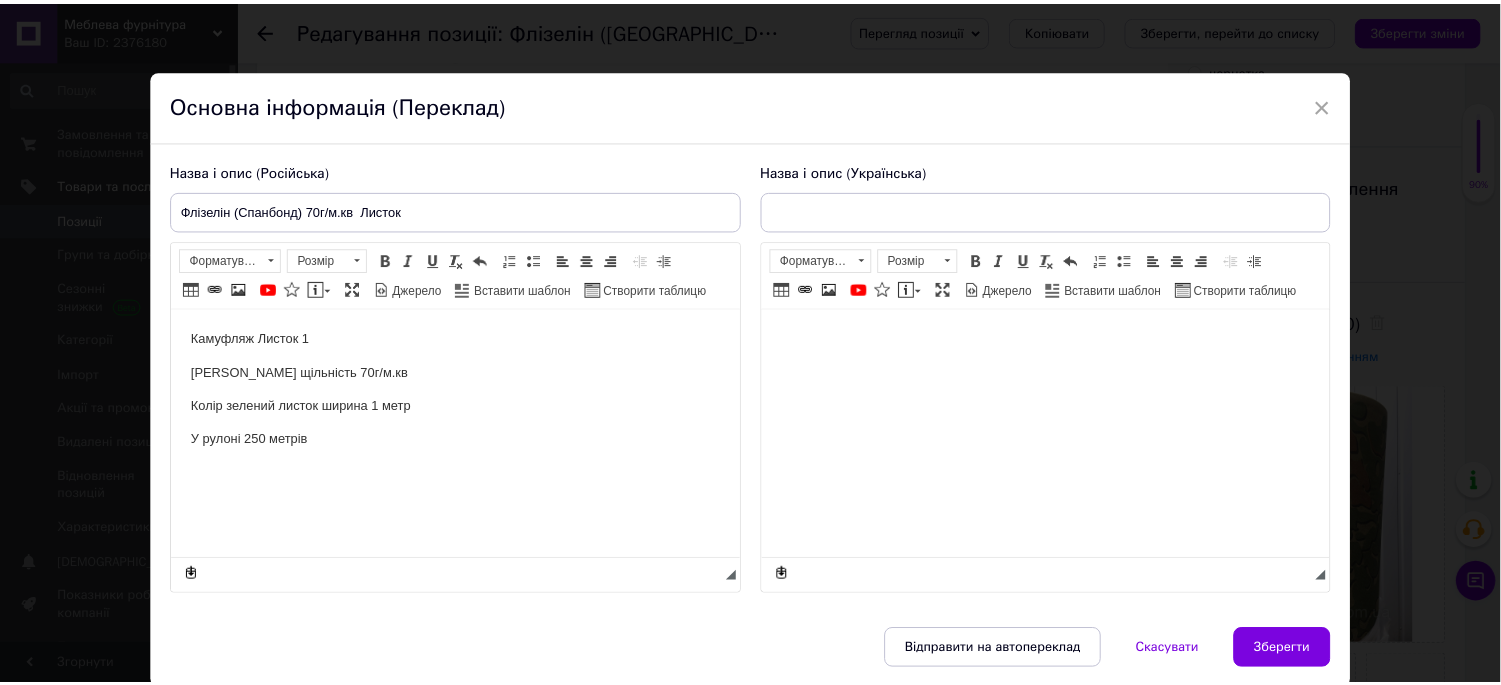 scroll, scrollTop: 0, scrollLeft: 0, axis: both 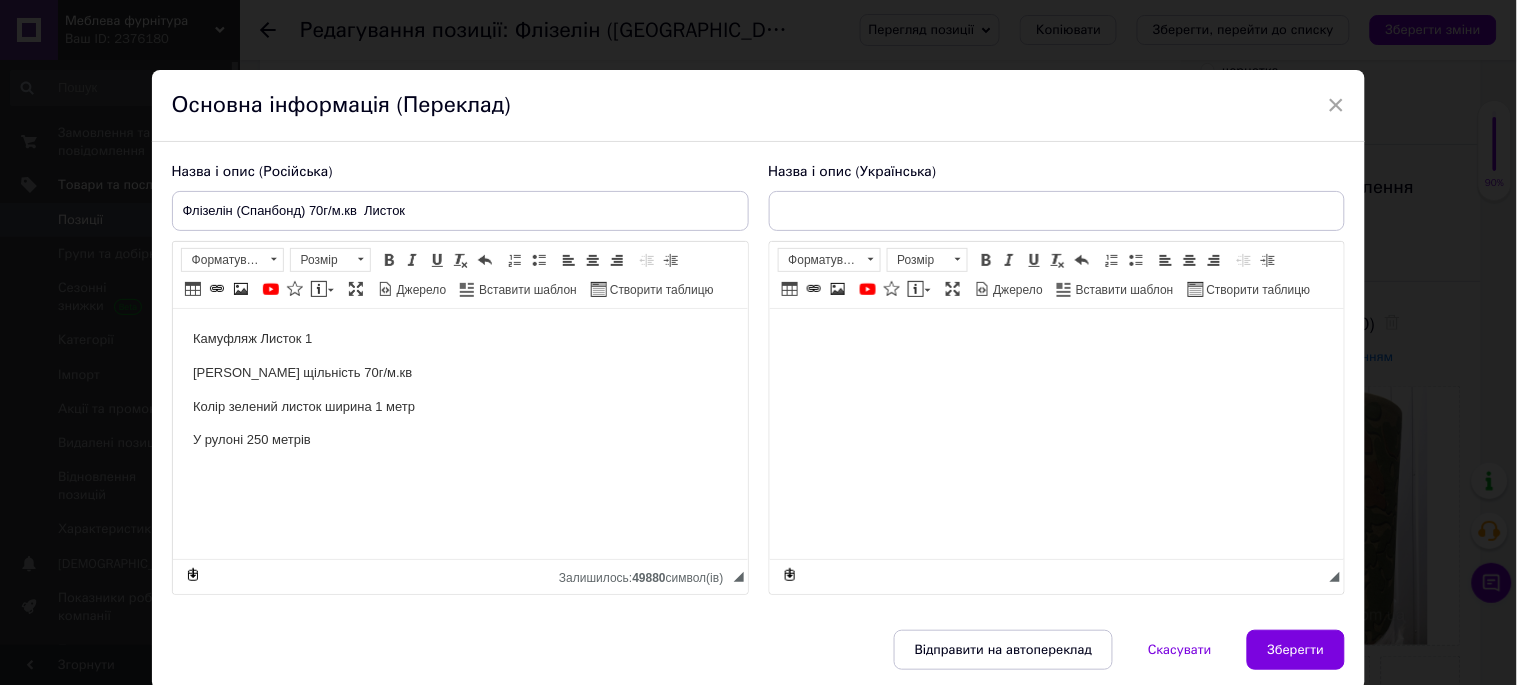 type on "Флізелін (Спанбонд) 70г/м.кв  Листок" 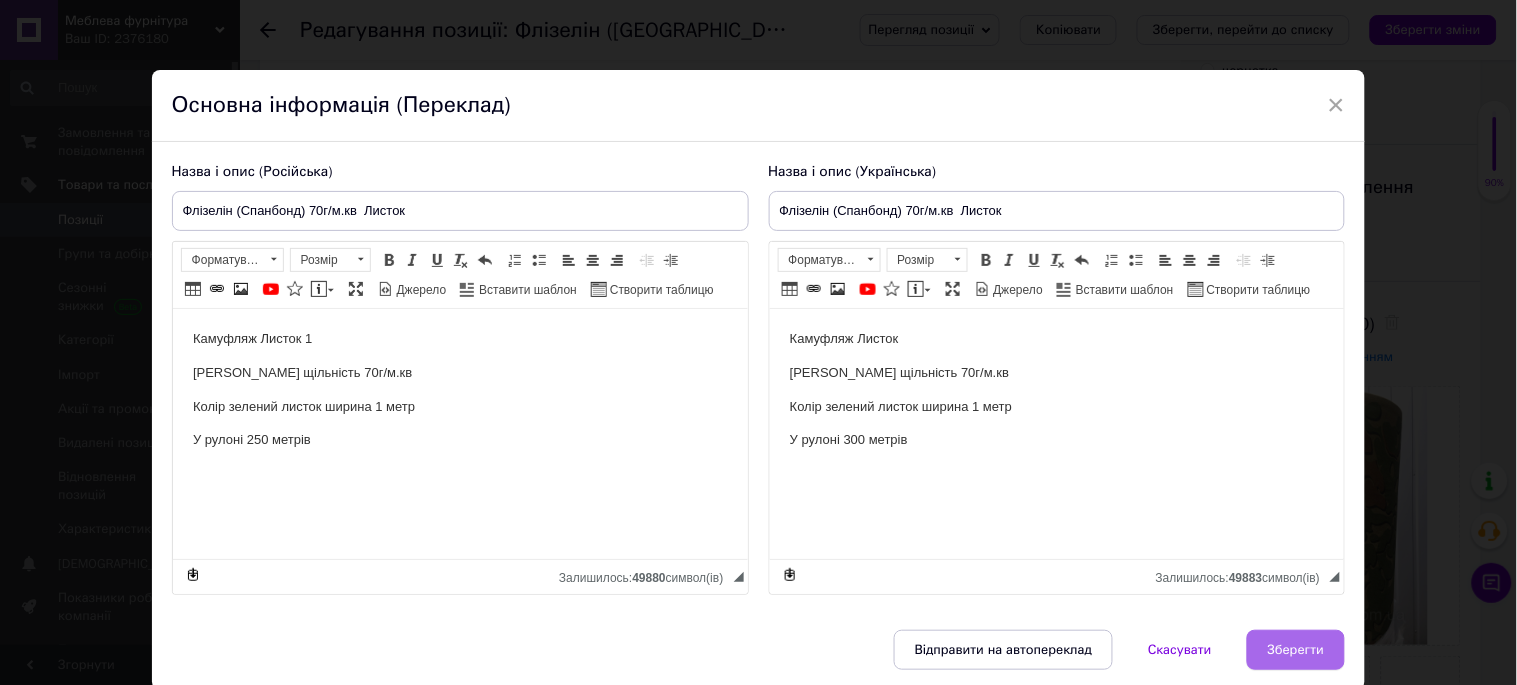 click on "Зберегти" at bounding box center [1296, 650] 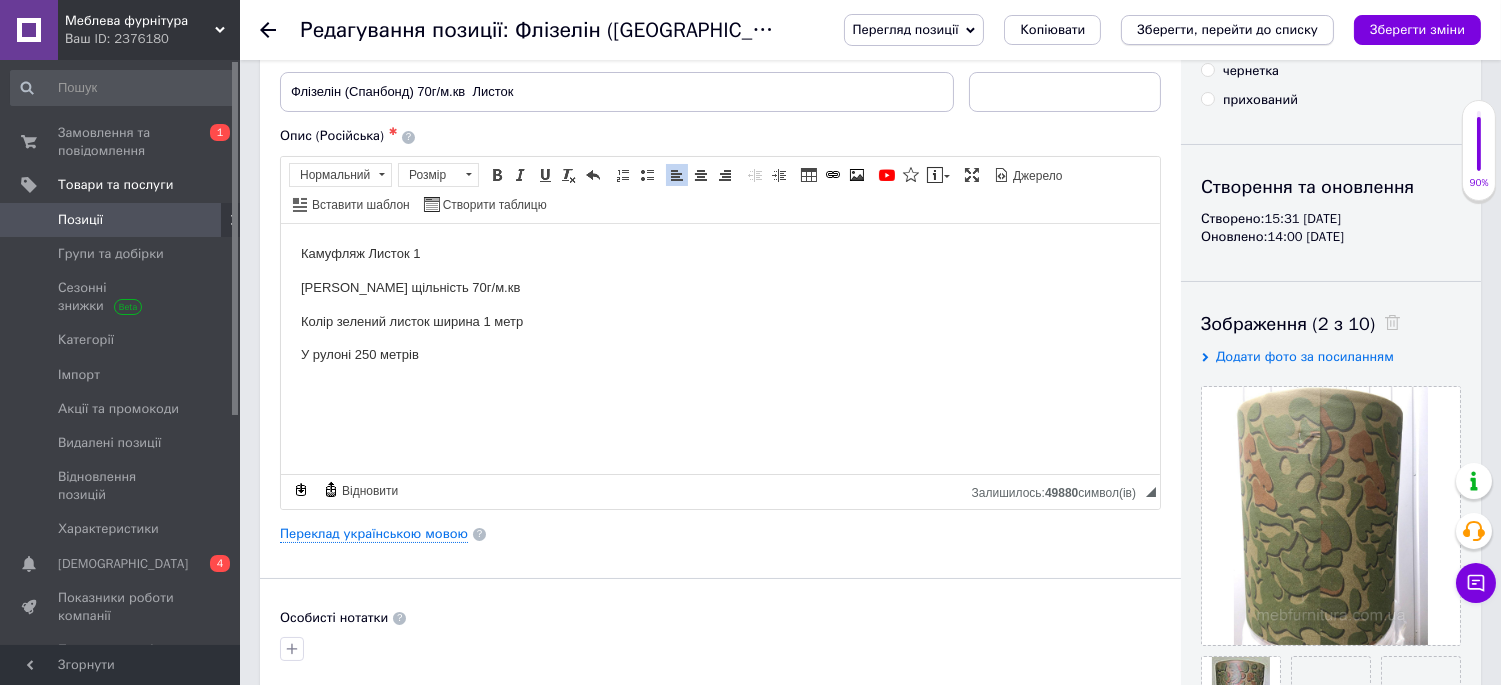 click on "Зберегти, перейти до списку" at bounding box center [1227, 29] 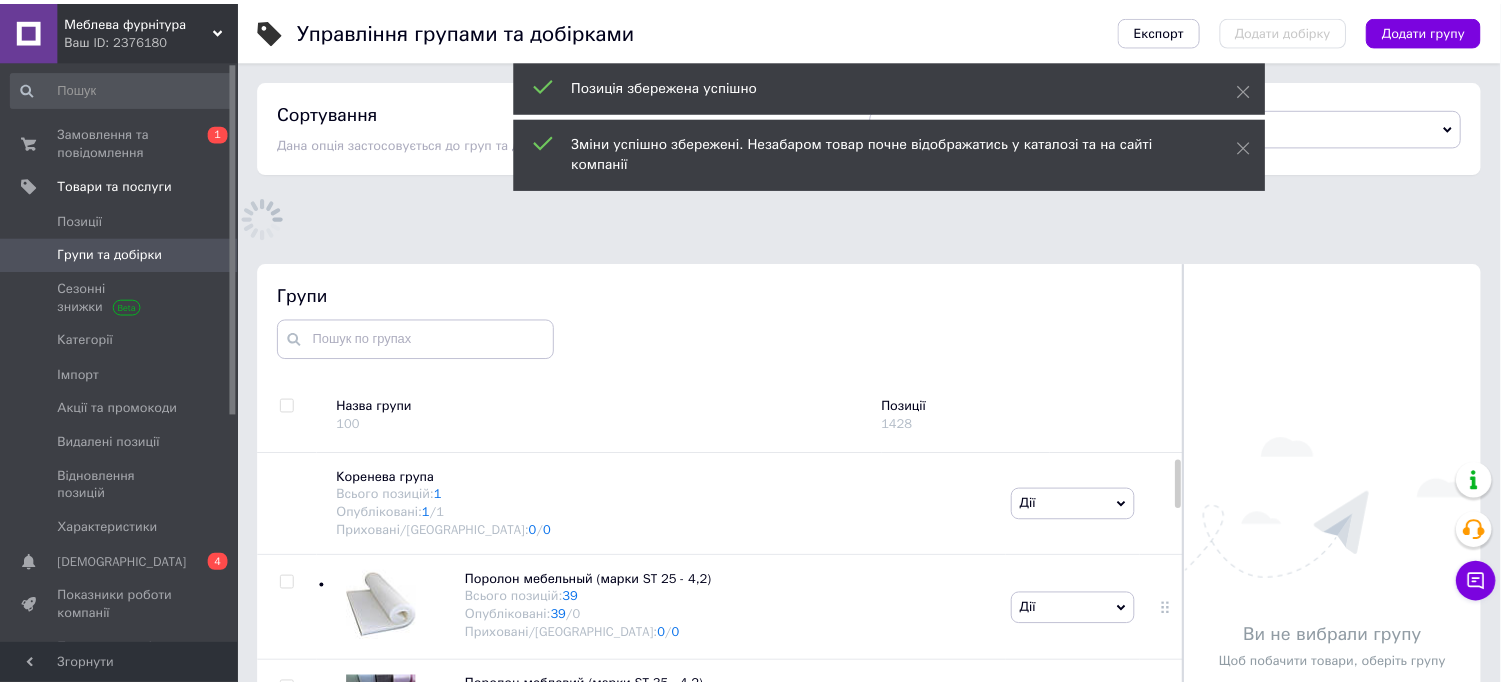 scroll, scrollTop: 183, scrollLeft: 0, axis: vertical 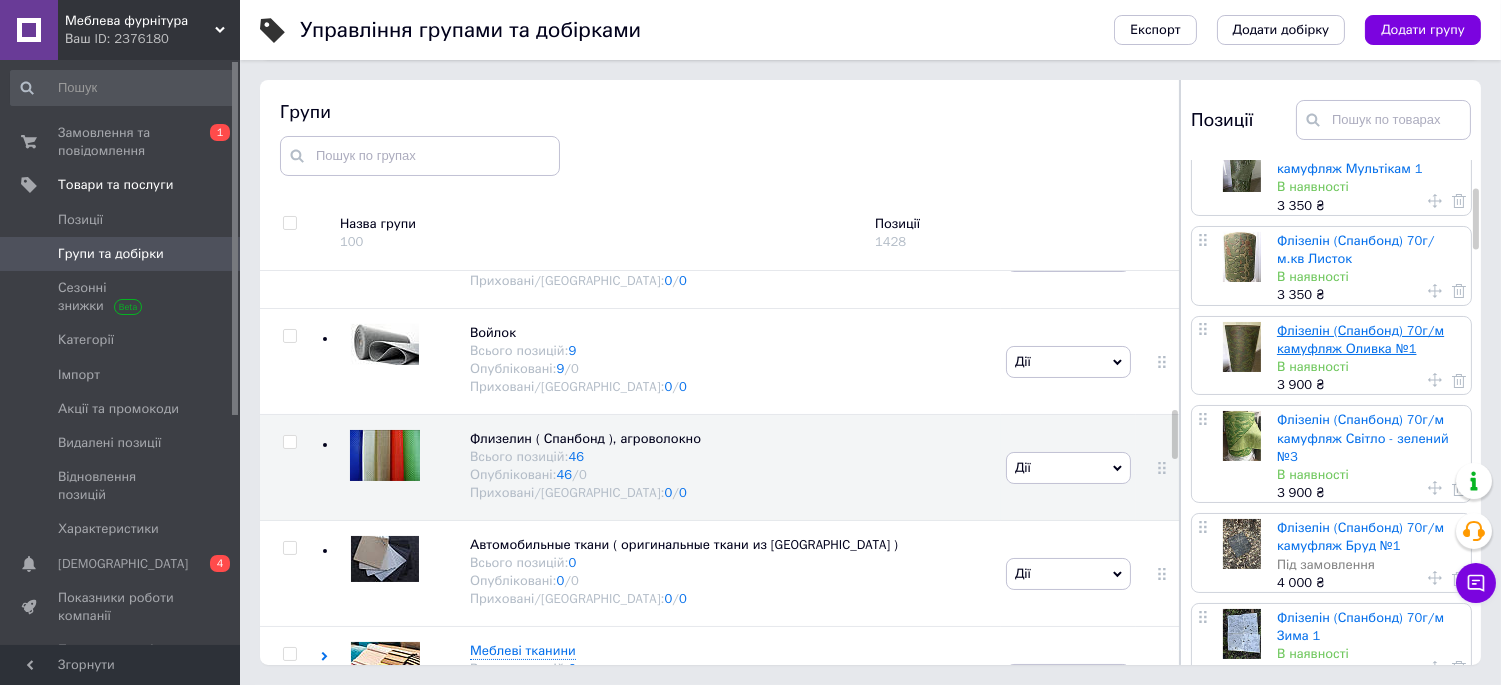 click on "Флізелін (Спанбонд) 70г/м камуфляж Оливка №1" at bounding box center (1360, 339) 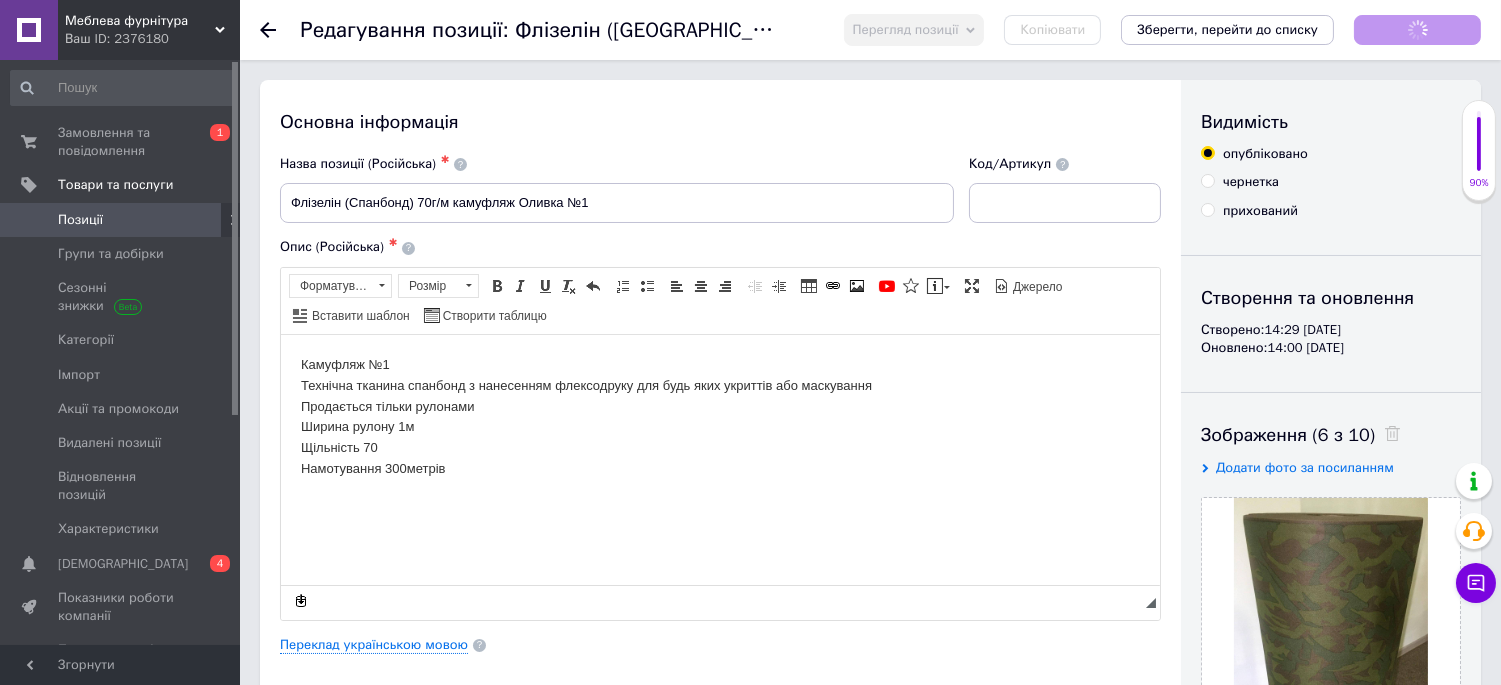 scroll, scrollTop: 0, scrollLeft: 0, axis: both 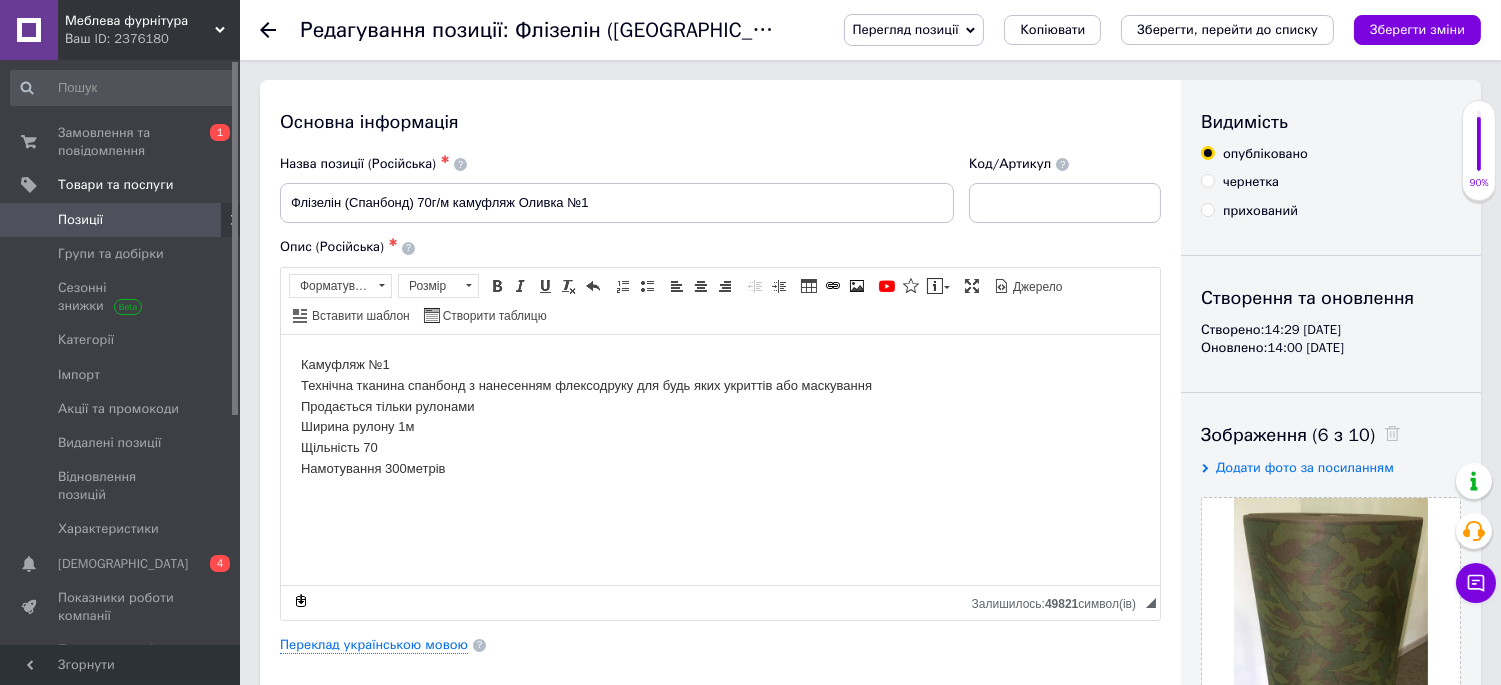 click on "Намотування 300метрів" at bounding box center [719, 468] 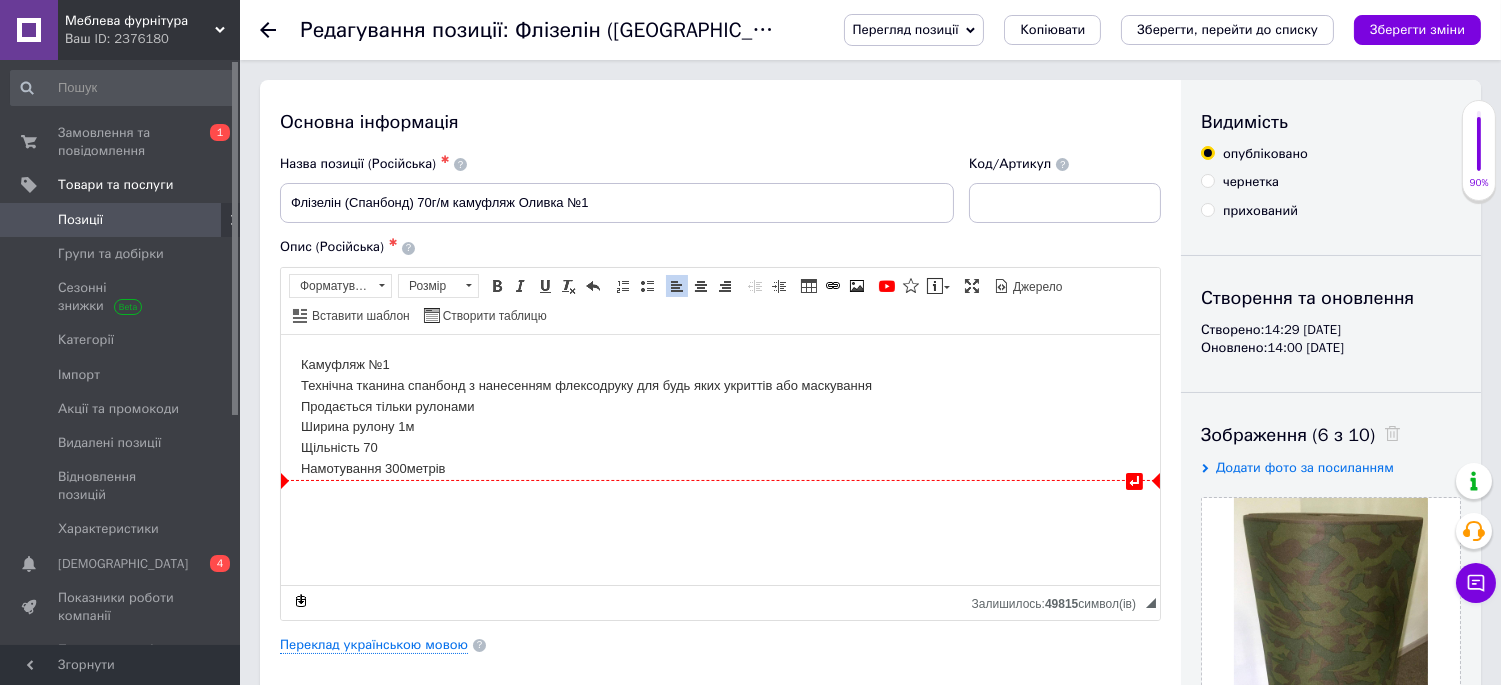 type 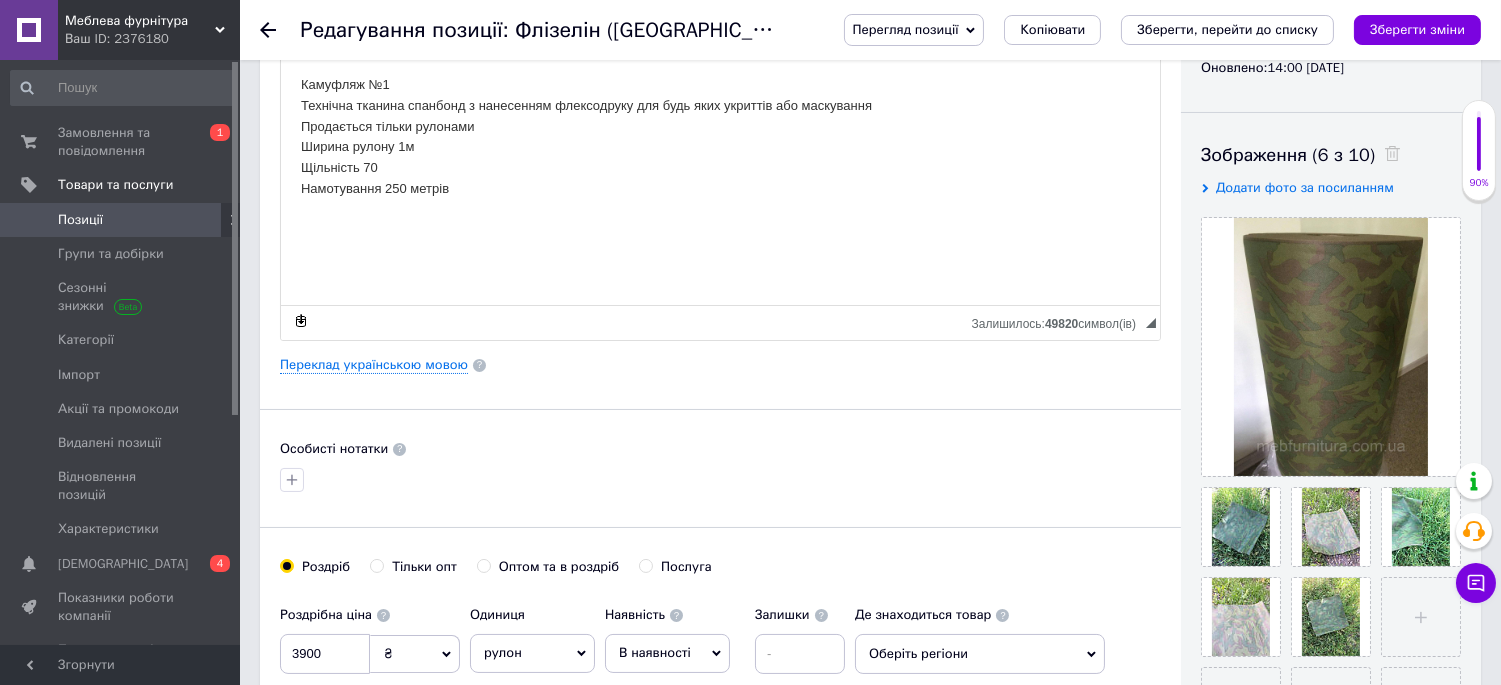 scroll, scrollTop: 333, scrollLeft: 0, axis: vertical 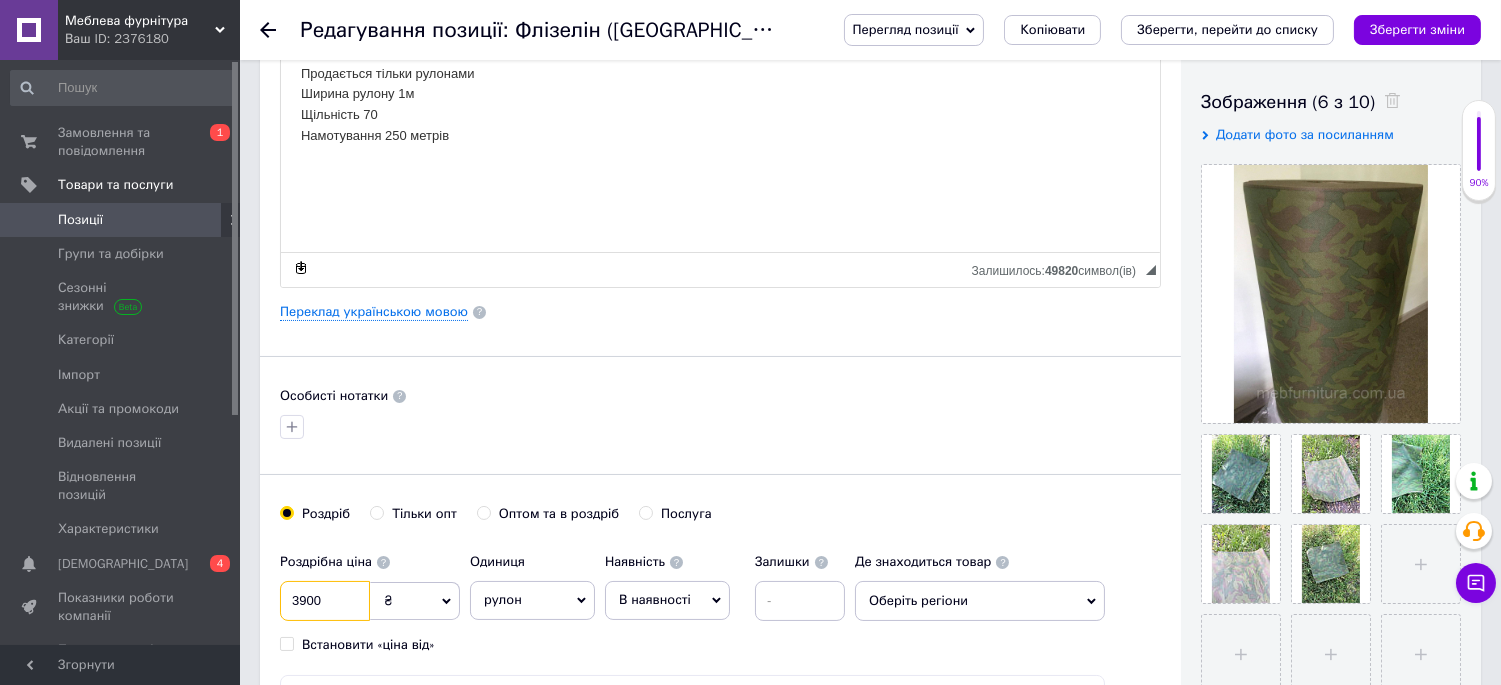 click on "3900" at bounding box center (325, 601) 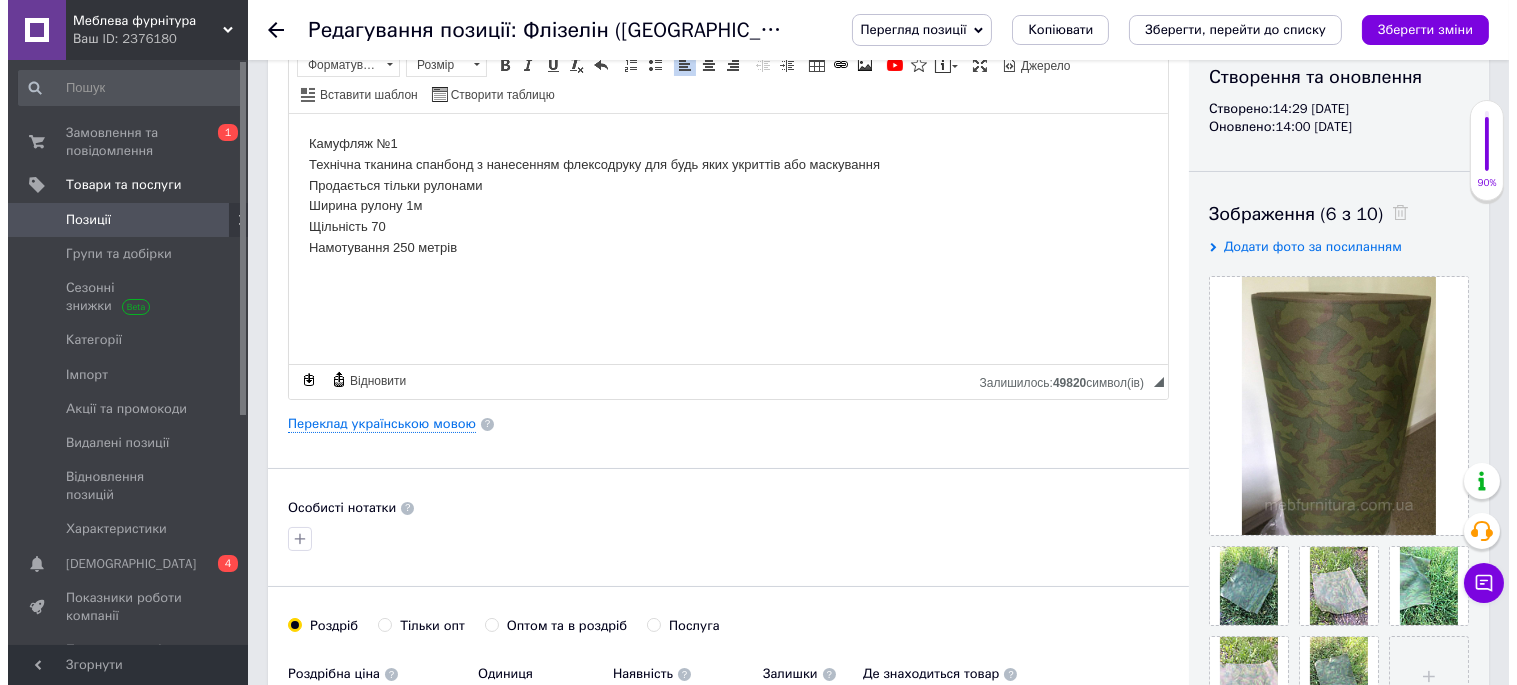 scroll, scrollTop: 222, scrollLeft: 0, axis: vertical 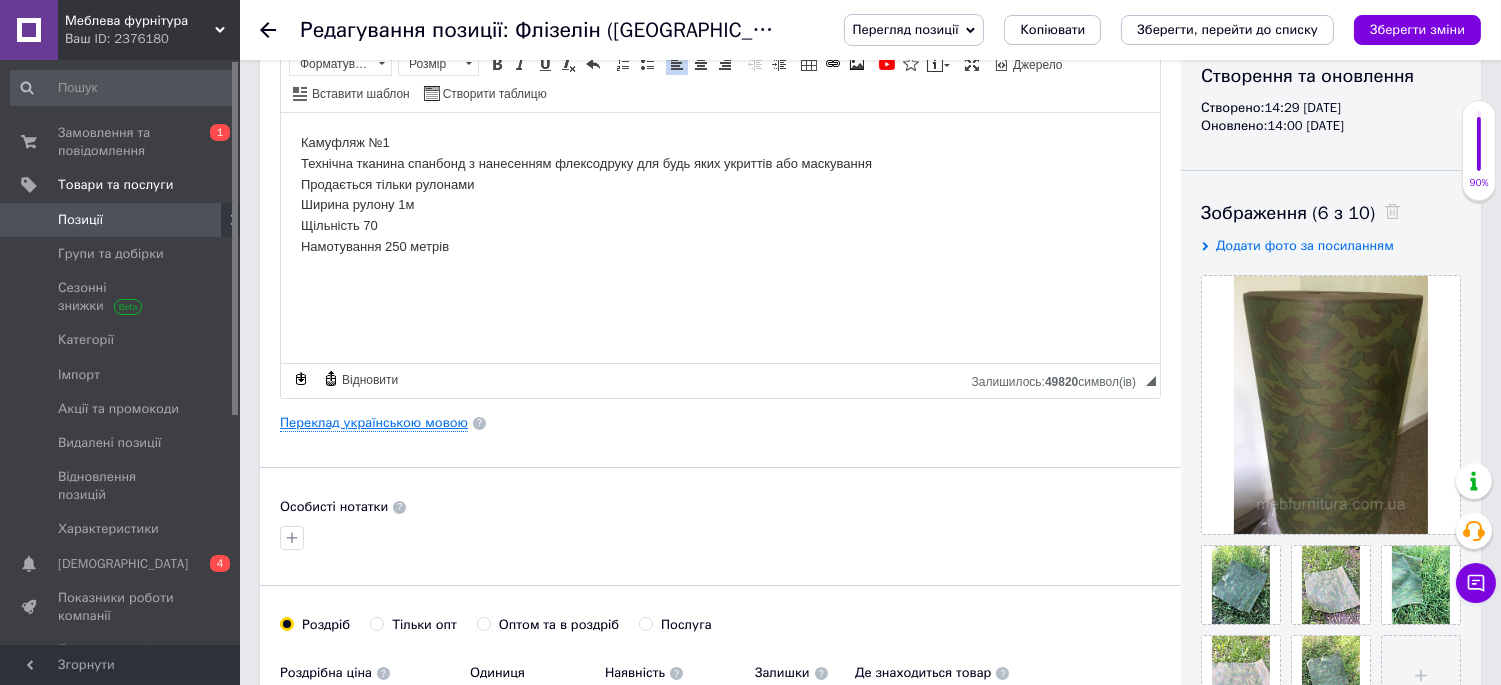 type on "3350" 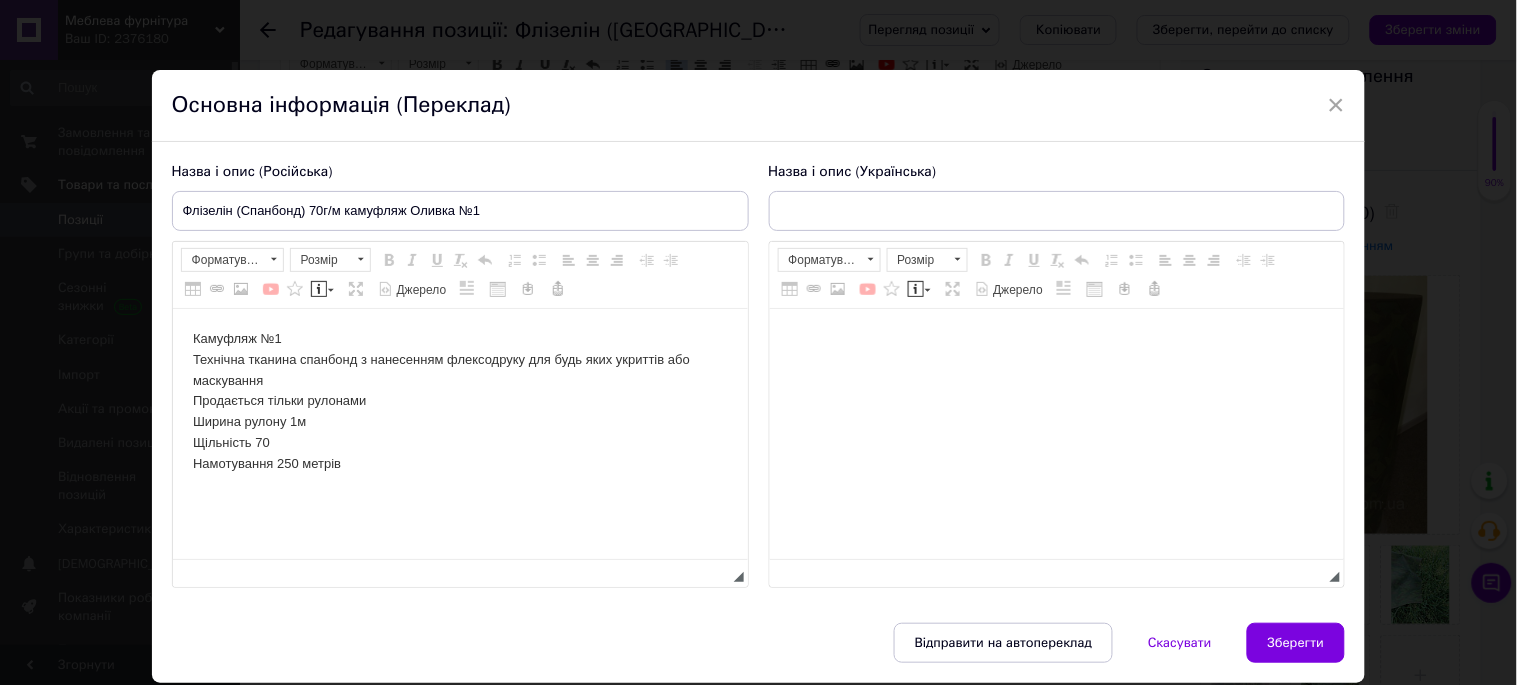 scroll, scrollTop: 0, scrollLeft: 0, axis: both 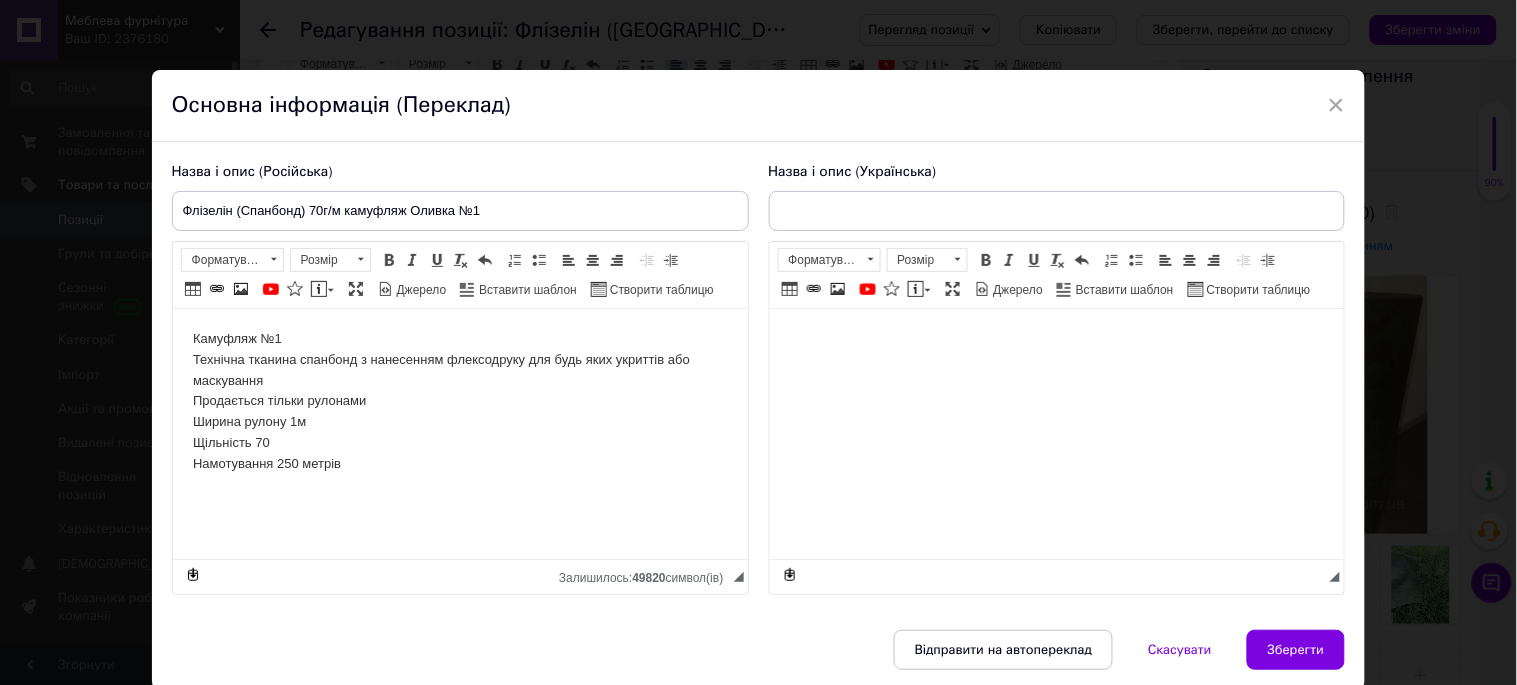 type on "Флізелін (Спанбонд) 70г/м камуфляж Оливка №1" 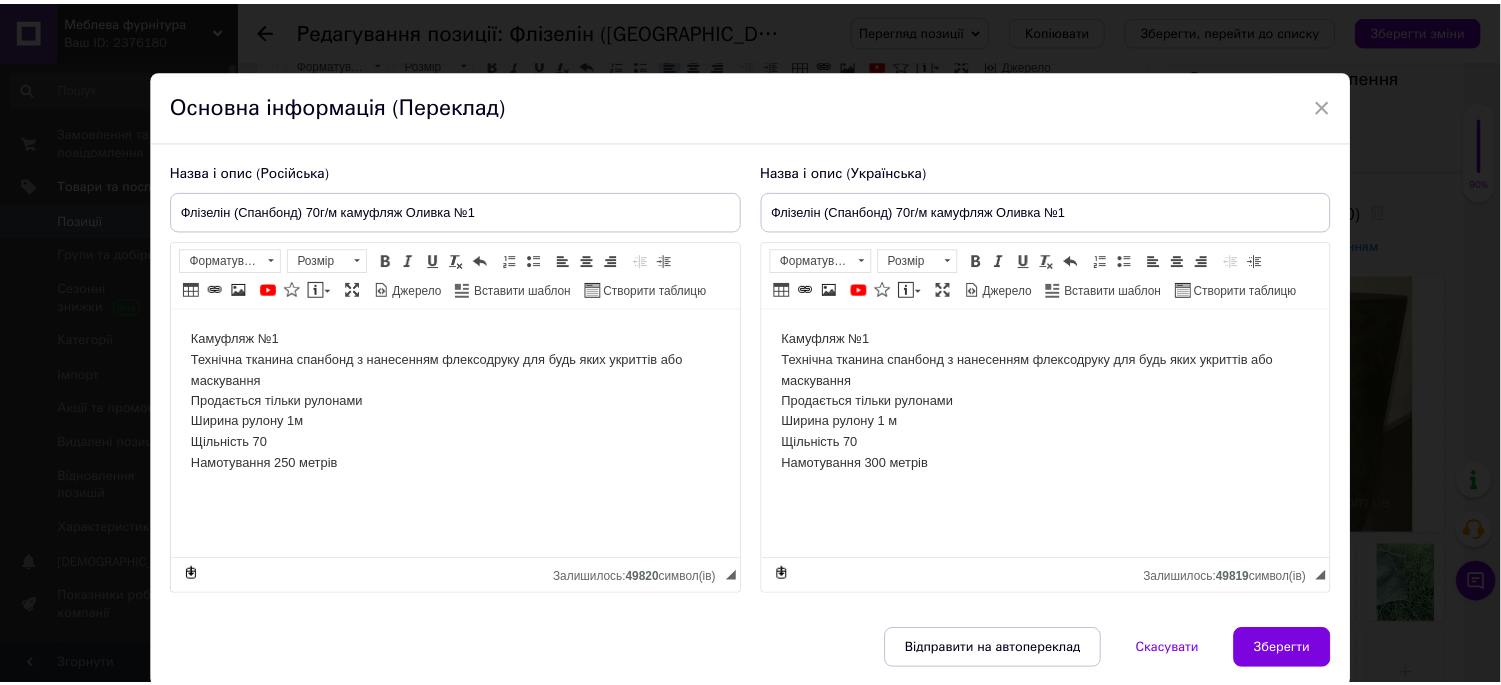 scroll, scrollTop: 105, scrollLeft: 0, axis: vertical 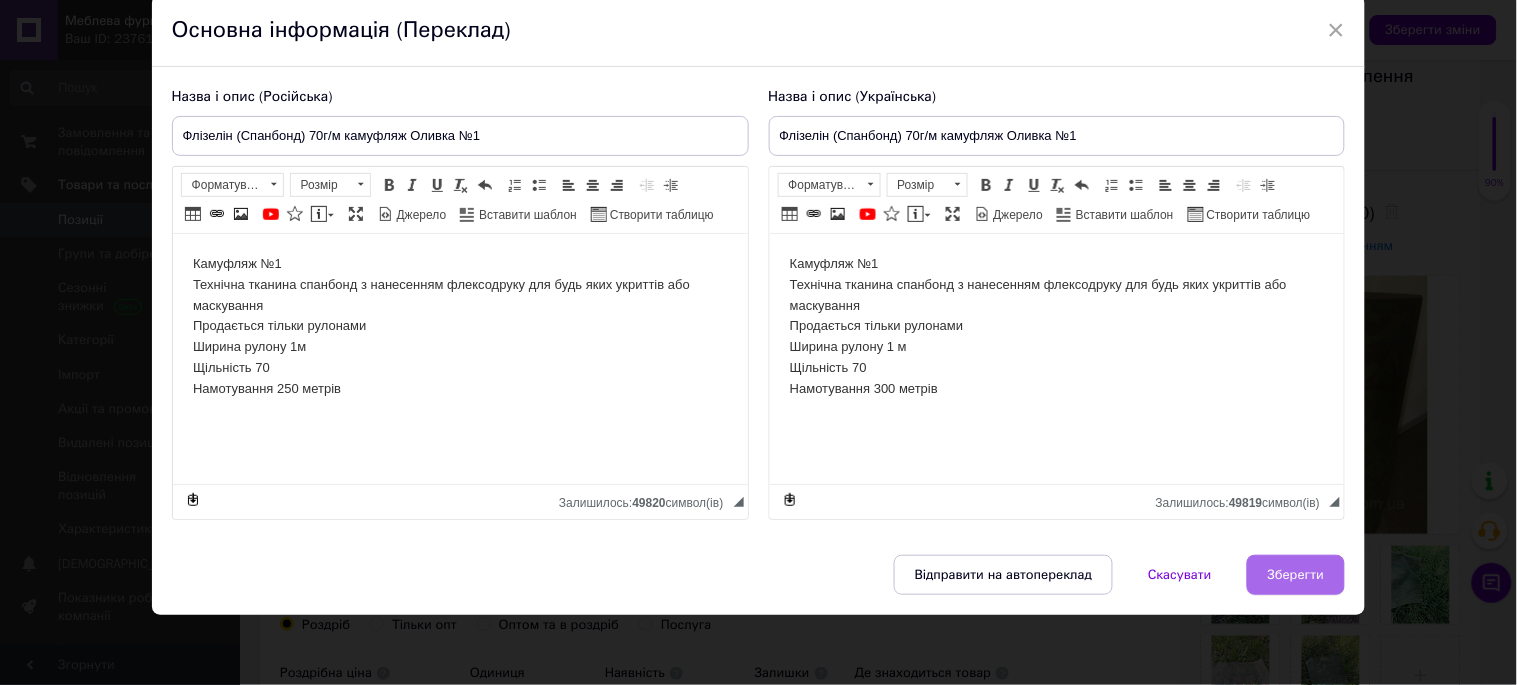 click on "Зберегти" at bounding box center (1296, 575) 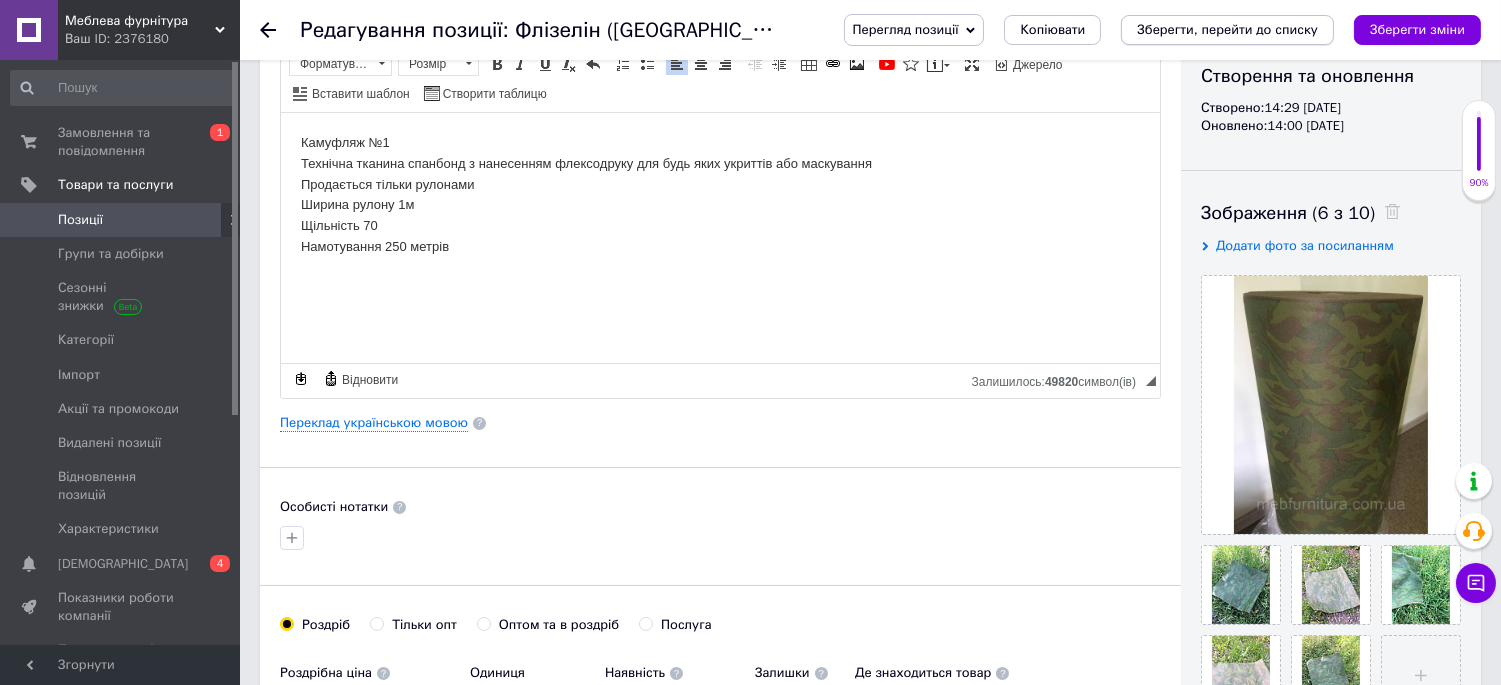 click on "Зберегти, перейти до списку" at bounding box center [1227, 29] 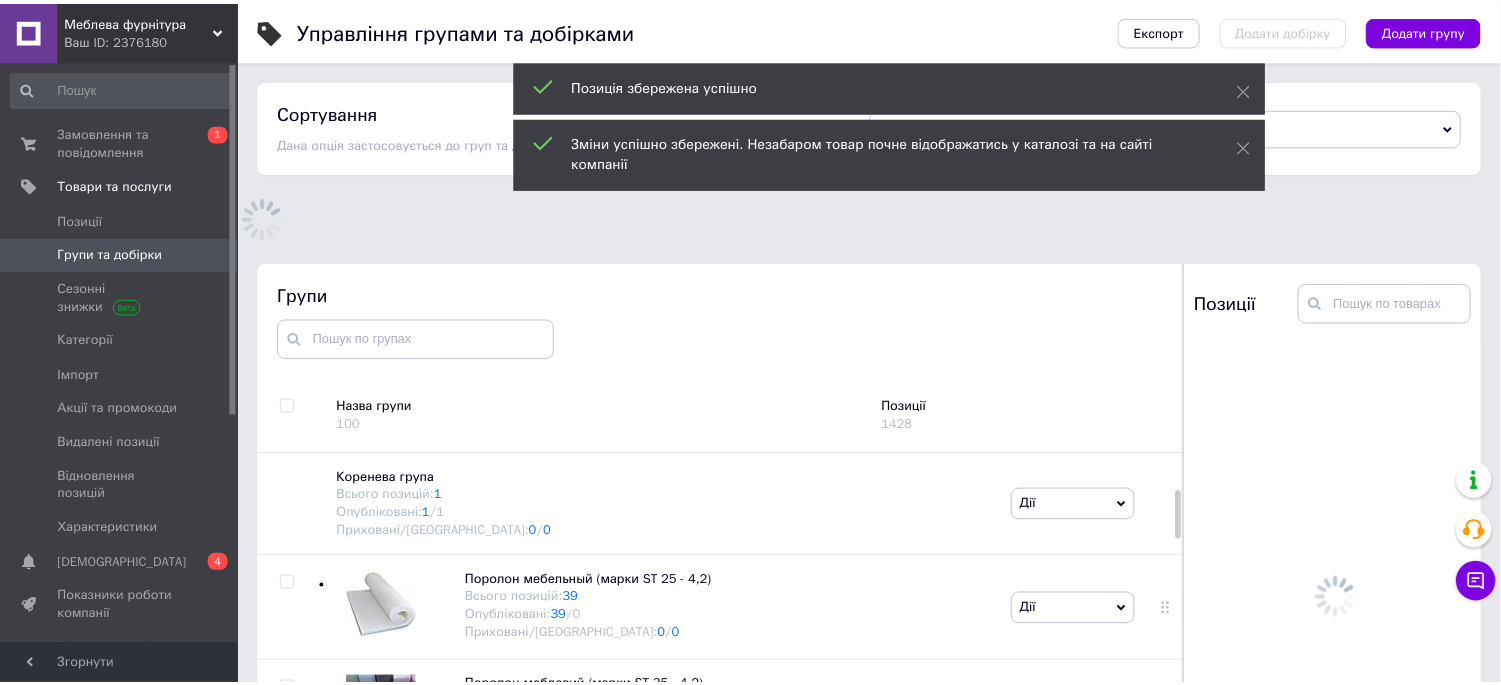 scroll, scrollTop: 176, scrollLeft: 0, axis: vertical 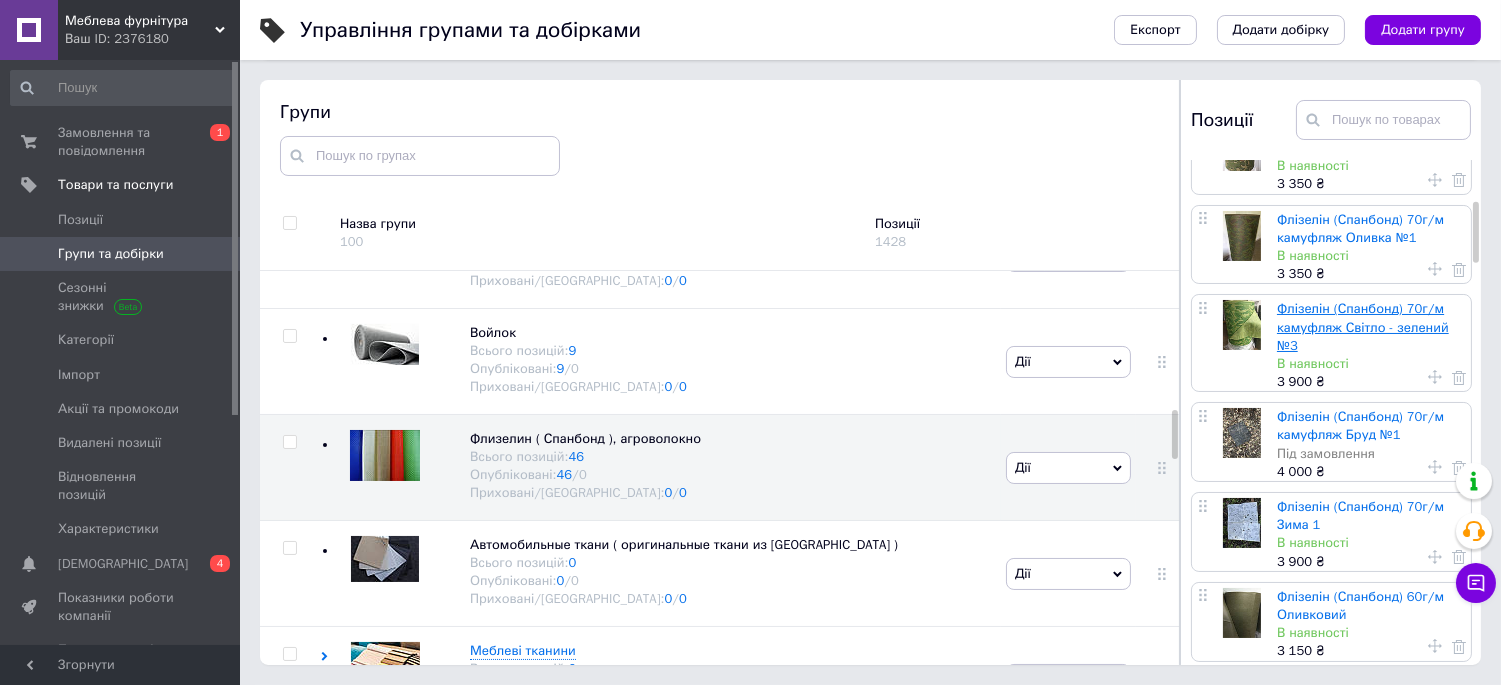 click on "Флізелін (Спанбонд) 70г/м камуфляж  Світло - зелений №3" at bounding box center [1363, 326] 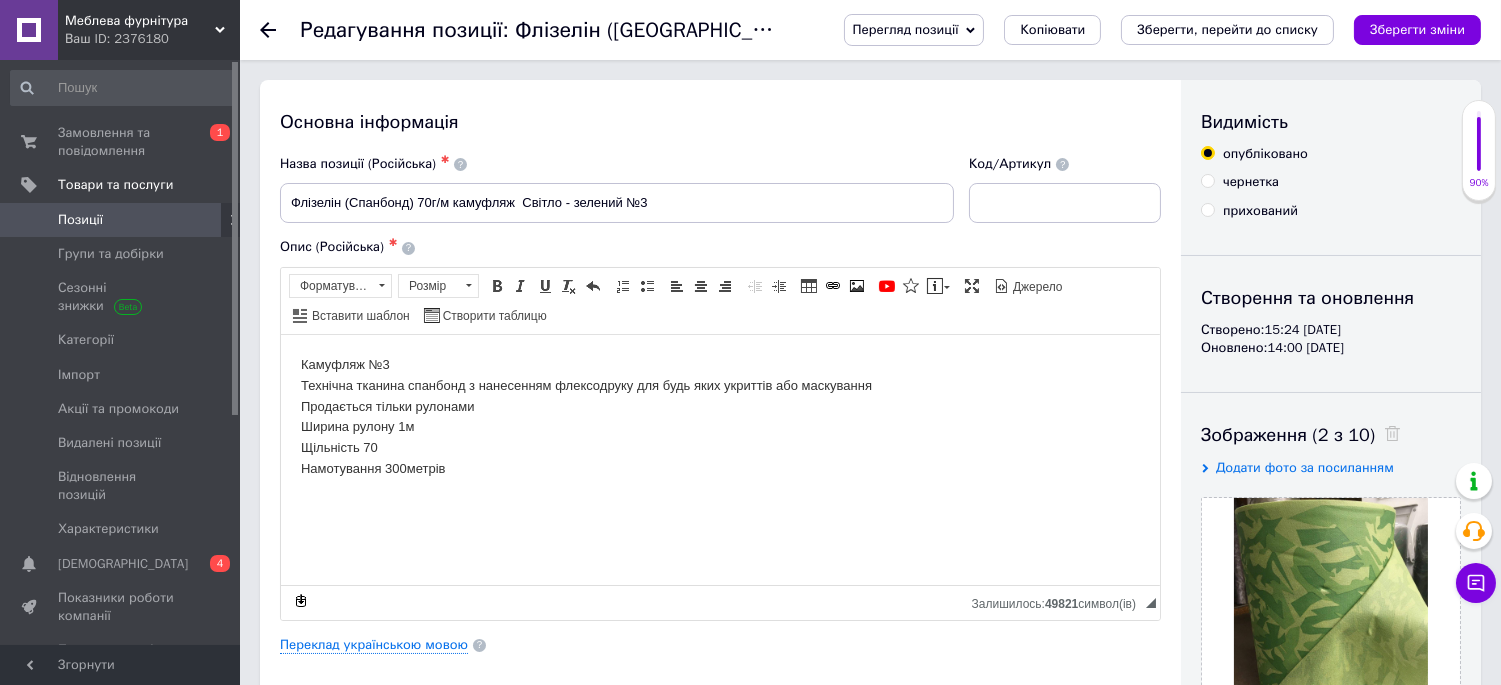 scroll, scrollTop: 0, scrollLeft: 0, axis: both 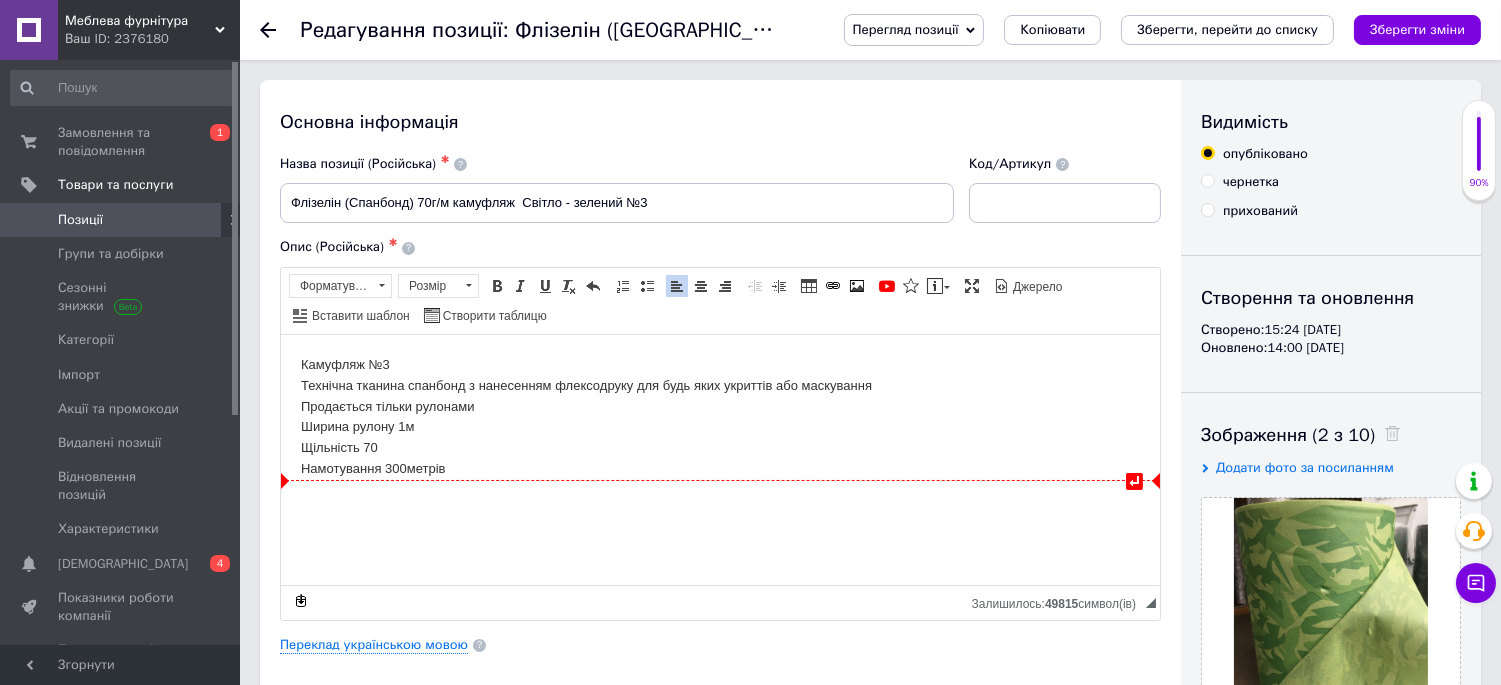 type 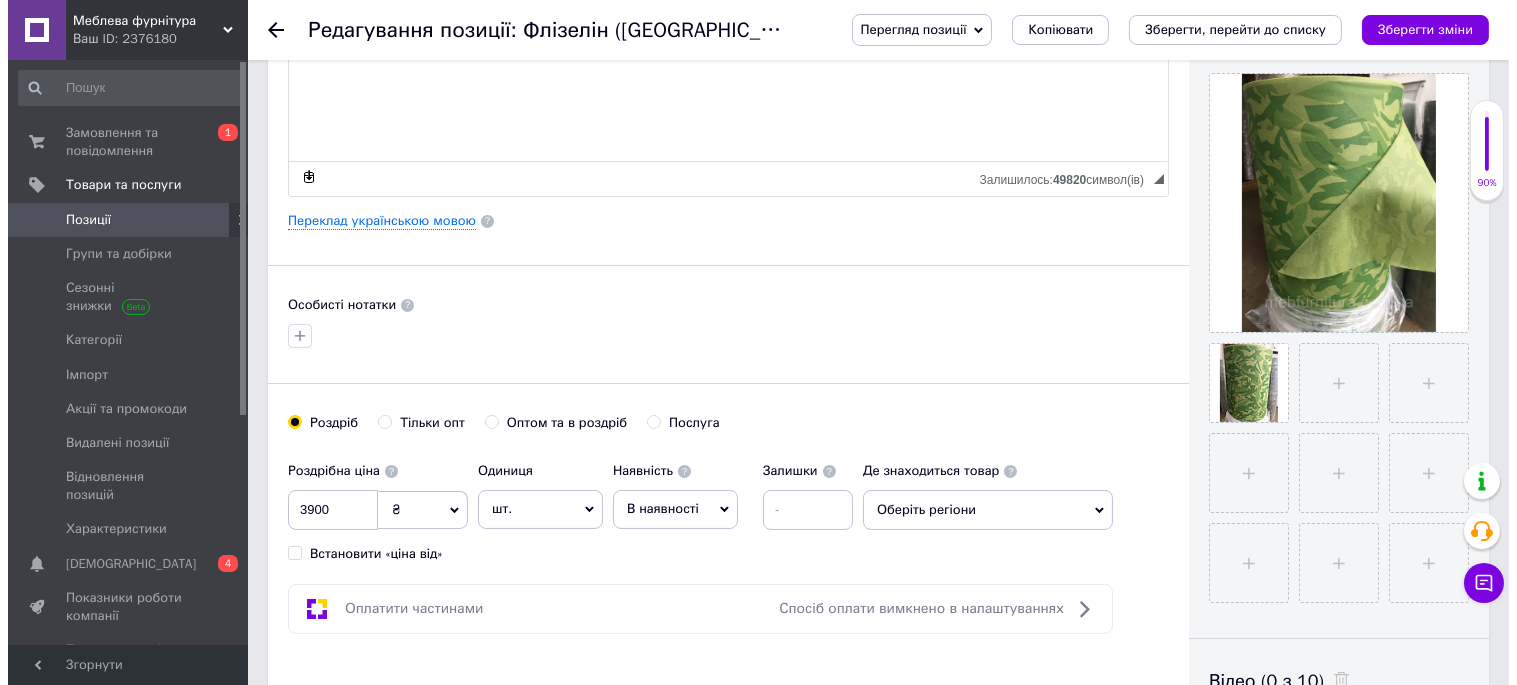 scroll, scrollTop: 444, scrollLeft: 0, axis: vertical 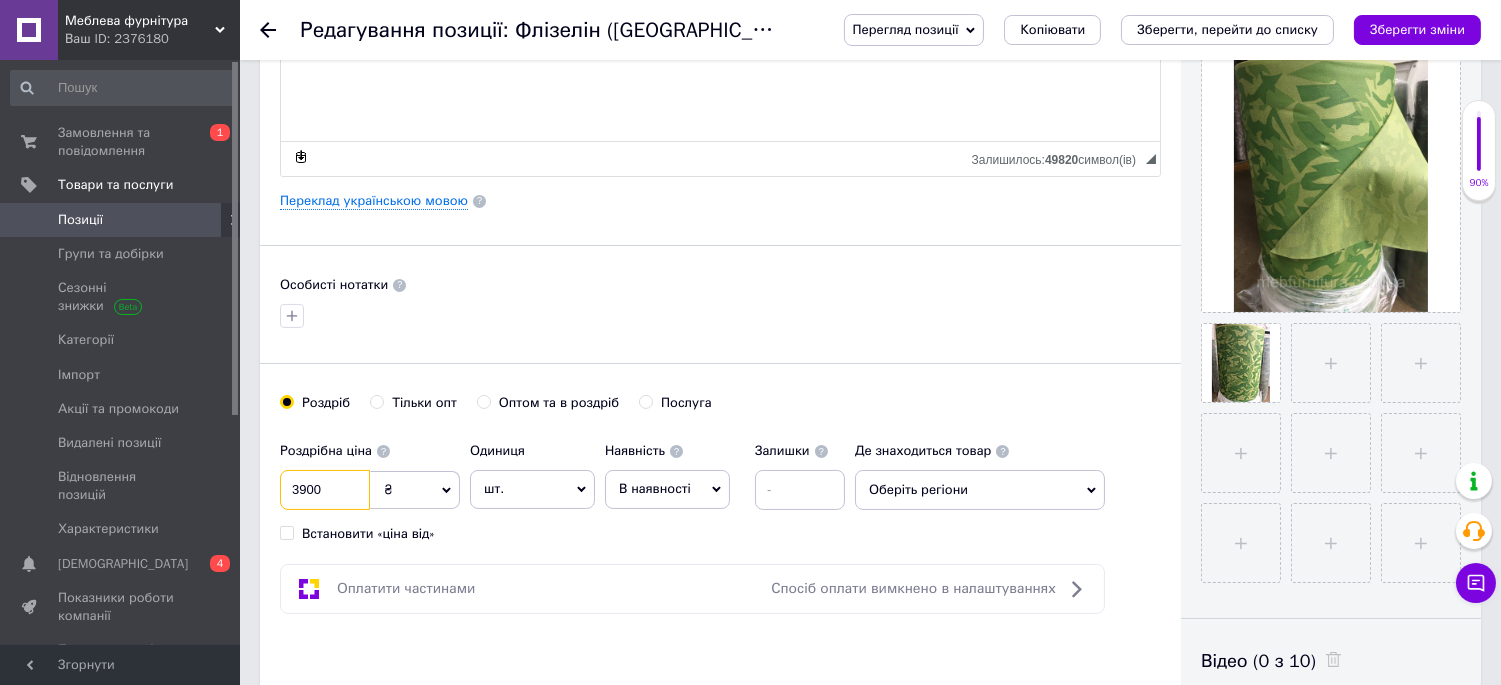click on "3900" at bounding box center (325, 490) 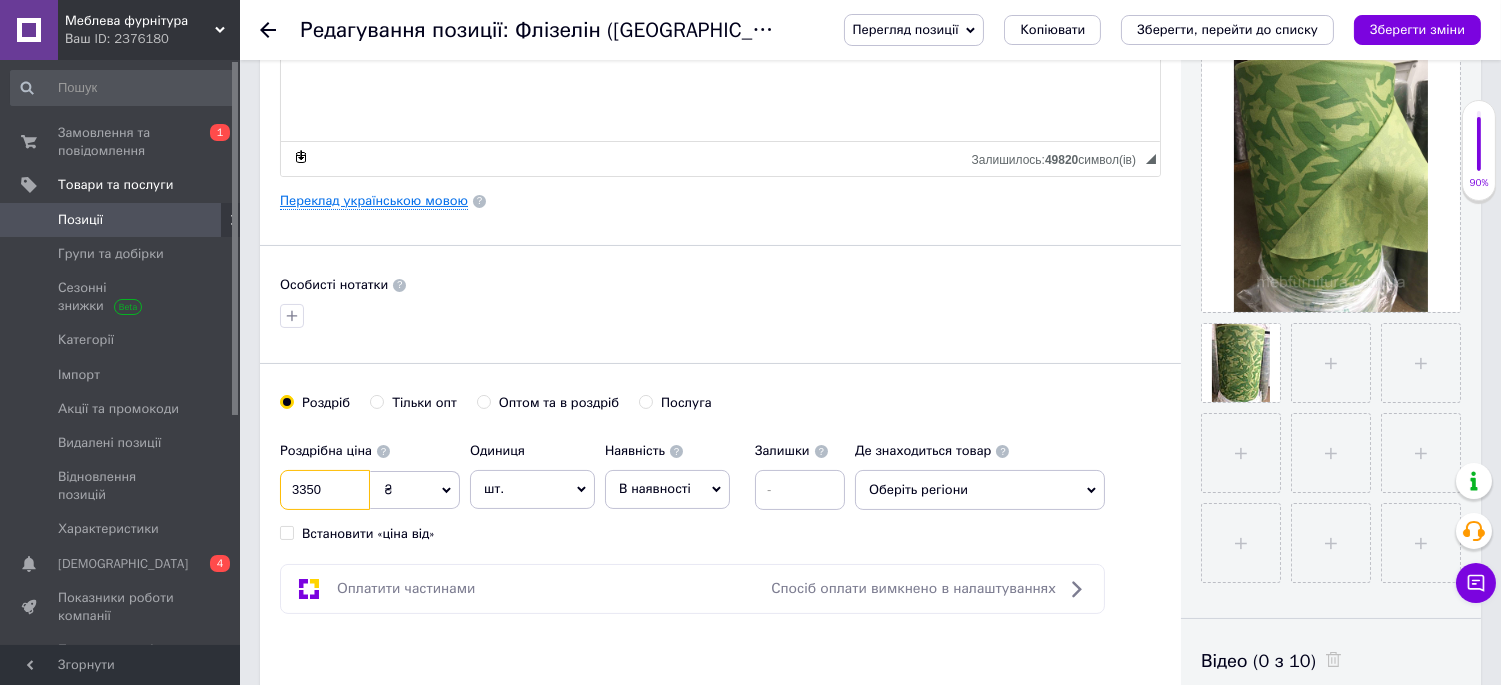type on "3350" 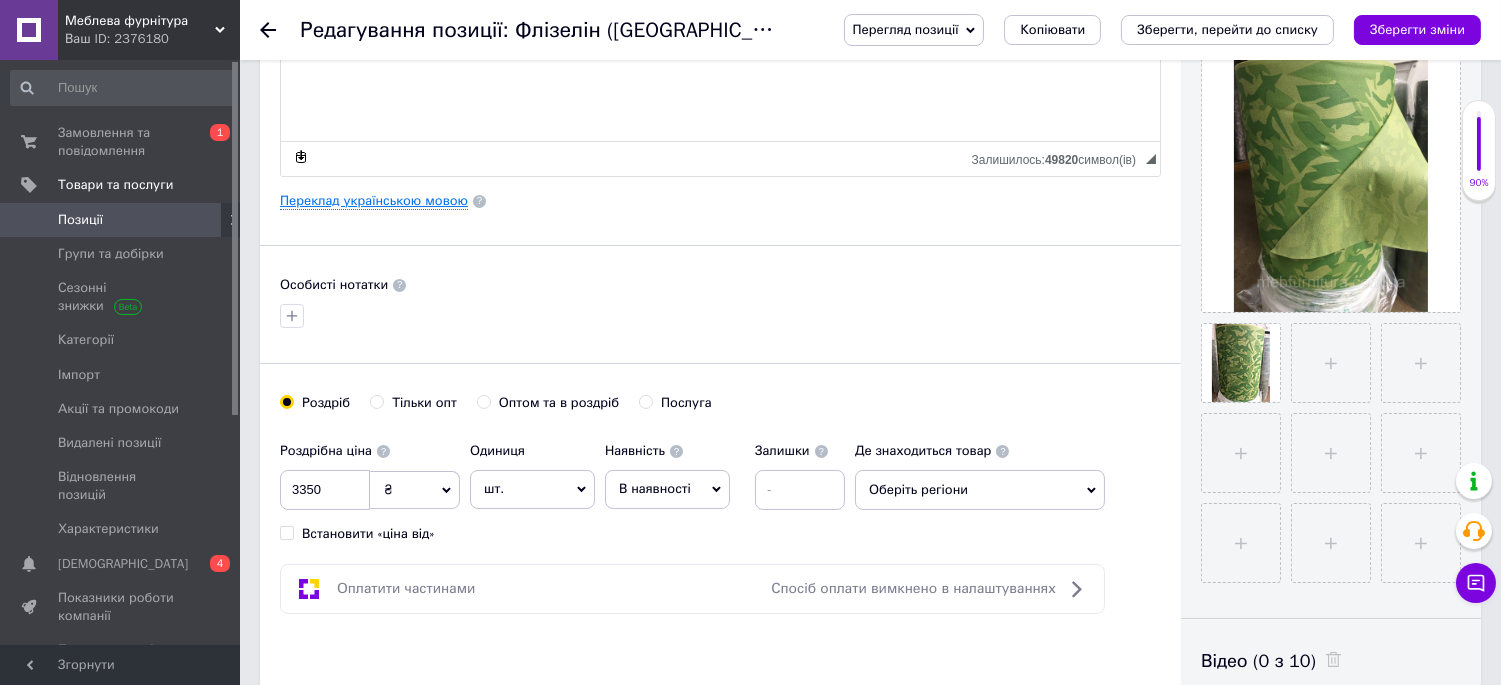 click on "Переклад українською мовою" at bounding box center [374, 201] 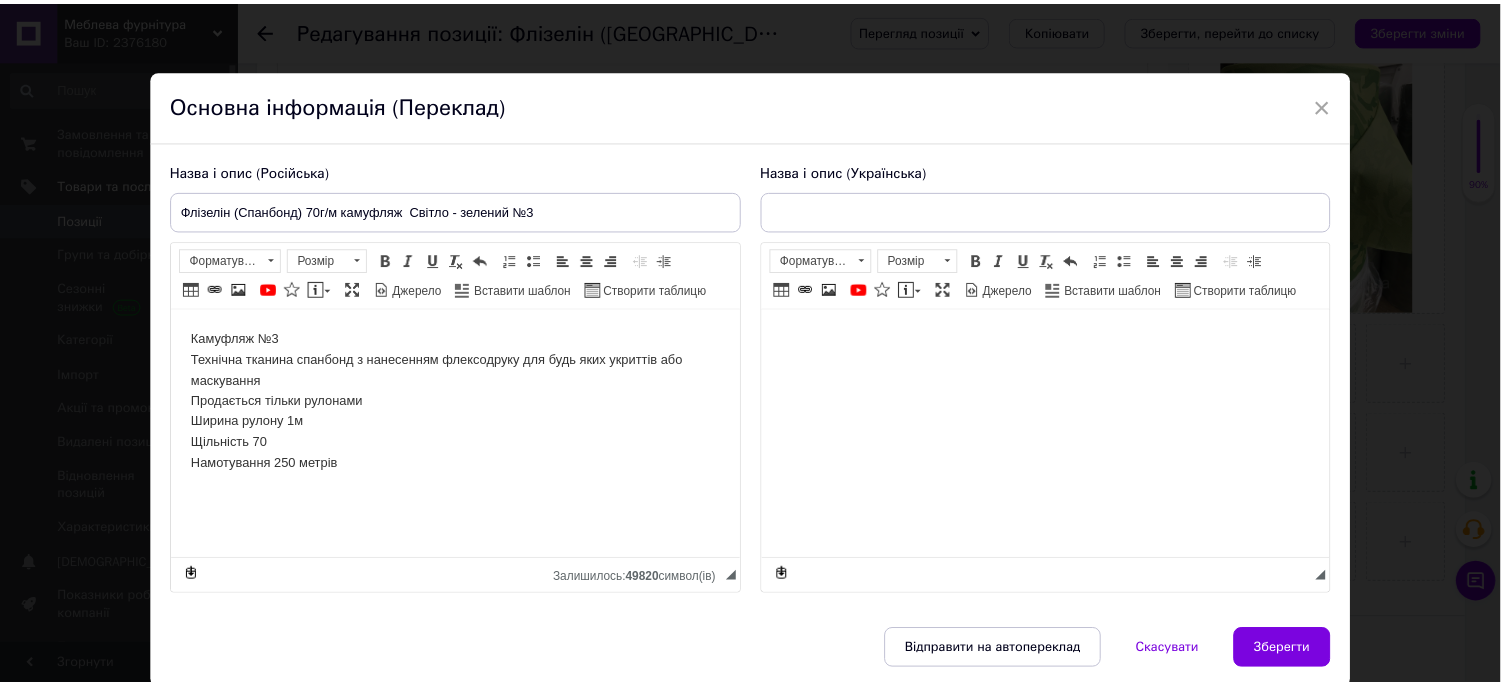 scroll, scrollTop: 0, scrollLeft: 0, axis: both 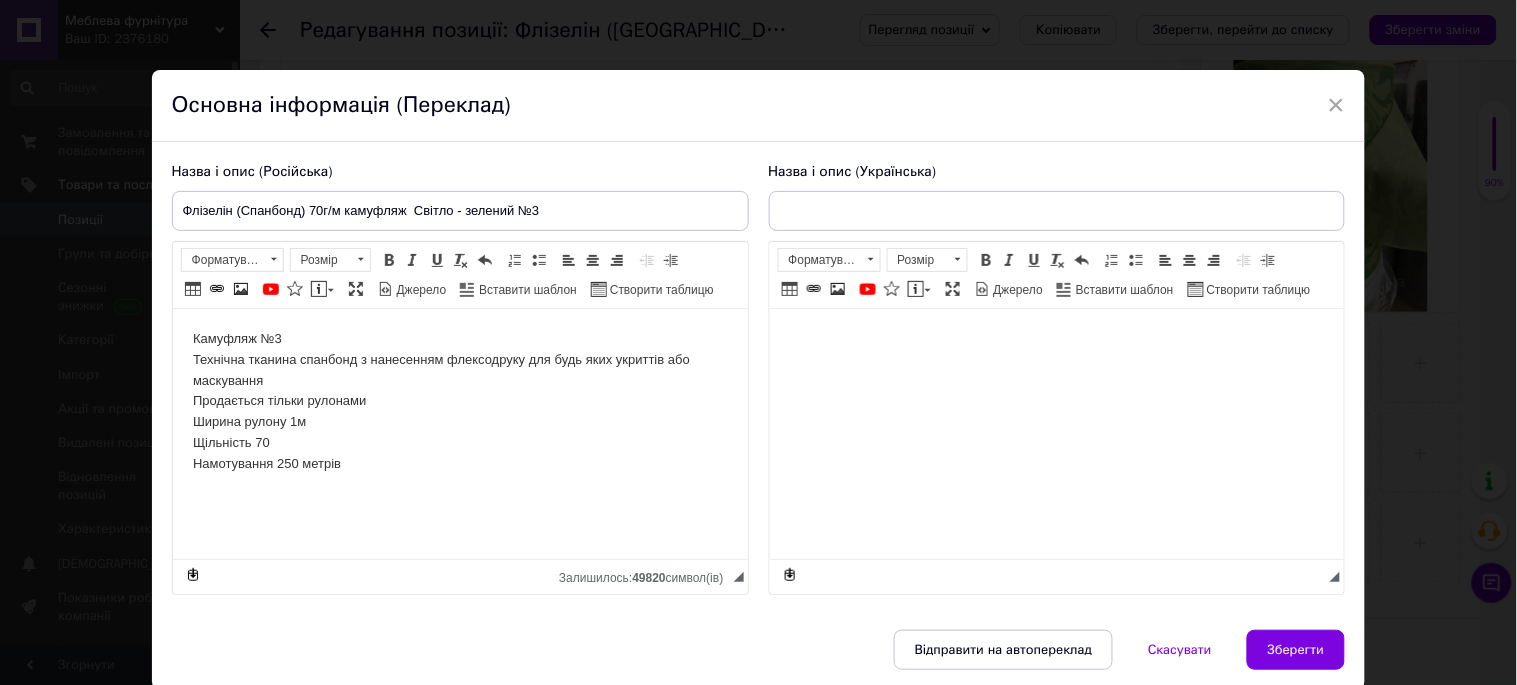 type on "Флізелін (Спанбонд) 70г/м камуфляж  Світло - зелений №3" 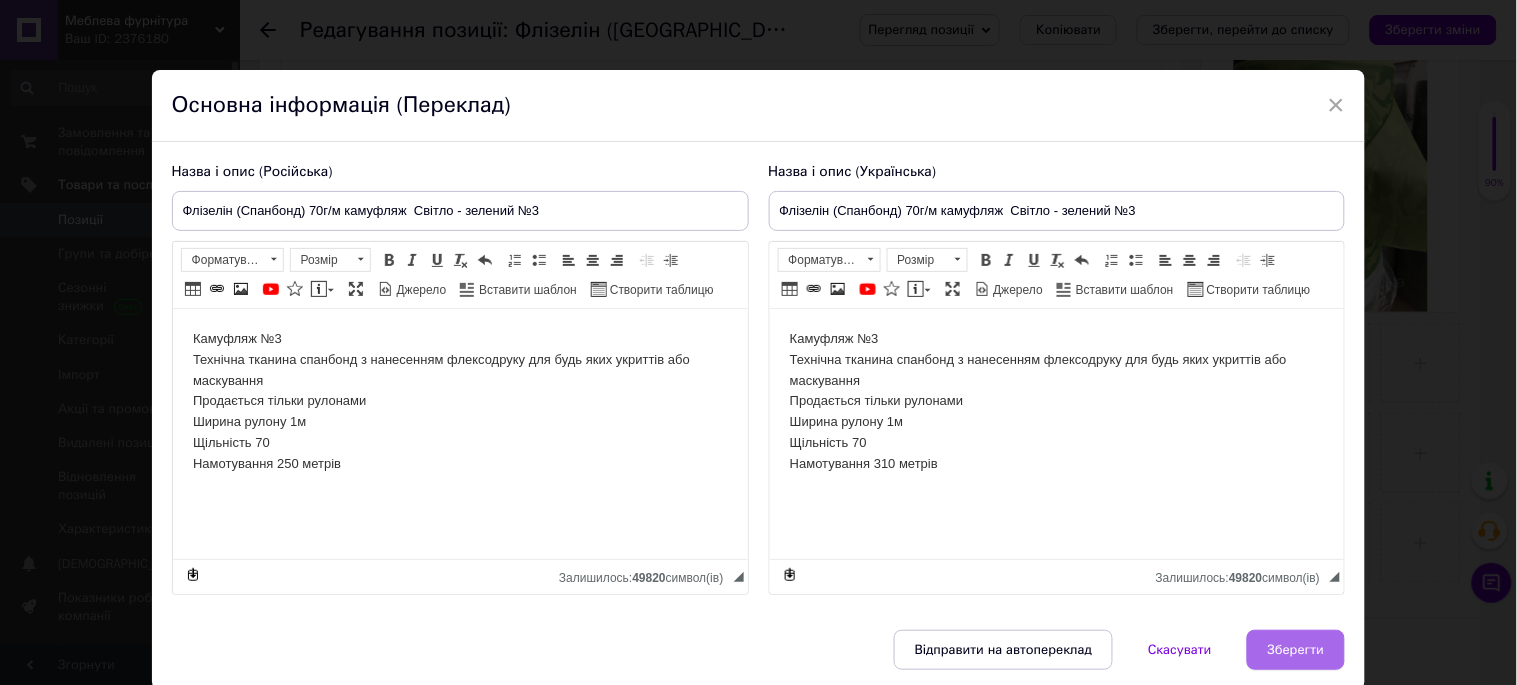 click on "Зберегти" at bounding box center (1296, 650) 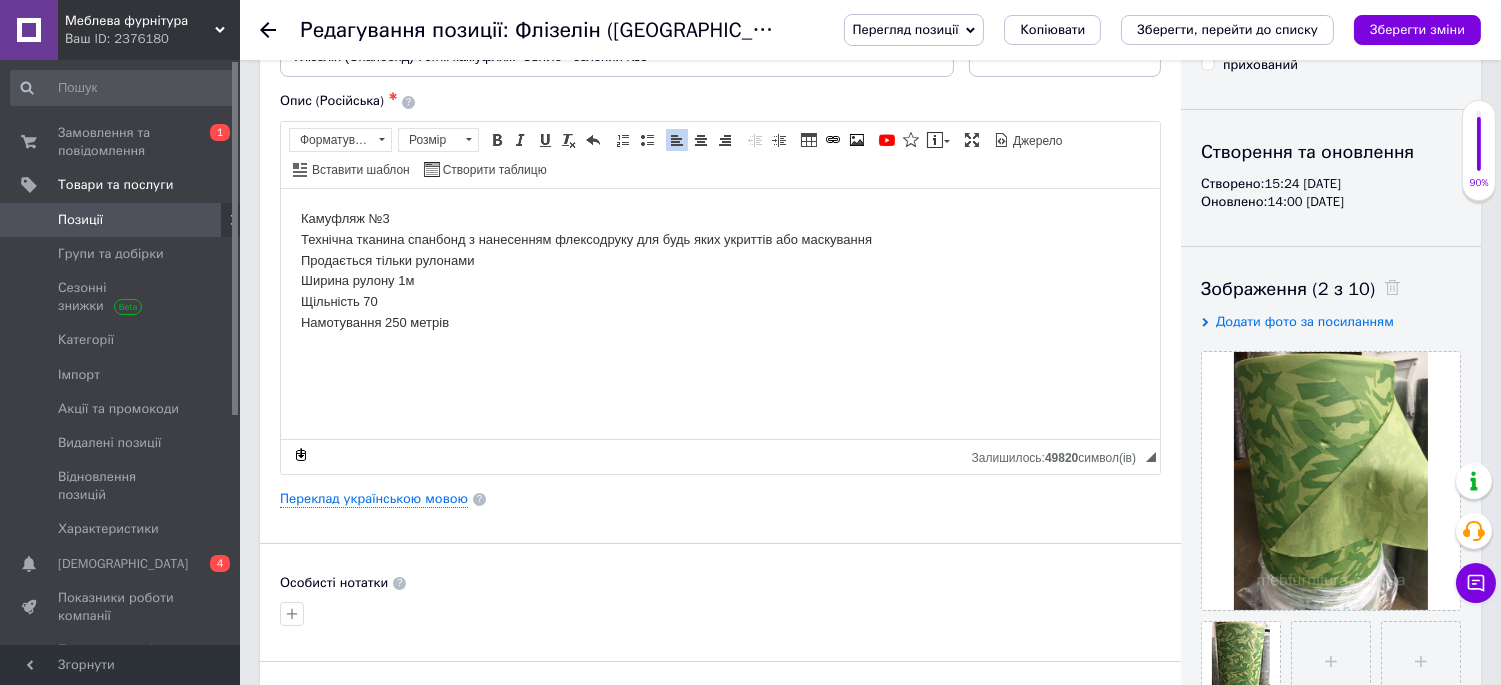 scroll, scrollTop: 111, scrollLeft: 0, axis: vertical 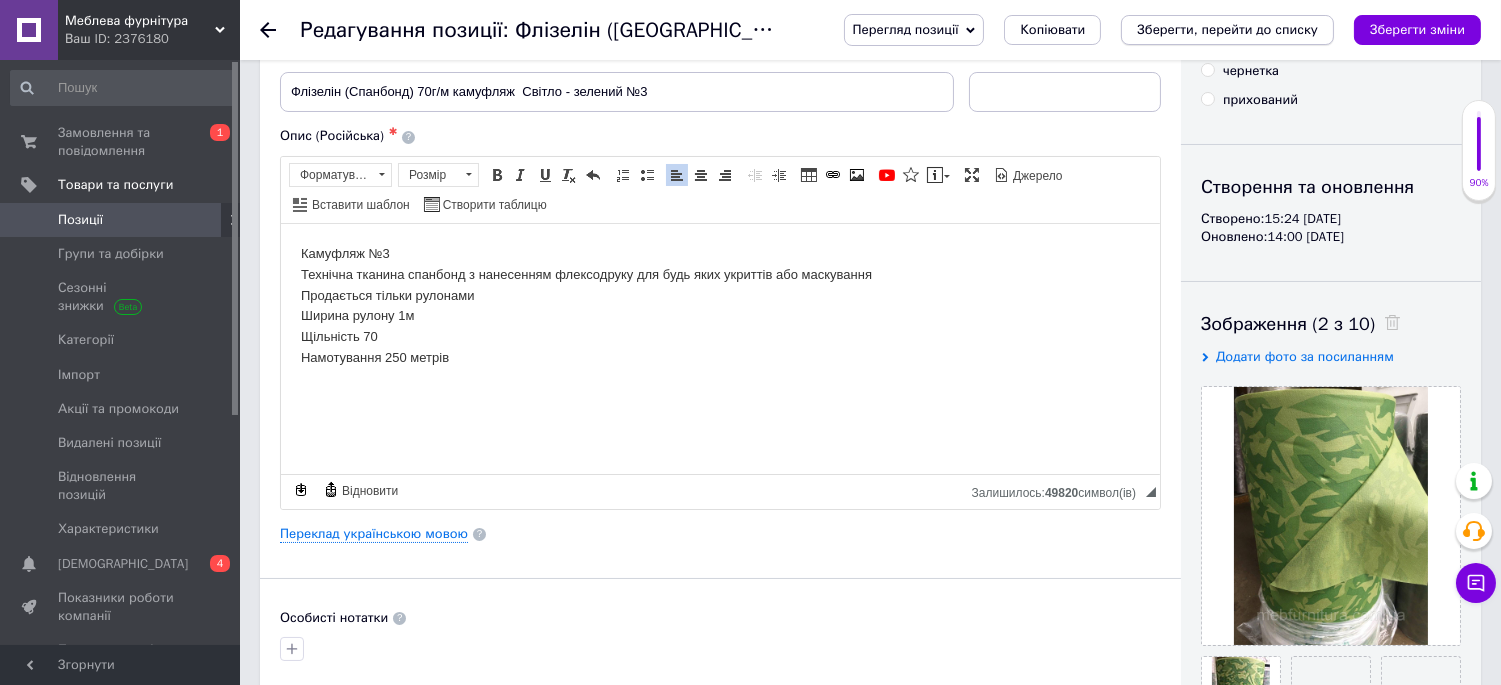 click on "Зберегти, перейти до списку" at bounding box center [1227, 29] 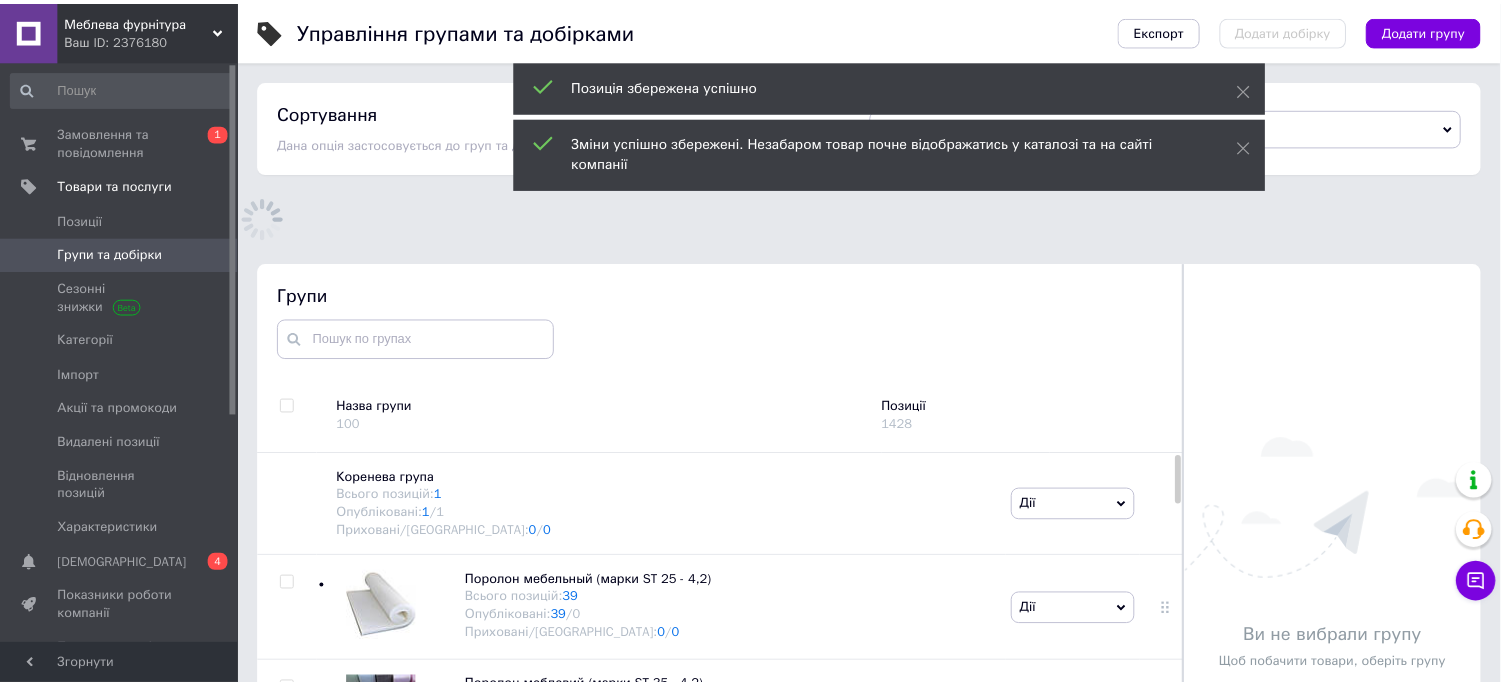 scroll, scrollTop: 113, scrollLeft: 0, axis: vertical 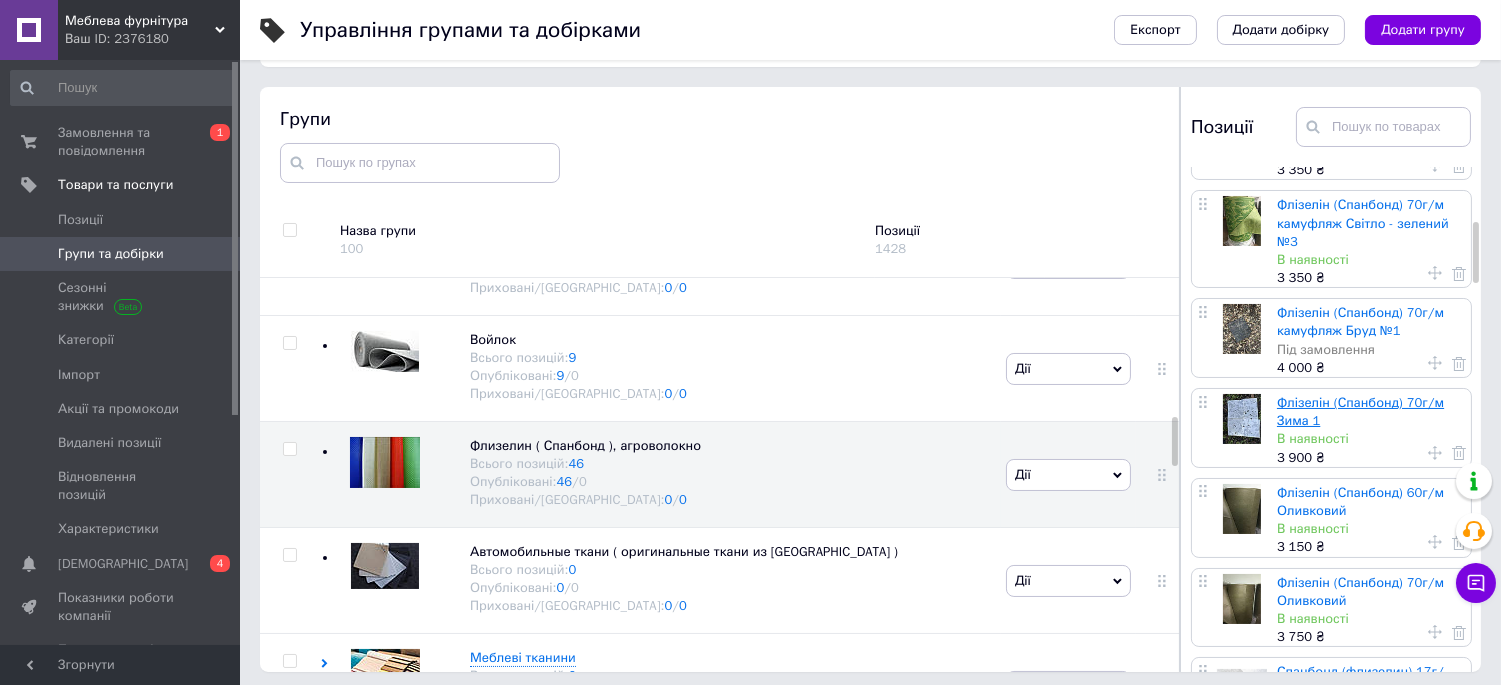 click on "Флізелін (Спанбонд) 70г/м Зима 1" at bounding box center [1360, 411] 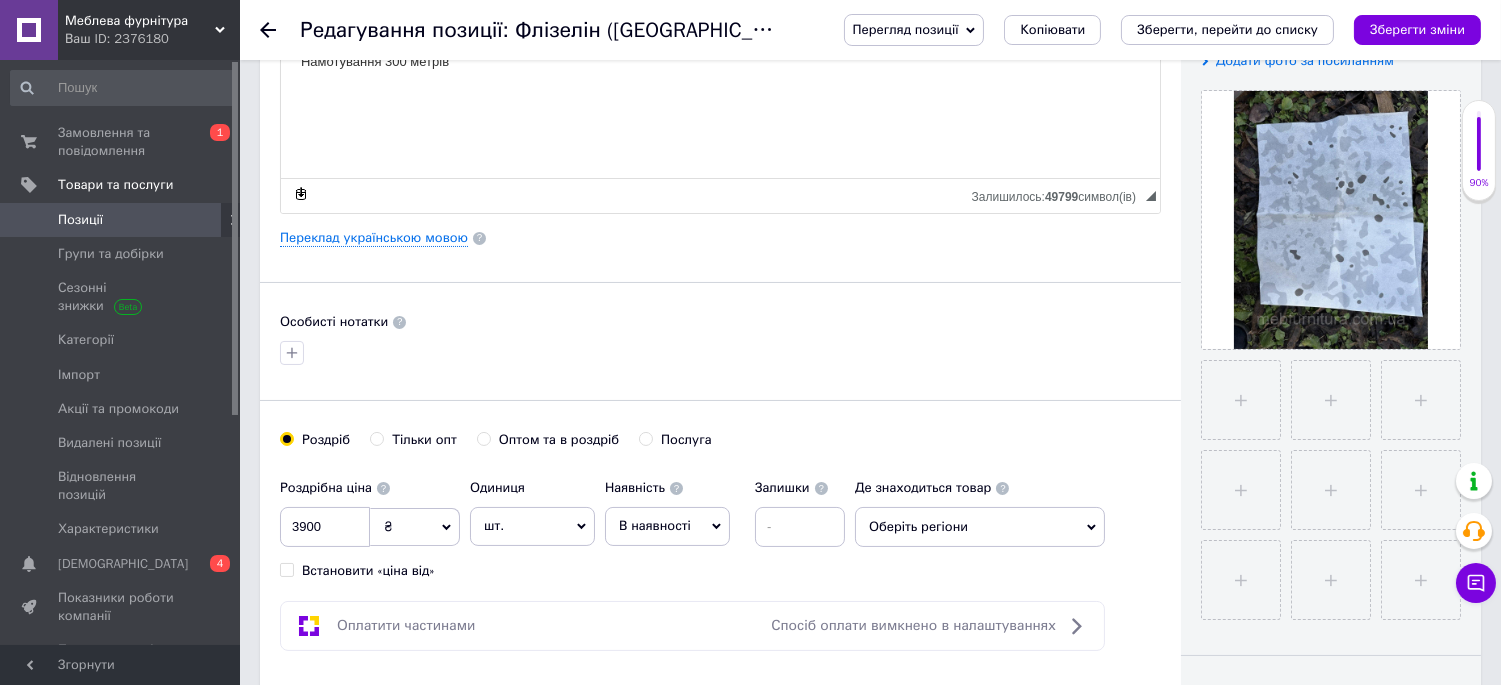 scroll, scrollTop: 444, scrollLeft: 0, axis: vertical 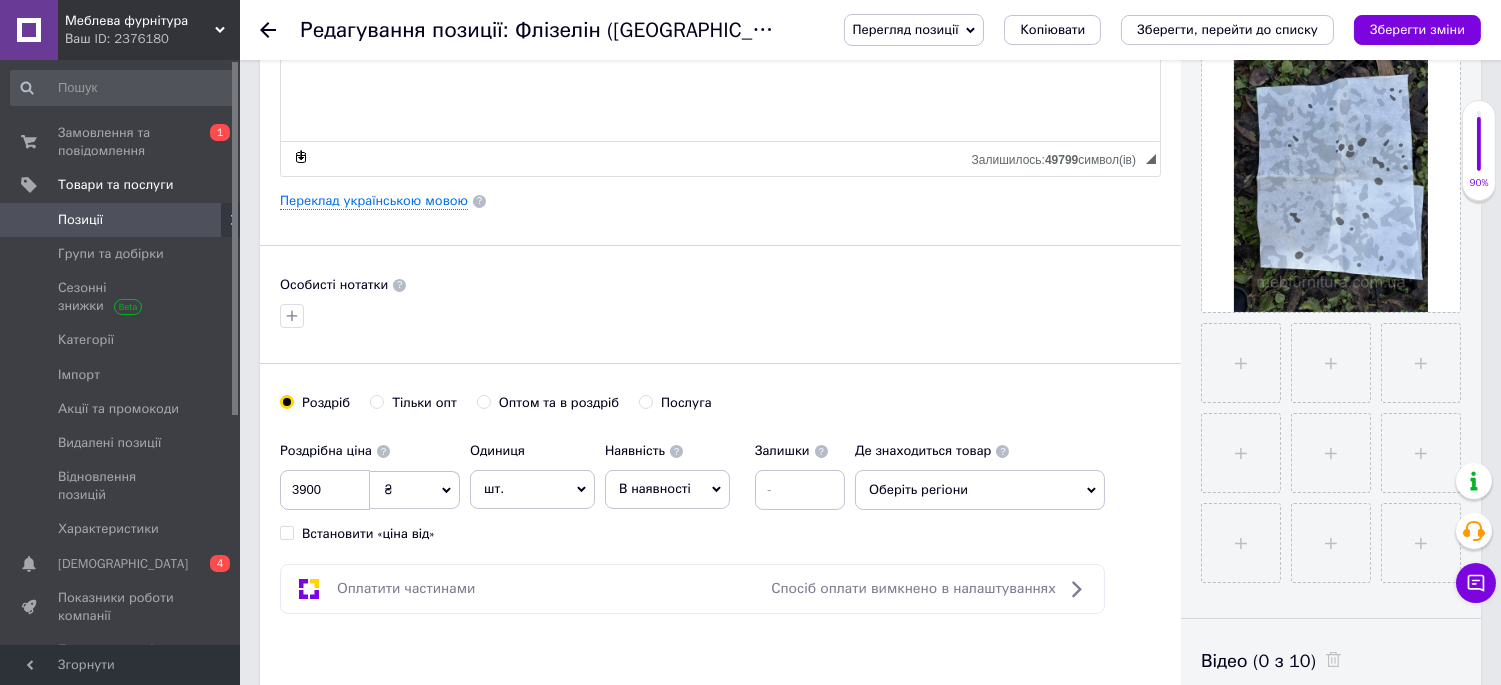 click 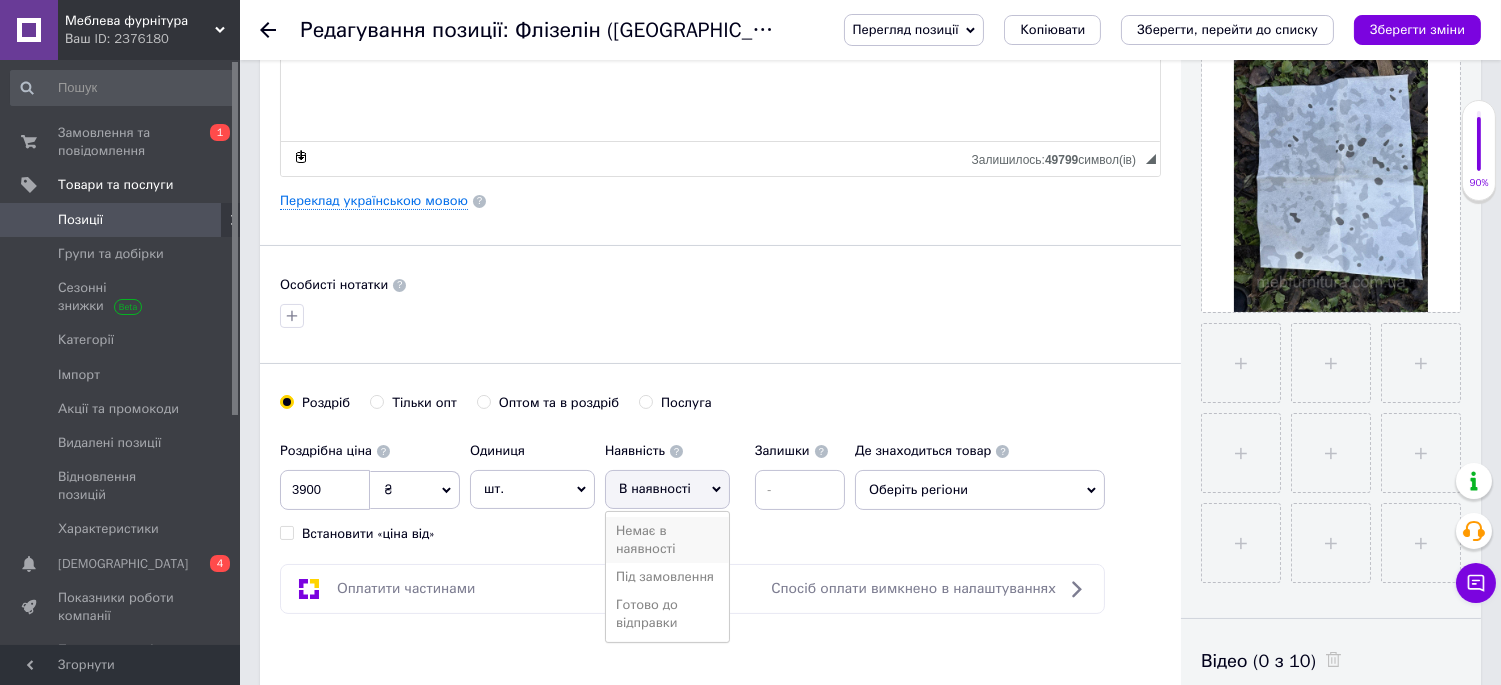 click on "Немає в наявності" at bounding box center [667, 540] 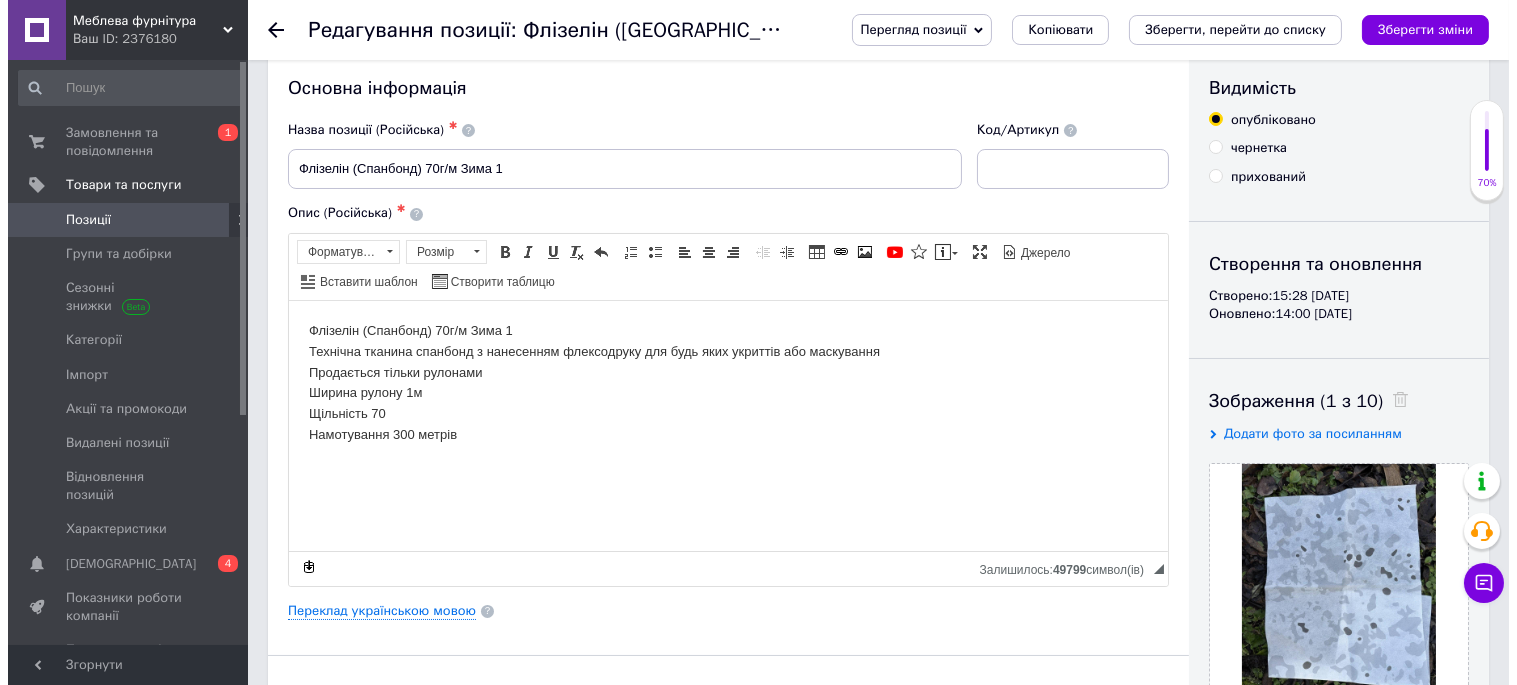 scroll, scrollTop: 0, scrollLeft: 0, axis: both 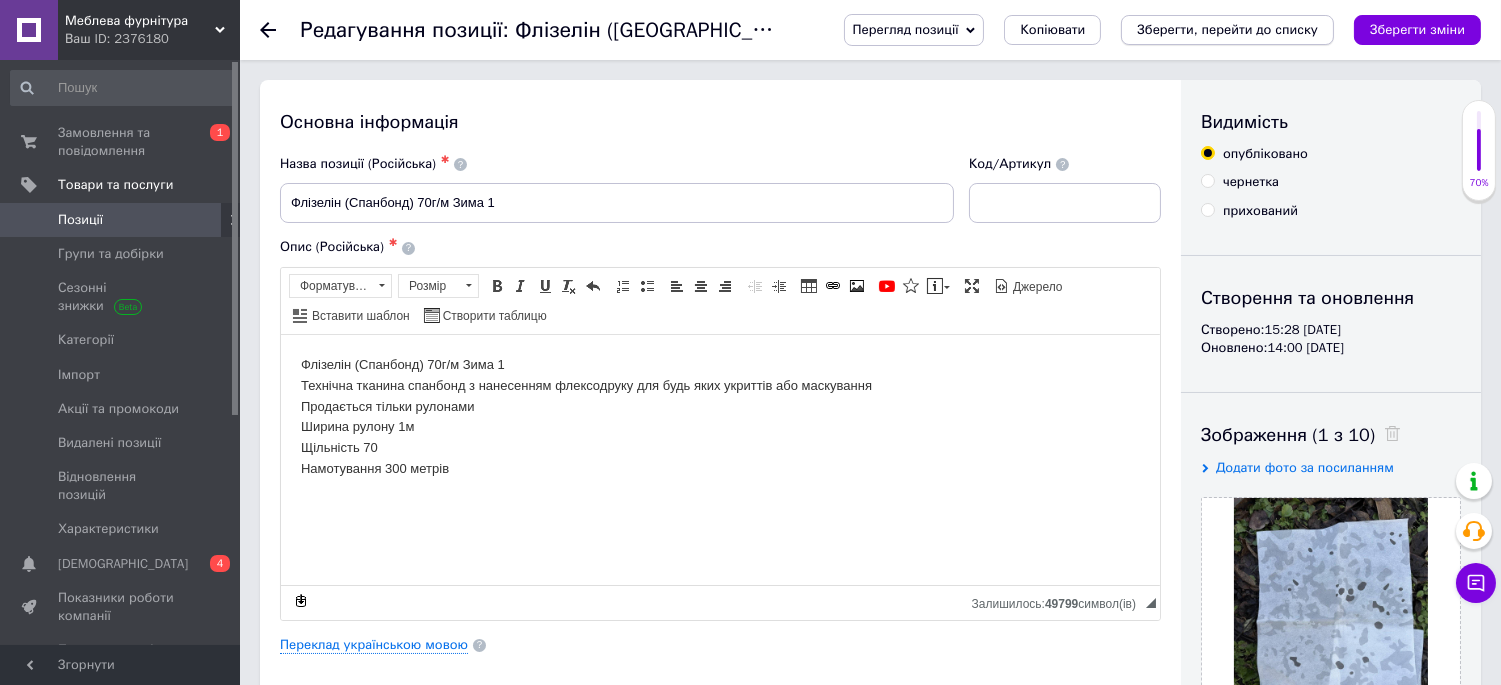 click on "Зберегти, перейти до списку" at bounding box center (1227, 29) 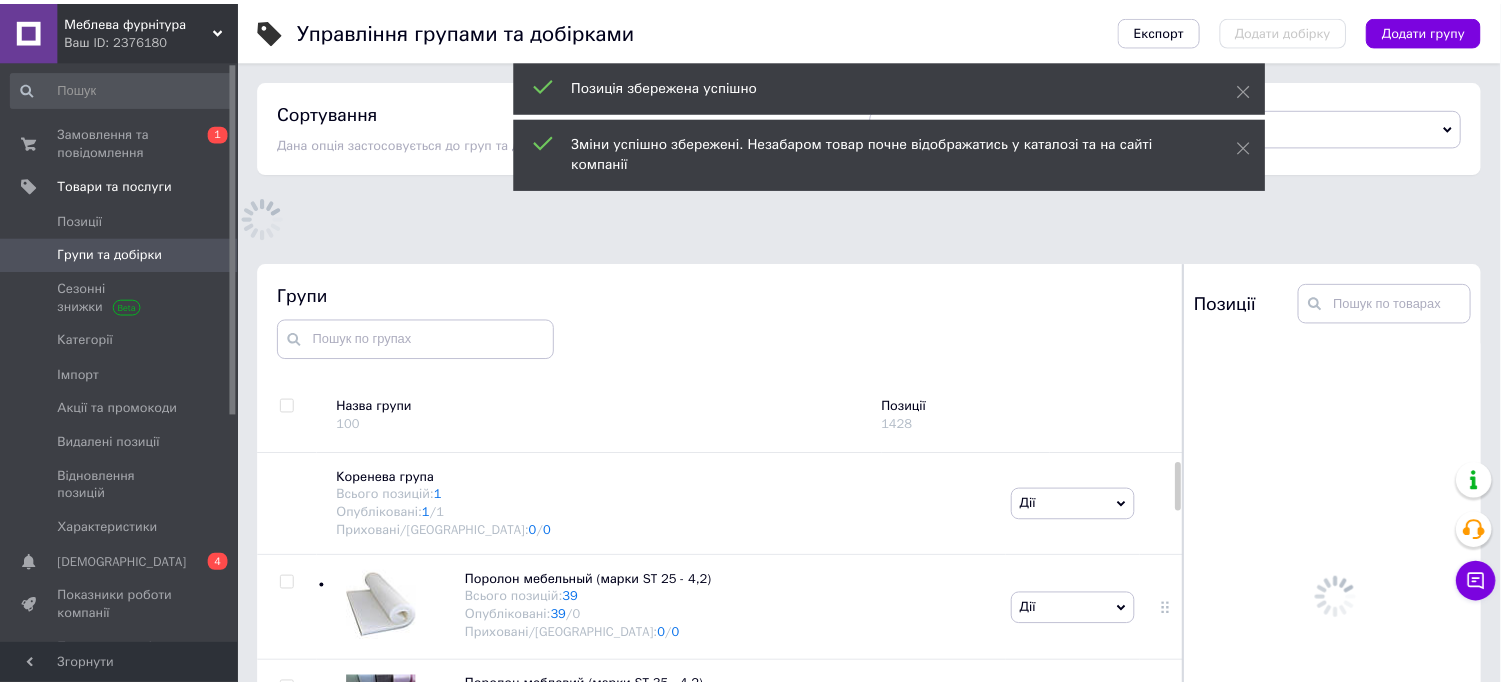 scroll, scrollTop: 183, scrollLeft: 0, axis: vertical 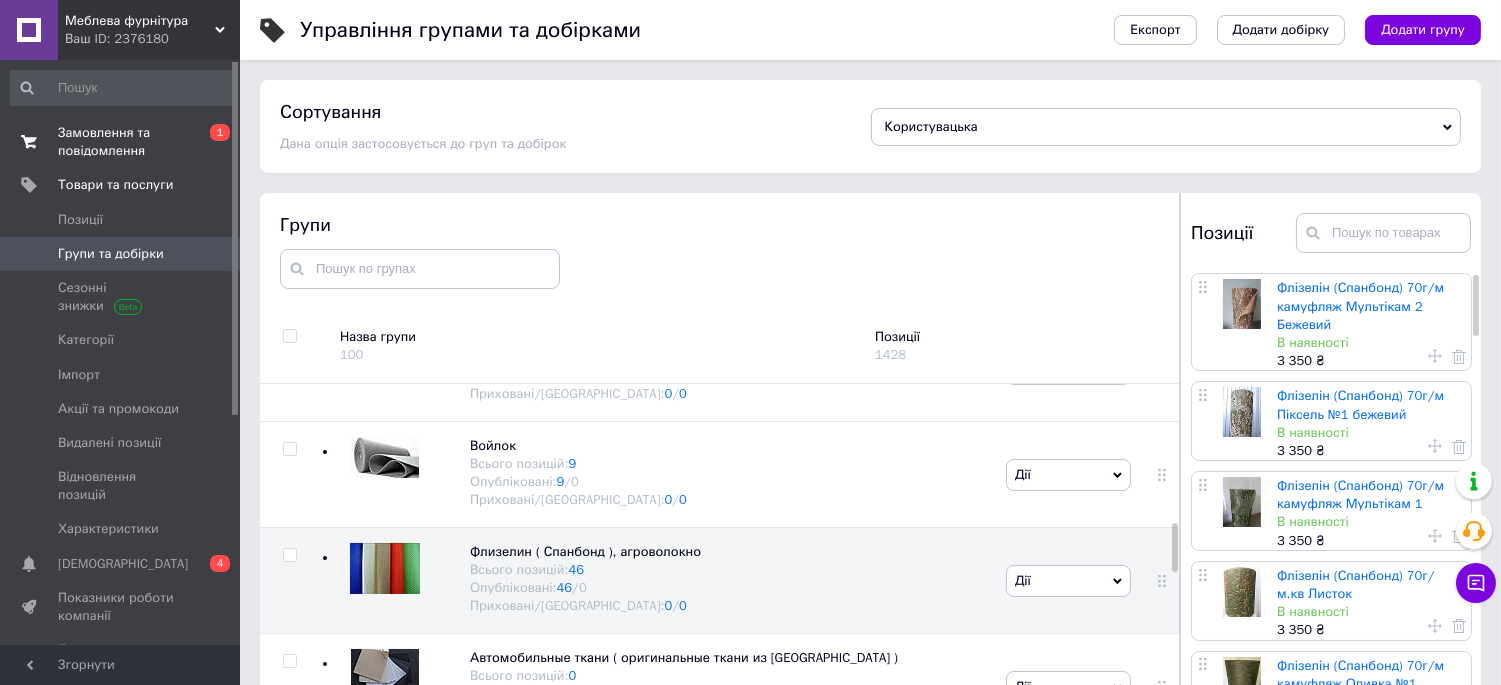 click on "Замовлення та повідомлення" at bounding box center [121, 142] 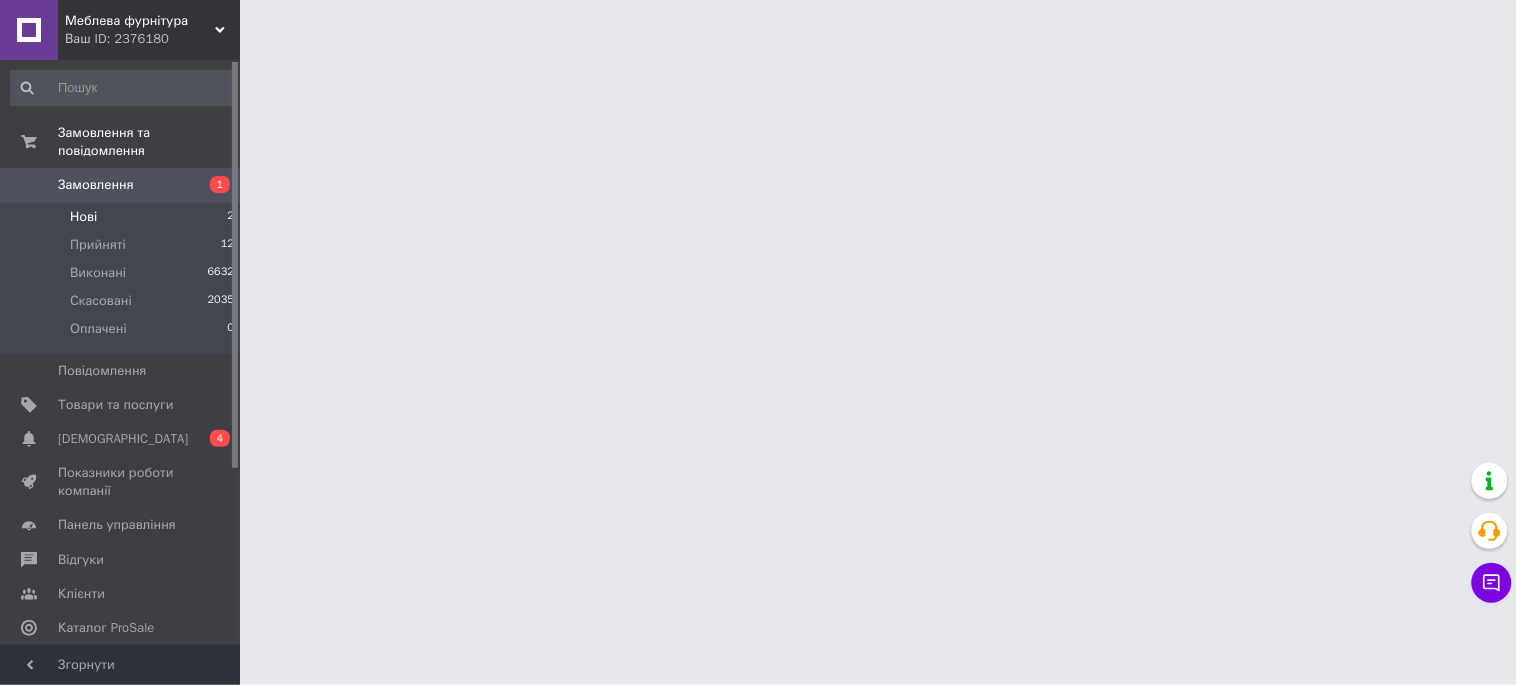 click on "Нові" at bounding box center (83, 217) 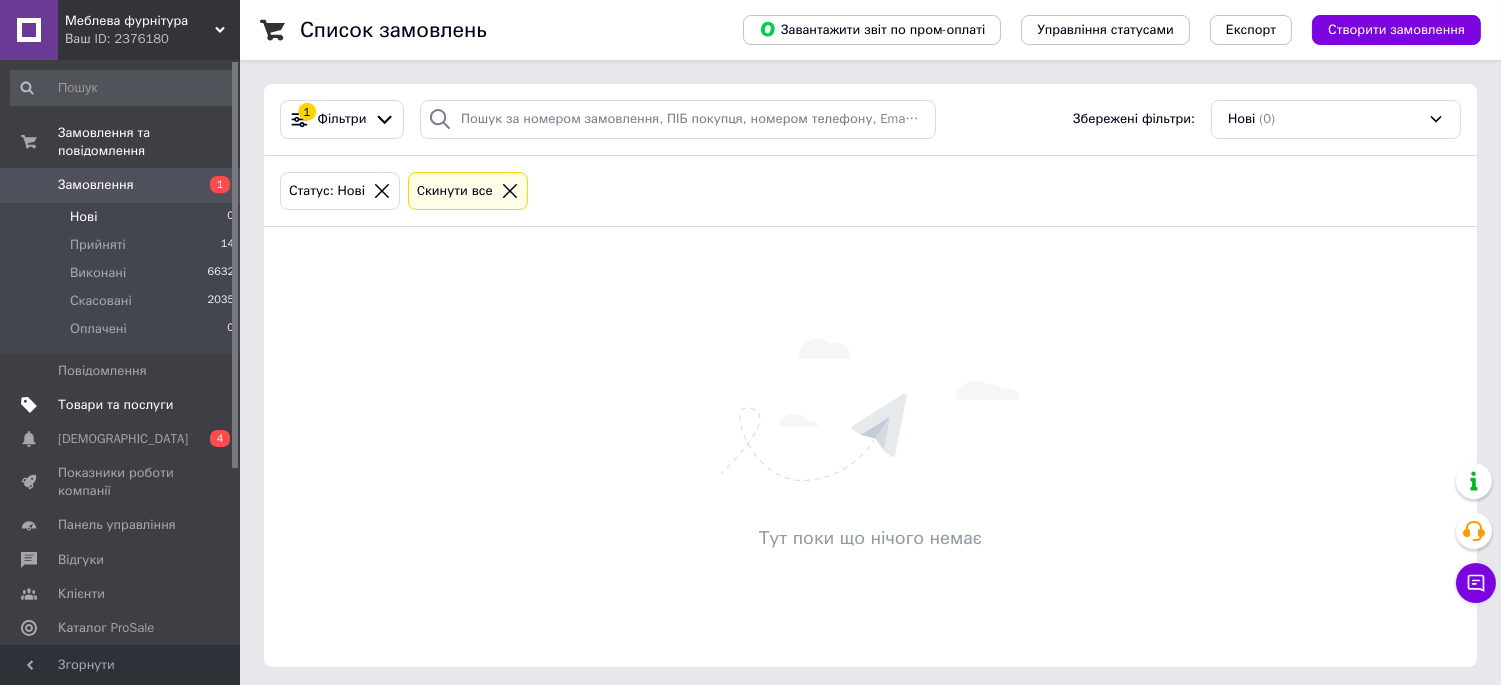 click on "Товари та послуги" at bounding box center [115, 405] 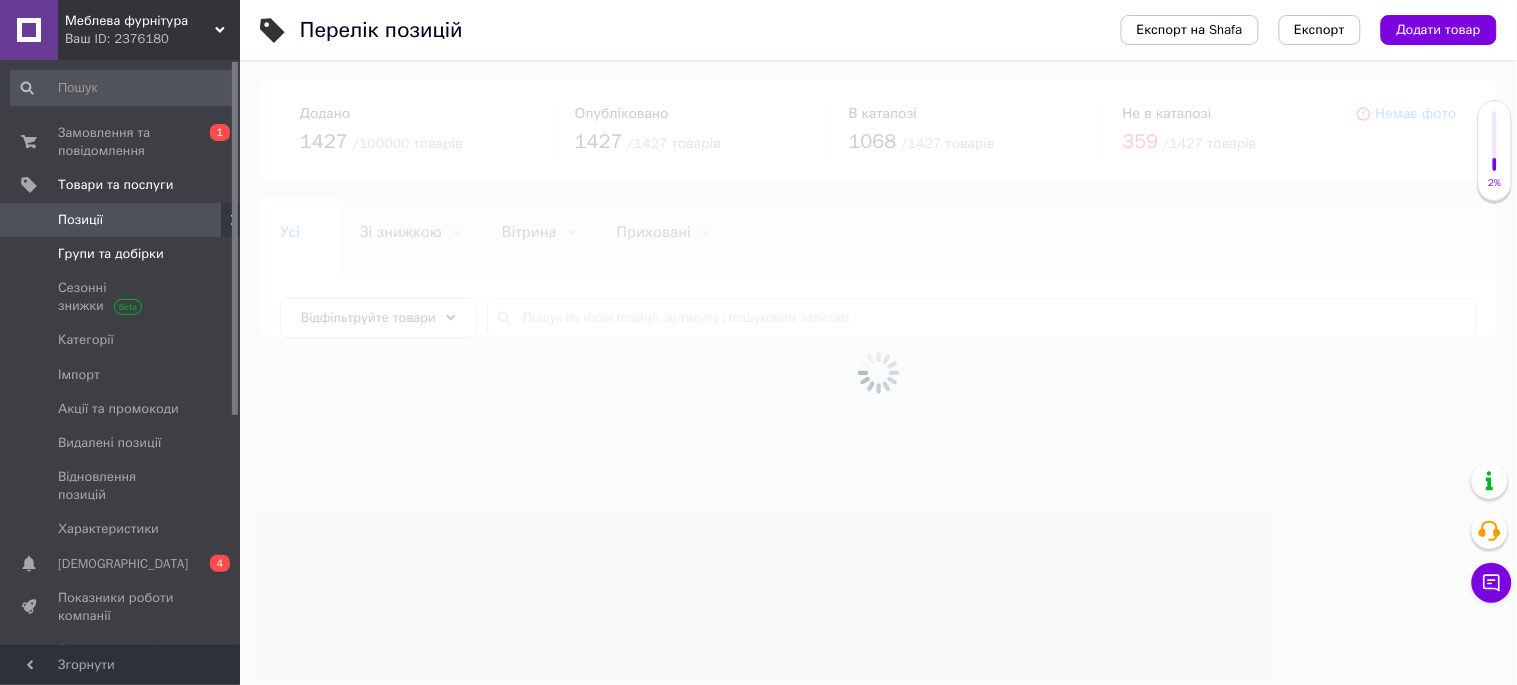 click on "Групи та добірки" at bounding box center [111, 254] 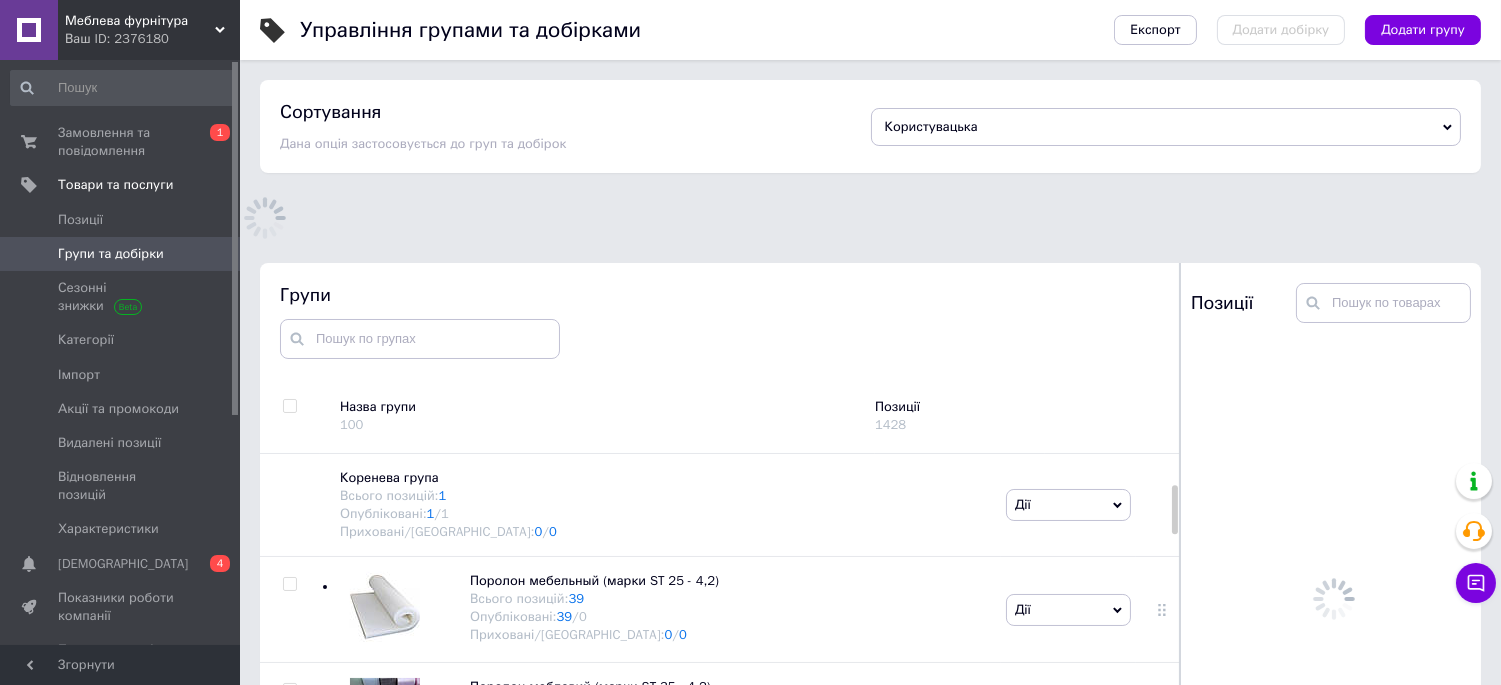 scroll, scrollTop: 1, scrollLeft: 0, axis: vertical 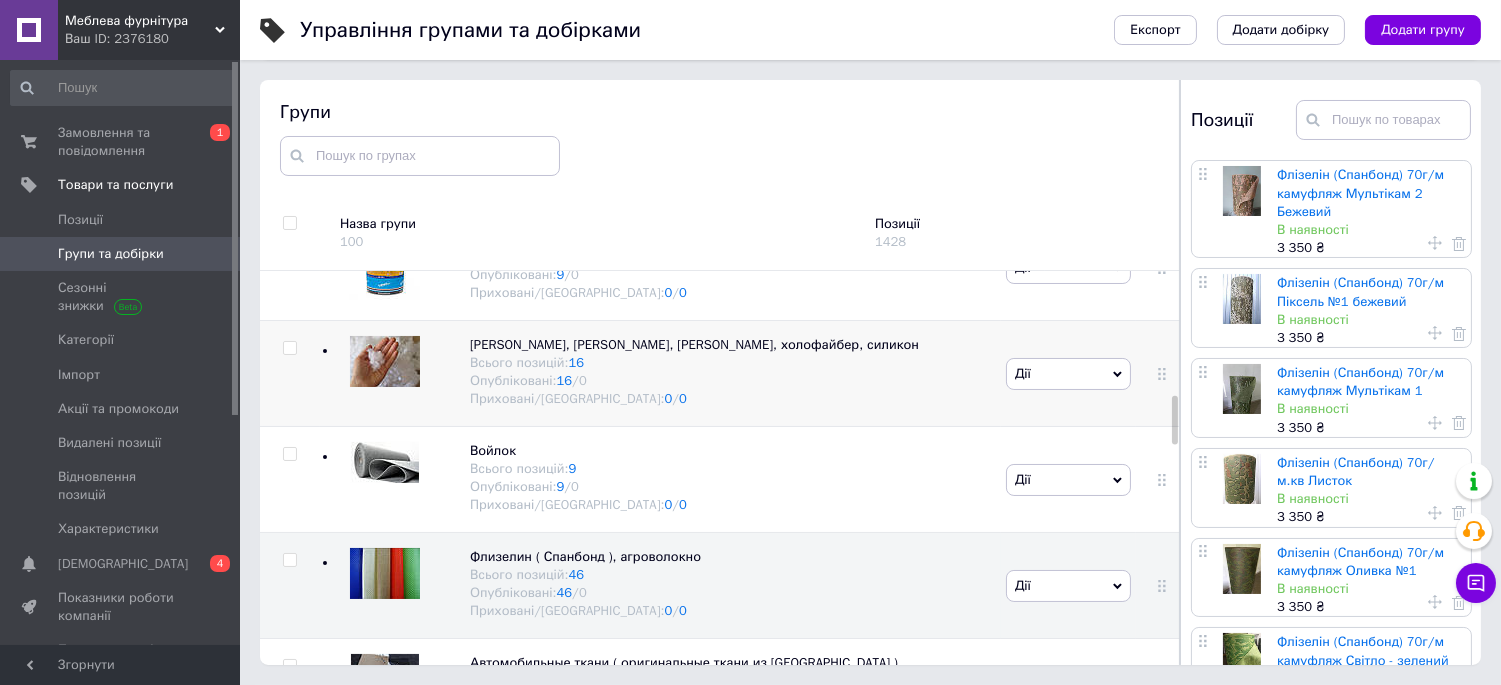 click at bounding box center (289, 348) 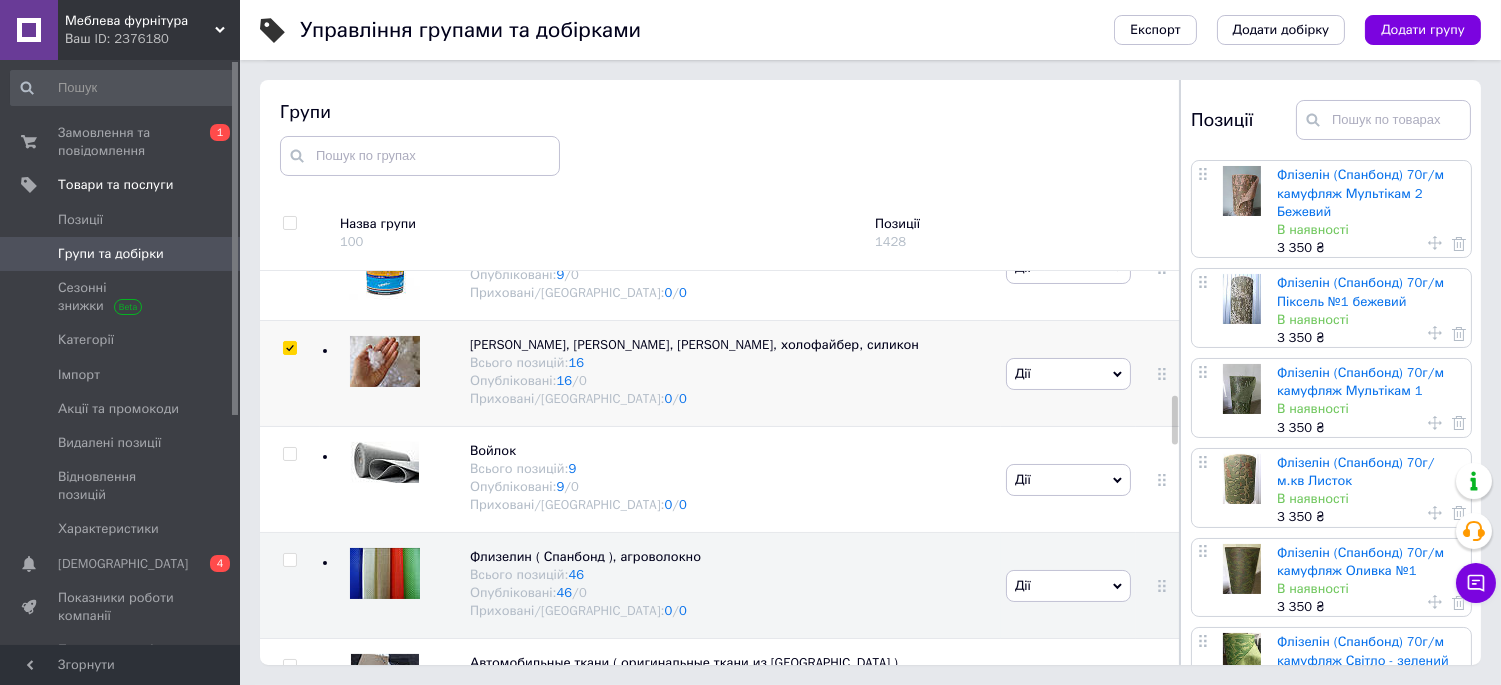 checkbox on "true" 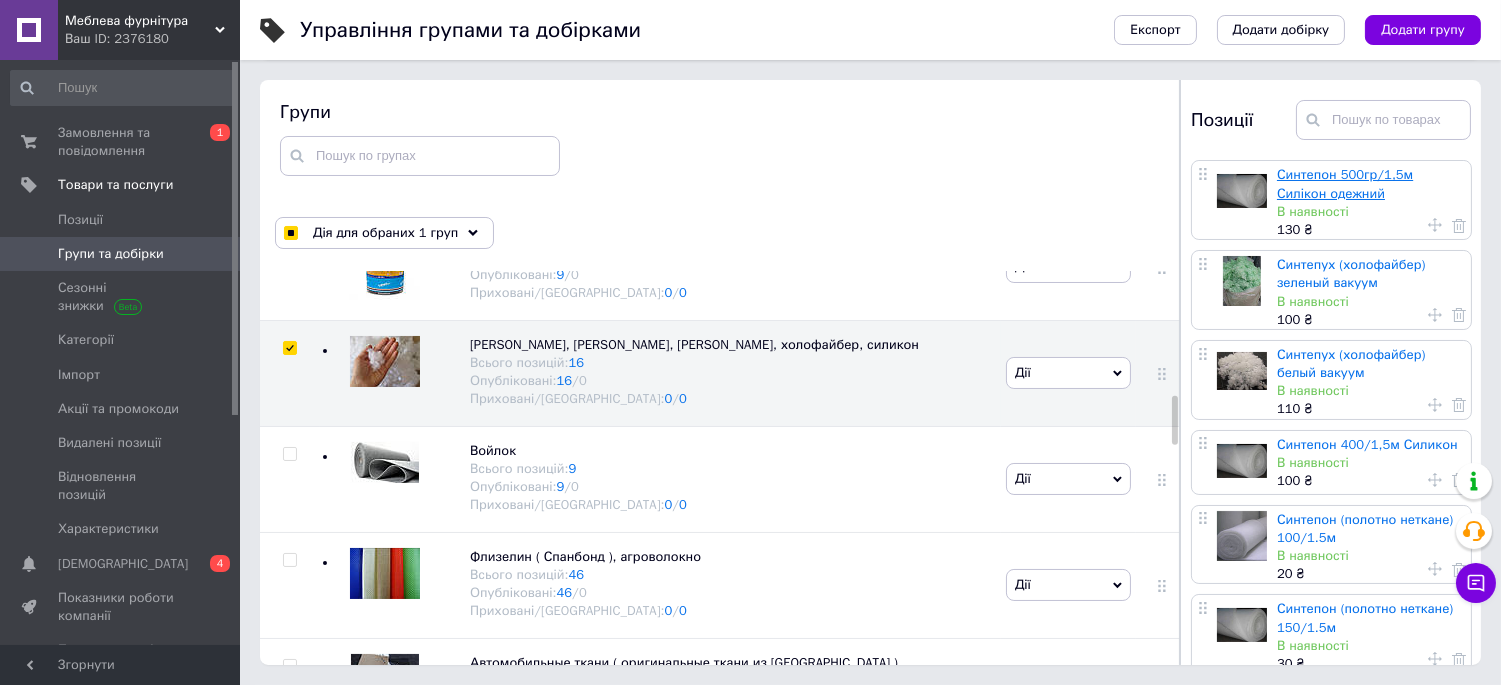 click on "Синтепон 500гр/1,5м  Силікон одежний" at bounding box center [1345, 183] 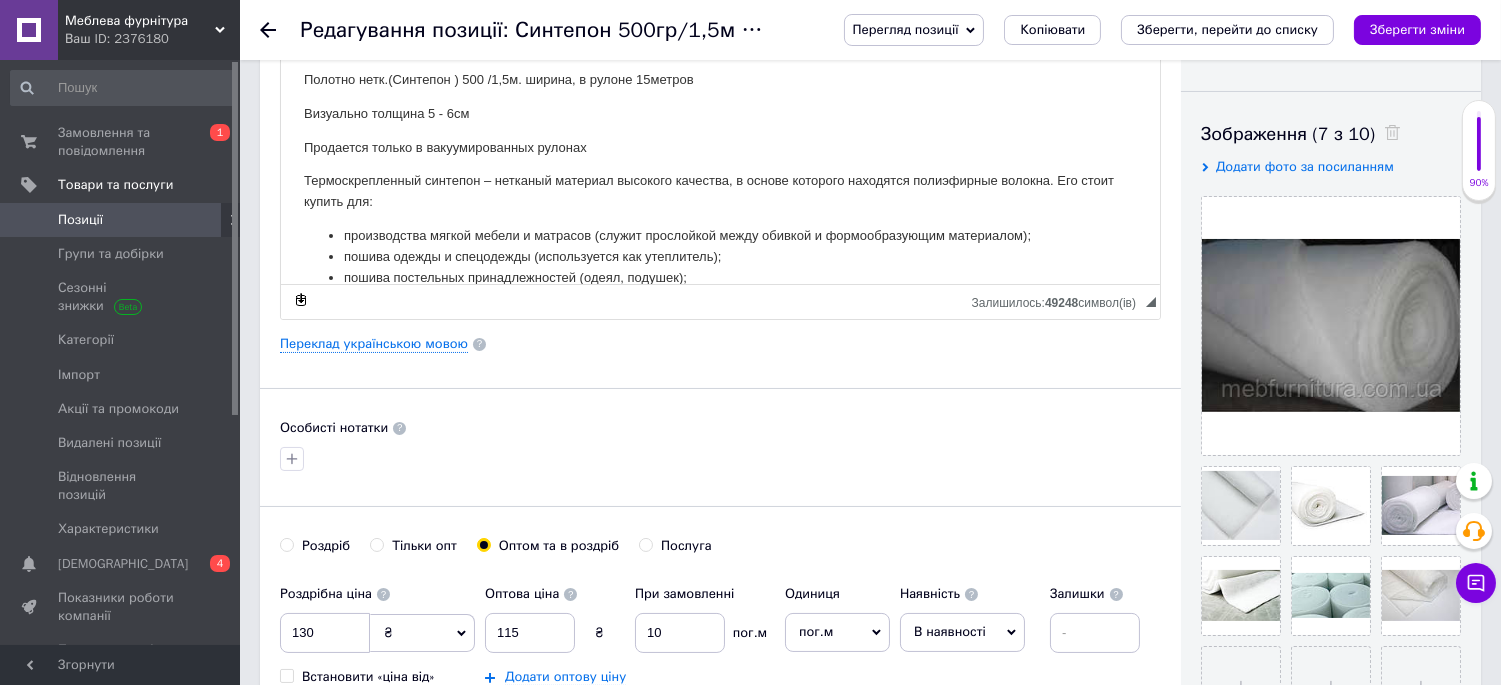 scroll, scrollTop: 444, scrollLeft: 0, axis: vertical 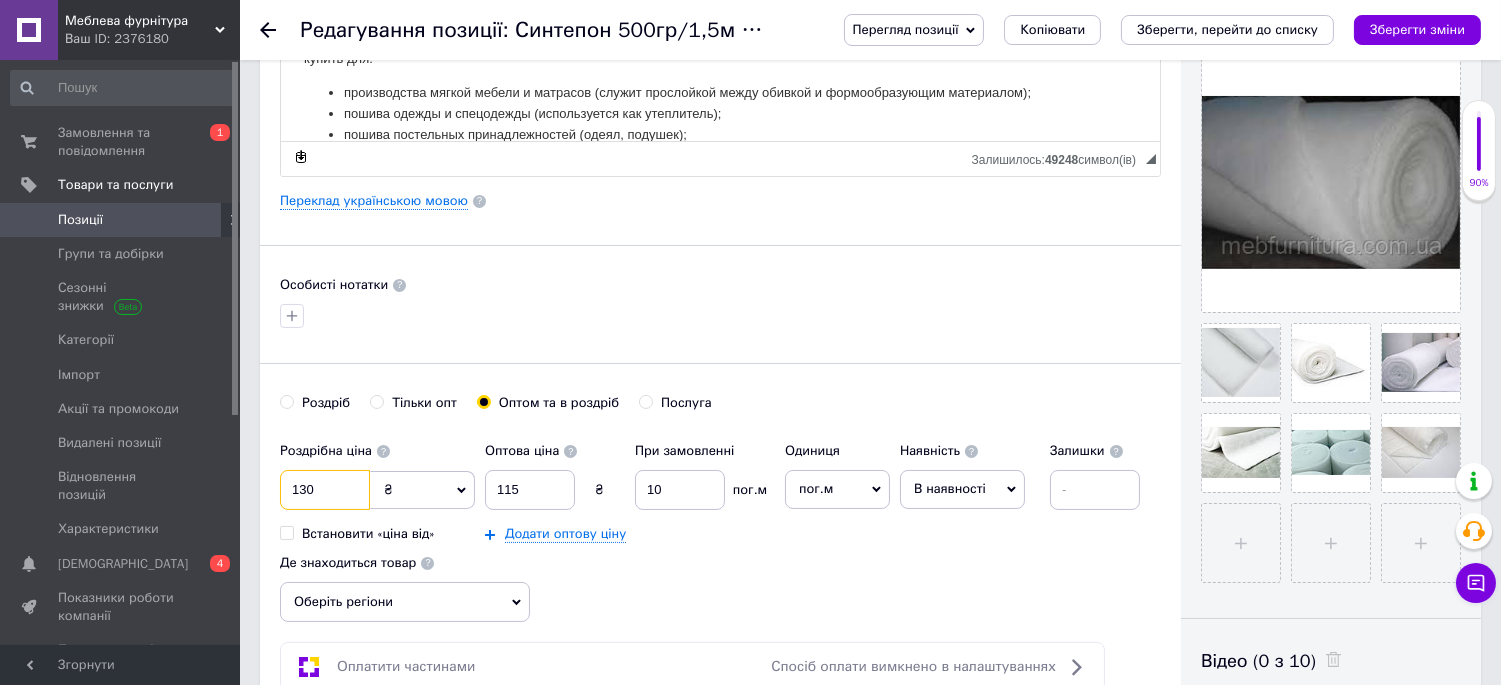 click on "130" at bounding box center (325, 490) 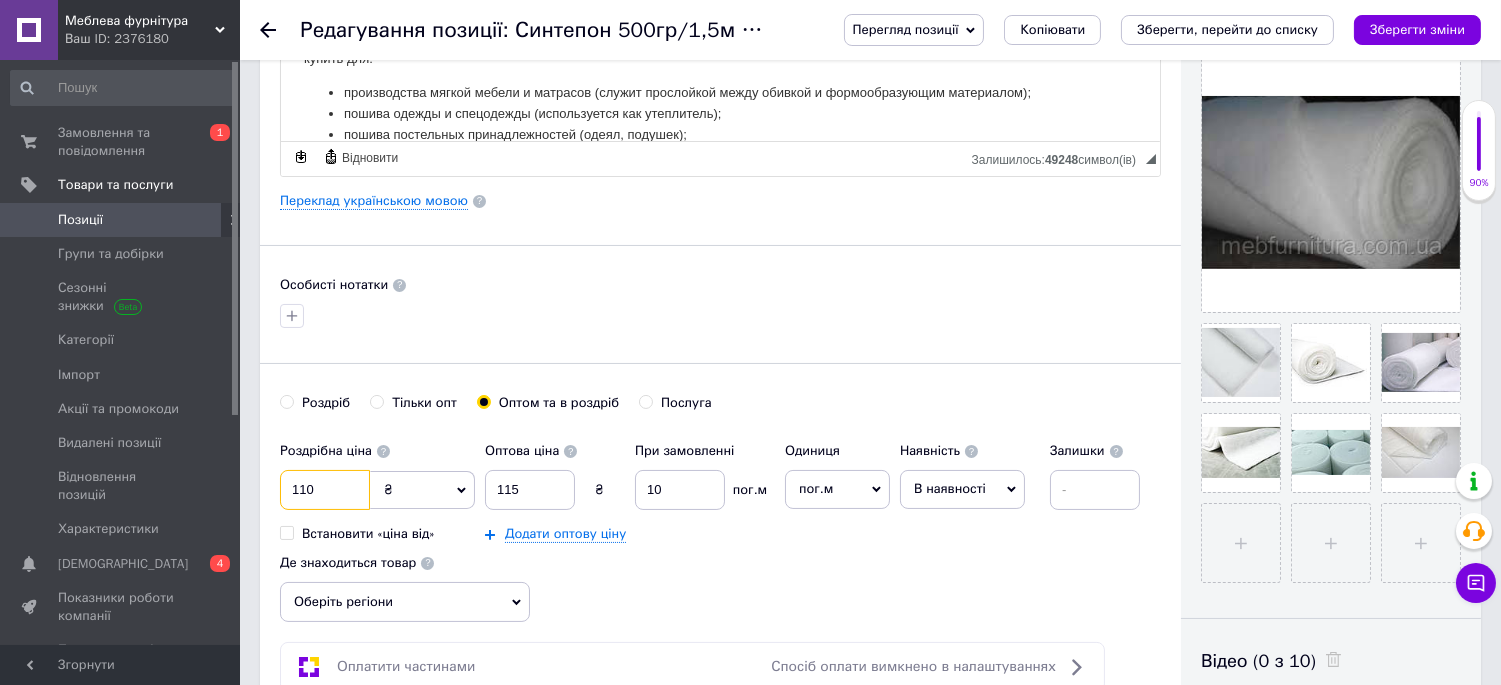 type on "110" 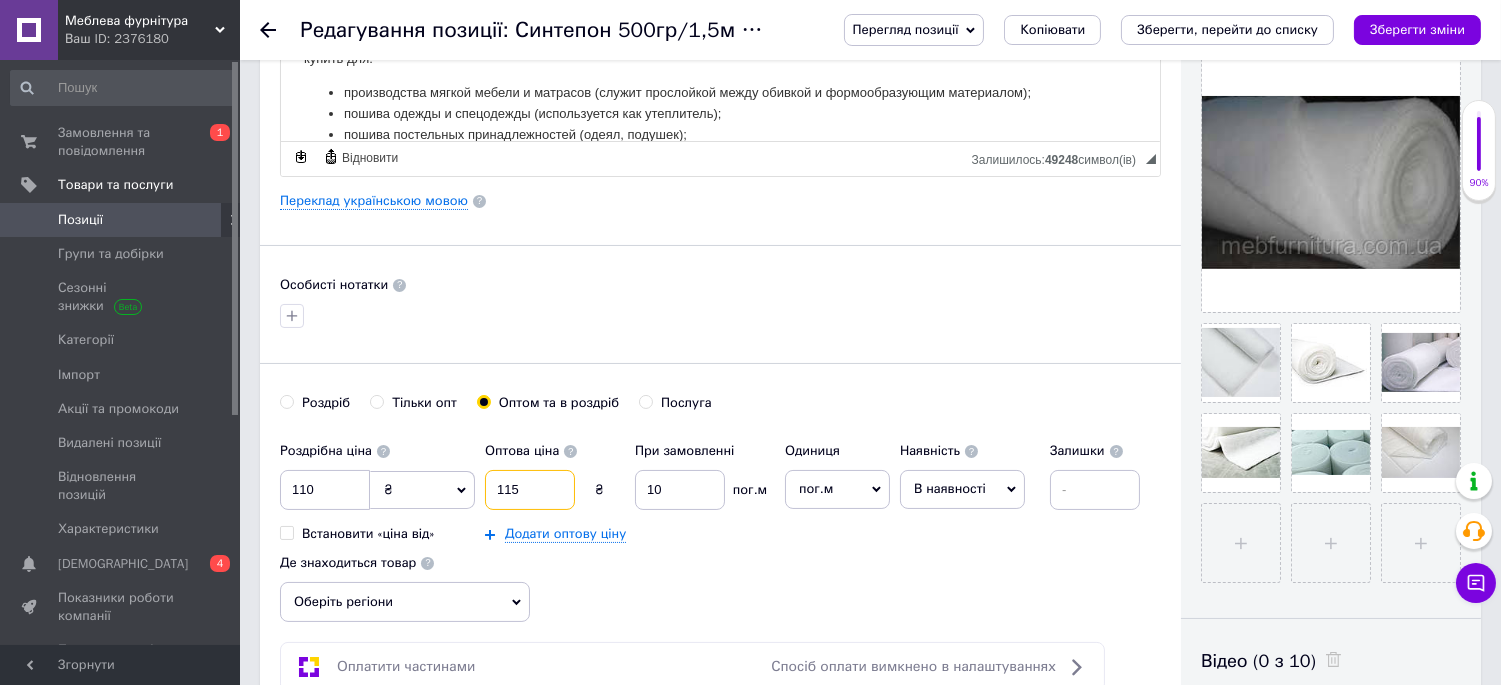 click on "115" at bounding box center (530, 490) 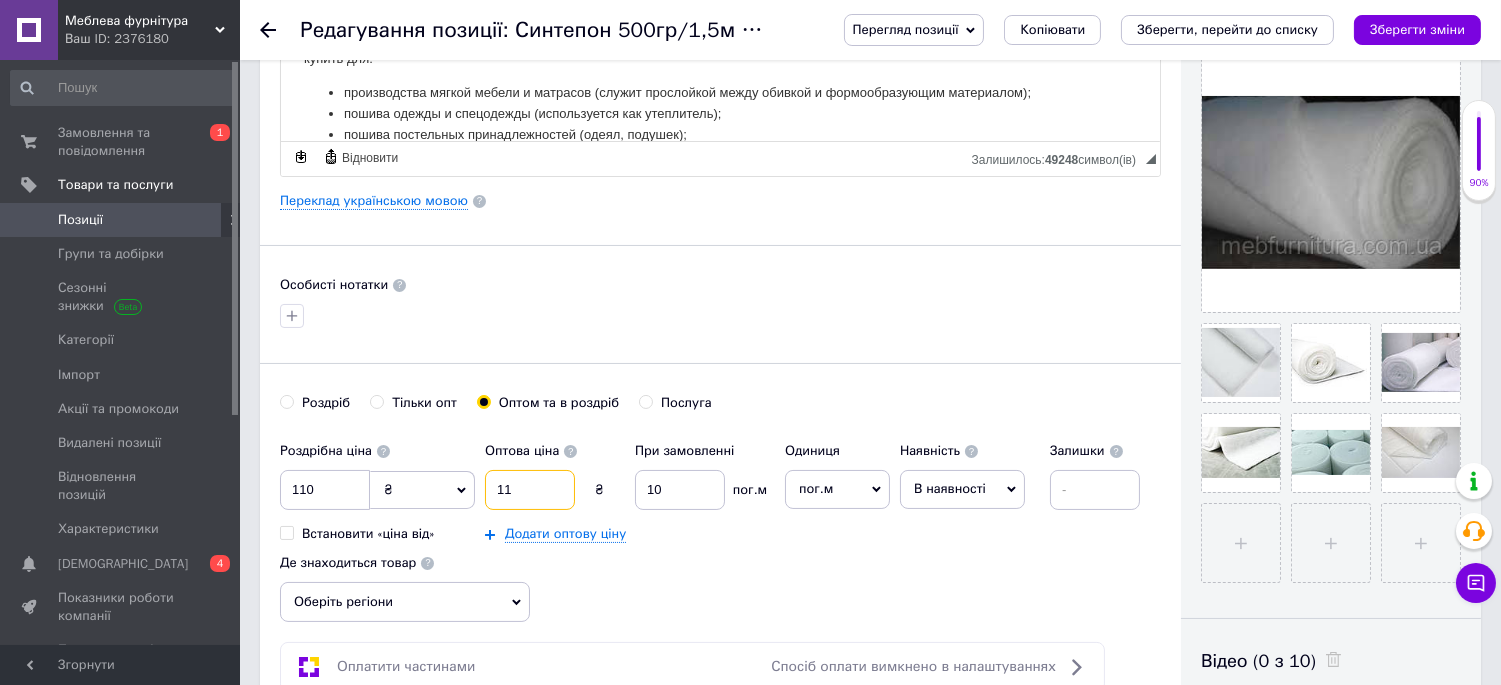 type on "1" 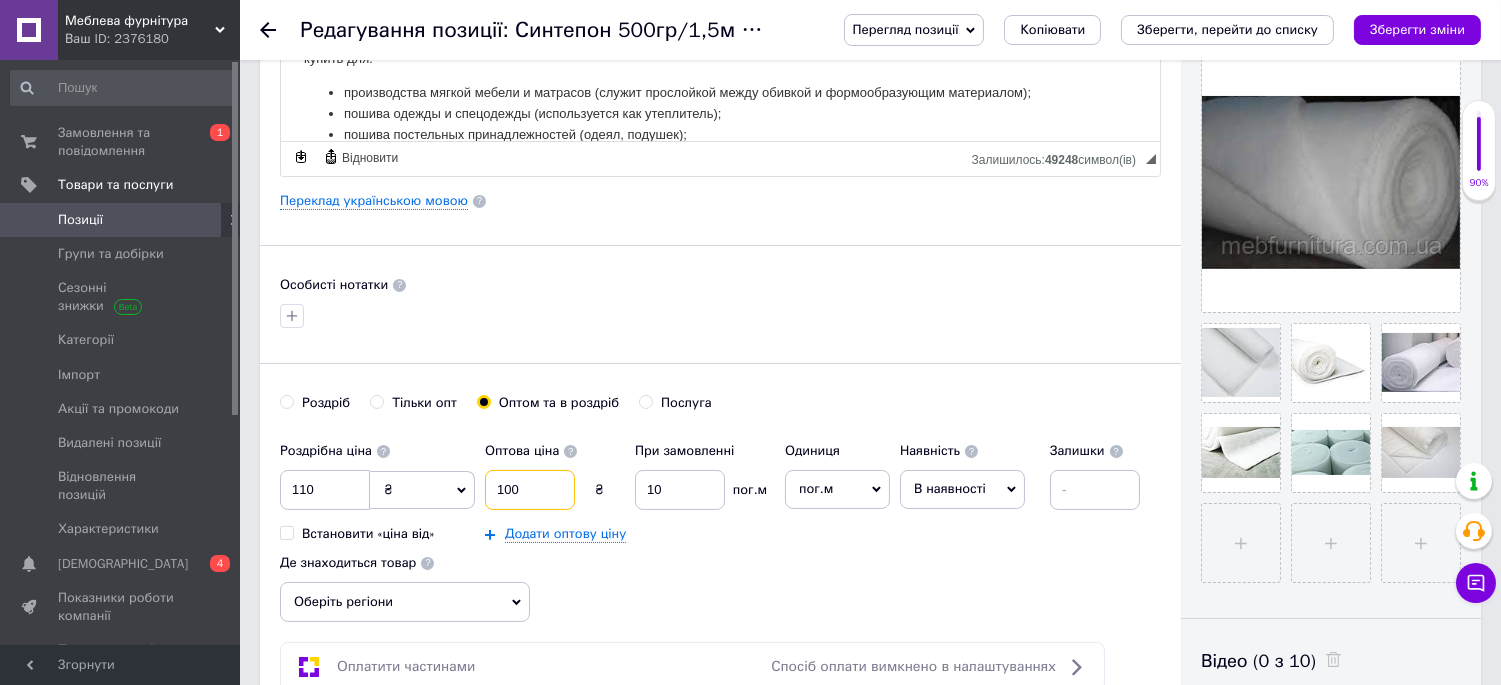 type on "100" 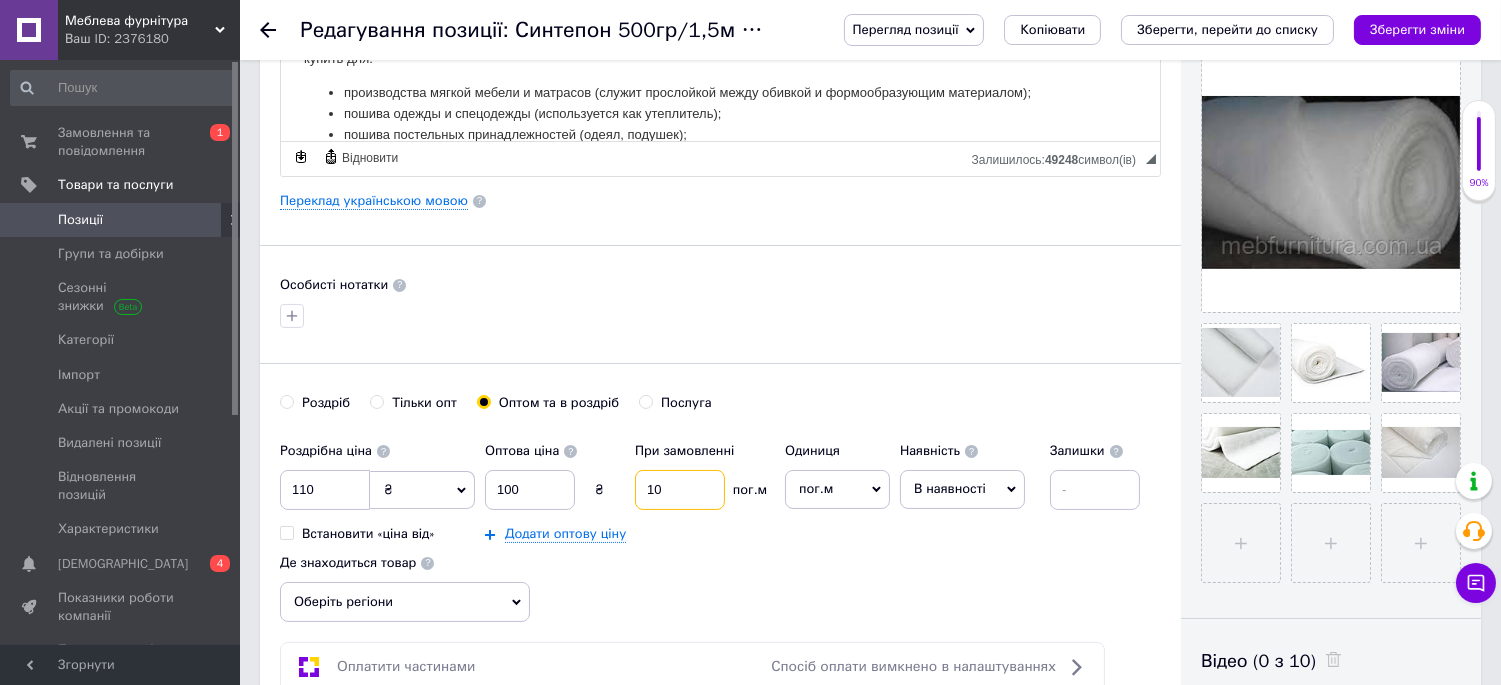 click on "10" at bounding box center (680, 490) 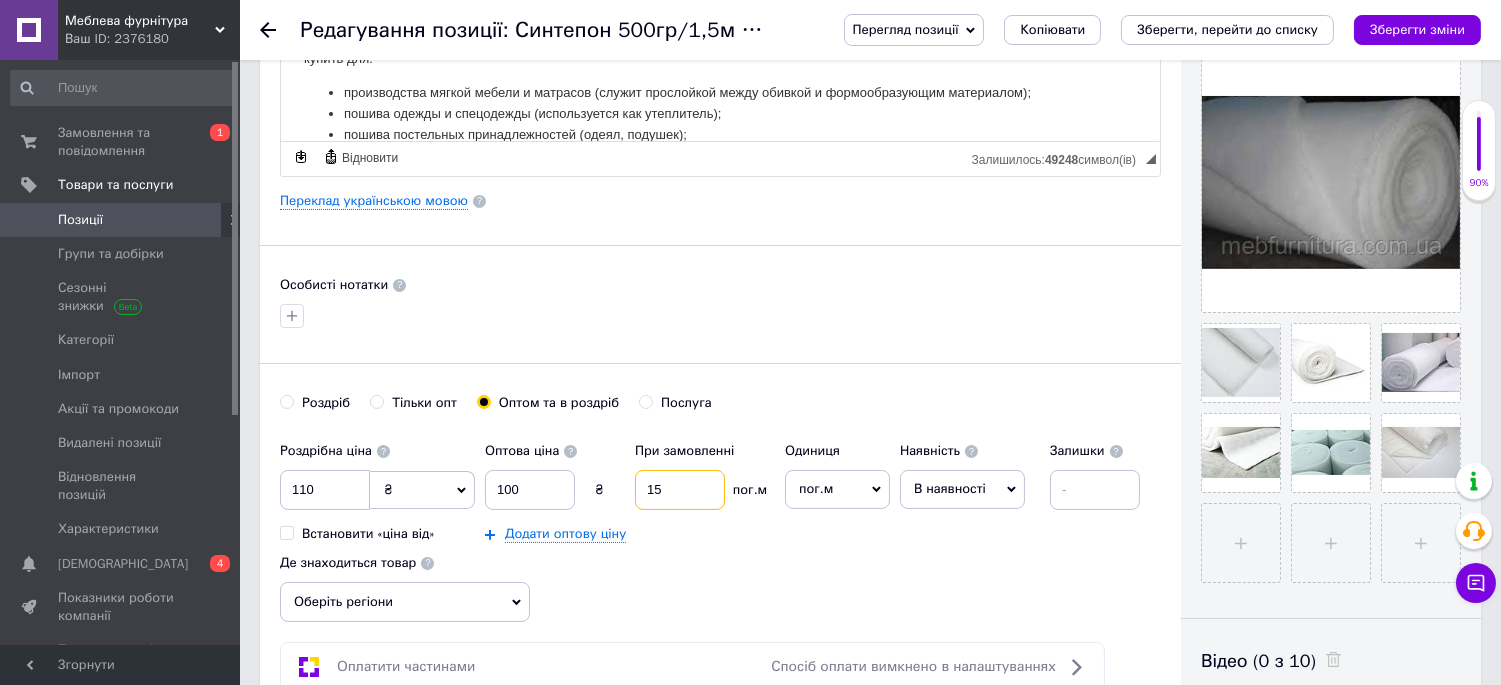 type on "15" 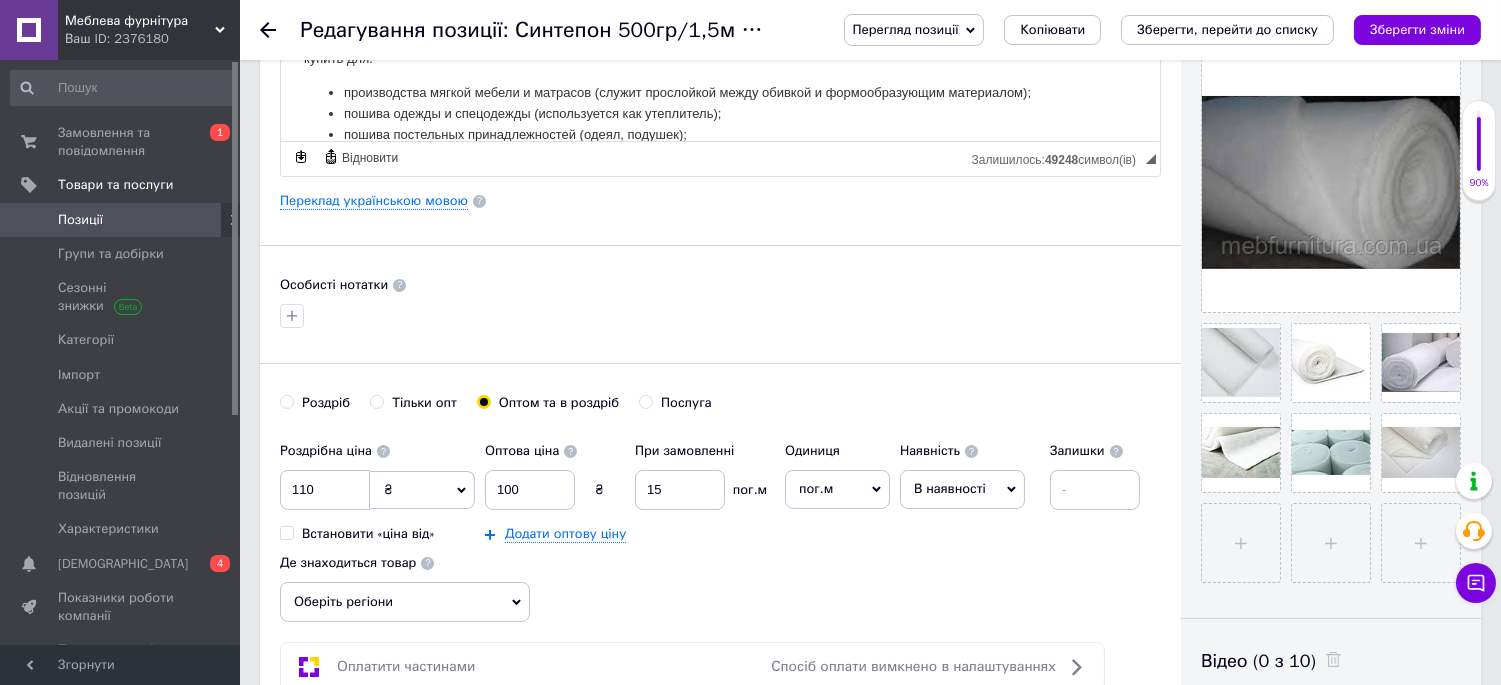 click on "Роздрібна ціна 110 ₴ $ EUR CHF GBP ¥ PLN ₸ MDL HUF KGS CNY TRY KRW lei Встановити «ціна від» Оптова ціна 100 ₴ При замовленні 15 пог.м Додати оптову ціну Одиниця пог.м Популярне шт. комплект упаковка кв.м пара м кг послуга т а автоцистерна ампула б балон банка блістер бобіна бочка [PERSON_NAME] бухта в ват виїзд відро г г га година гр/кв.м гігакалорія д дав два місяці день доба доза є єврокуб з зміна к кВт каністра карат кв.дм кв.м кв.см кв.фут квартал кг кг/кв.м км колесо комплект коробка куб.дм куб.м л л лист м м мВт мл мм моток місяць мішок н набір номер о об'єкт од. п палетомісце пара партія пач" at bounding box center [720, 527] 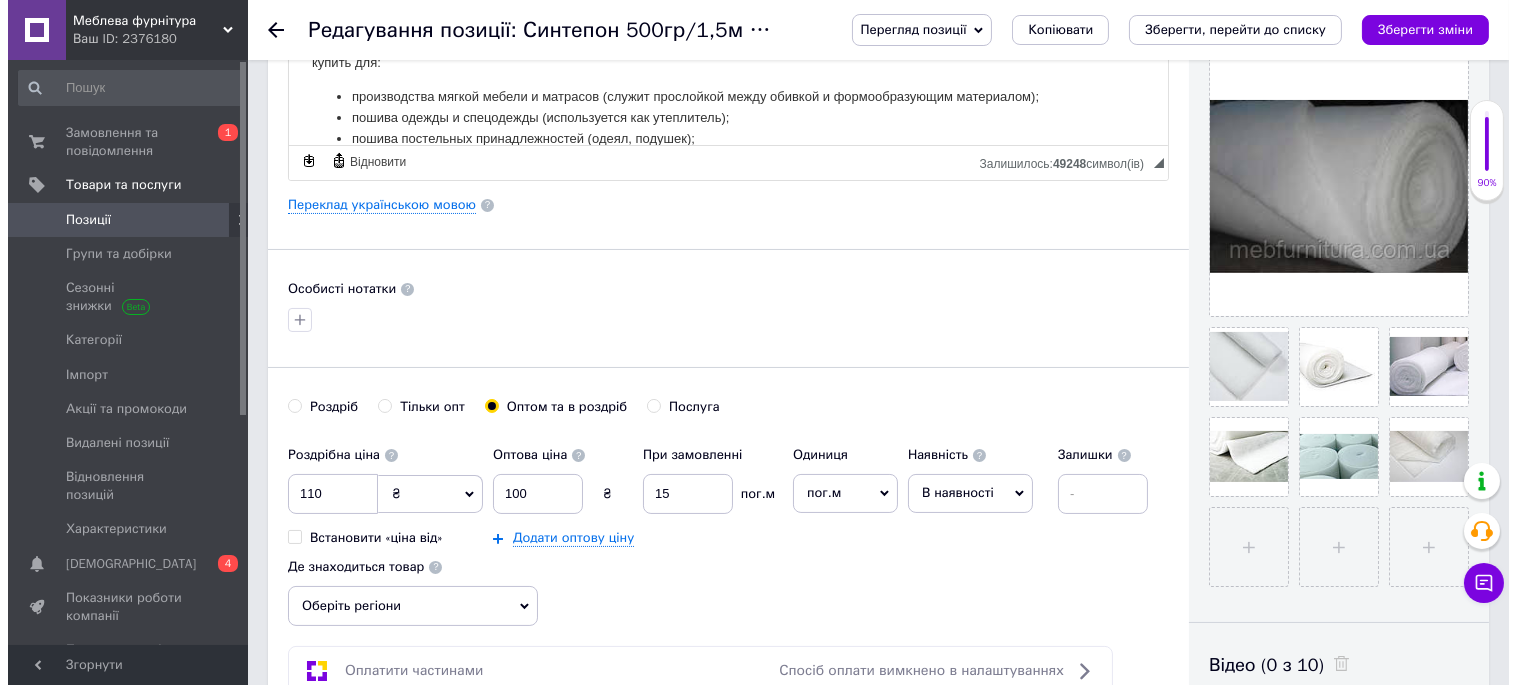 scroll, scrollTop: 0, scrollLeft: 0, axis: both 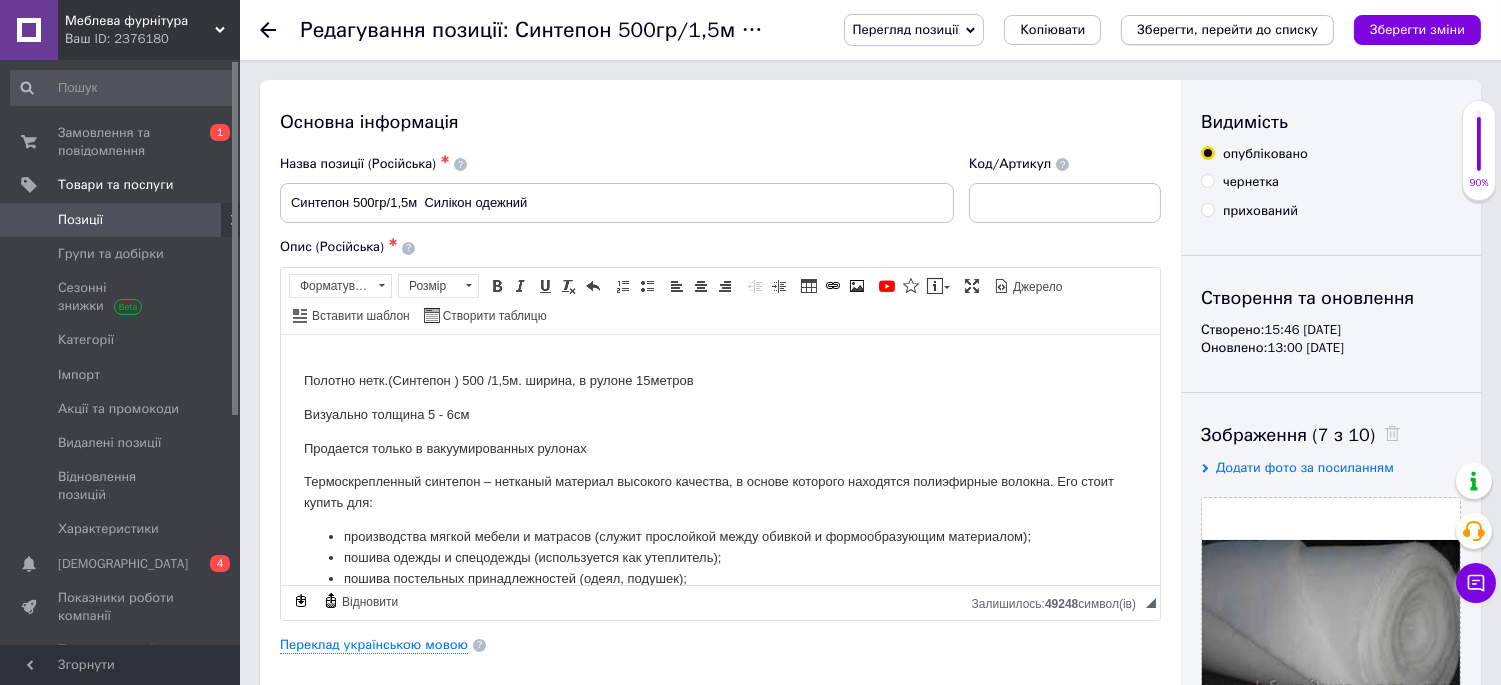 click on "Зберегти, перейти до списку" at bounding box center (1227, 29) 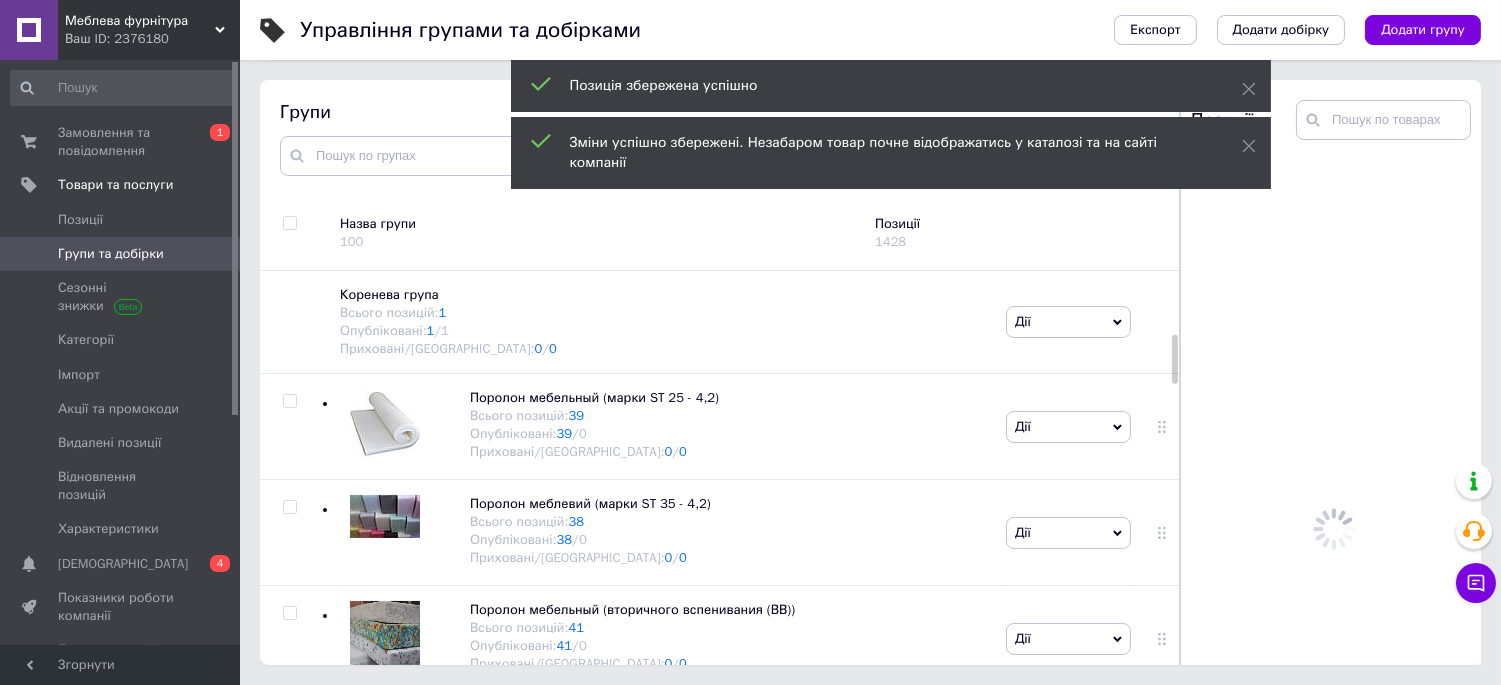 scroll, scrollTop: 113, scrollLeft: 0, axis: vertical 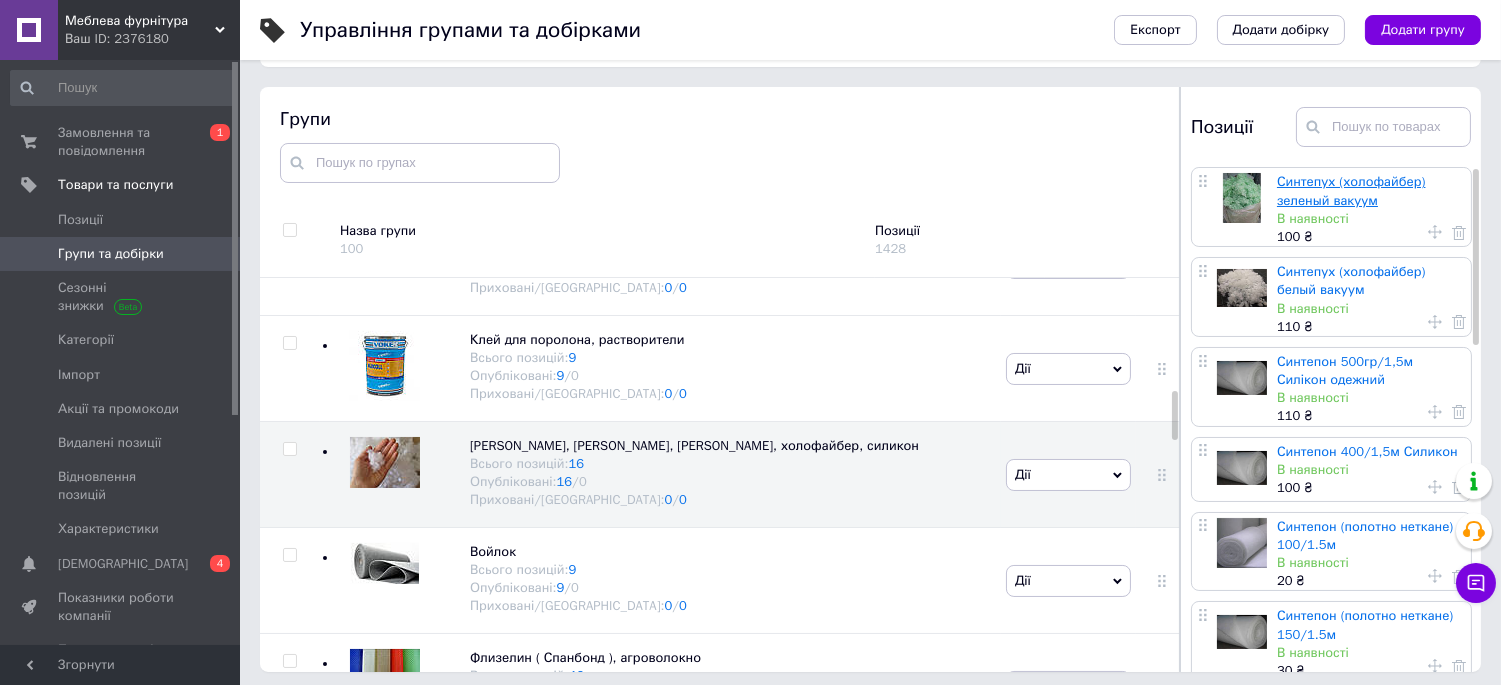 click on "Синтепух  (холофайбер) зеленый вакуум" at bounding box center (1351, 190) 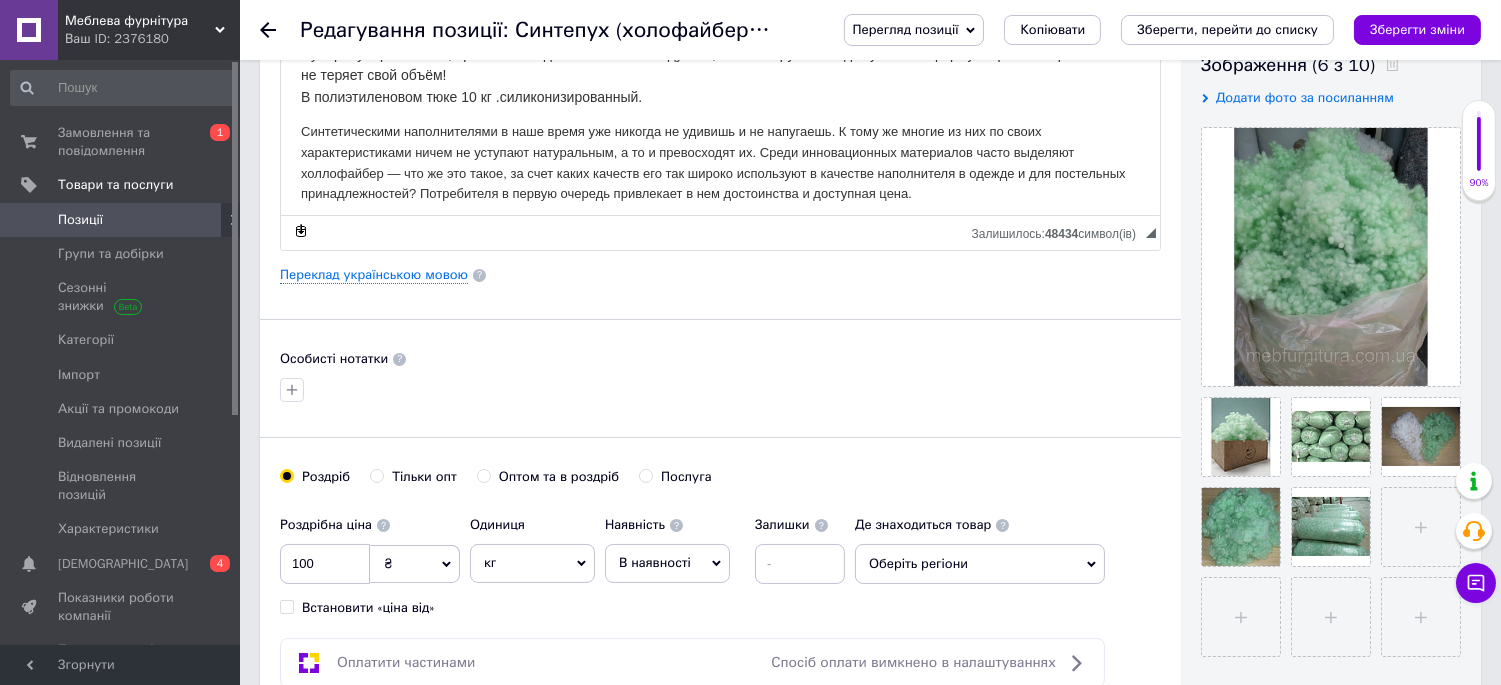 scroll, scrollTop: 444, scrollLeft: 0, axis: vertical 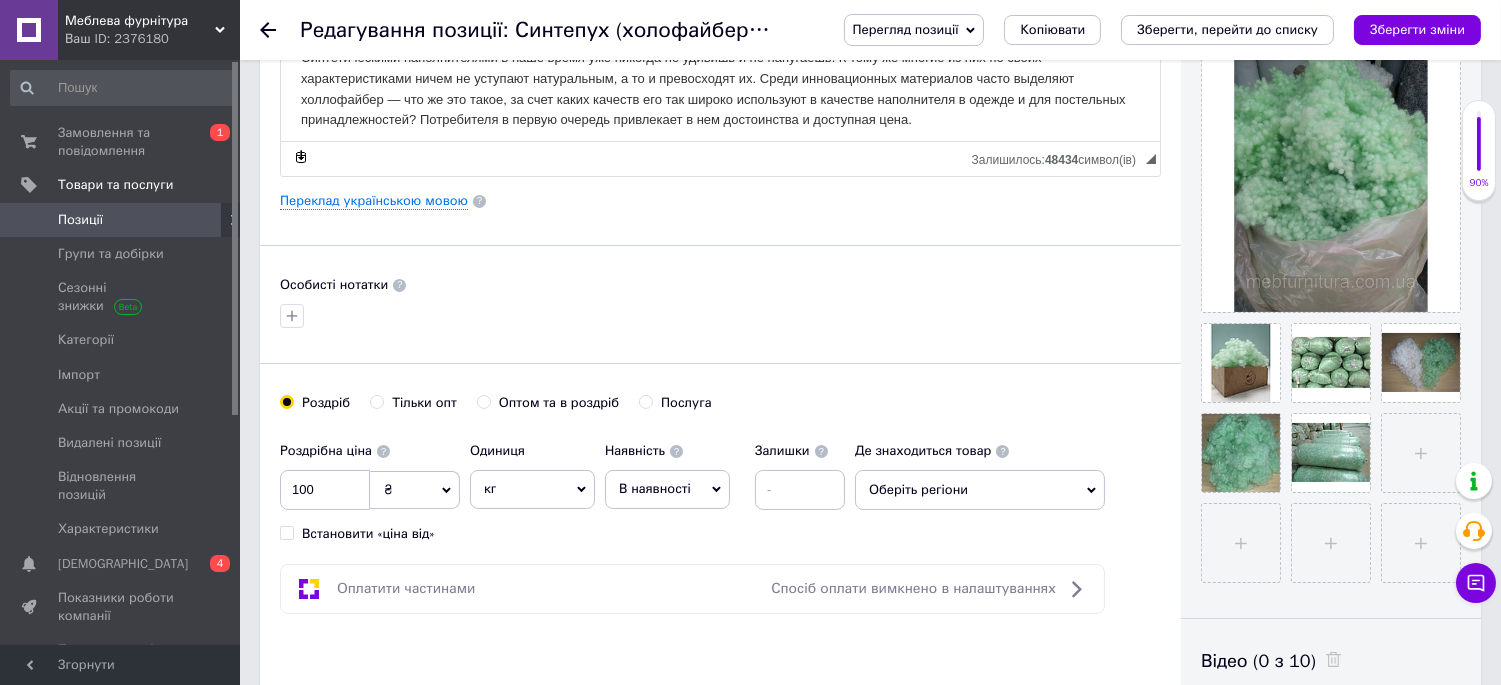 click on "Оптом та в роздріб" at bounding box center (483, 401) 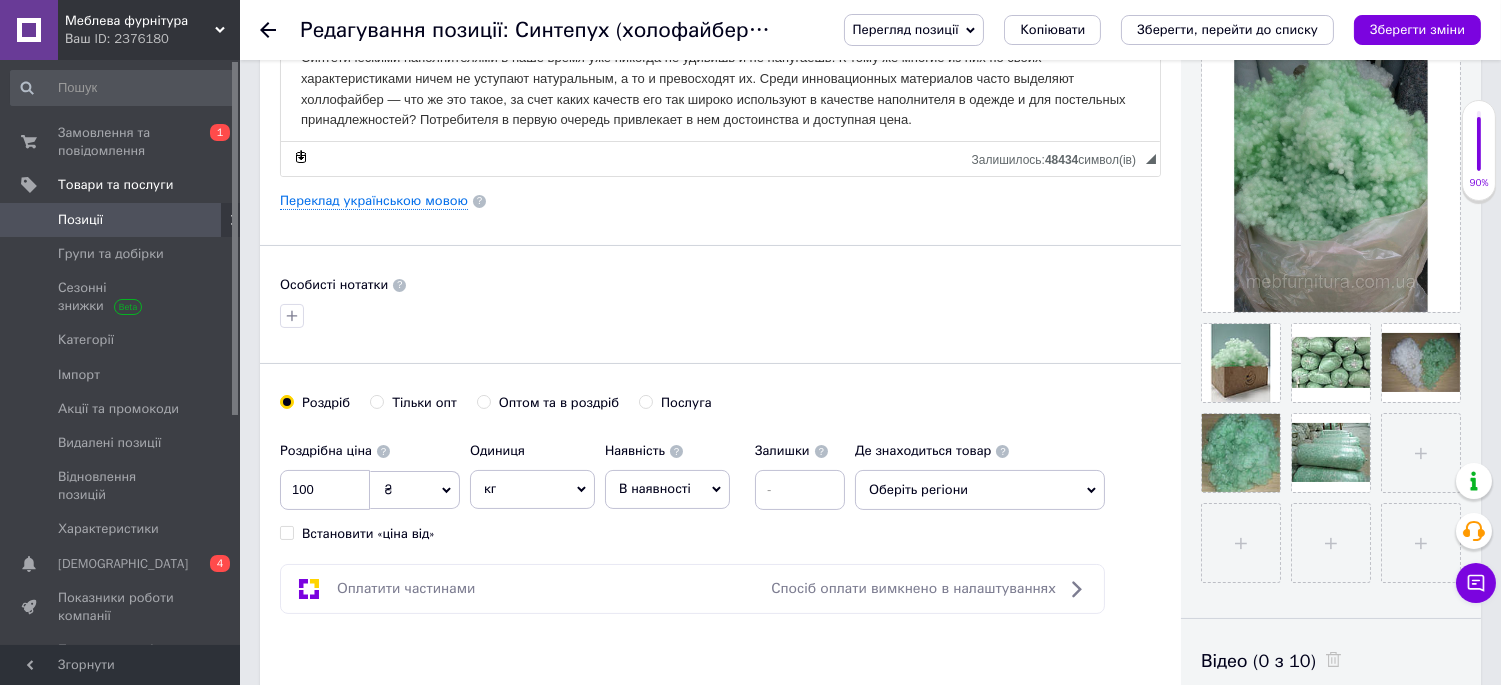 radio on "true" 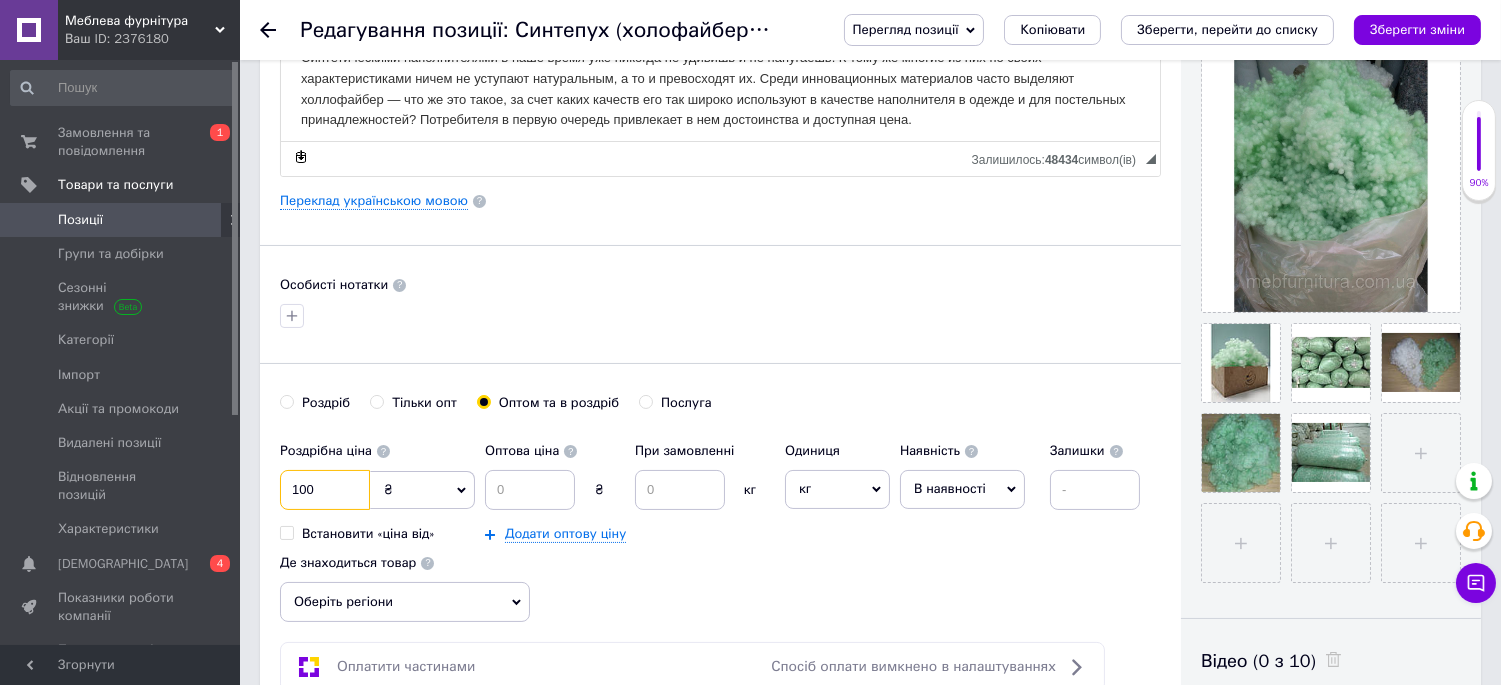 click on "100" at bounding box center [325, 490] 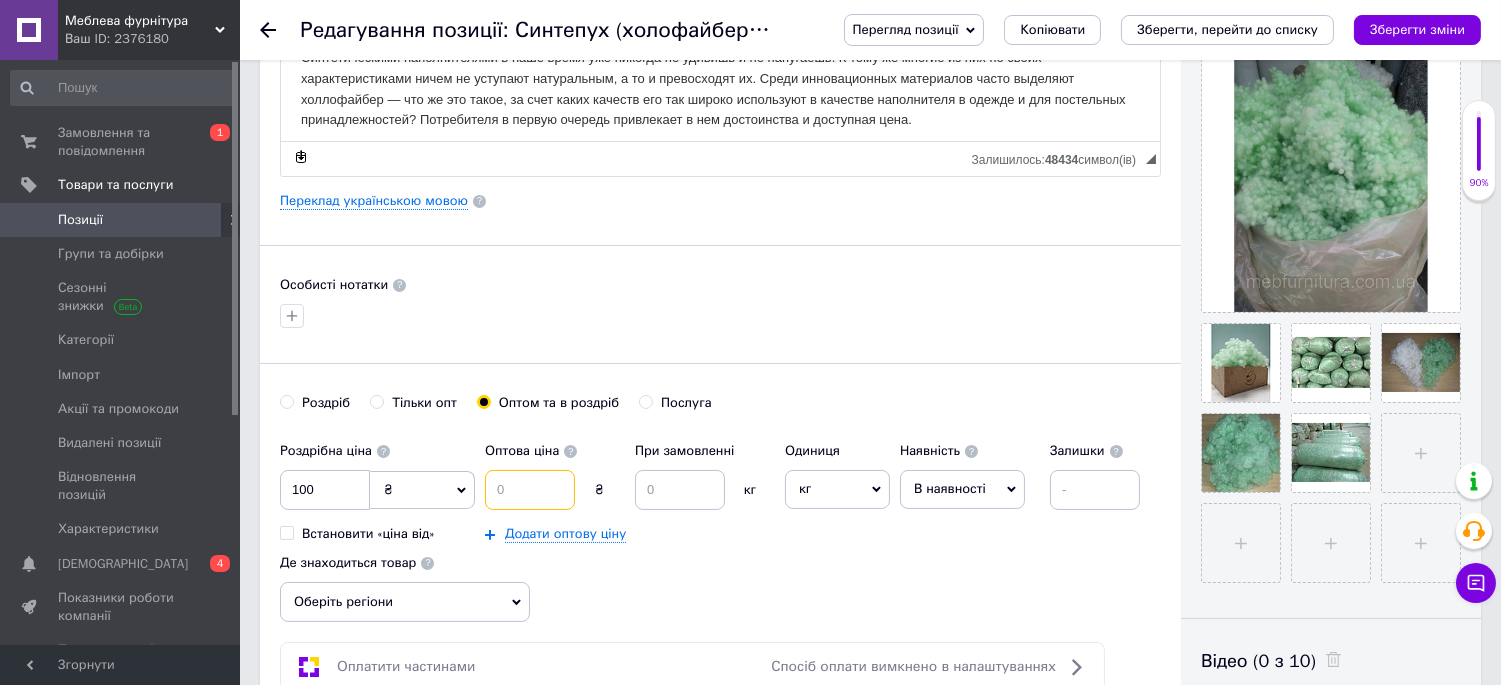 click at bounding box center (530, 490) 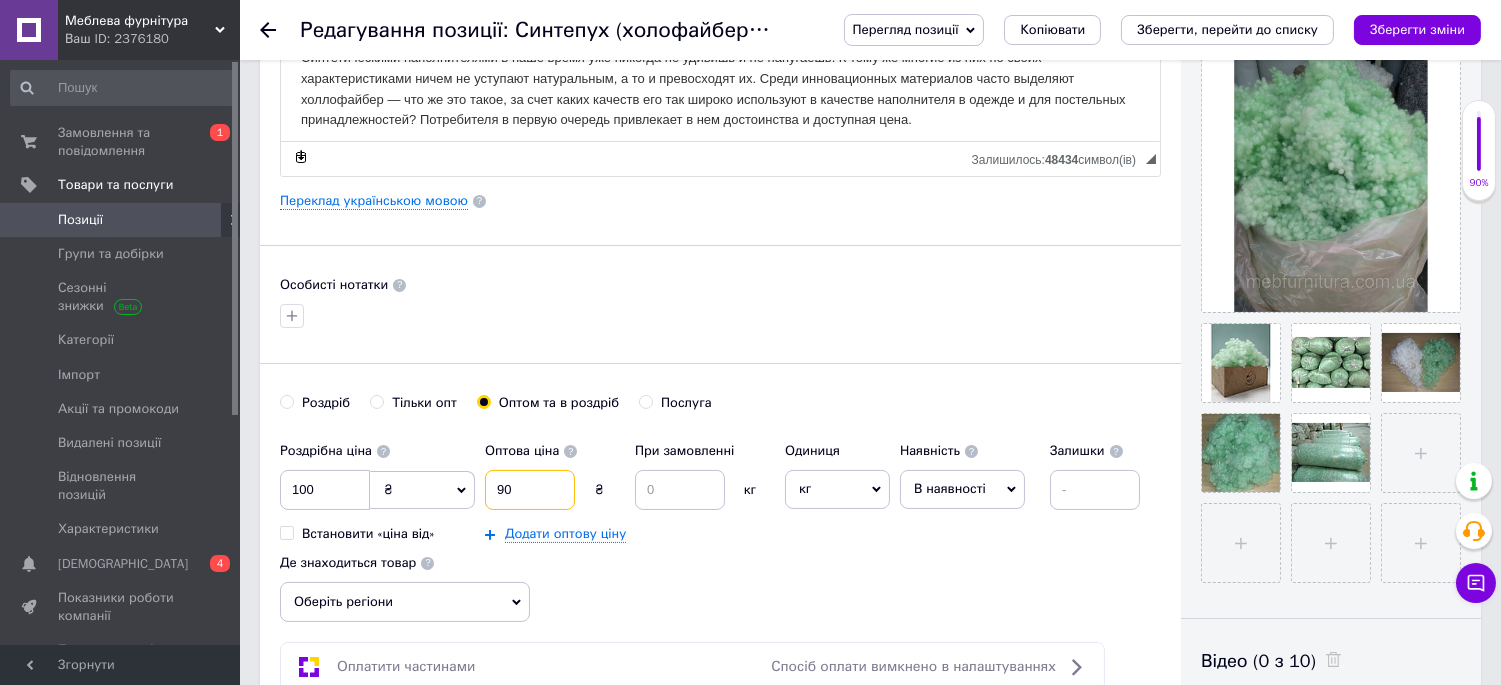 type on "90" 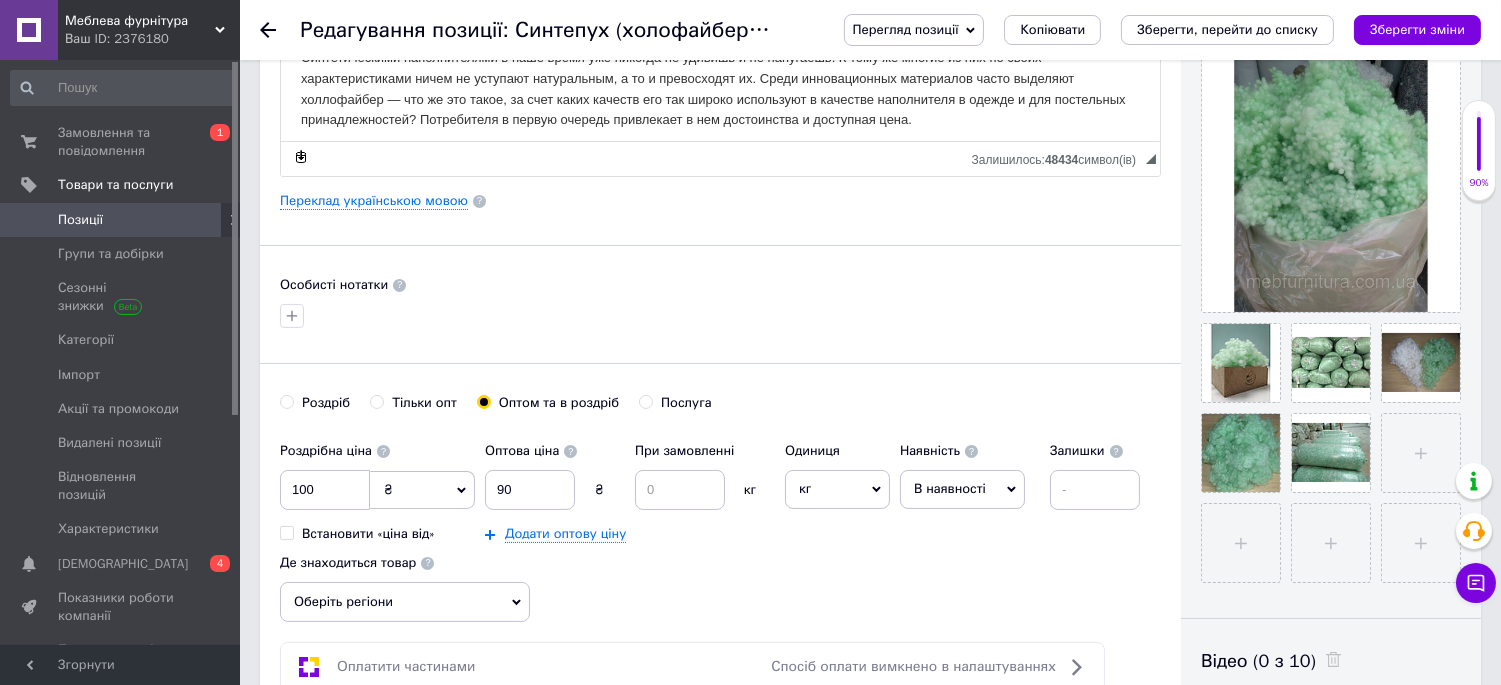 click on "Роздрібна ціна 100 ₴ $ EUR CHF GBP ¥ PLN ₸ MDL HUF KGS CNY TRY KRW lei Встановити «ціна від» Оптова ціна 90 ₴ При замовленні кг Додати оптову ціну Одиниця кг Популярне шт. комплект упаковка кв.м пара м пог.м послуга т а автоцистерна ампула б балон банка блістер бобіна бочка [PERSON_NAME] бухта в ват виїзд відро г г га година гр/кв.м гігакалорія д дав два місяці день доба доза є єврокуб з зміна к кВт каністра карат кв.дм кв.м кв.см кв.фут квартал кг/кв.м км колесо комплект коробка куб.дм куб.м л л лист м м мВт мл мм моток місяць мішок н набір номер о об'єкт од. п палетомісце пара партія пач пог.м р 1" at bounding box center (720, 527) 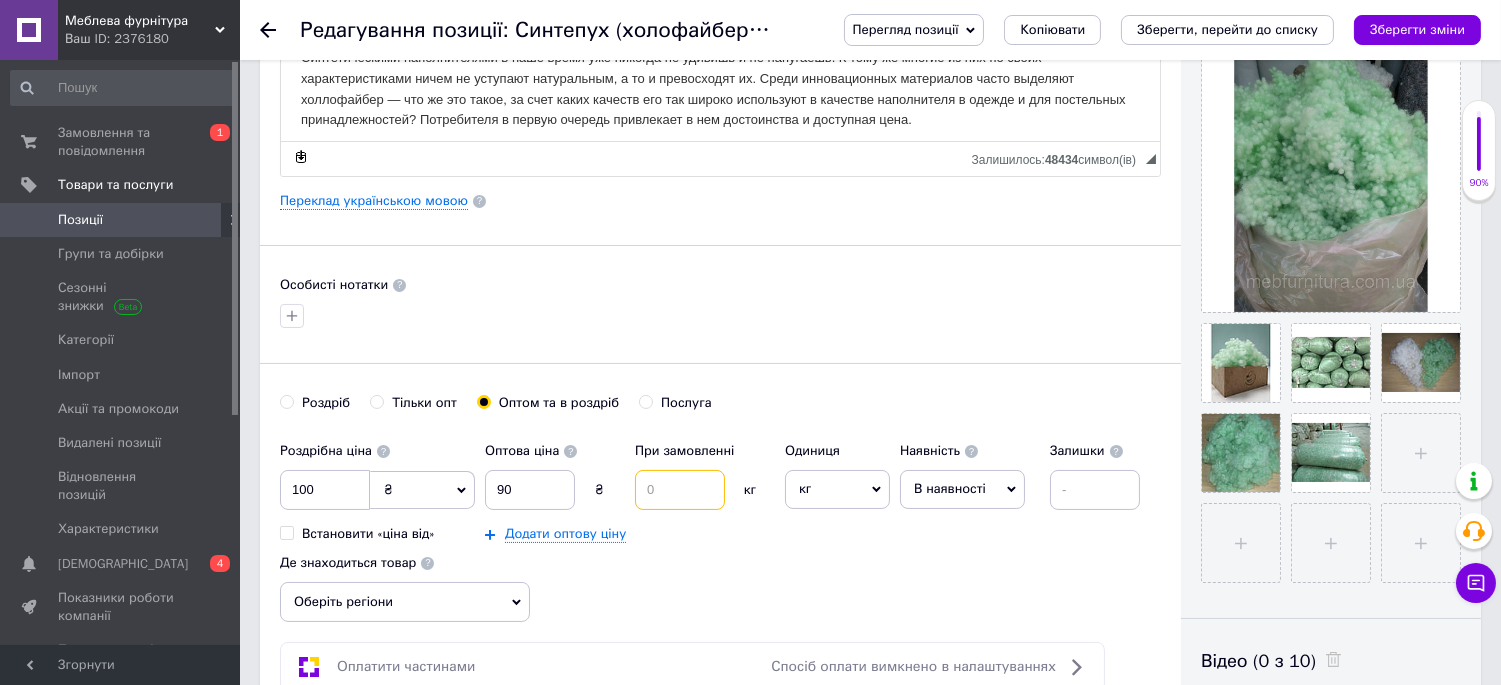 click at bounding box center [680, 490] 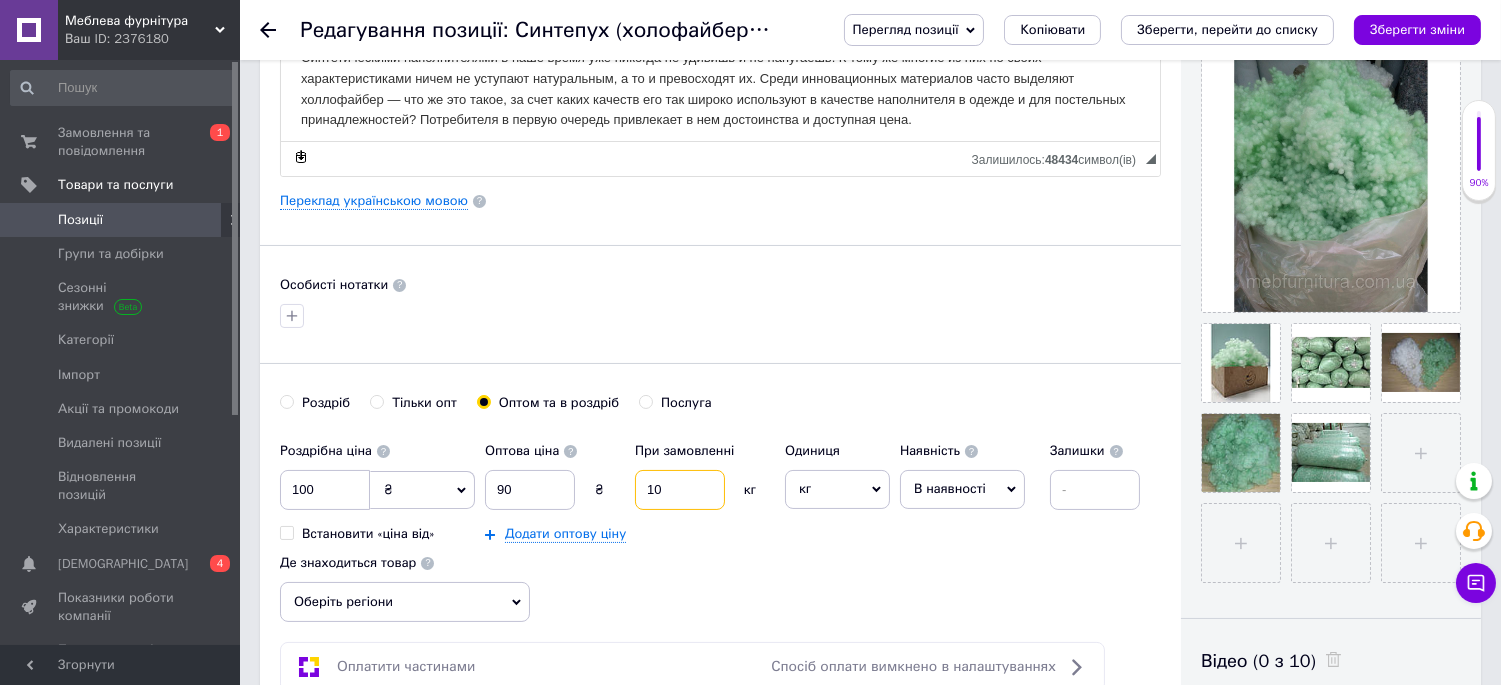 type on "10" 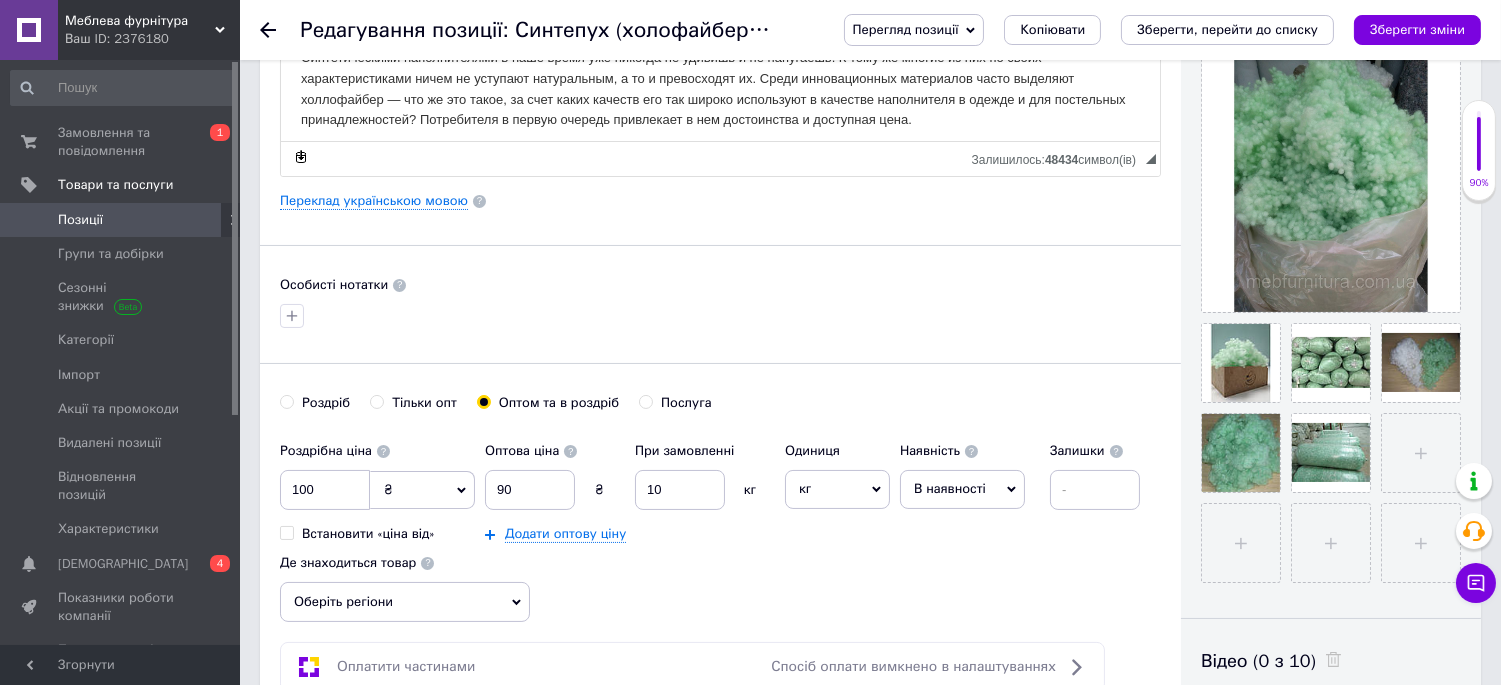 click on "Роздрібна ціна 100 ₴ $ EUR CHF GBP ¥ PLN ₸ MDL HUF KGS CNY TRY KRW lei Встановити «ціна від» Оптова ціна 90 ₴ При замовленні 10 кг Додати оптову ціну Одиниця кг Популярне шт. комплект упаковка кв.м пара м пог.м послуга т а автоцистерна ампула б балон банка блістер бобіна бочка [PERSON_NAME] бухта в ват виїзд відро г г га година гр/кв.м гігакалорія д дав два місяці день доба доза є єврокуб з зміна к кВт каністра карат кв.дм кв.м кв.см кв.фут квартал кг/кв.м км колесо комплект коробка куб.дм куб.м л л лист м м мВт мл мм моток місяць мішок н набір номер о об'єкт од. п палетомісце пара партія пач пог.м 1" at bounding box center [720, 527] 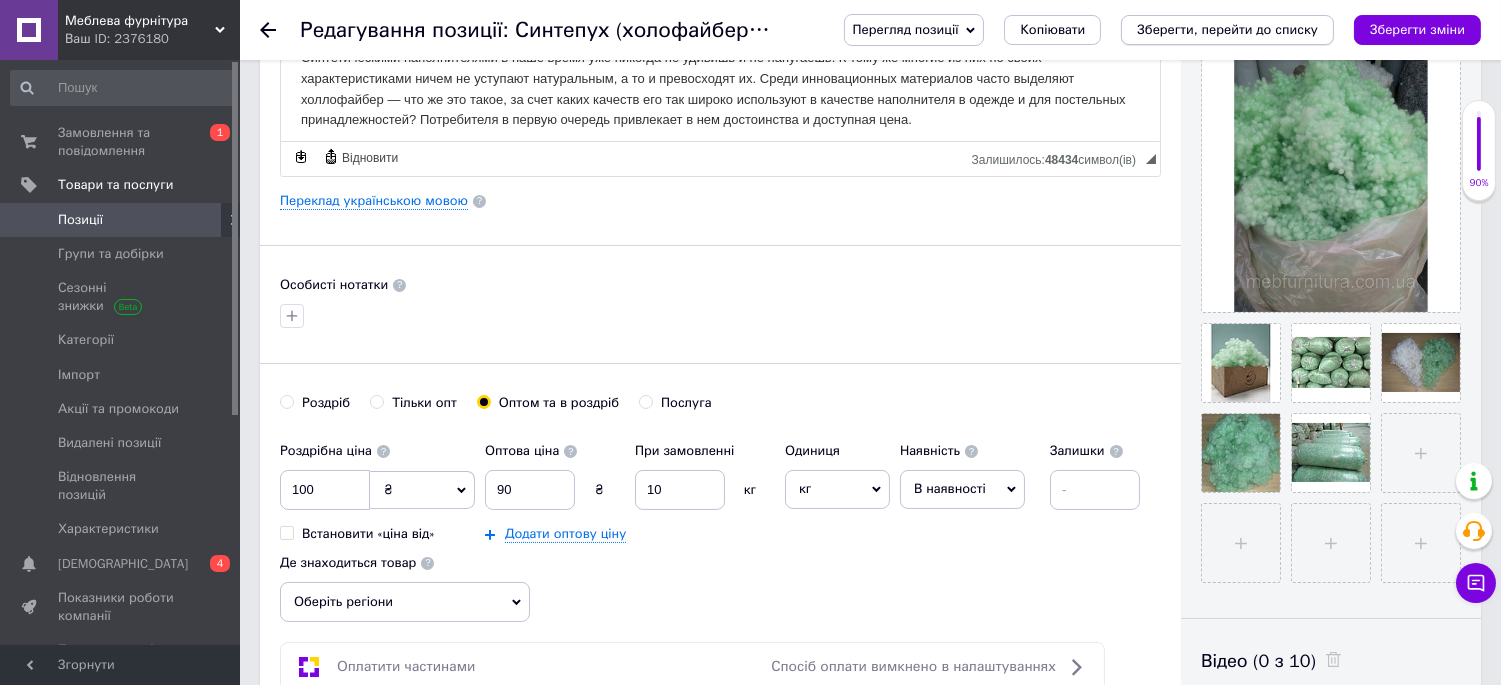 click on "Зберегти, перейти до списку" at bounding box center [1227, 29] 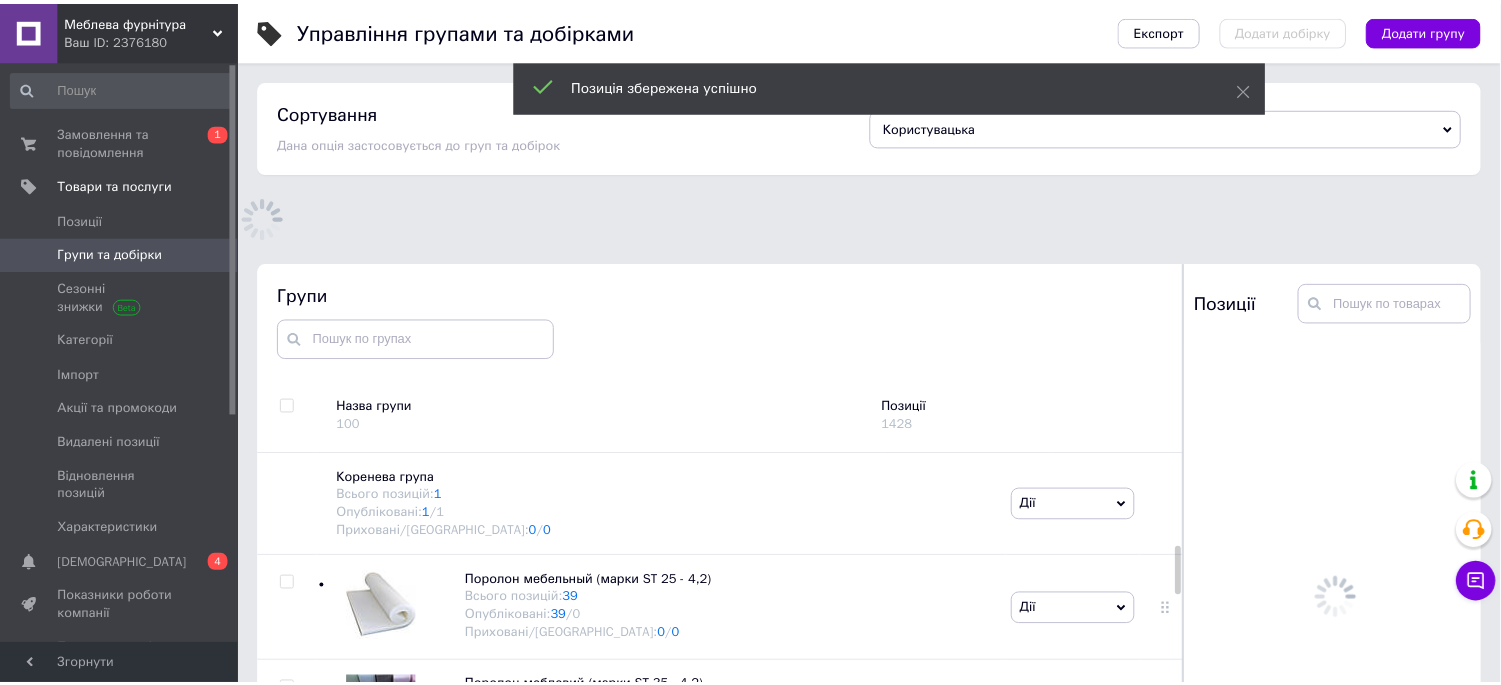 scroll, scrollTop: 183, scrollLeft: 0, axis: vertical 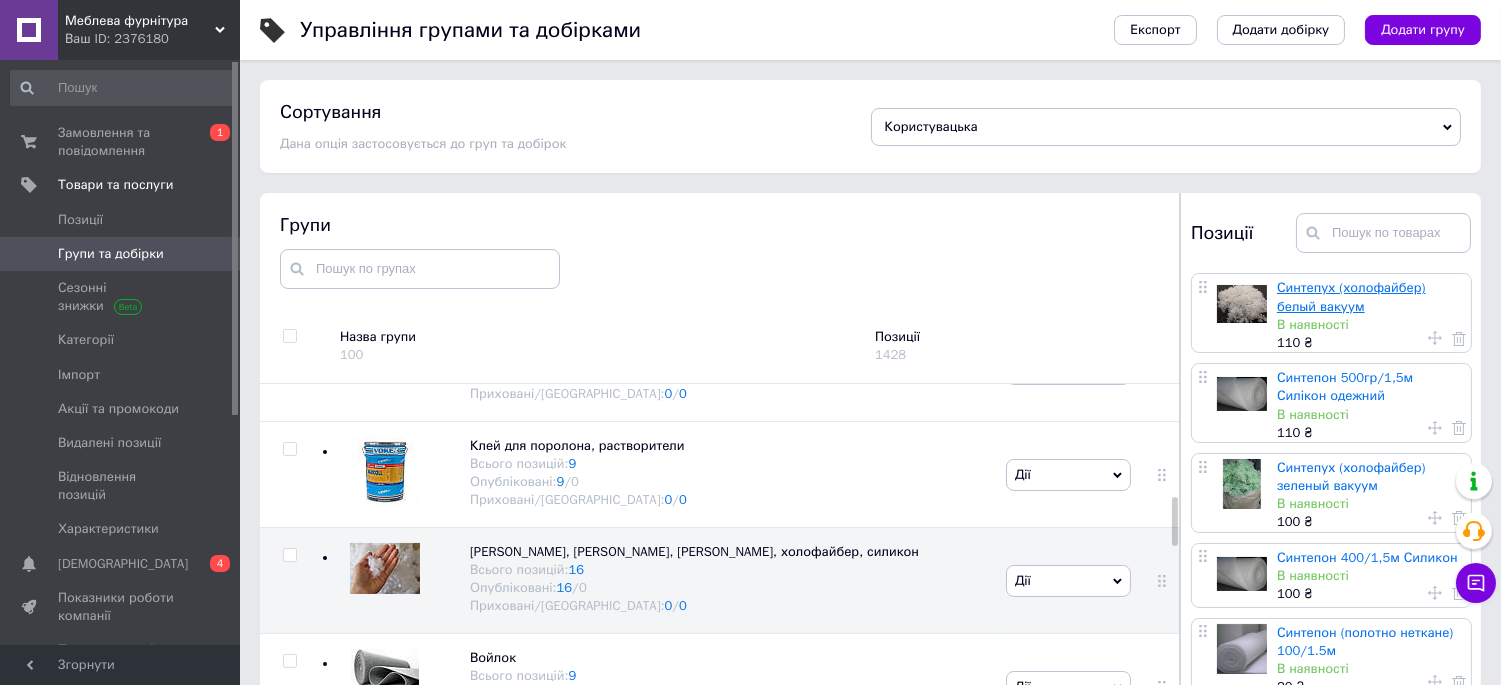 click on "Синтепух  (холофайбер) белый вакуум" at bounding box center [1351, 296] 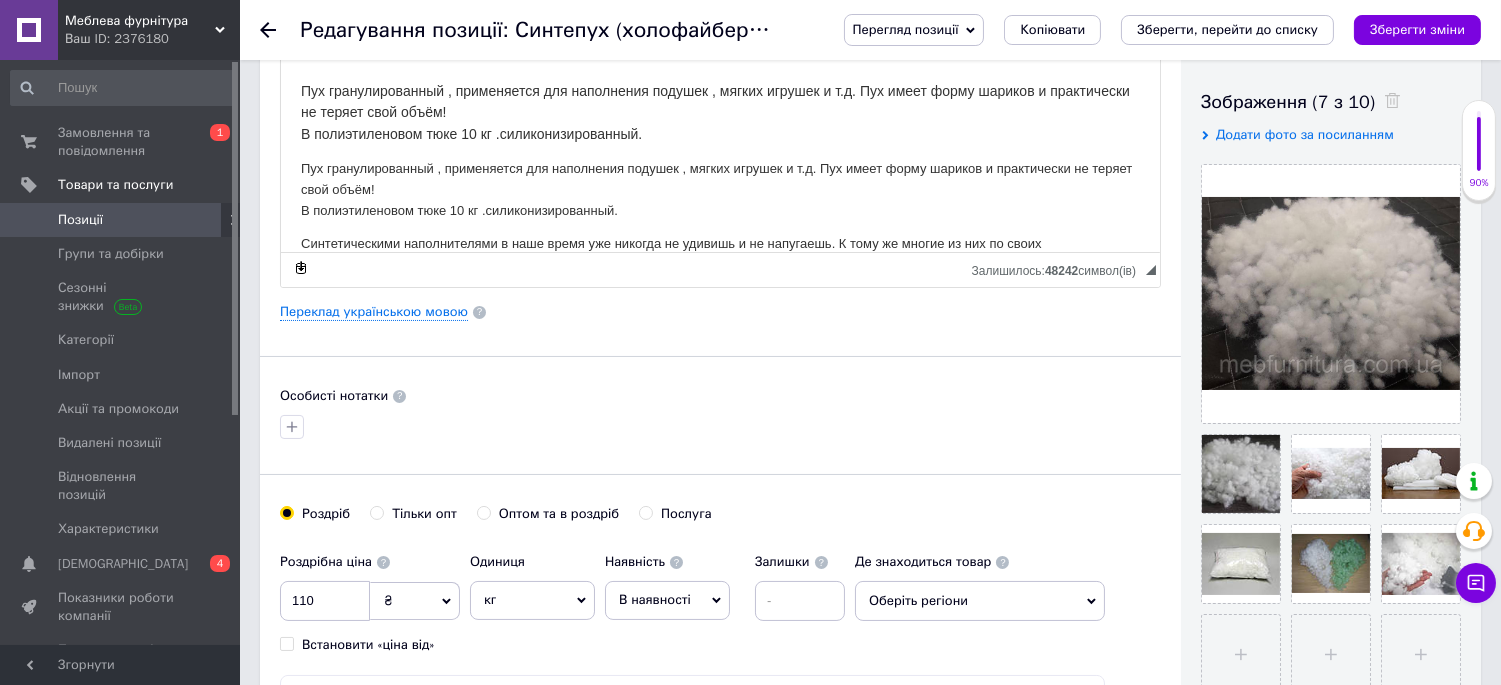 scroll, scrollTop: 444, scrollLeft: 0, axis: vertical 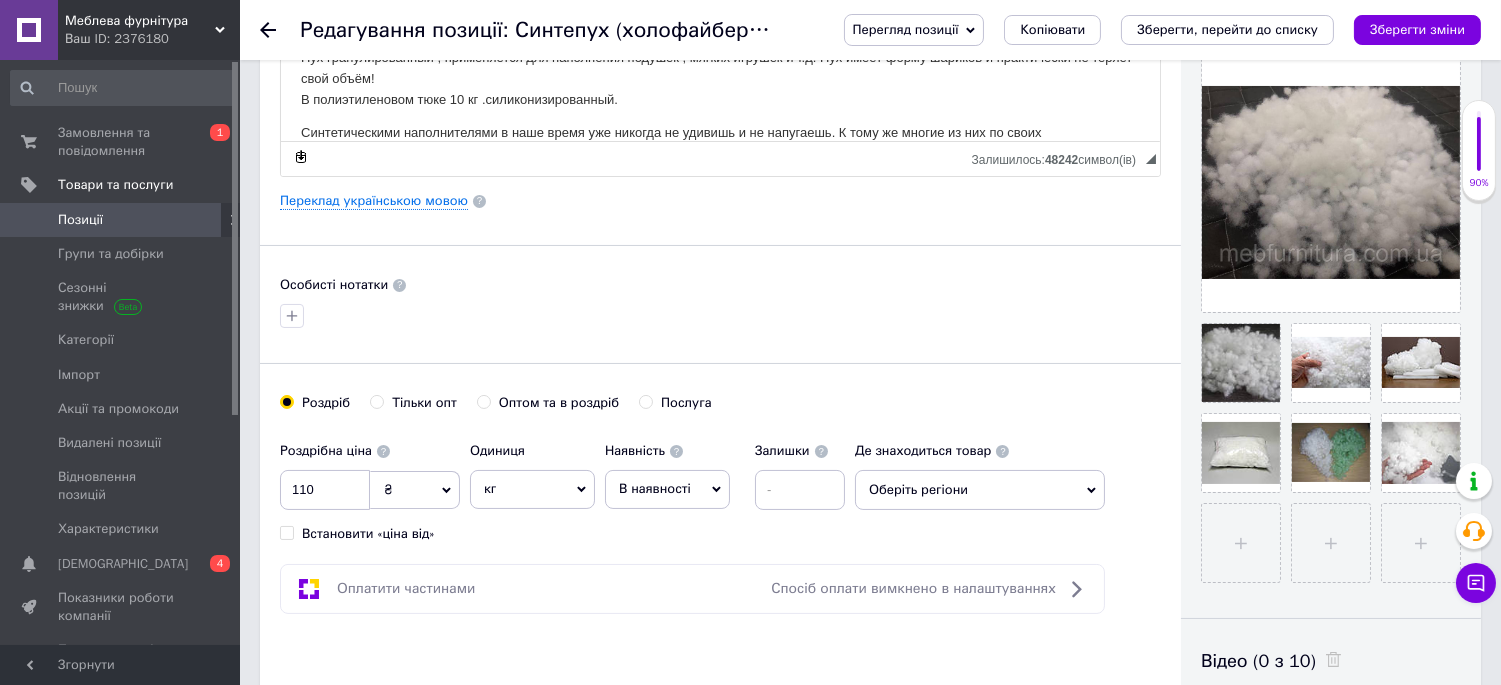 click on "Оптом та в роздріб" at bounding box center [483, 401] 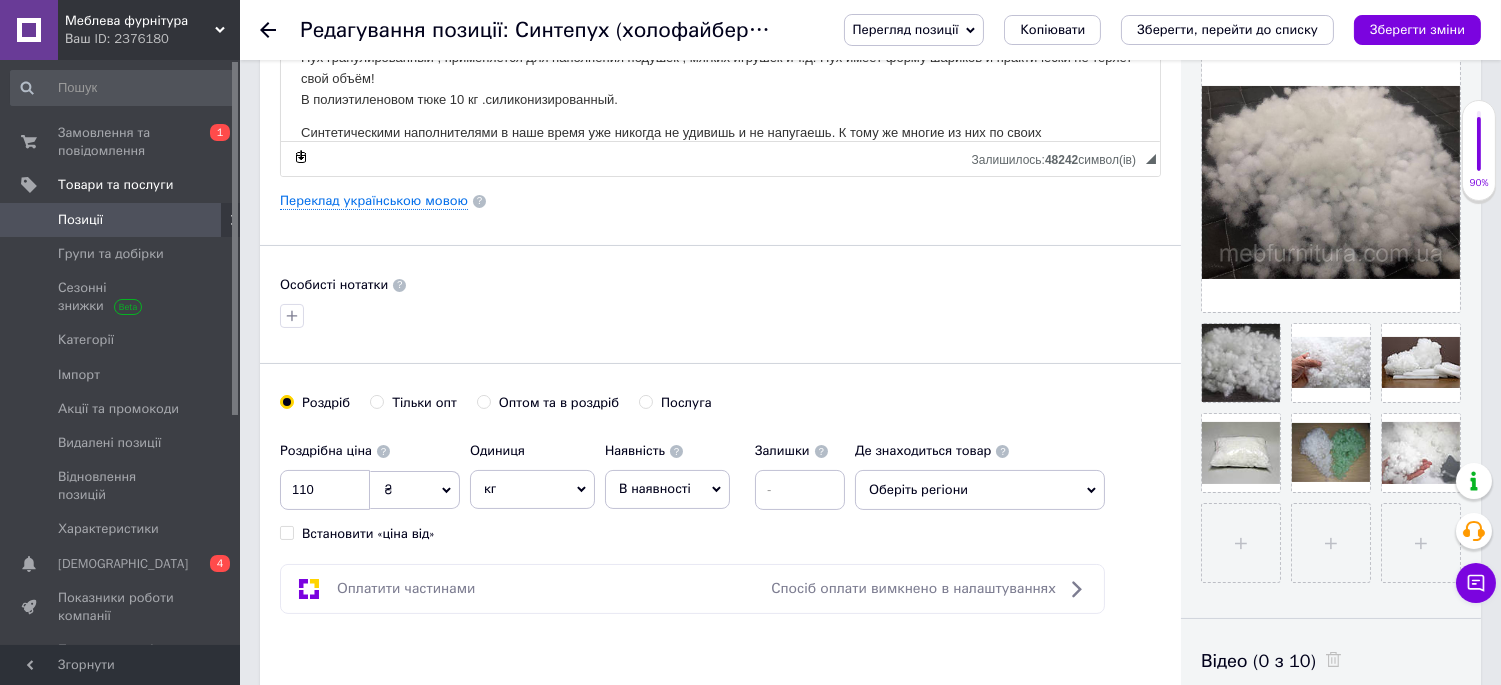 radio on "true" 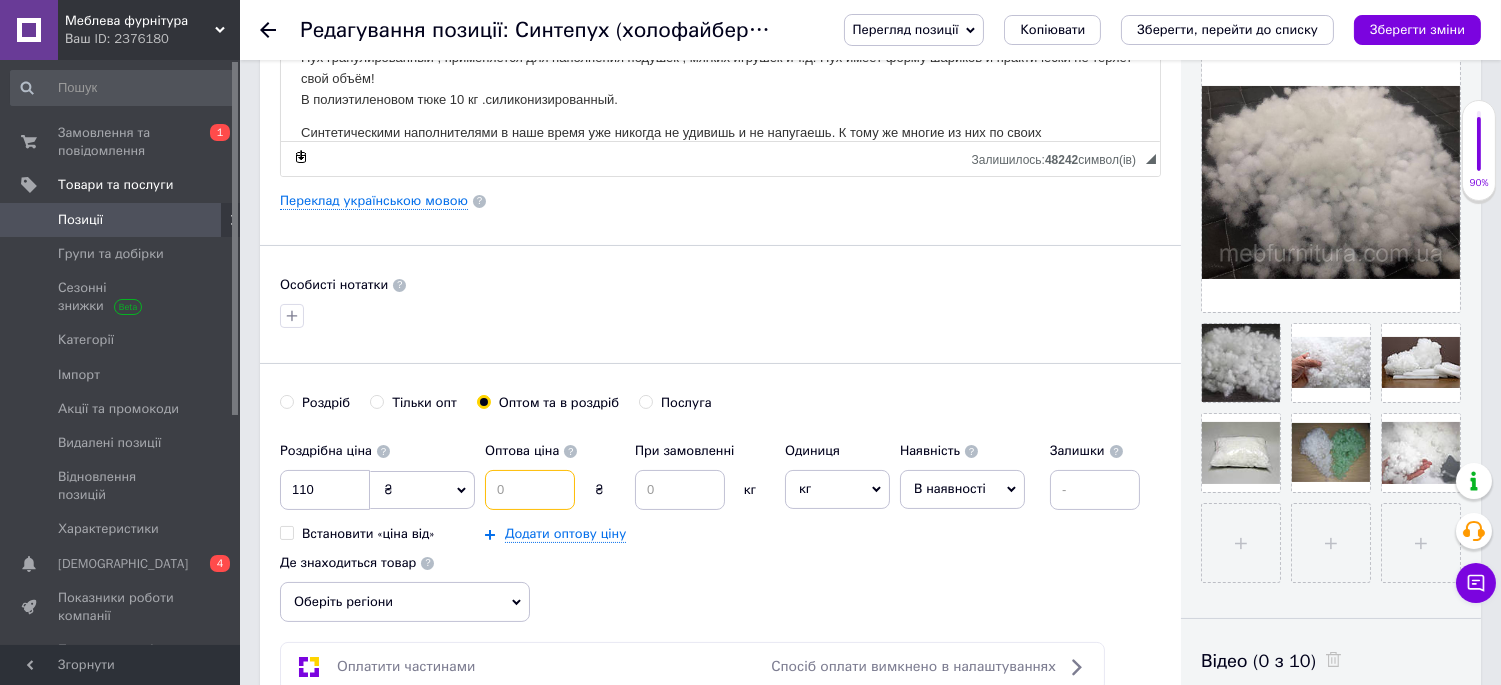 click at bounding box center [530, 490] 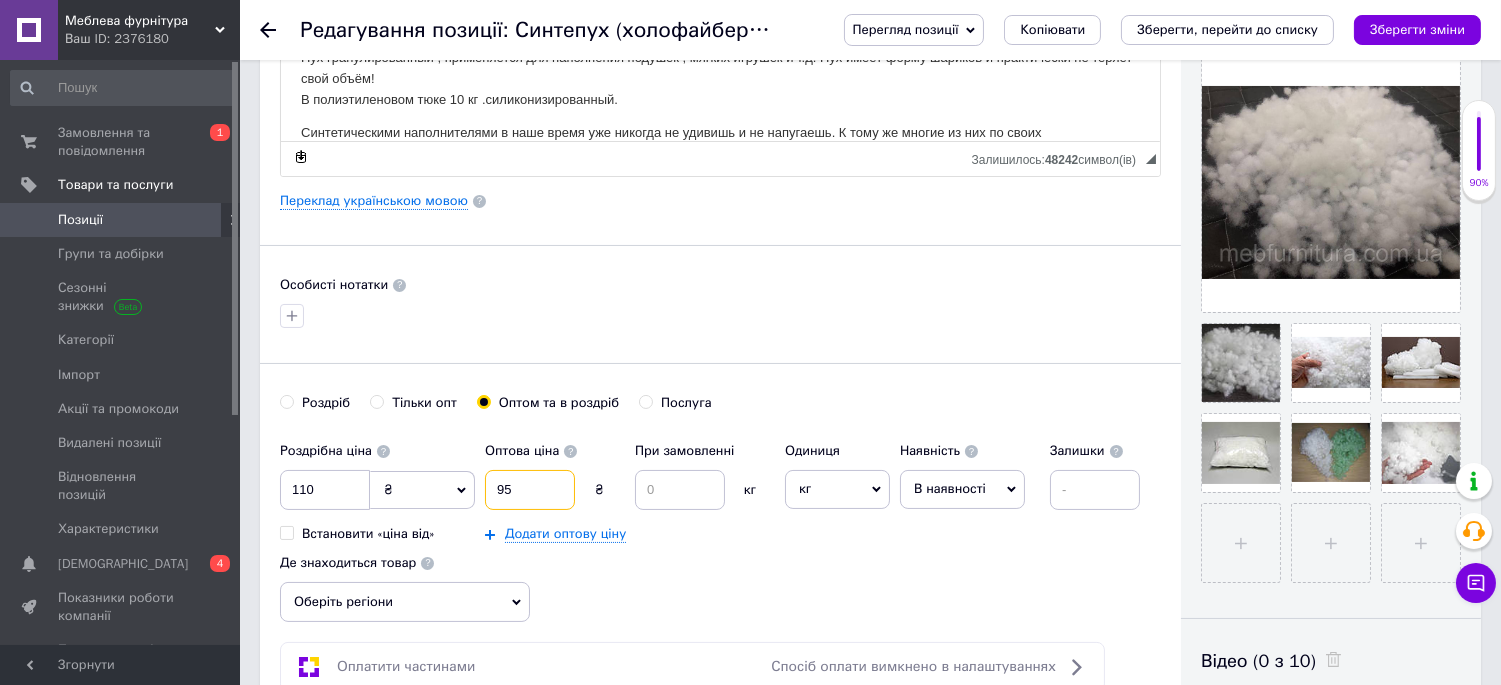 type on "95" 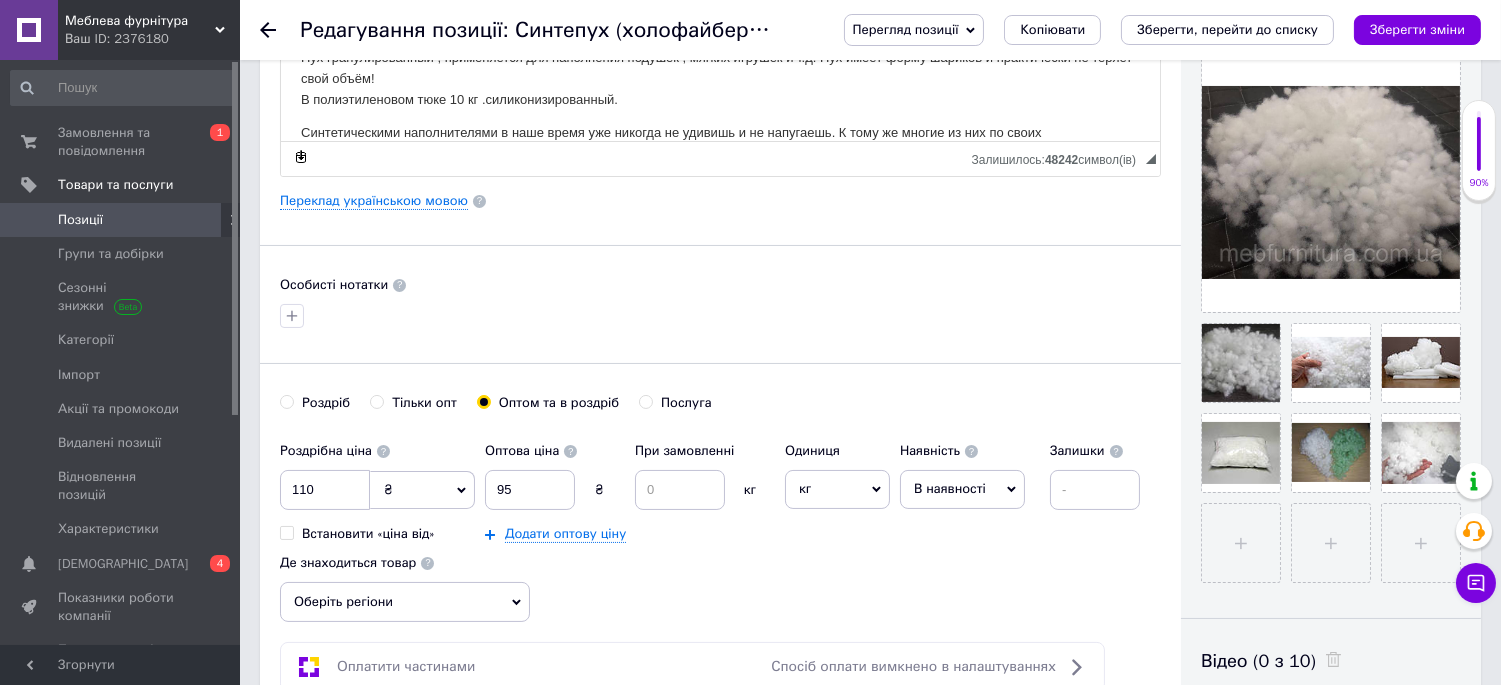 click on "Роздрібна ціна 110 ₴ $ EUR CHF GBP ¥ PLN ₸ MDL HUF KGS CNY TRY KRW lei Встановити «ціна від» Оптова ціна 95 ₴ При замовленні кг Додати оптову ціну Одиниця кг Популярне шт. комплект упаковка кв.м пара м пог.м послуга т а автоцистерна ампула б балон банка блістер бобіна бочка [PERSON_NAME] бухта в ват виїзд відро г г га година гр/кв.м гігакалорія д дав два місяці день доба доза є єврокуб з зміна к кВт каністра карат кв.дм кв.м кв.см кв.фут квартал кг/кв.м км колесо комплект коробка куб.дм куб.м л л лист м м мВт мл мм моток місяць мішок н набір номер о об'єкт од. п палетомісце пара партія пач пог.м р 1" at bounding box center (720, 527) 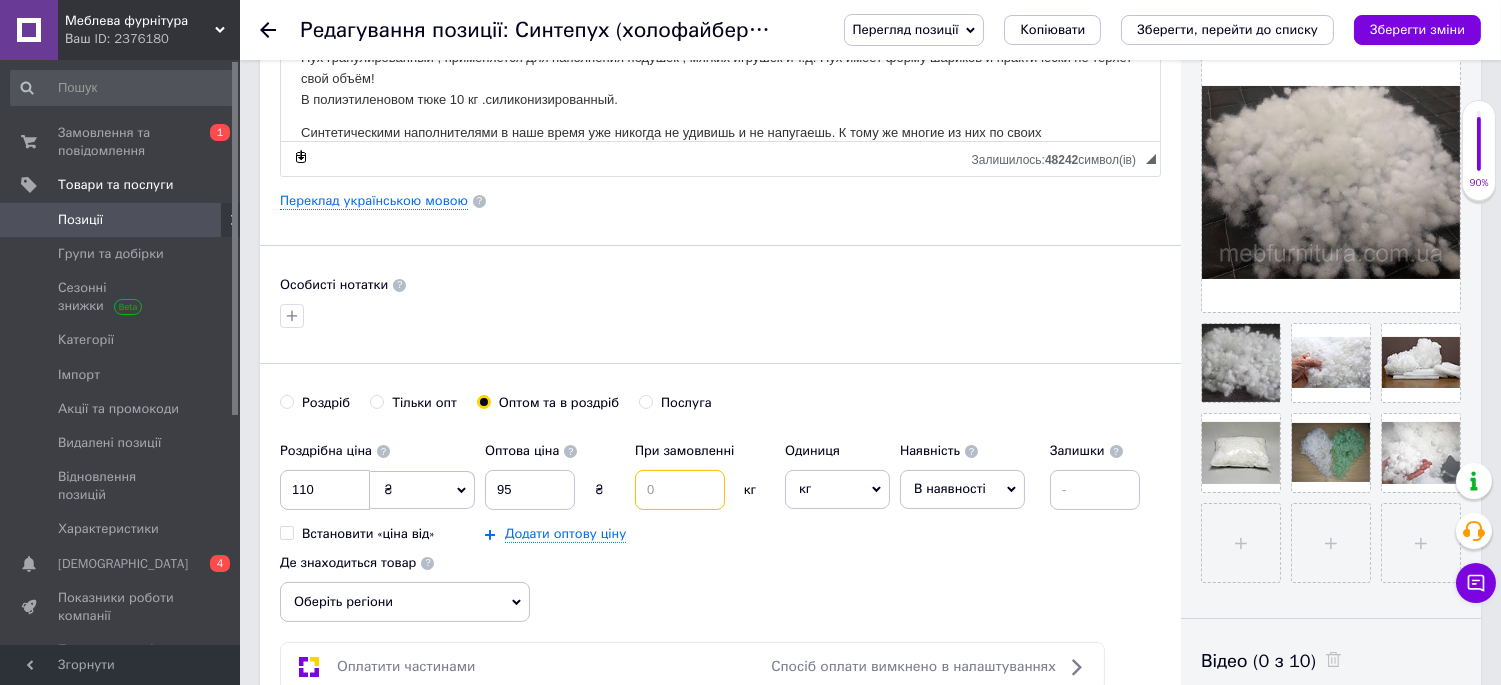 click at bounding box center (680, 490) 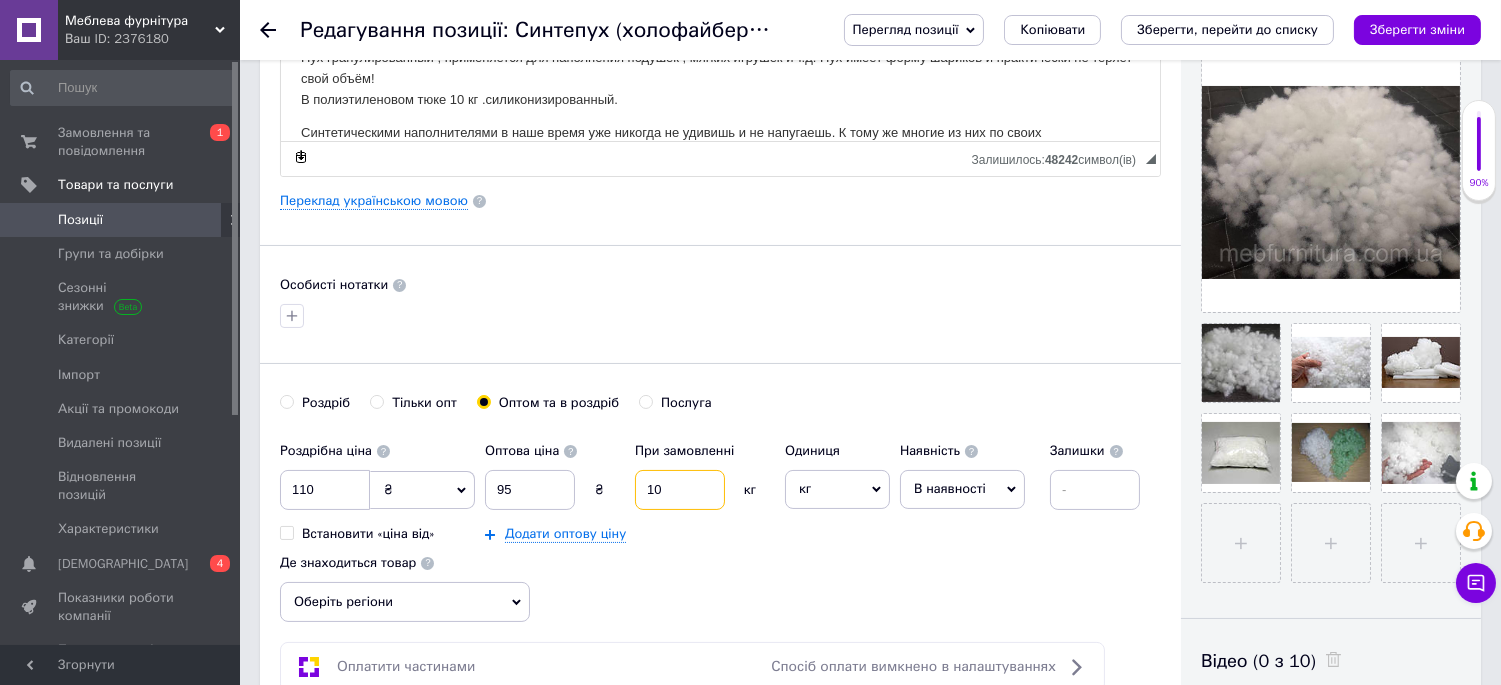 type on "10" 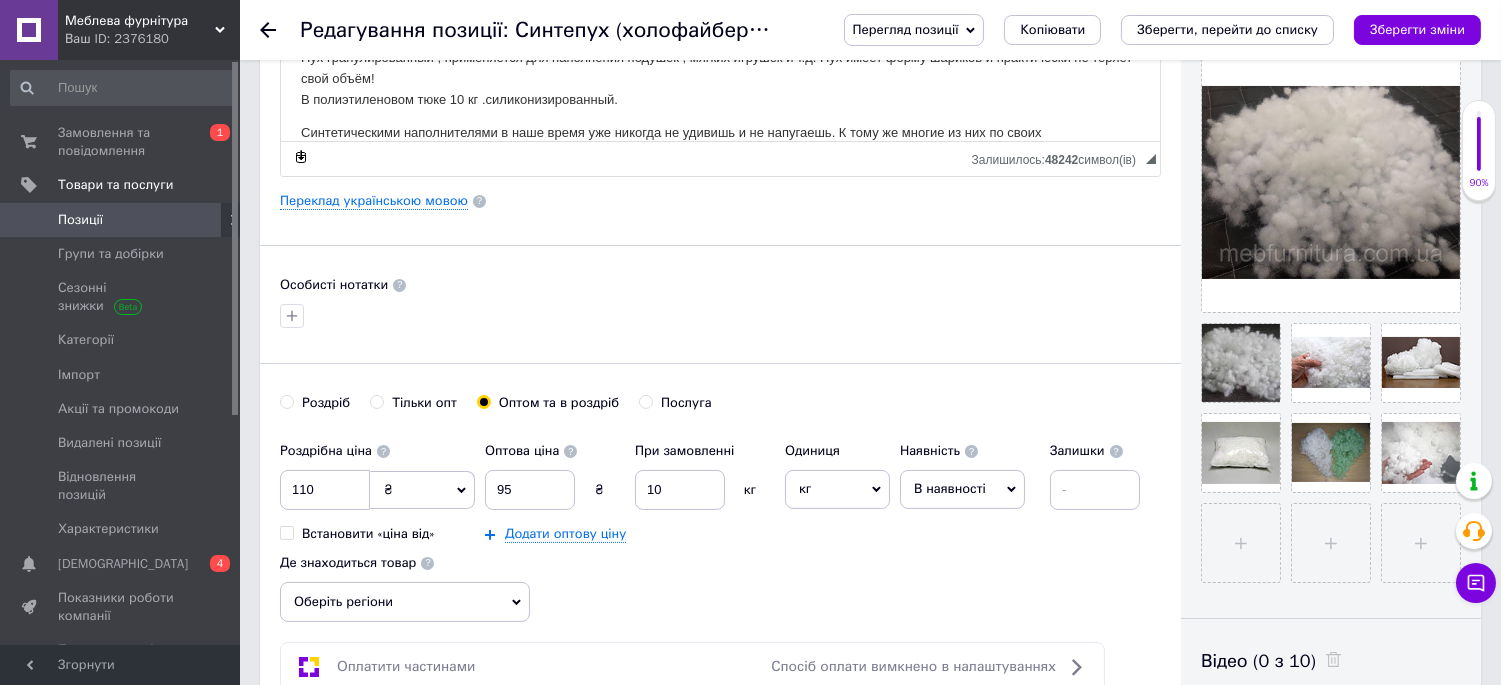 click on "Роздрібна ціна 110 ₴ $ EUR CHF GBP ¥ PLN ₸ MDL HUF KGS CNY TRY KRW lei Встановити «ціна від» Оптова ціна 95 ₴ При замовленні 10 кг Додати оптову ціну Одиниця кг Популярне шт. комплект упаковка кв.м пара м пог.м послуга т а автоцистерна ампула б балон банка блістер бобіна бочка [PERSON_NAME] бухта в ват виїзд відро г г га година гр/кв.м гігакалорія д дав два місяці день доба доза є єврокуб з зміна к кВт каністра карат кв.дм кв.м кв.см кв.фут квартал кг/кв.м км колесо комплект коробка куб.дм куб.м л л лист м м мВт мл мм моток місяць мішок н набір номер о об'єкт од. п палетомісце пара партія пач пог.м 1" at bounding box center [720, 527] 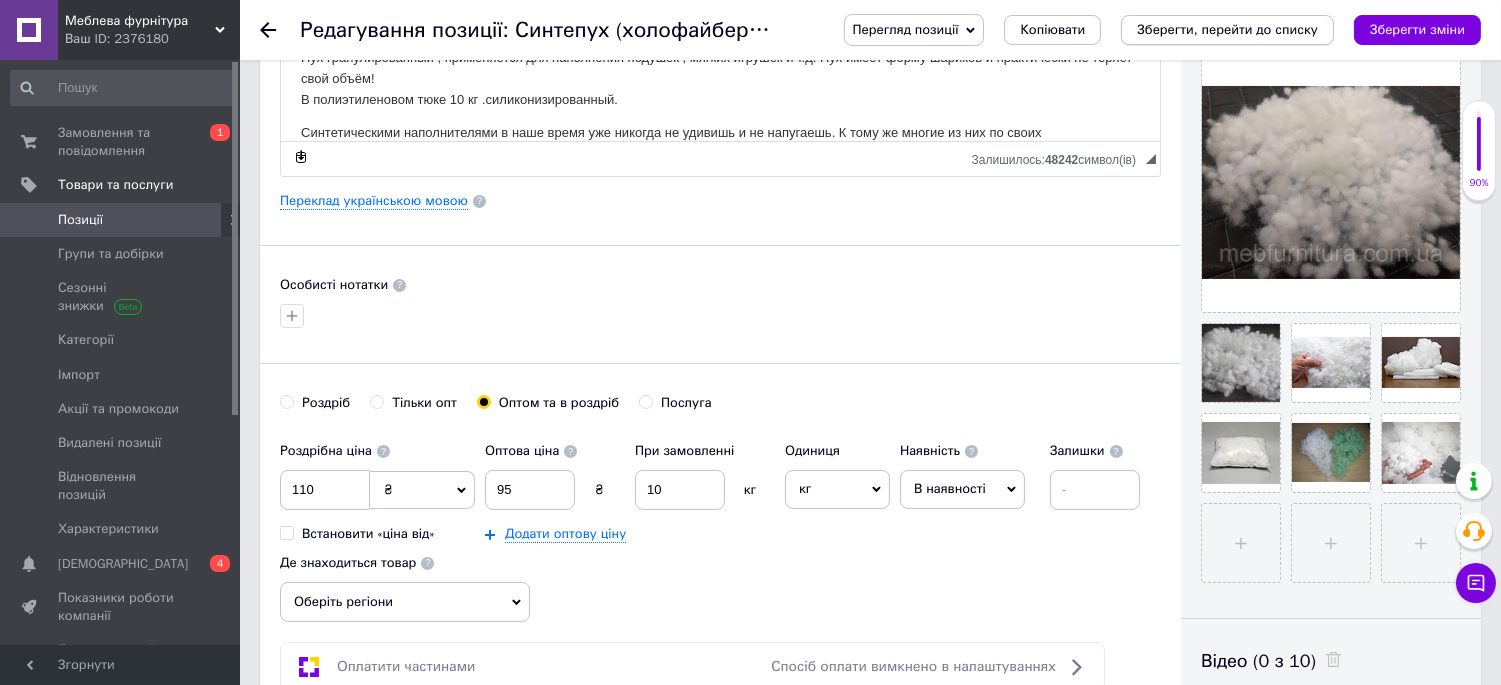 click on "Зберегти, перейти до списку" at bounding box center (1227, 29) 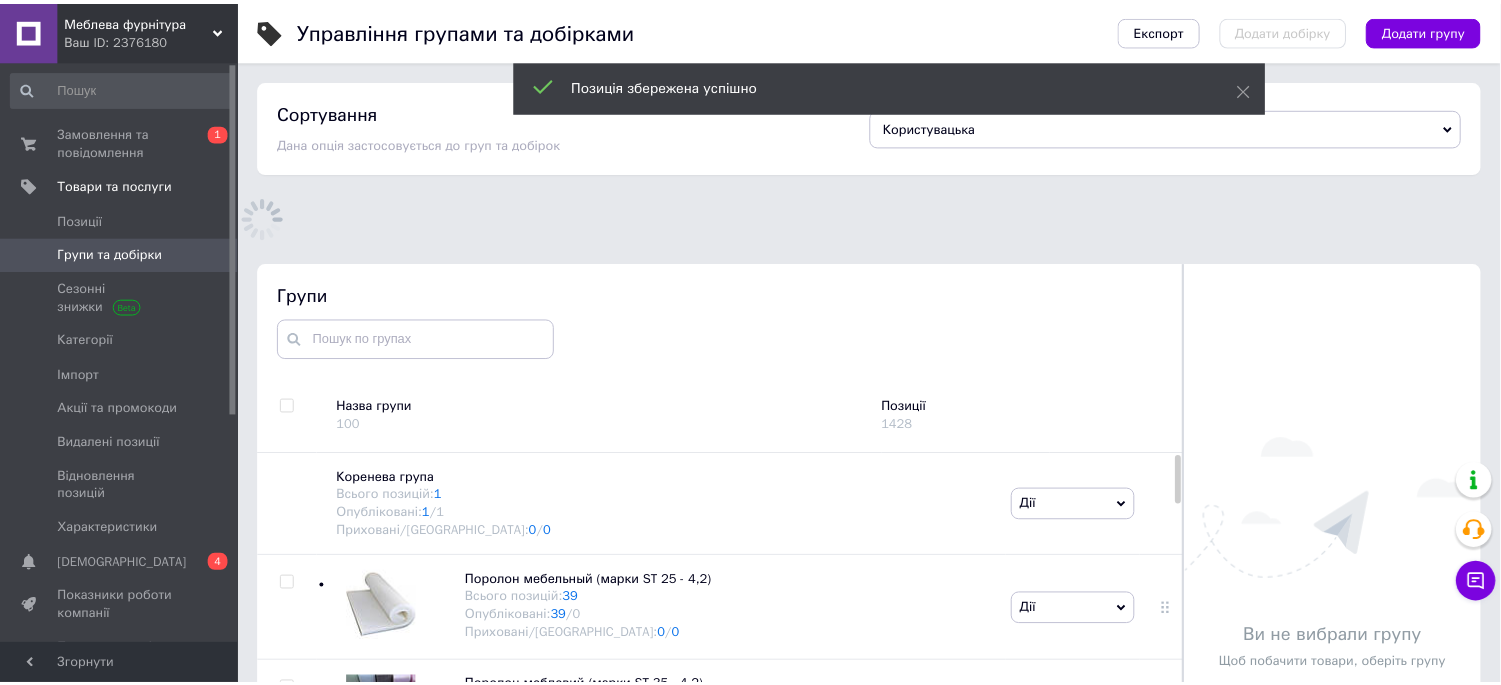 scroll, scrollTop: 182, scrollLeft: 0, axis: vertical 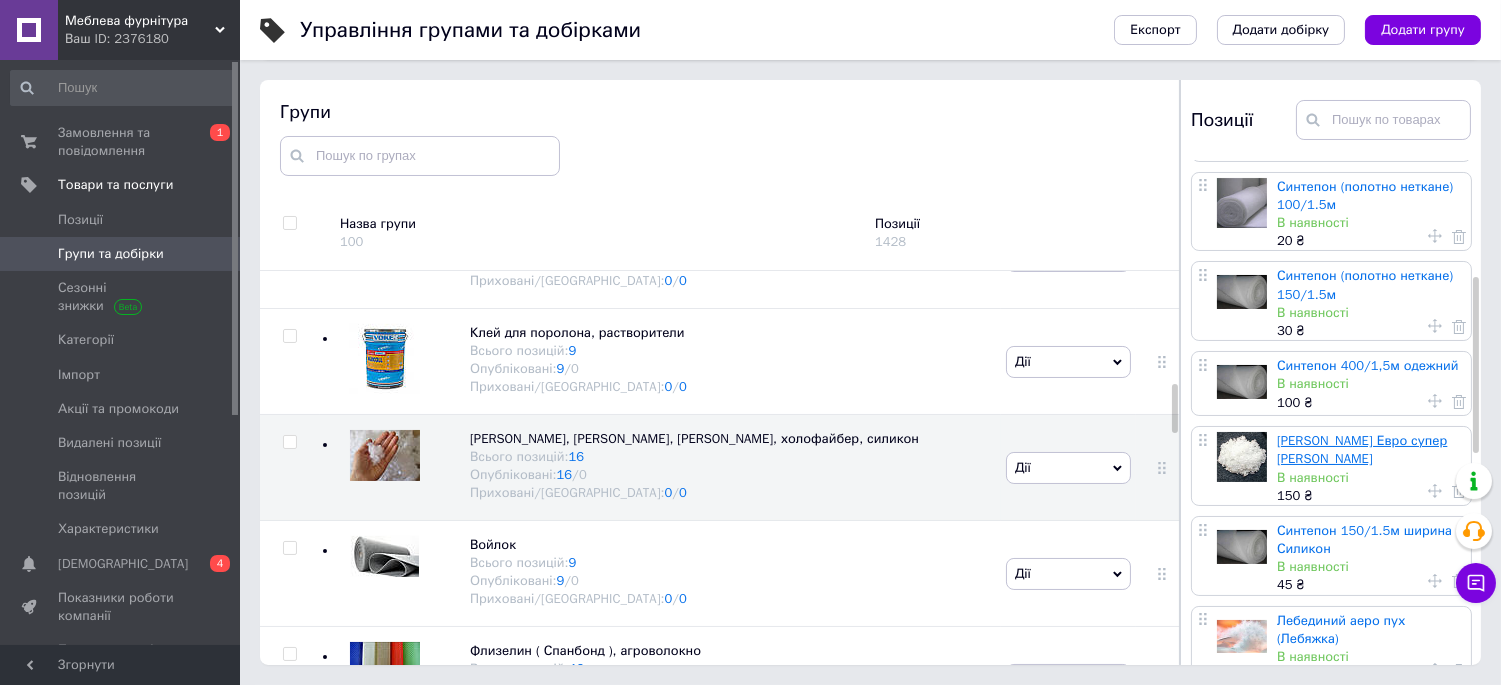 click on "[PERSON_NAME]  Евро  супер [PERSON_NAME]" at bounding box center (1362, 449) 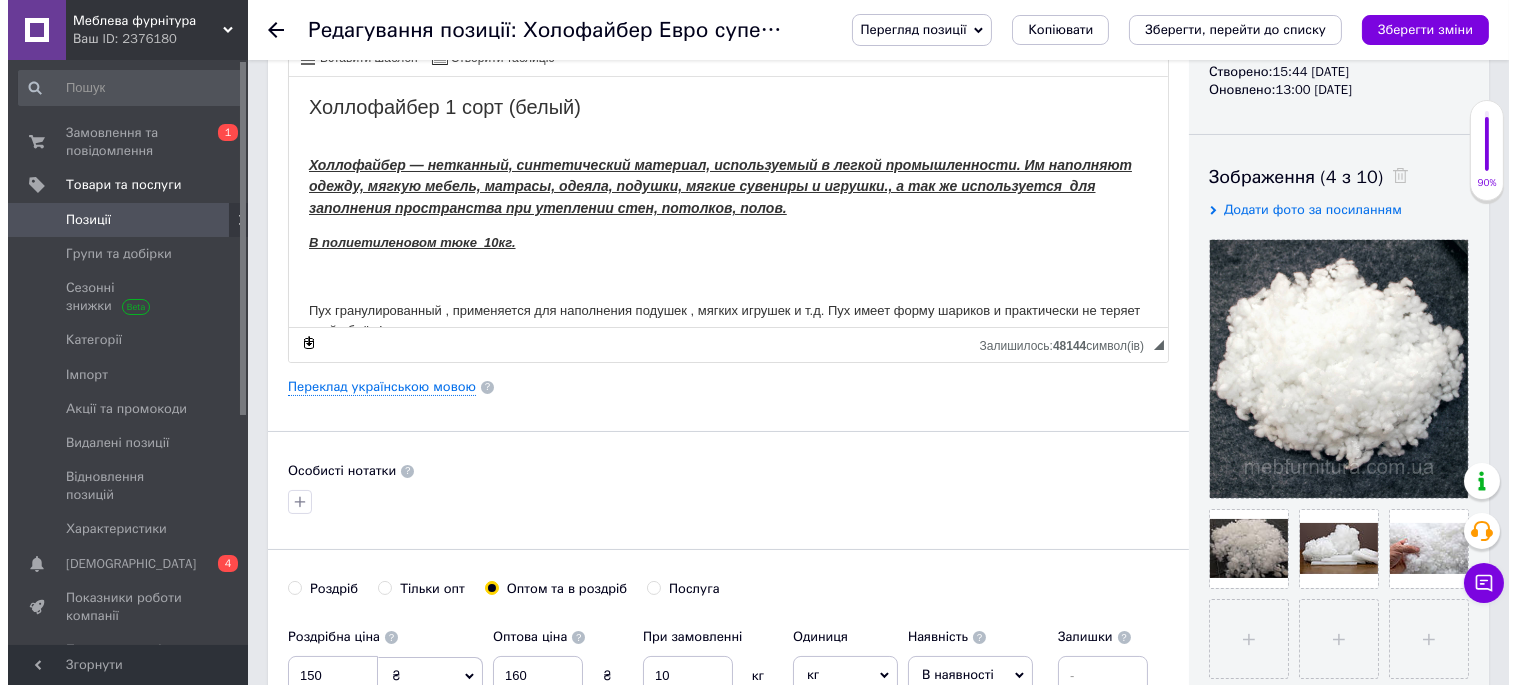scroll, scrollTop: 111, scrollLeft: 0, axis: vertical 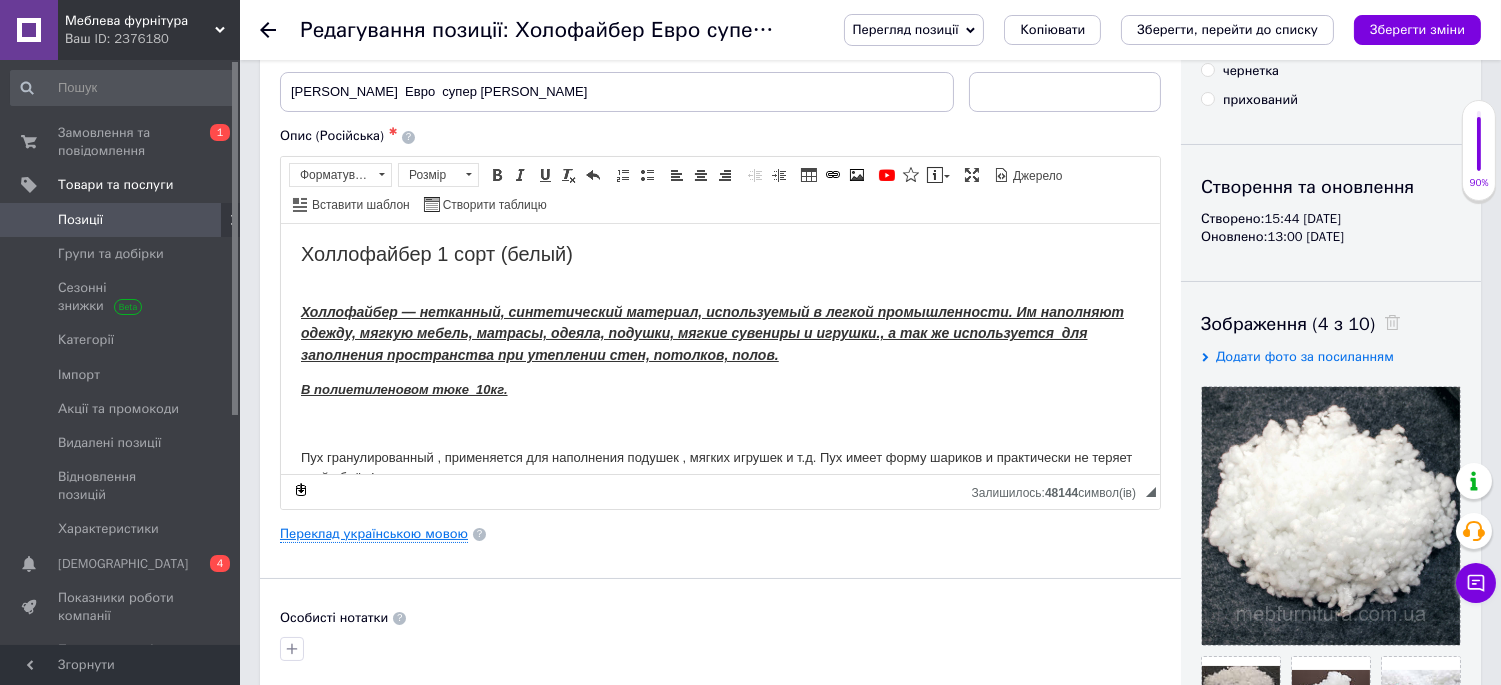 click on "Переклад українською мовою" at bounding box center (374, 534) 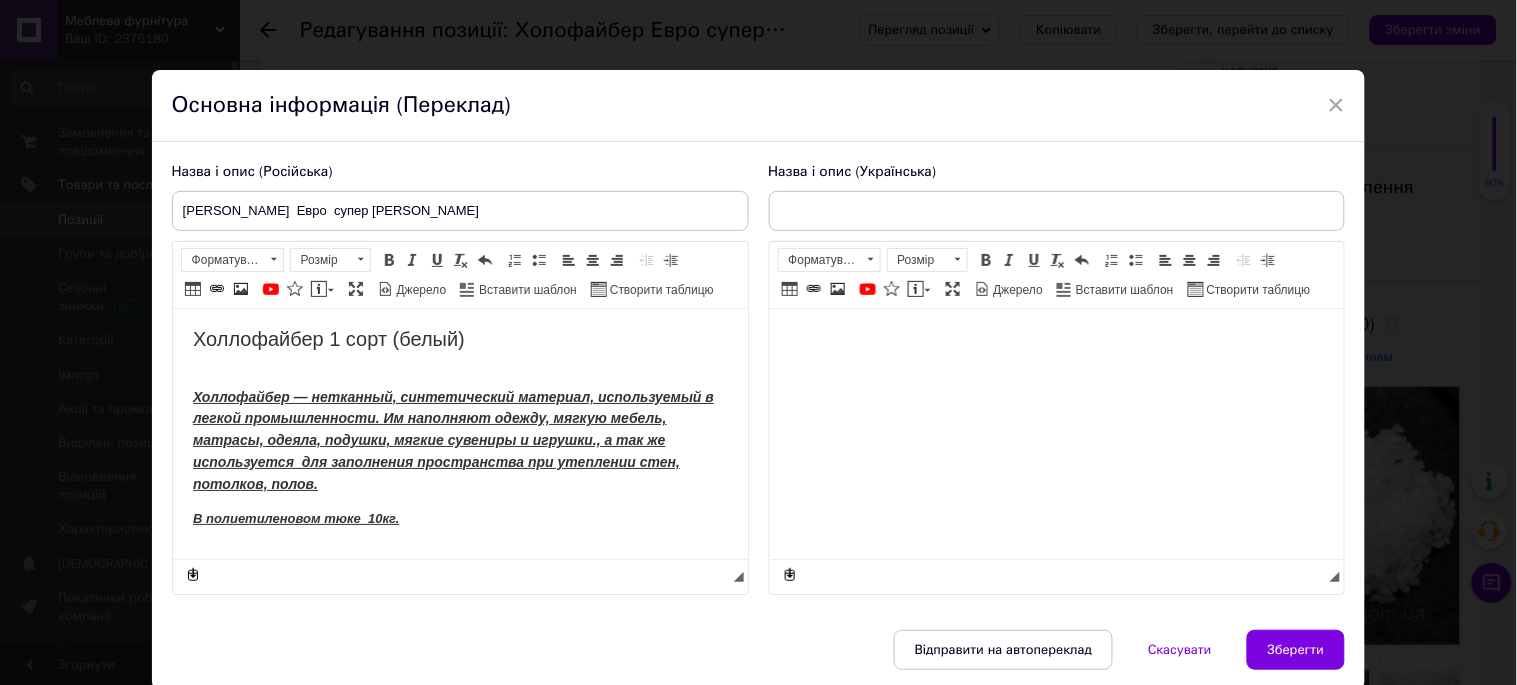type on "[PERSON_NAME]  Евро  супер [PERSON_NAME]" 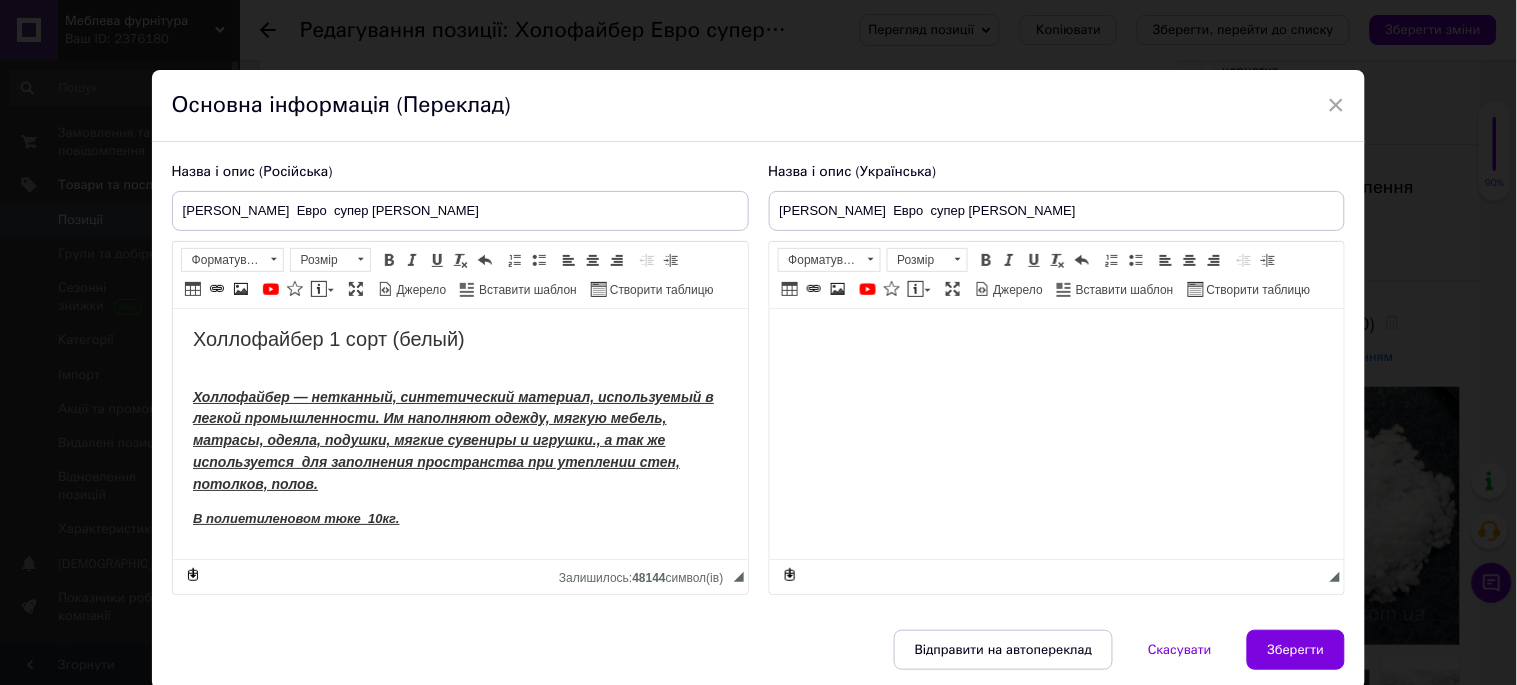 scroll, scrollTop: 0, scrollLeft: 0, axis: both 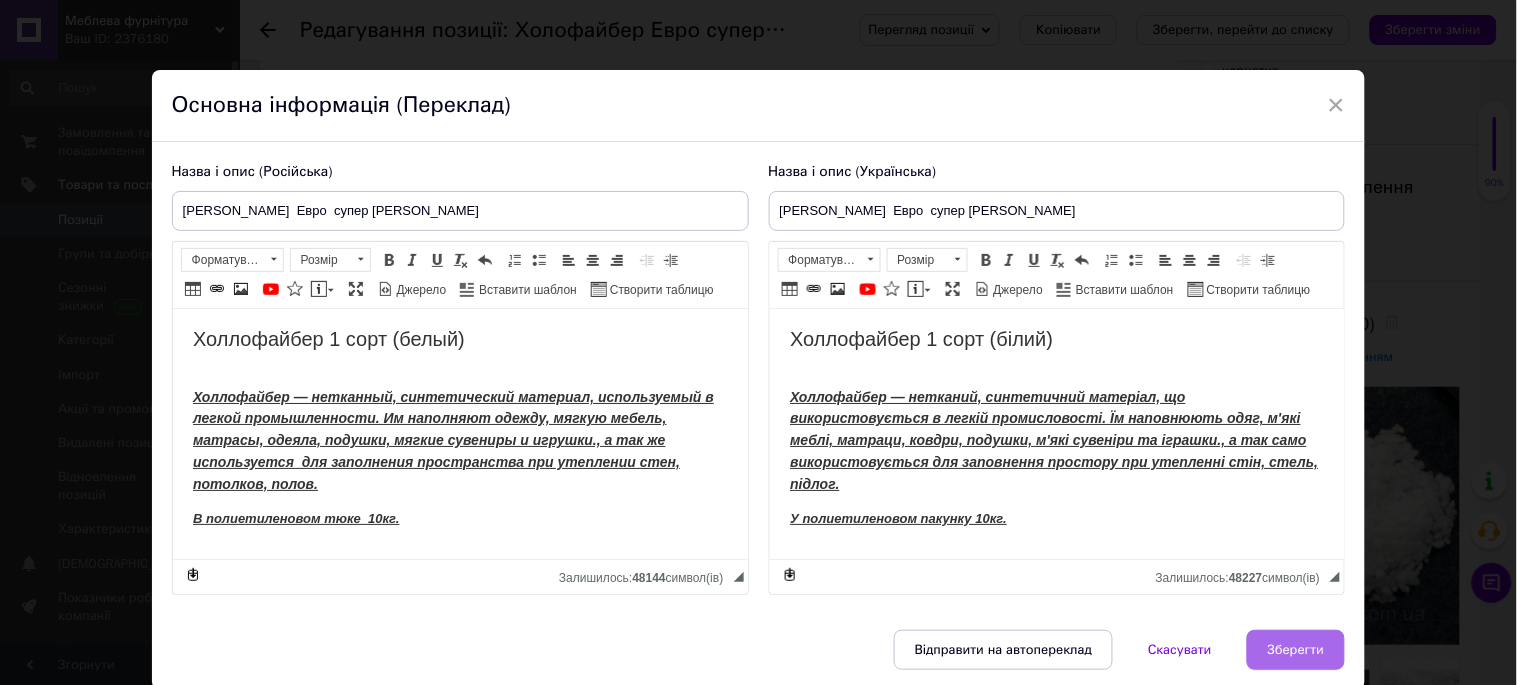 click on "Зберегти" at bounding box center [1296, 650] 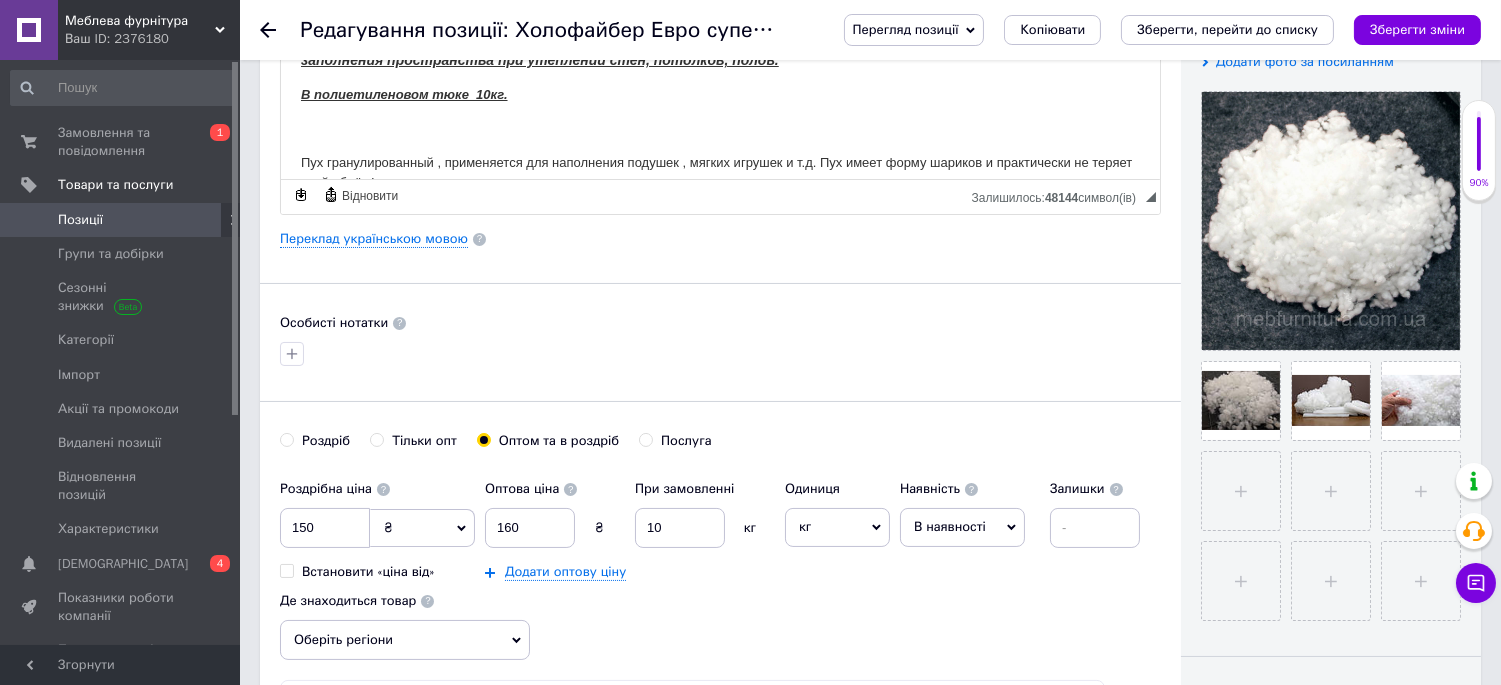 scroll, scrollTop: 444, scrollLeft: 0, axis: vertical 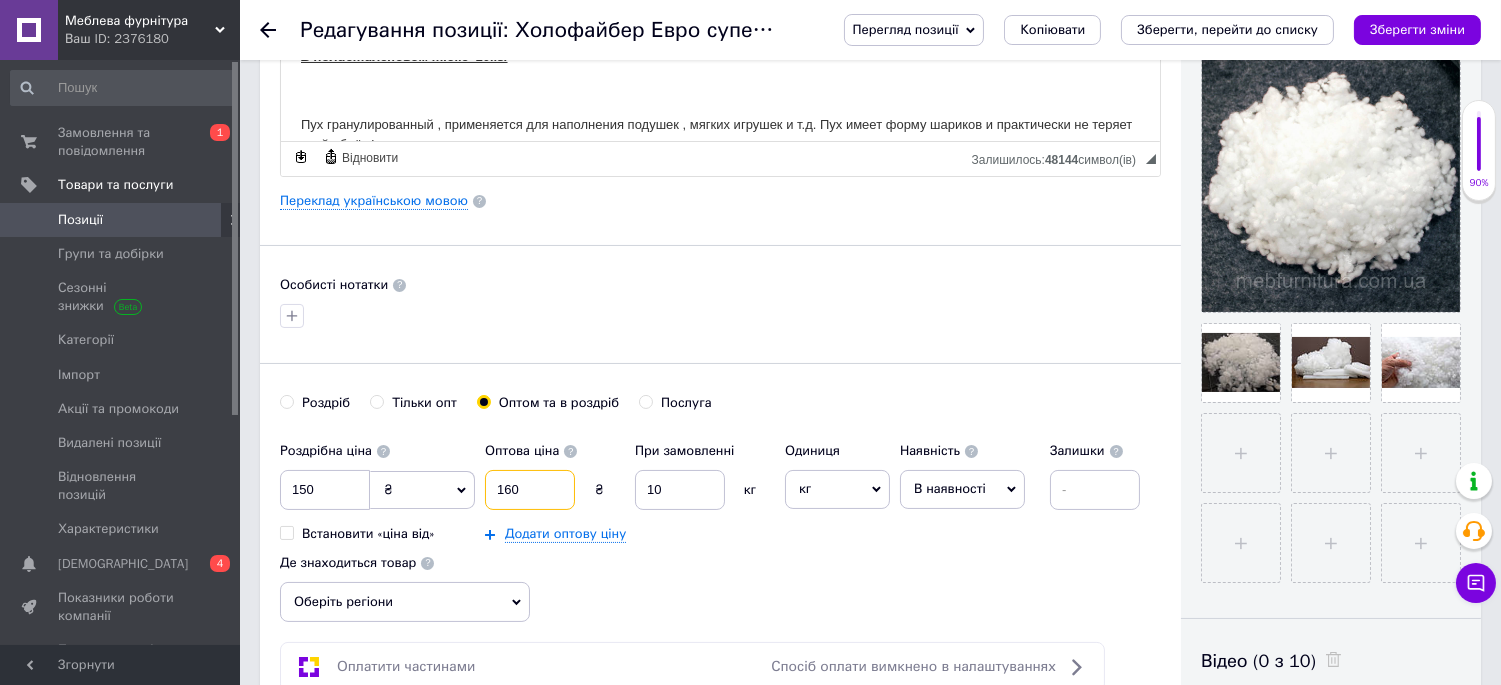 click on "160" at bounding box center [530, 490] 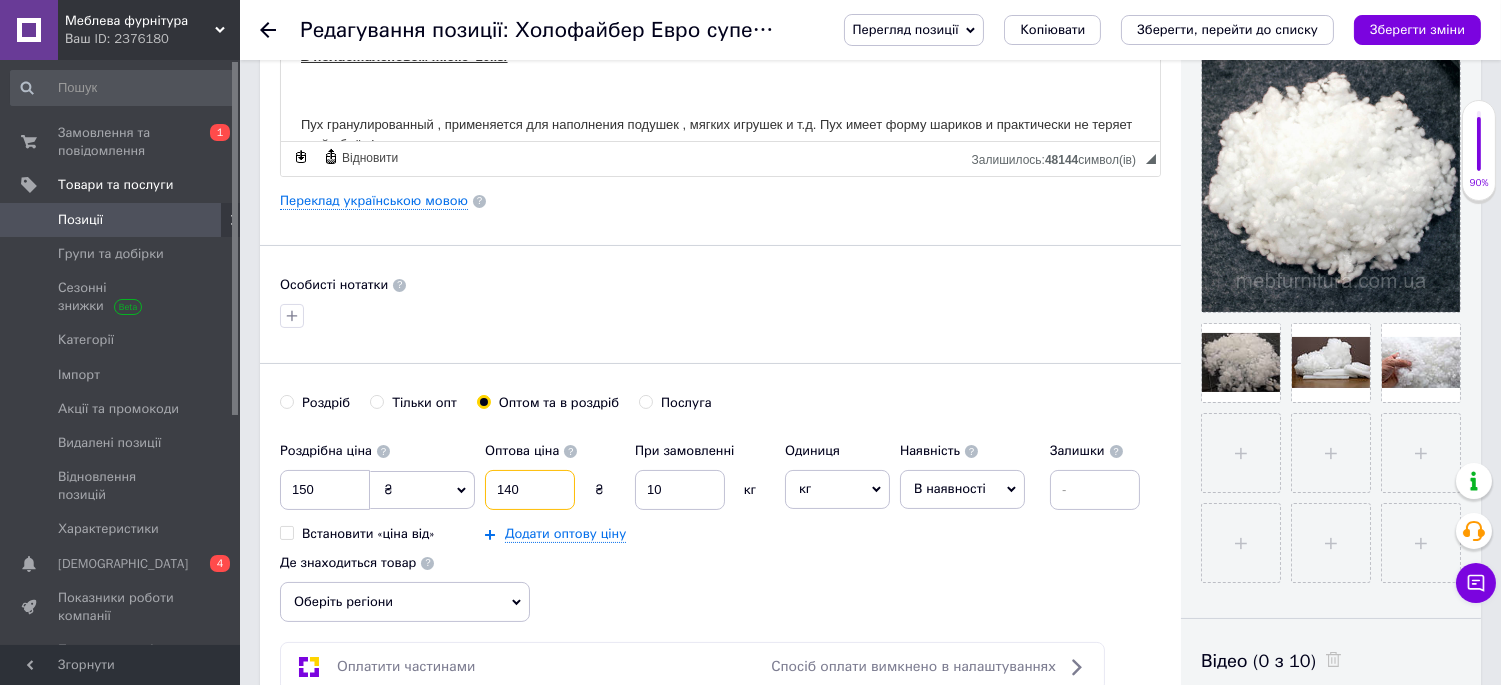 type on "140" 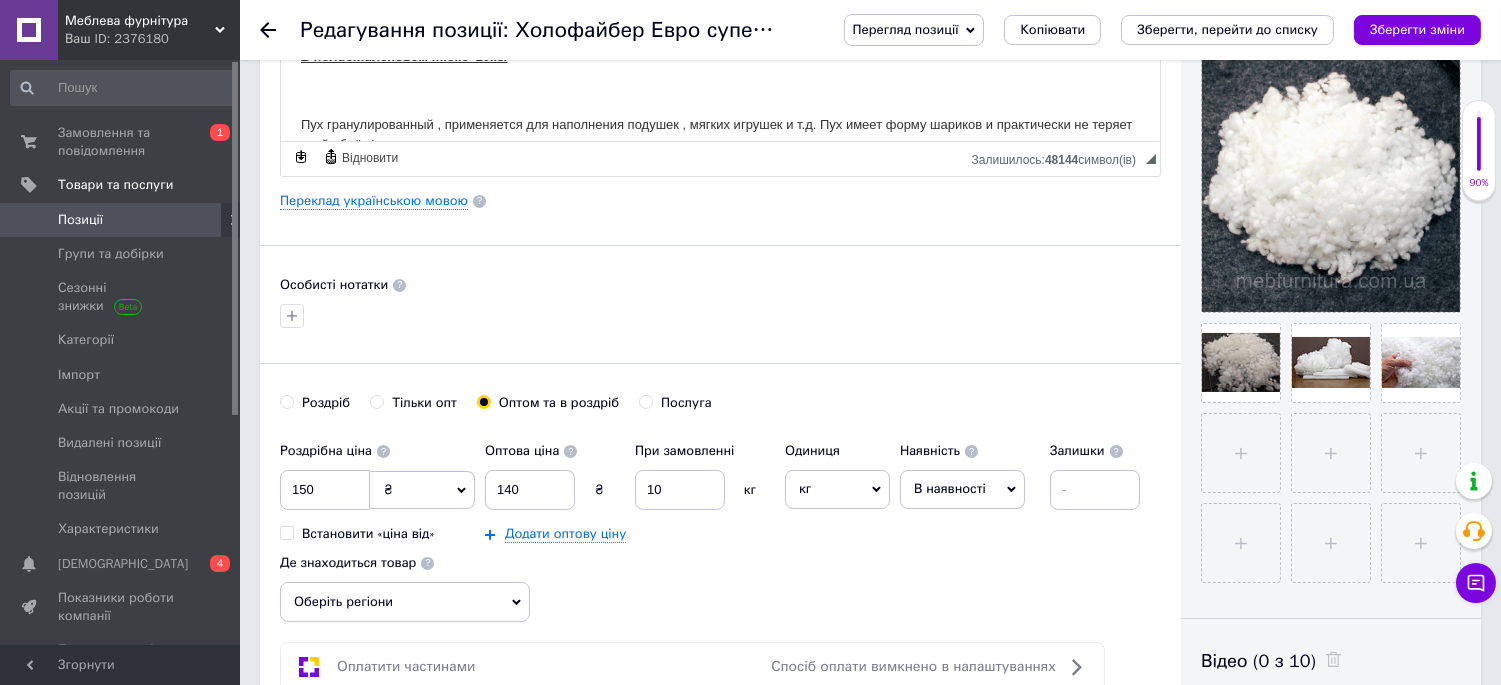 click on "Роздрібна ціна 150 ₴ $ EUR CHF GBP ¥ PLN ₸ MDL HUF KGS CNY TRY KRW lei Встановити «ціна від» Оптова ціна 140 ₴ При замовленні 10 кг Додати оптову ціну Одиниця кг Популярне шт. комплект упаковка кв.м пара м пог.м послуга т а автоцистерна ампула б балон банка блістер бобіна бочка [PERSON_NAME] бухта в ват виїзд відро г г га година гр/кв.м гігакалорія д дав два місяці день доба доза є єврокуб з зміна к кВт каністра карат кв.дм кв.м кв.см кв.фут квартал кг/кв.м км колесо комплект коробка куб.дм куб.м л л лист м м мВт мл мм моток місяць мішок н набір номер о об'єкт од. п палетомісце пара партія пач пог.м" at bounding box center (720, 527) 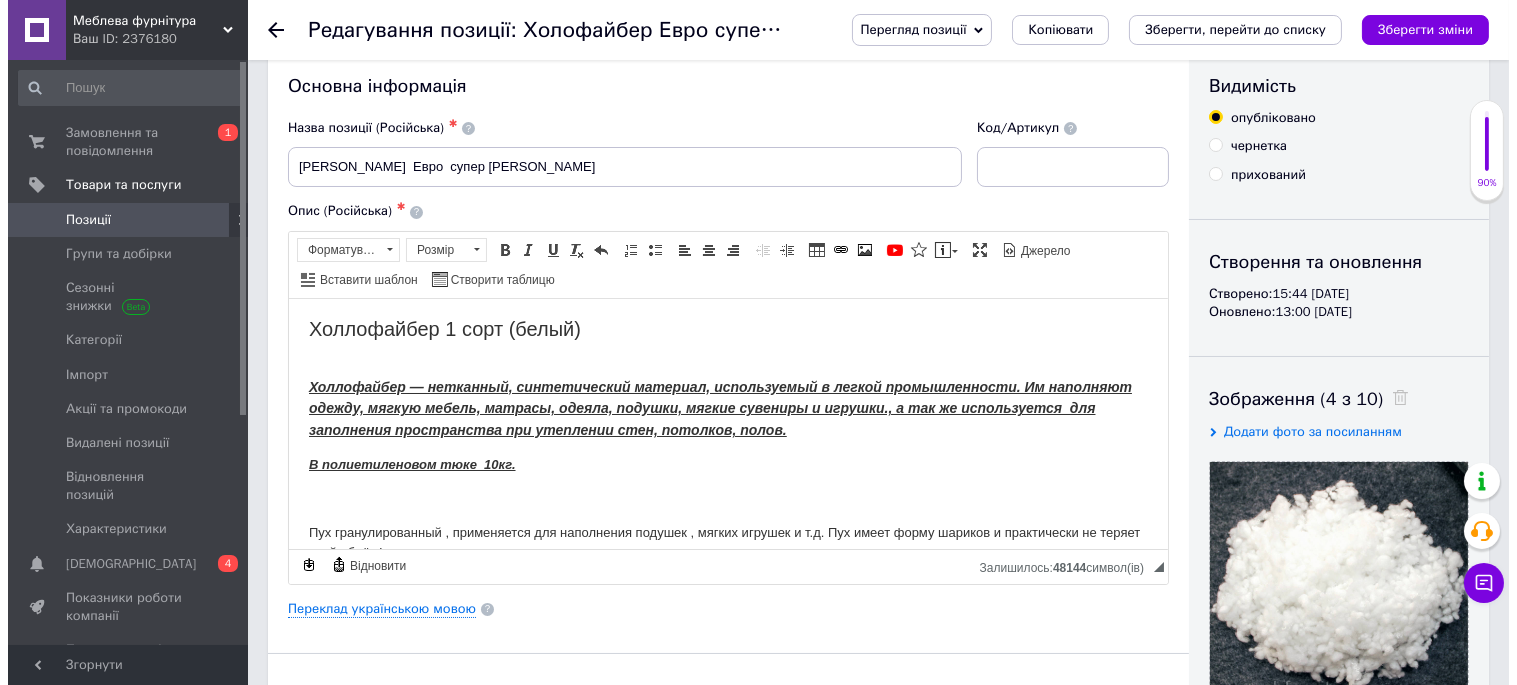 scroll, scrollTop: 0, scrollLeft: 0, axis: both 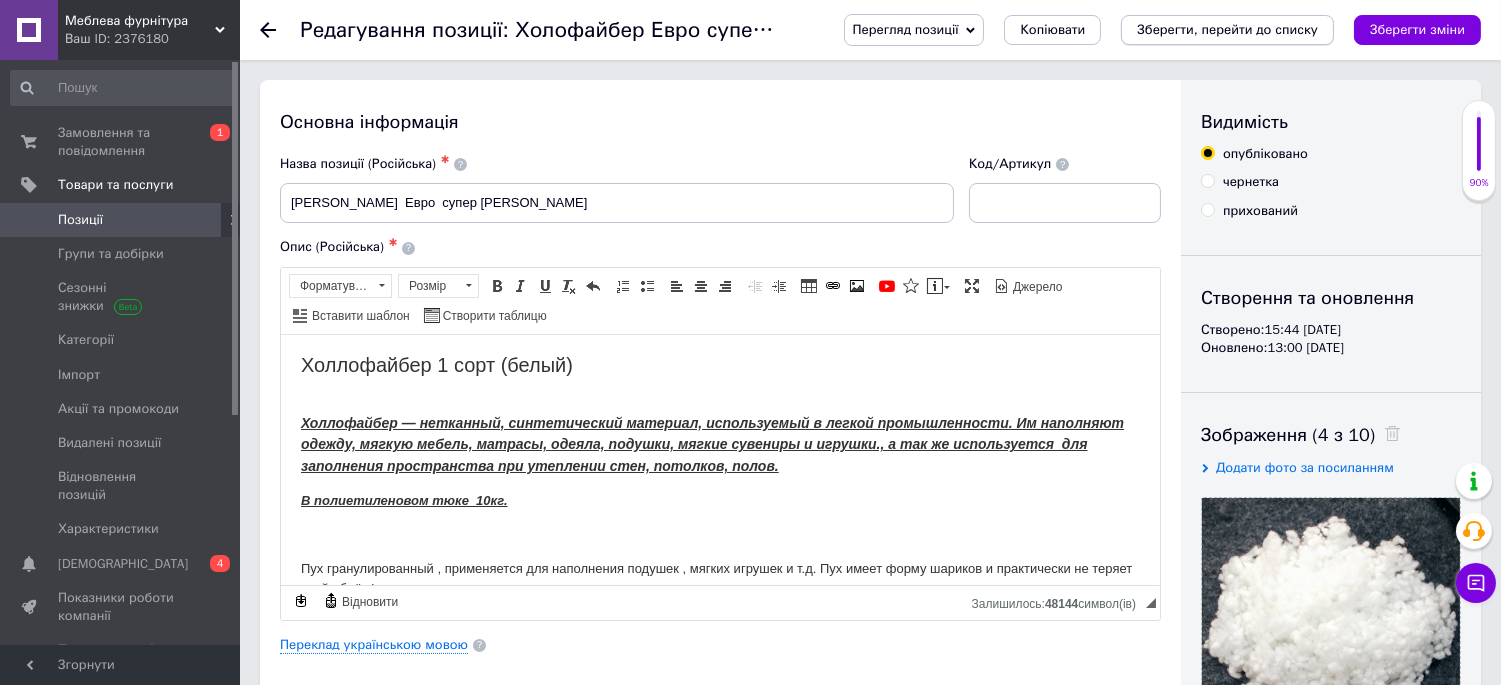 click on "Зберегти, перейти до списку" at bounding box center [1227, 29] 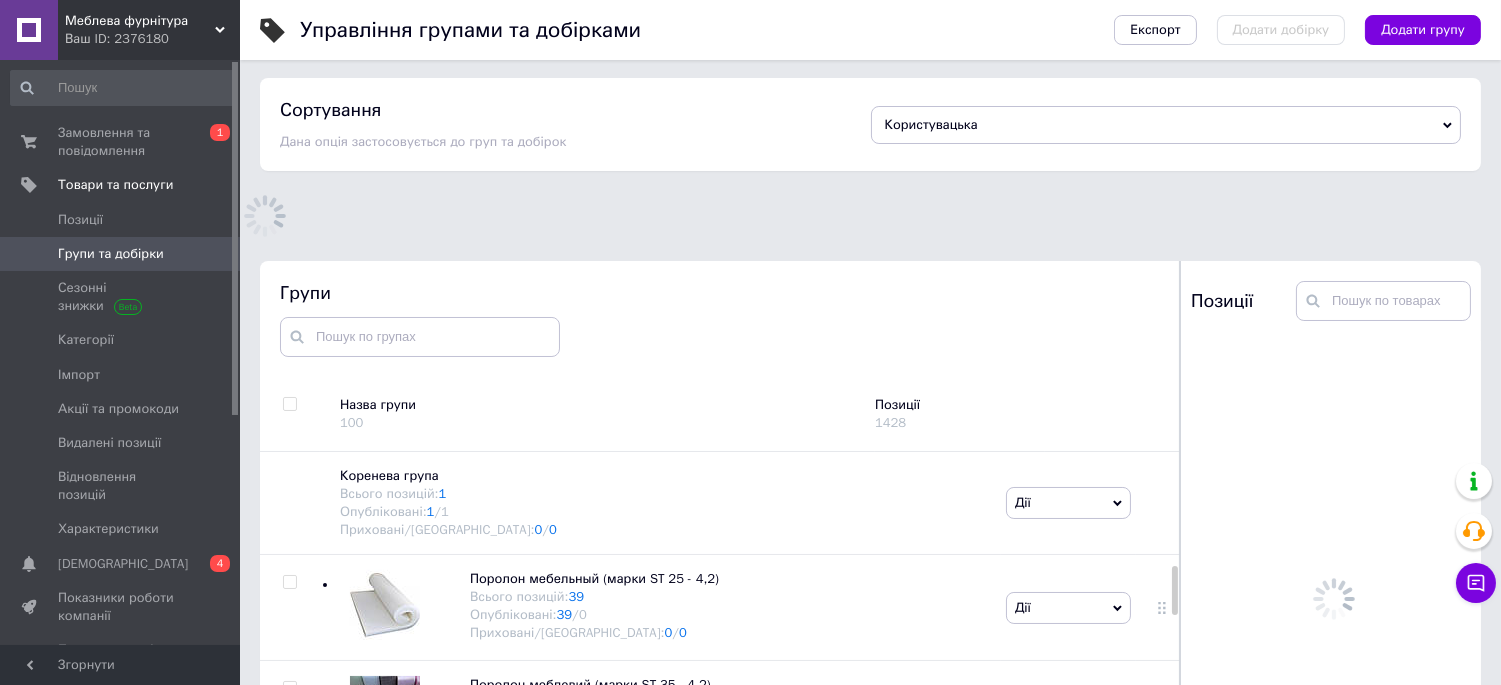 scroll, scrollTop: 183, scrollLeft: 0, axis: vertical 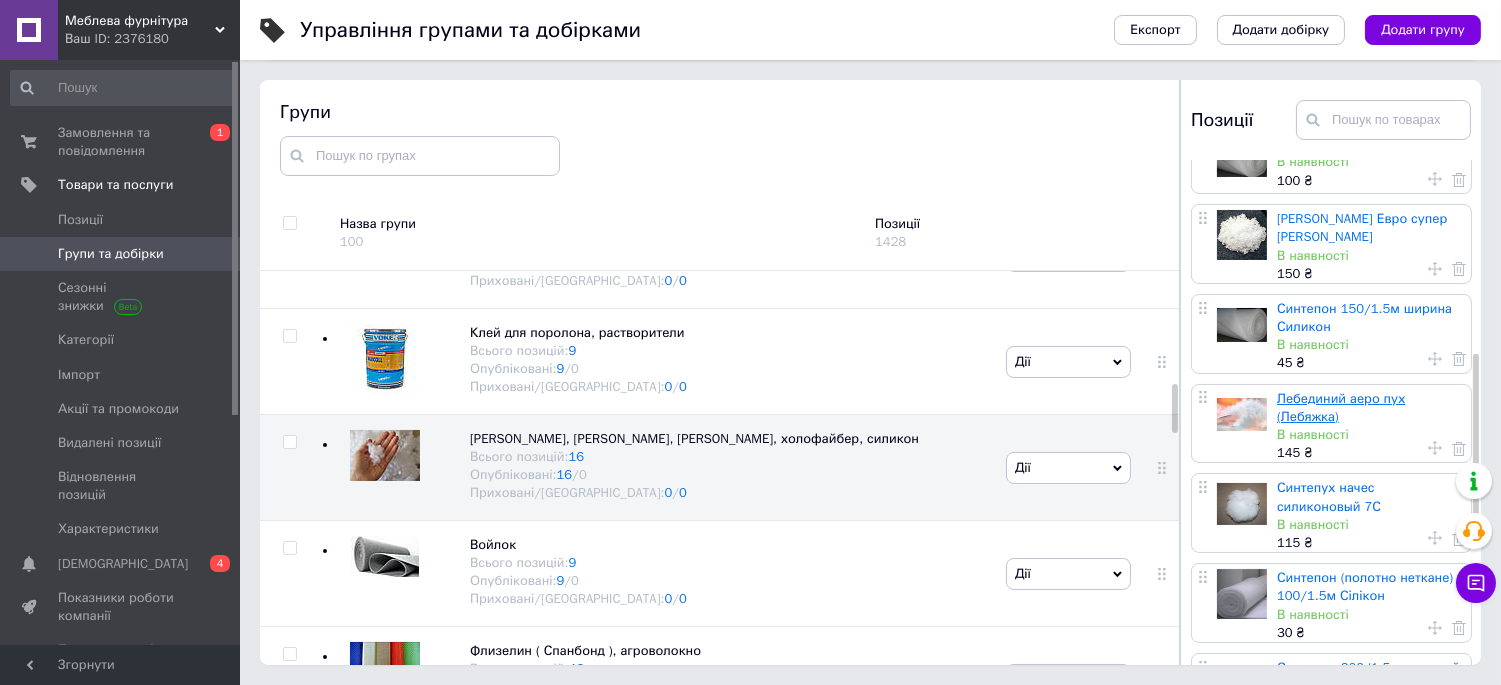 click on "Лебединий аеро пух (Лебяжка)" at bounding box center [1341, 407] 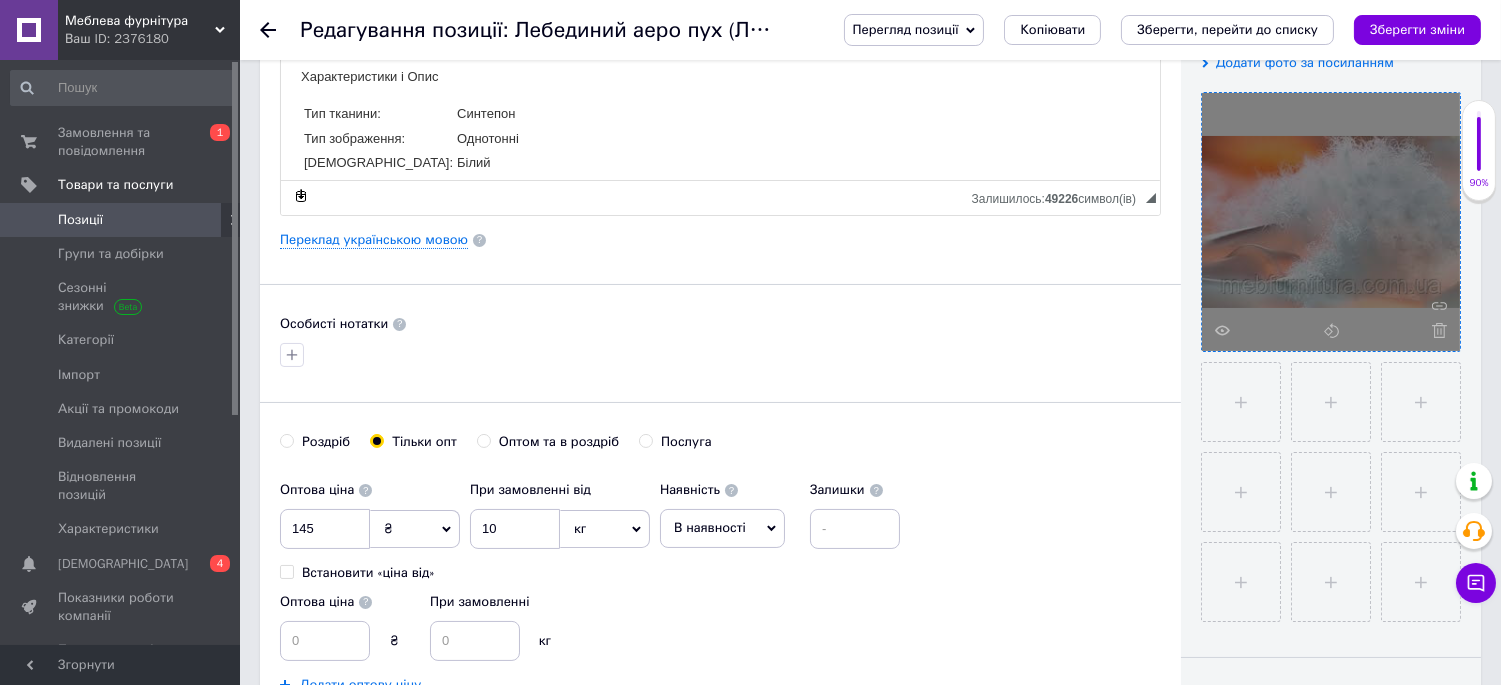 scroll, scrollTop: 444, scrollLeft: 0, axis: vertical 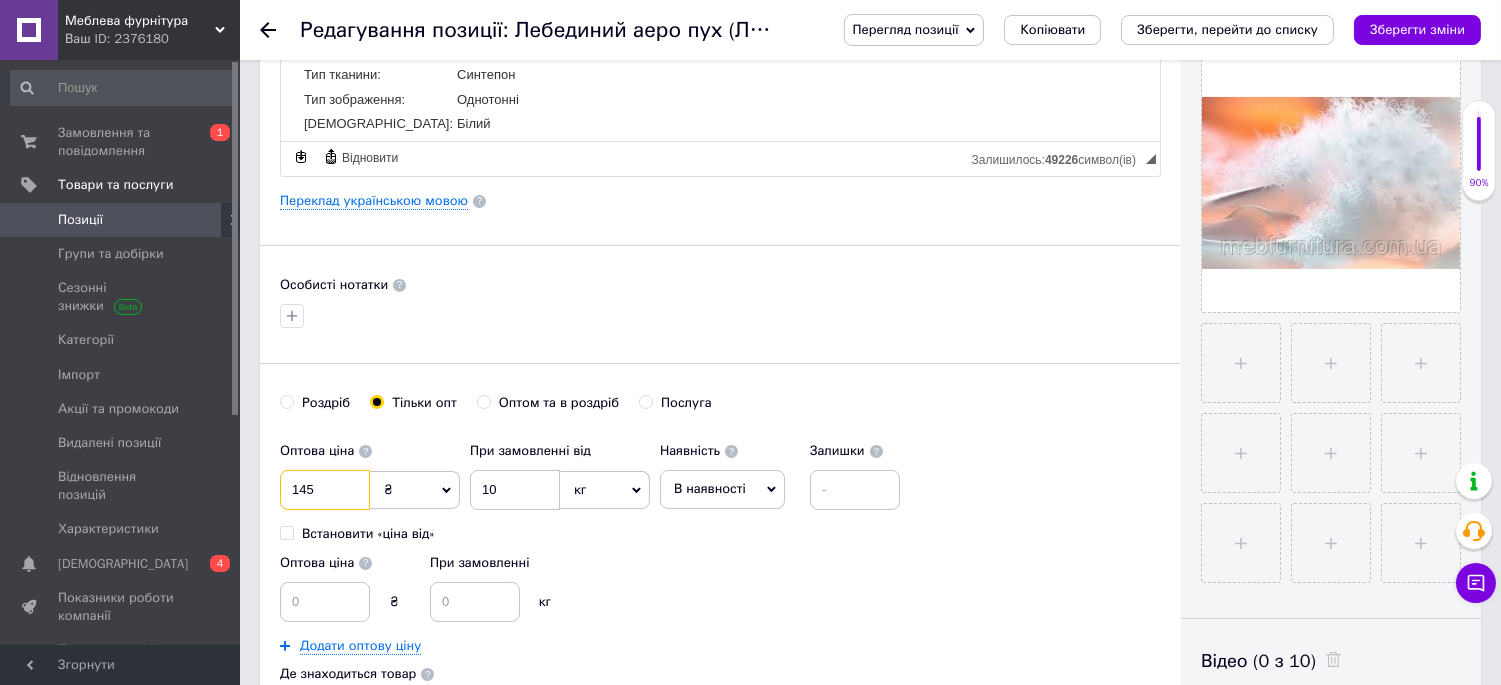 click on "145" at bounding box center [325, 490] 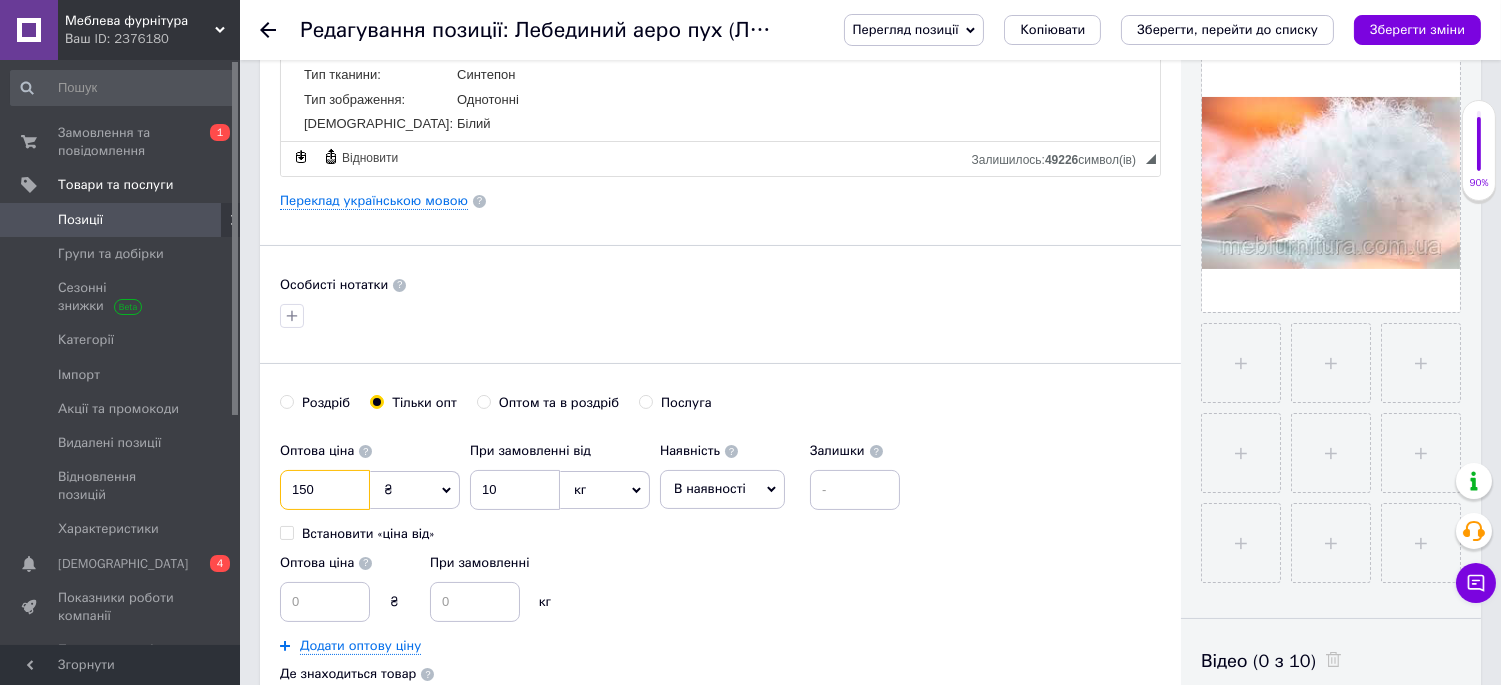 type on "150" 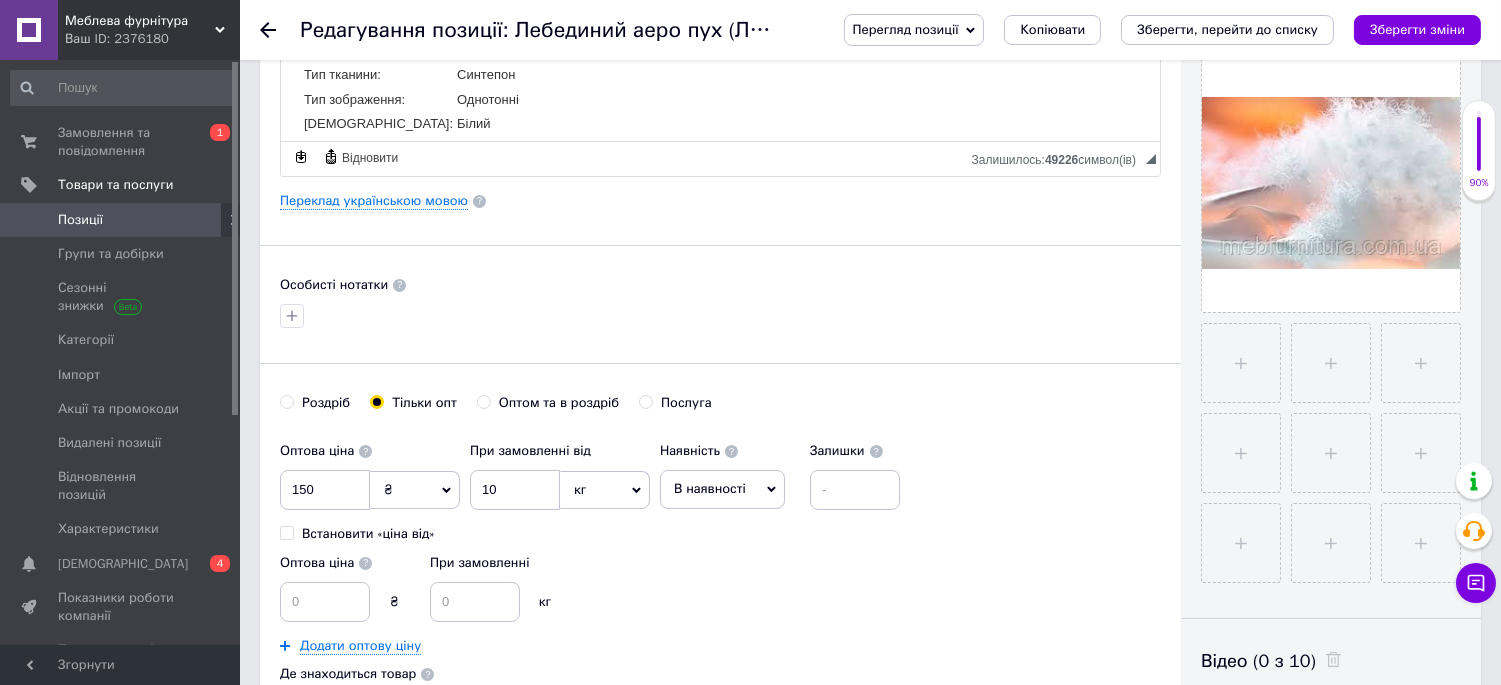 click on "Оптова ціна ₴ При замовленні кг" at bounding box center [595, 583] 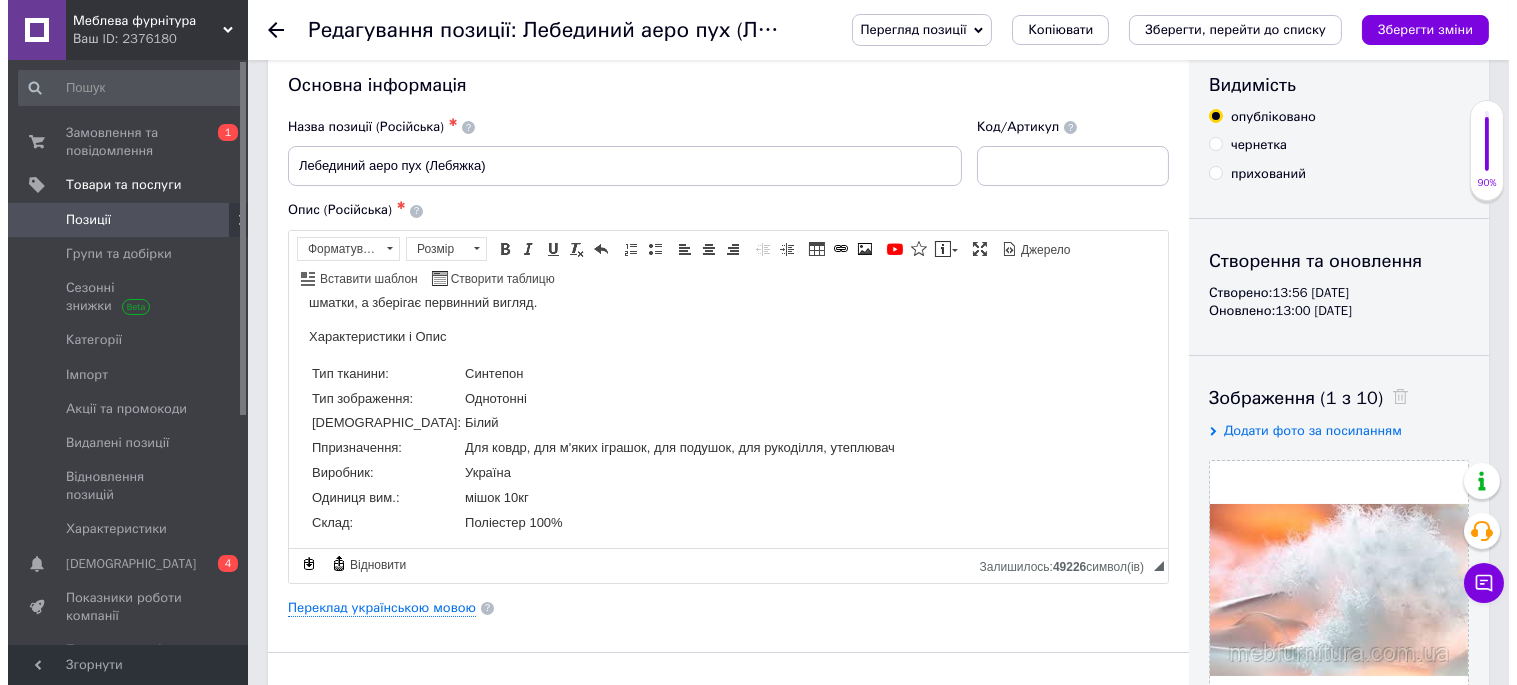 scroll, scrollTop: 0, scrollLeft: 0, axis: both 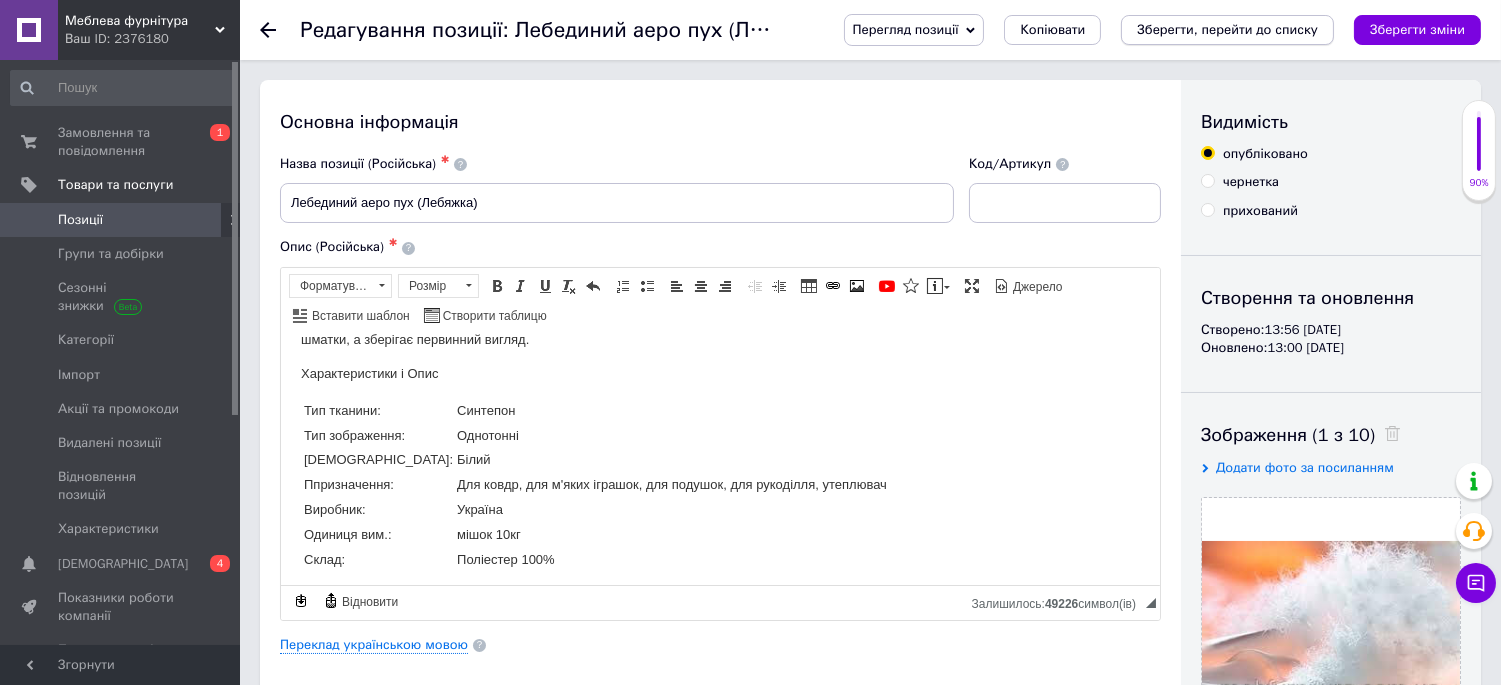 click on "Зберегти, перейти до списку" at bounding box center (1227, 29) 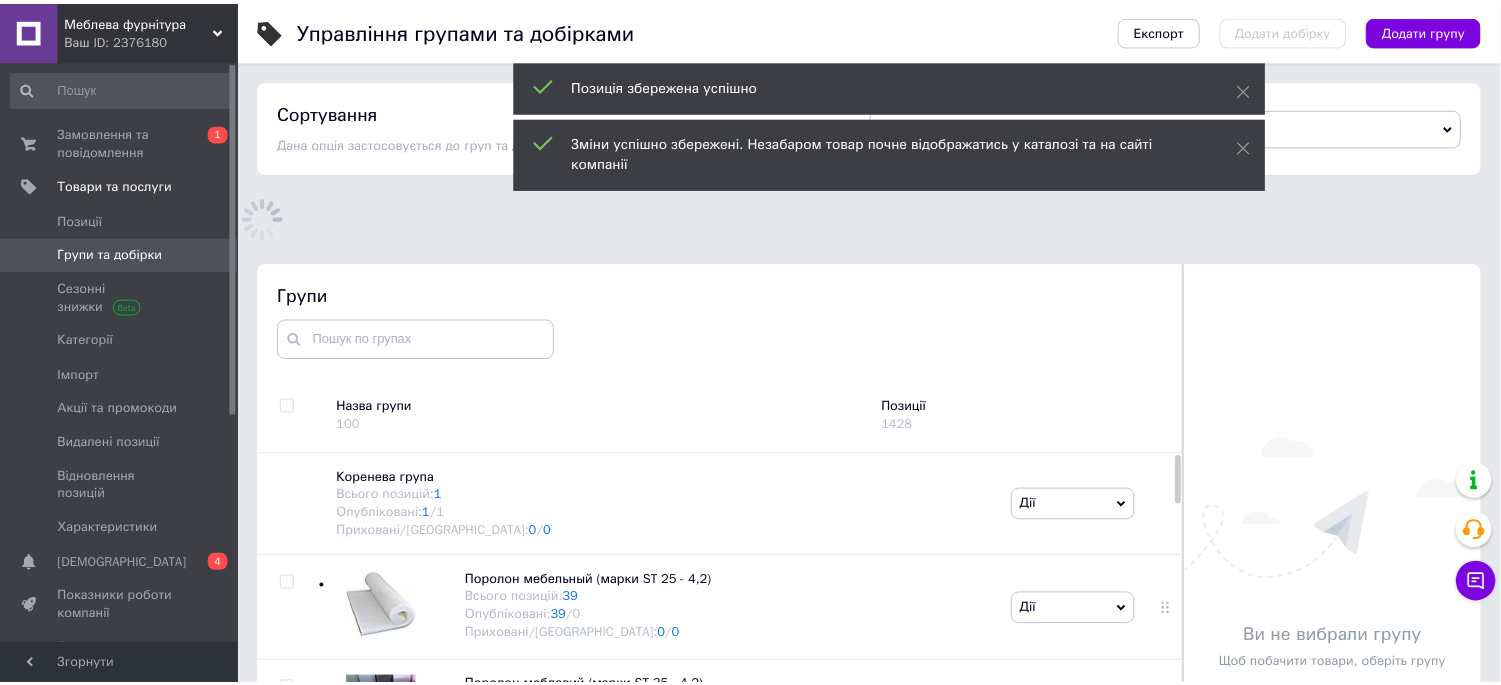 scroll, scrollTop: 60, scrollLeft: 0, axis: vertical 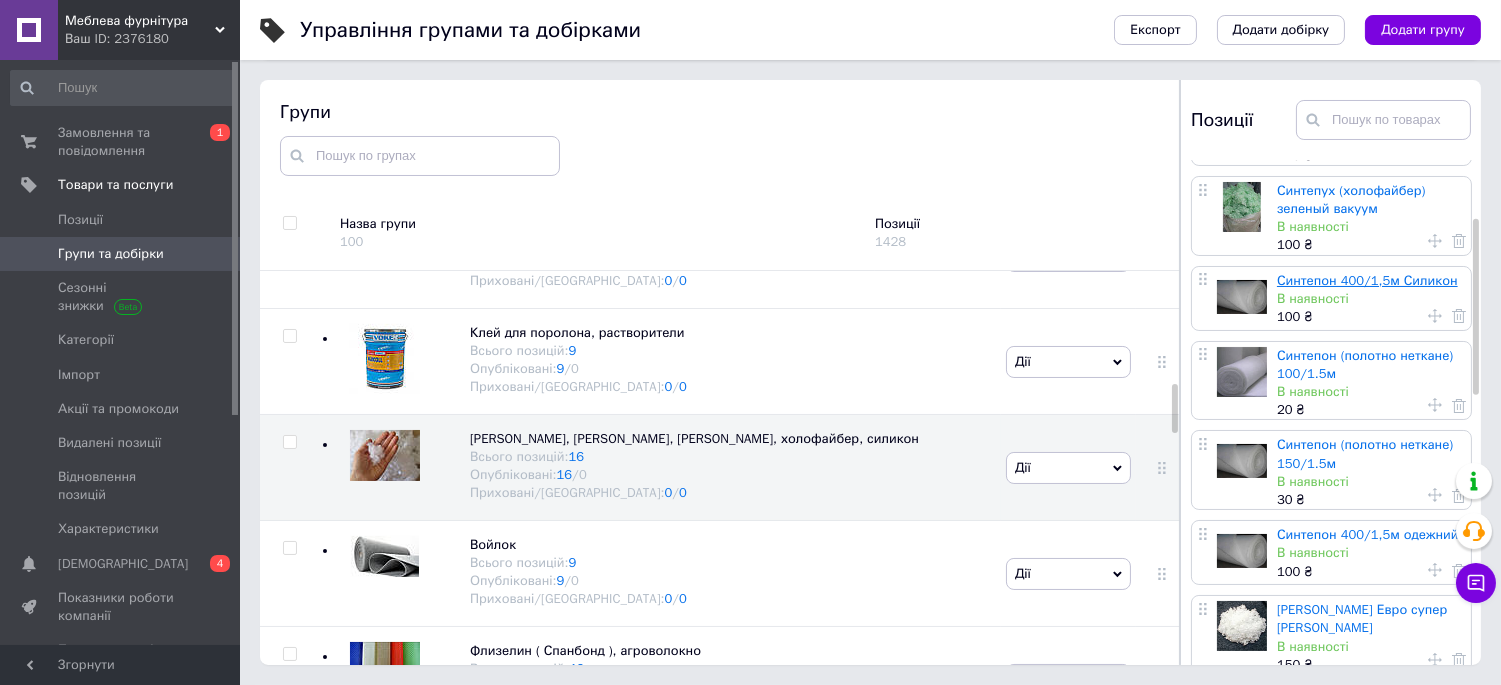 click on "Синтепон 400/1,5м  Силикон" at bounding box center (1367, 280) 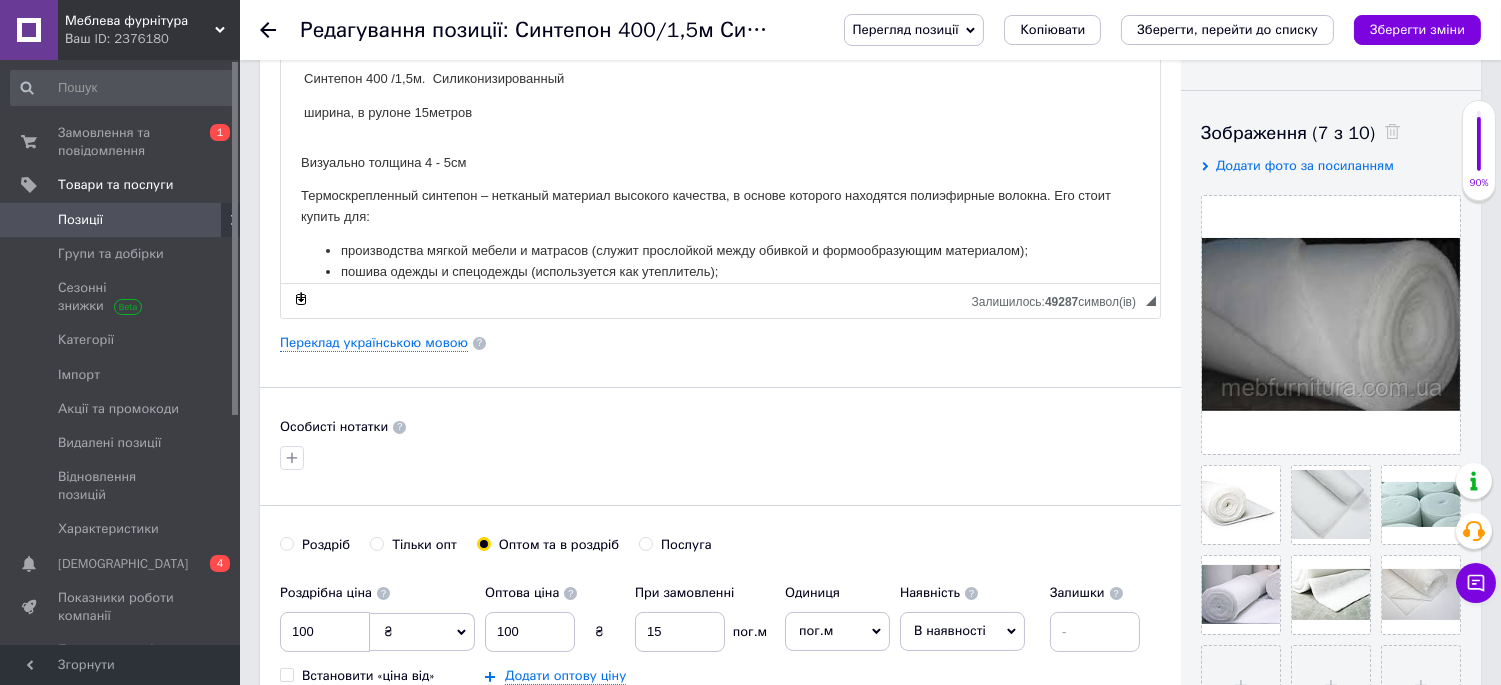 scroll, scrollTop: 444, scrollLeft: 0, axis: vertical 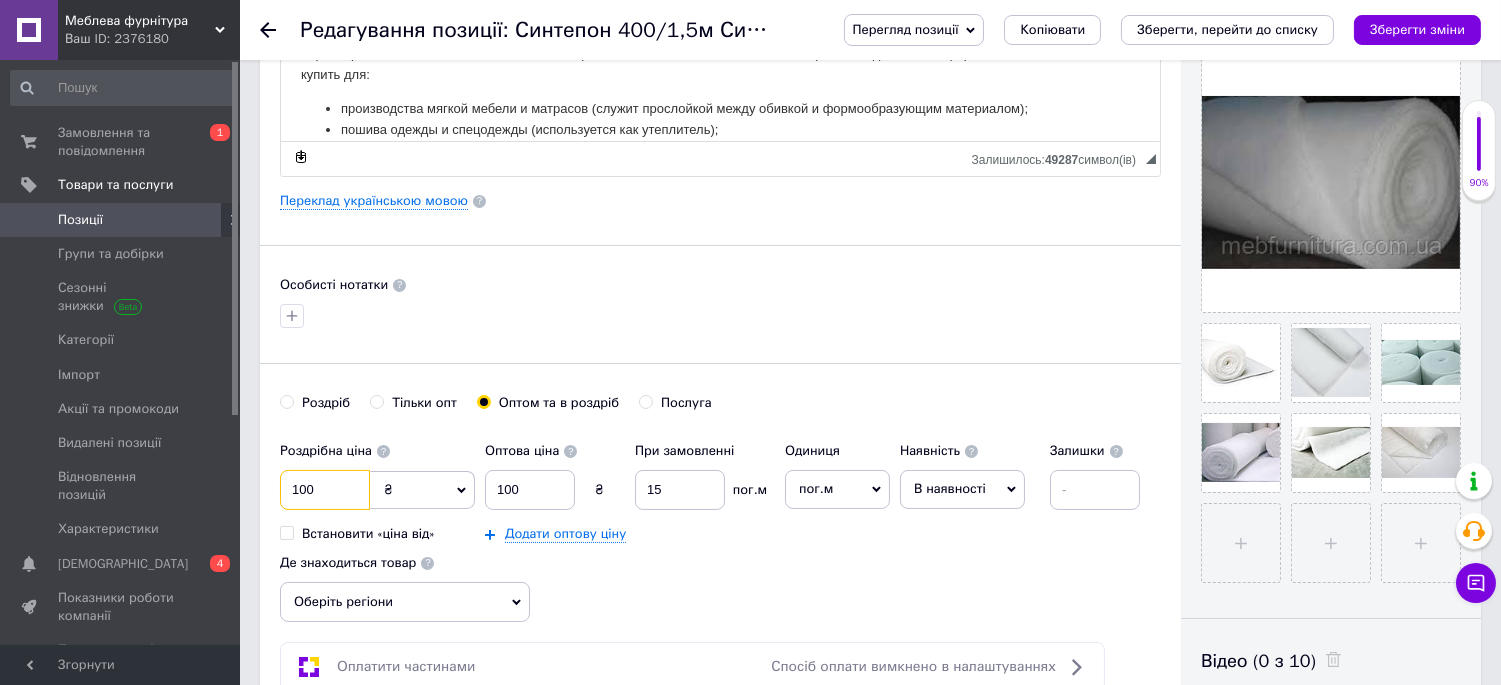 click on "100" at bounding box center (325, 490) 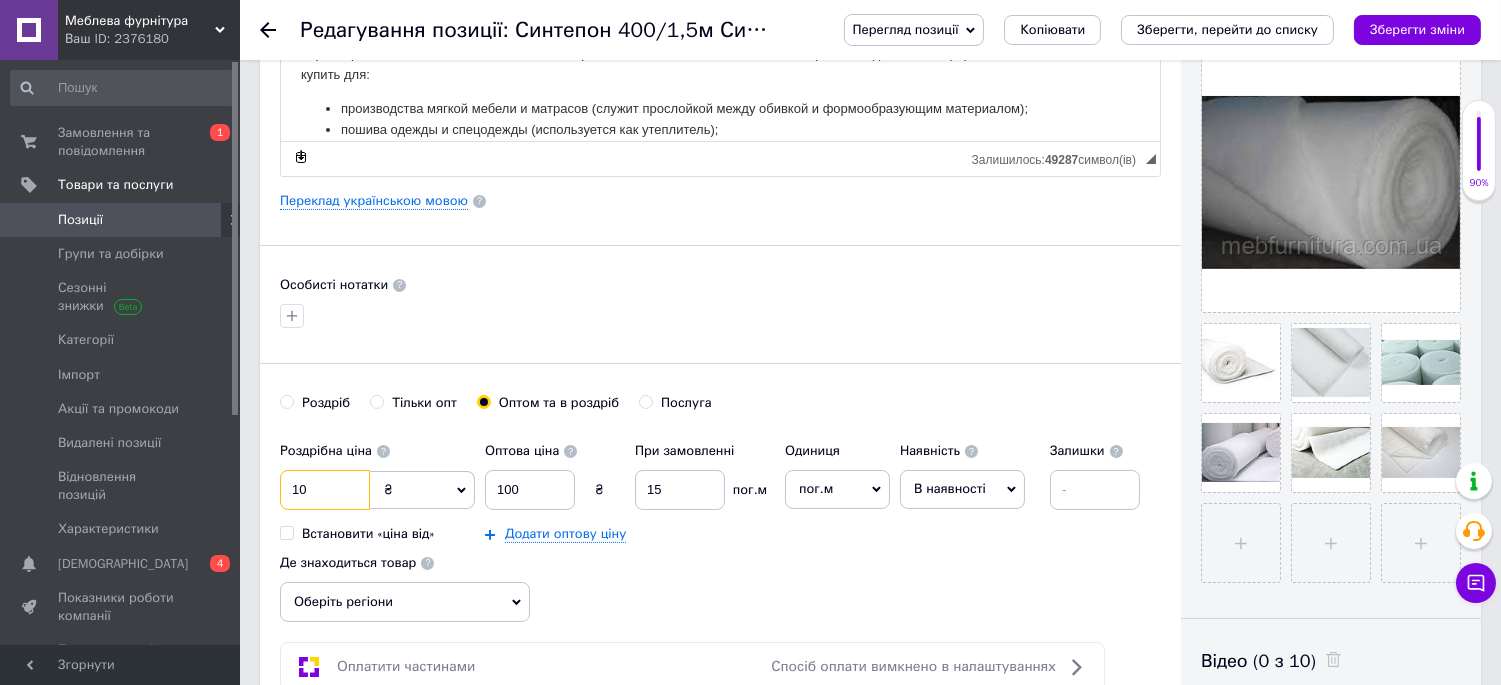 type on "1" 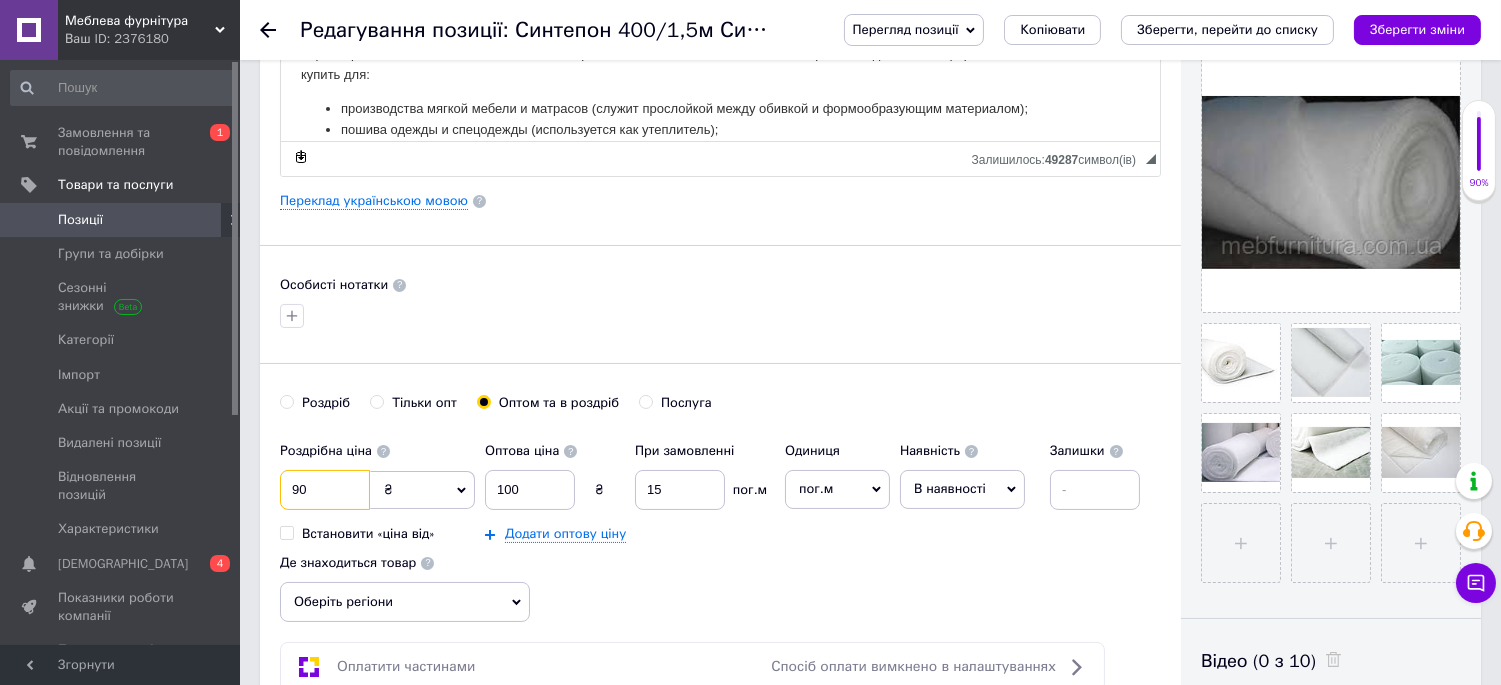 type on "90" 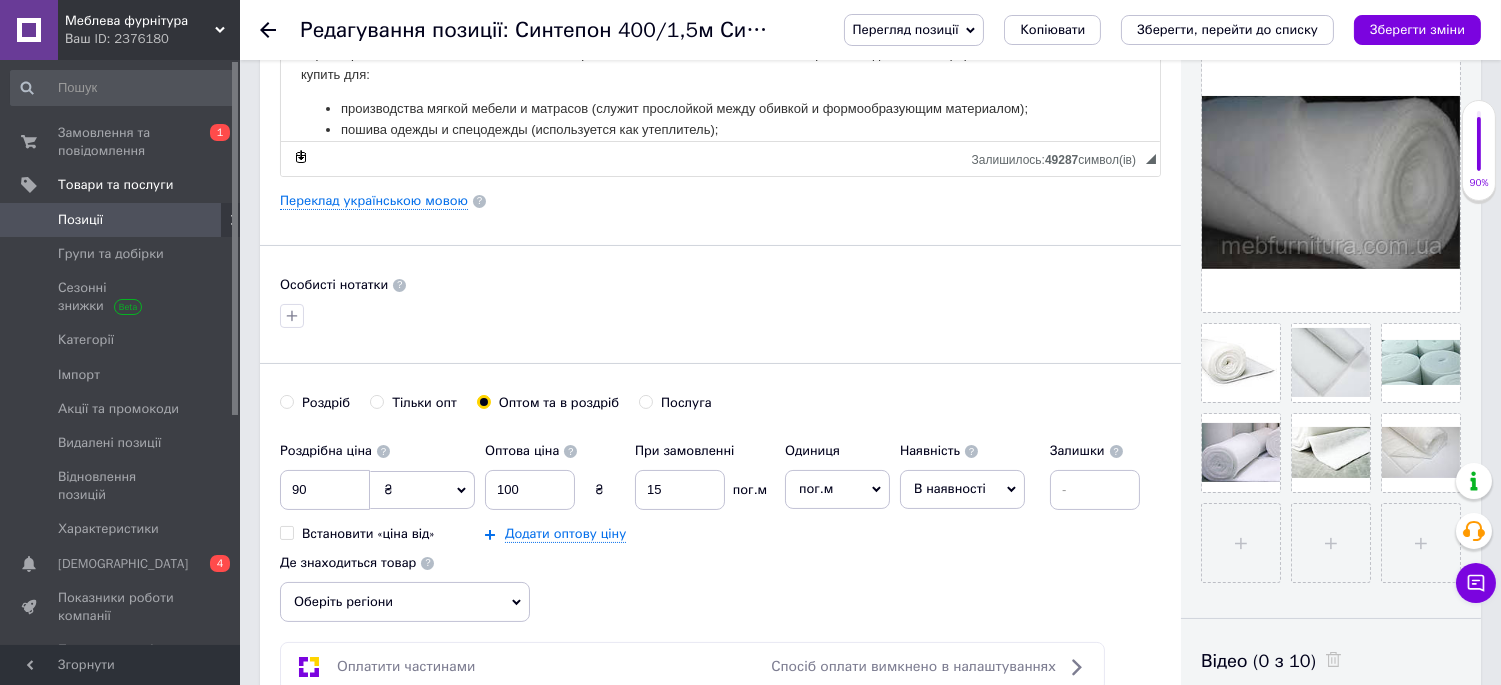 click on "Роздрібна ціна 90 ₴ $ EUR CHF GBP ¥ PLN ₸ MDL HUF KGS CNY TRY KRW lei Встановити «ціна від» Оптова ціна 100 ₴ При замовленні 15 пог.м Додати оптову ціну Одиниця пог.м Популярне шт. комплект упаковка кв.м пара м кг послуга т а автоцистерна ампула б балон банка блістер бобіна бочка [PERSON_NAME] бухта в ват виїзд відро г г га година гр/кв.м гігакалорія д дав два місяці день доба доза є єврокуб з зміна к кВт каністра карат кв.дм кв.м кв.см кв.фут квартал кг кг/кв.м км колесо комплект коробка куб.дм куб.м л л лист м м мВт мл мм моток місяць мішок н набір номер о об'єкт од. п палетомісце пара партія пач 1" at bounding box center [720, 527] 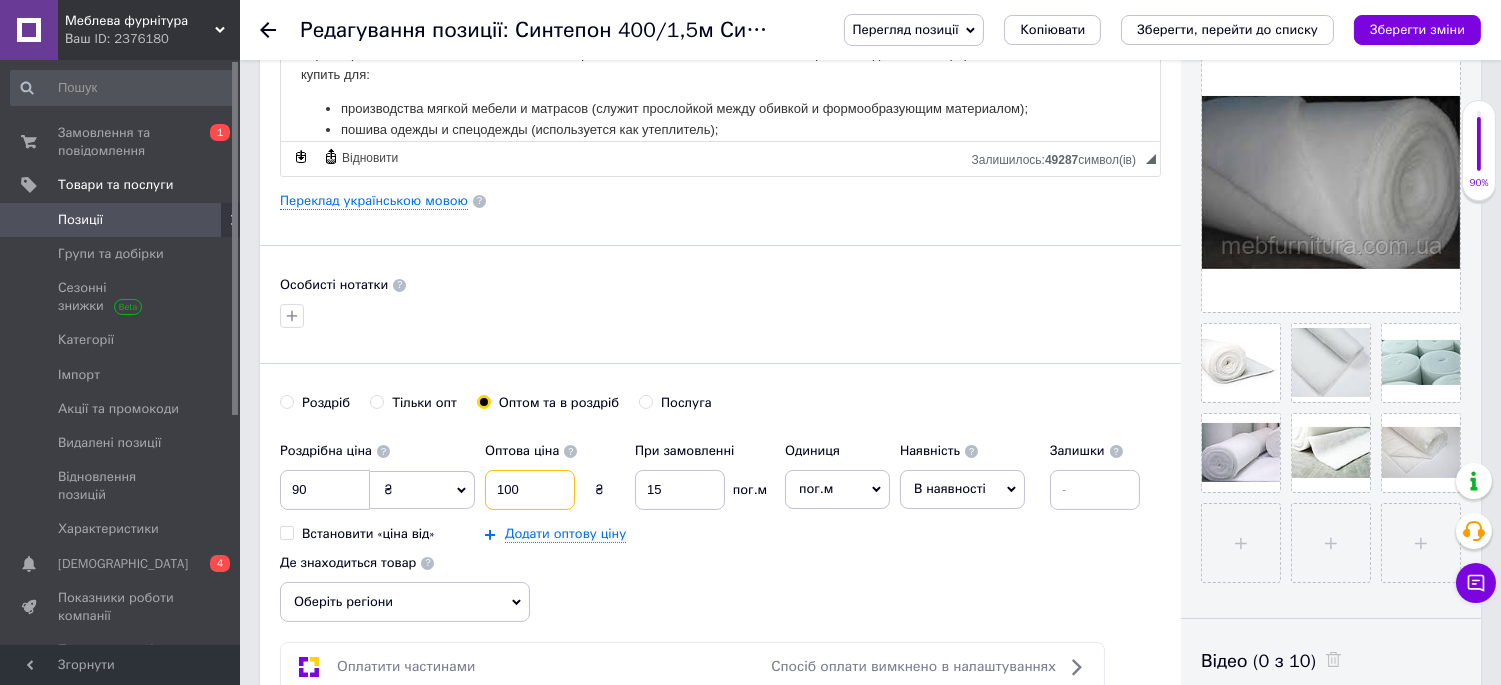 click on "100" at bounding box center (530, 490) 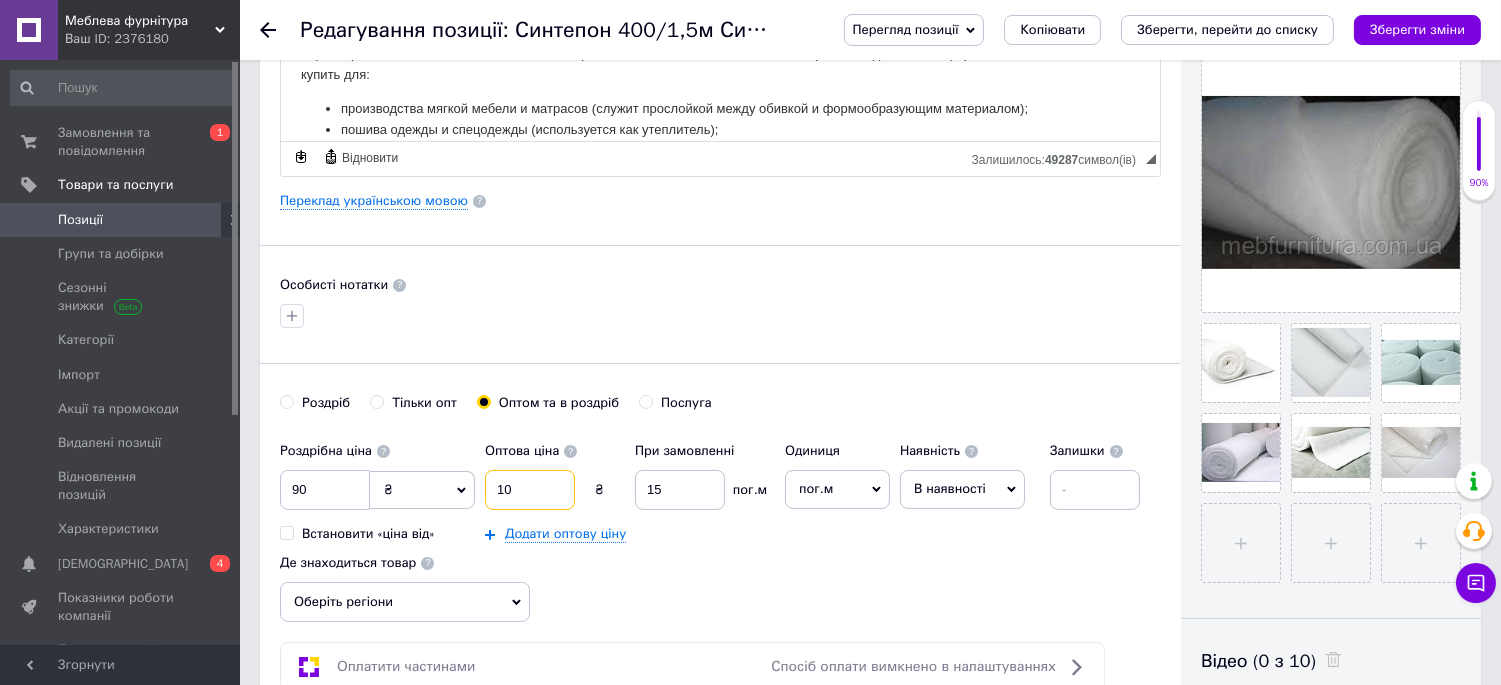 type on "1" 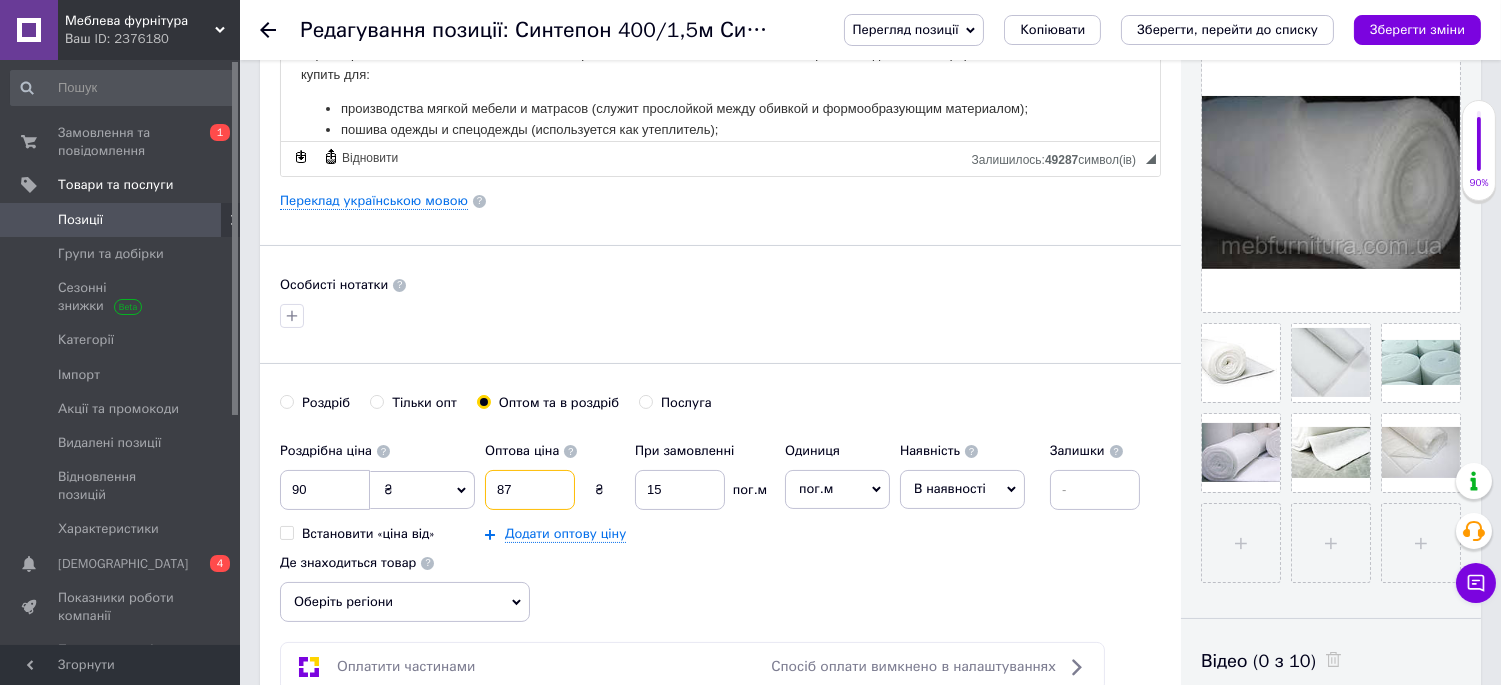 type on "87" 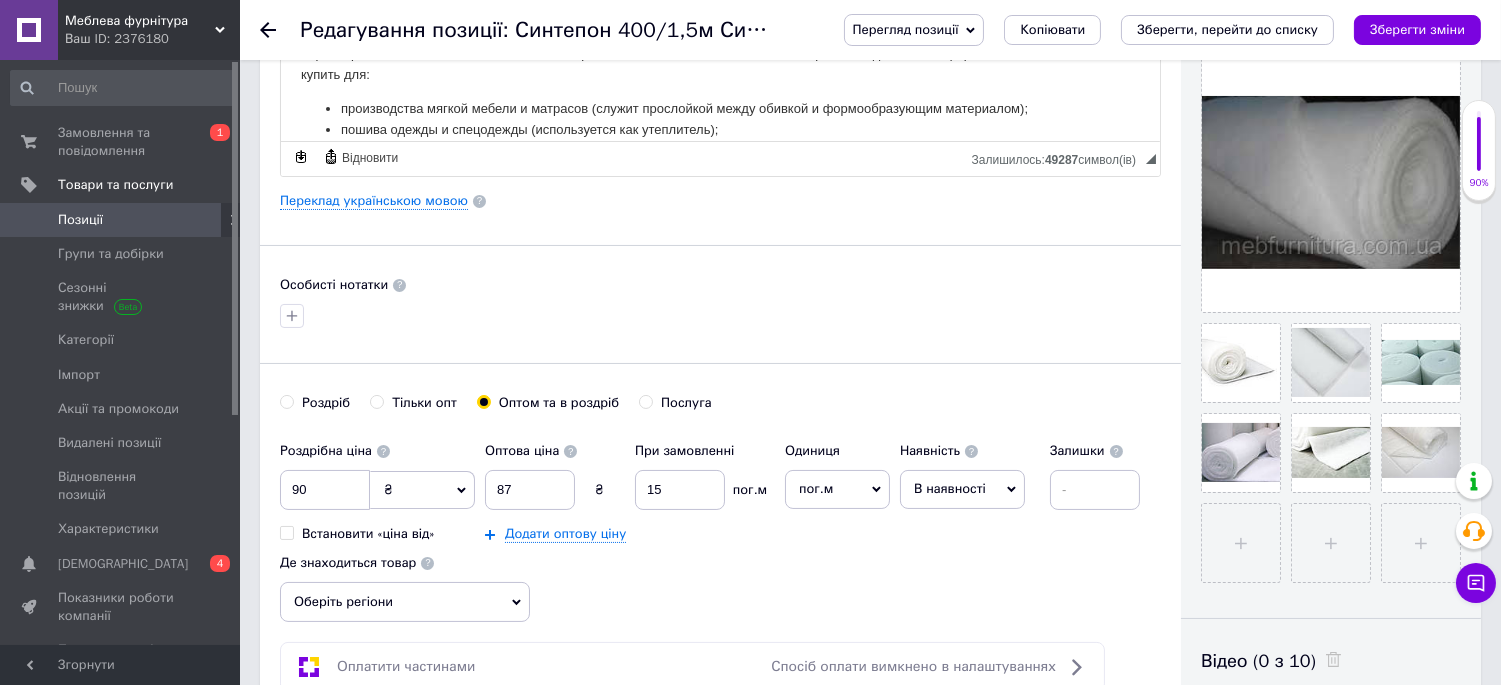 click on "Роздрібна ціна 90 ₴ $ EUR CHF GBP ¥ PLN ₸ MDL HUF KGS CNY TRY KRW lei Встановити «ціна від» Оптова ціна 87 ₴ При замовленні 15 пог.м Додати оптову ціну Одиниця пог.м Популярне шт. комплект упаковка кв.м пара м кг послуга т а автоцистерна ампула б балон банка блістер бобіна бочка [PERSON_NAME] бухта в ват виїзд відро г г га година гр/кв.м гігакалорія д дав два місяці день доба доза є єврокуб з зміна к кВт каністра карат кв.дм кв.м кв.см кв.фут квартал кг кг/кв.м км колесо комплект коробка куб.дм куб.м л л лист м м мВт мл мм моток місяць мішок н набір номер о об'єкт од. п палетомісце пара партія пач р" at bounding box center (720, 527) 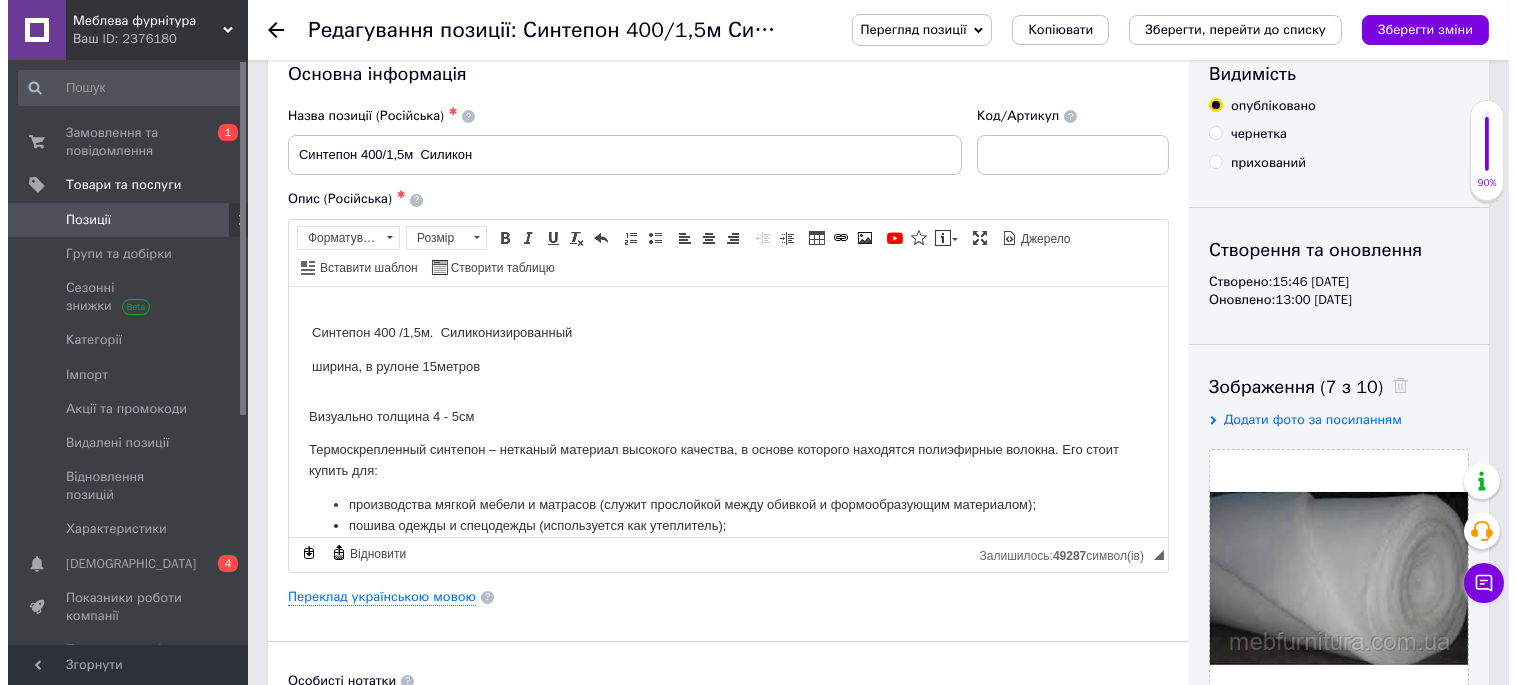 scroll, scrollTop: 0, scrollLeft: 0, axis: both 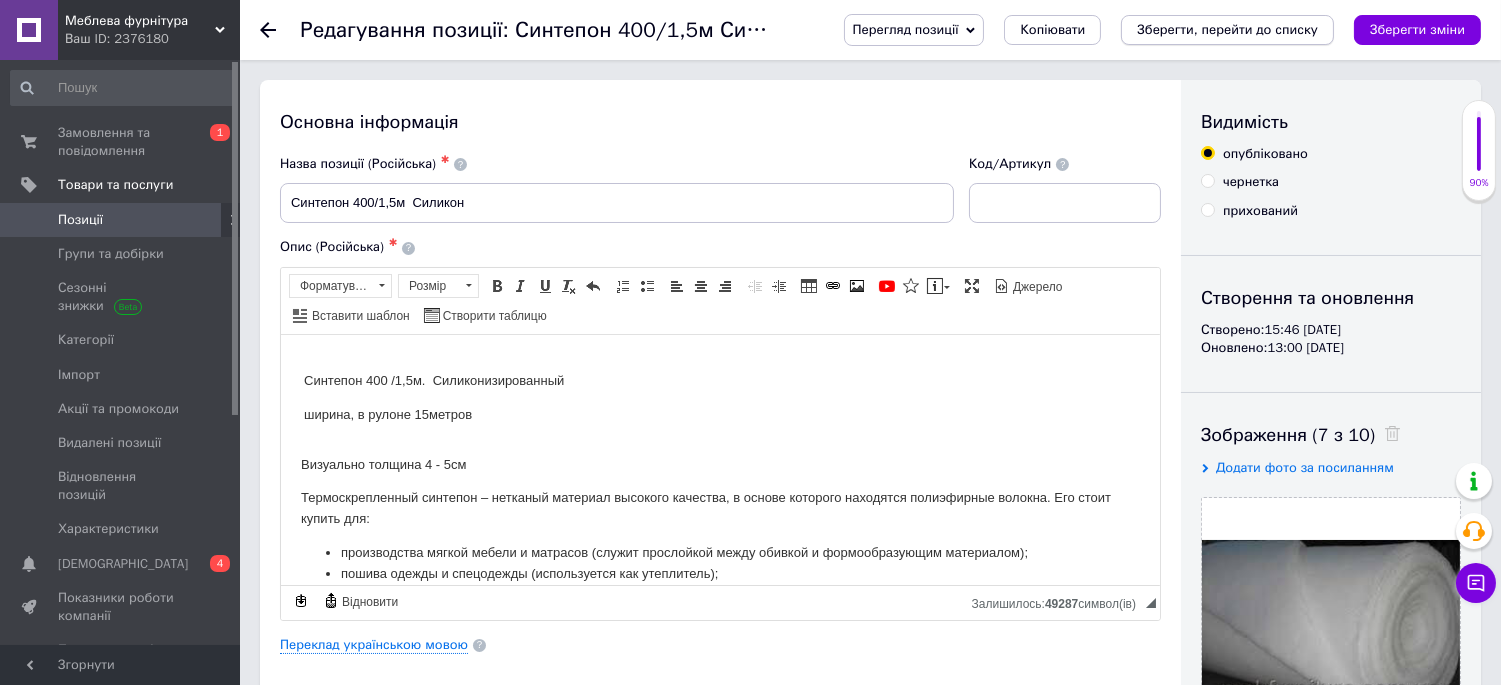 click on "Зберегти, перейти до списку" at bounding box center [1227, 29] 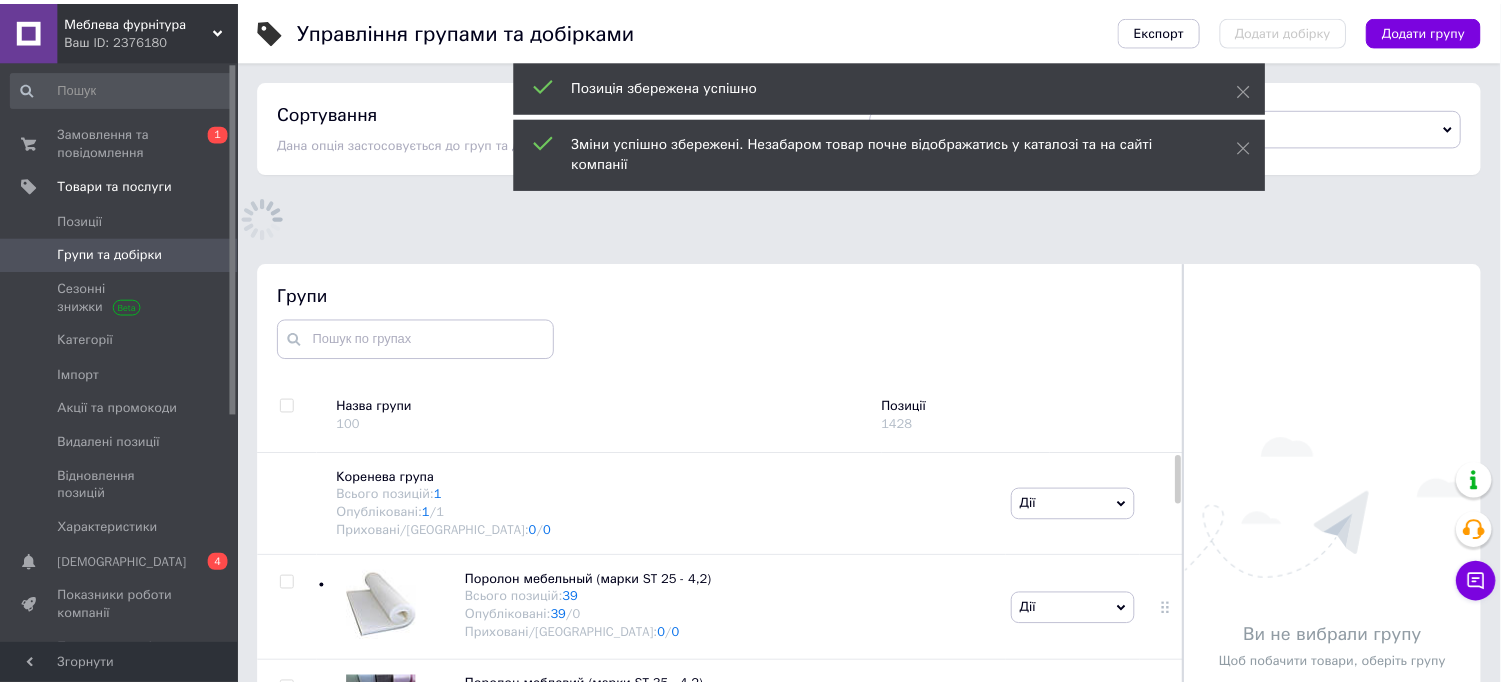scroll, scrollTop: 8, scrollLeft: 0, axis: vertical 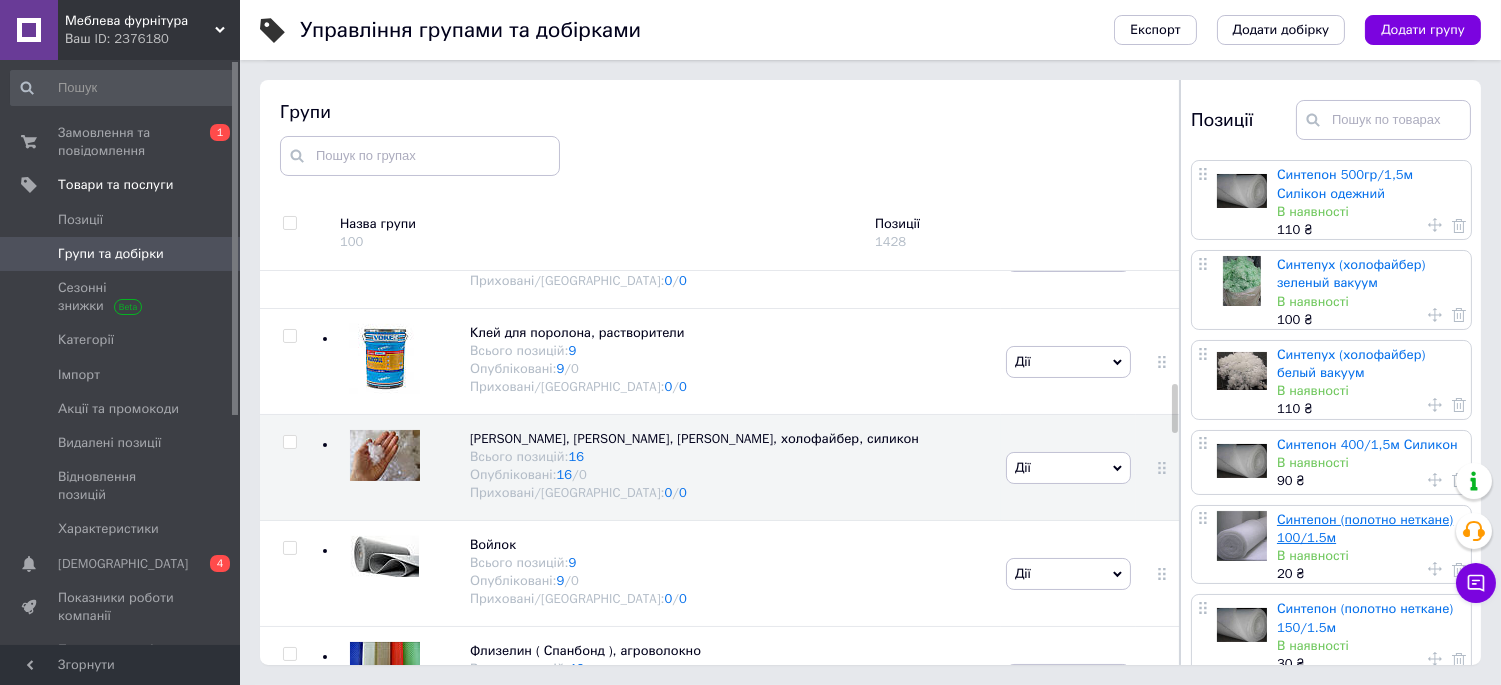 click on "Синтепон (полотно неткане) 100/1.5м" at bounding box center [1365, 528] 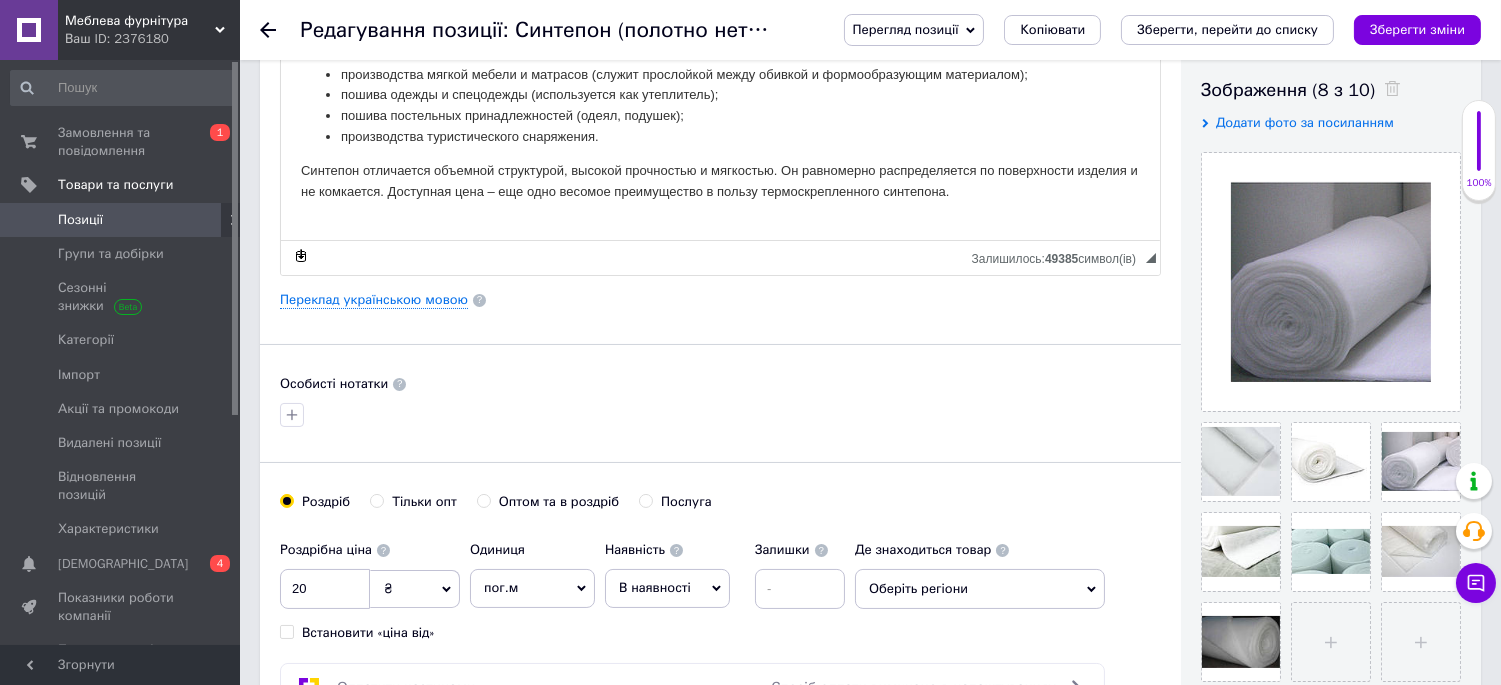 scroll, scrollTop: 555, scrollLeft: 0, axis: vertical 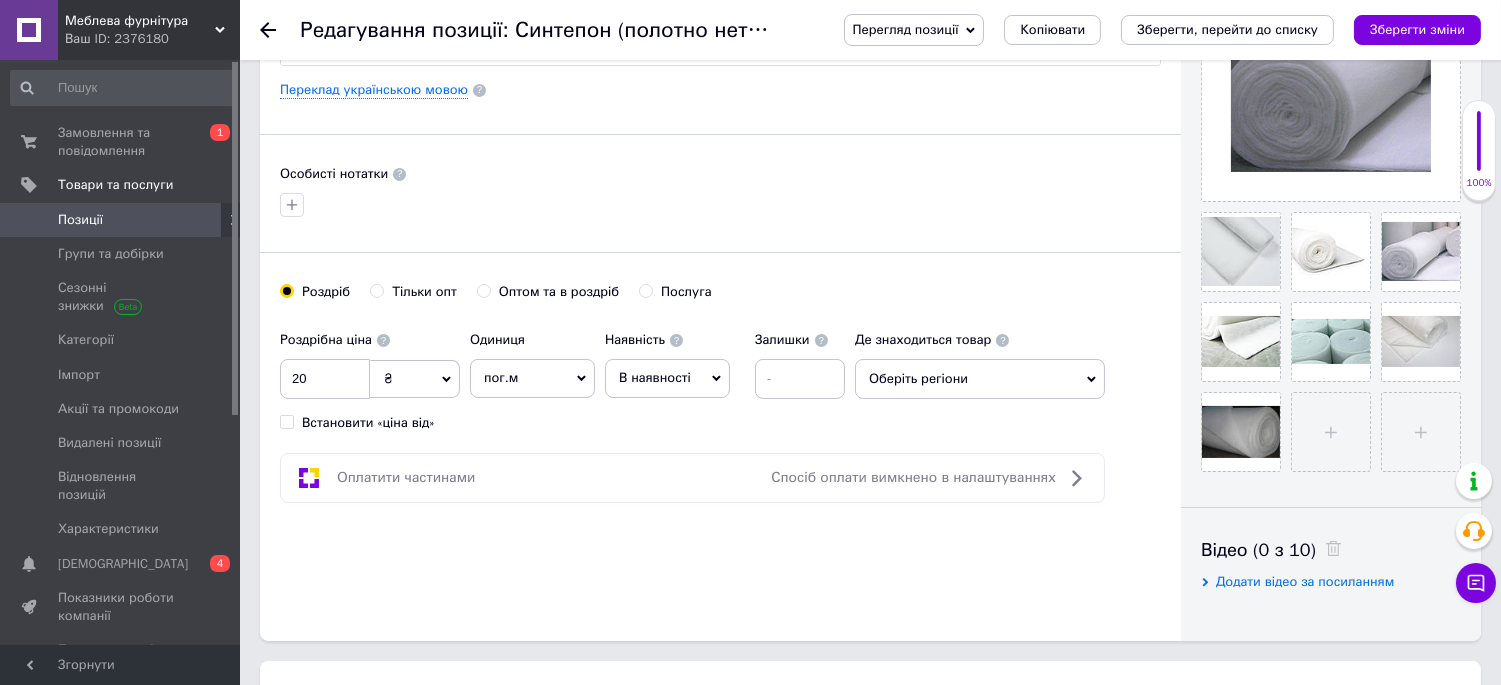 click on "Оптом та в роздріб" at bounding box center (483, 290) 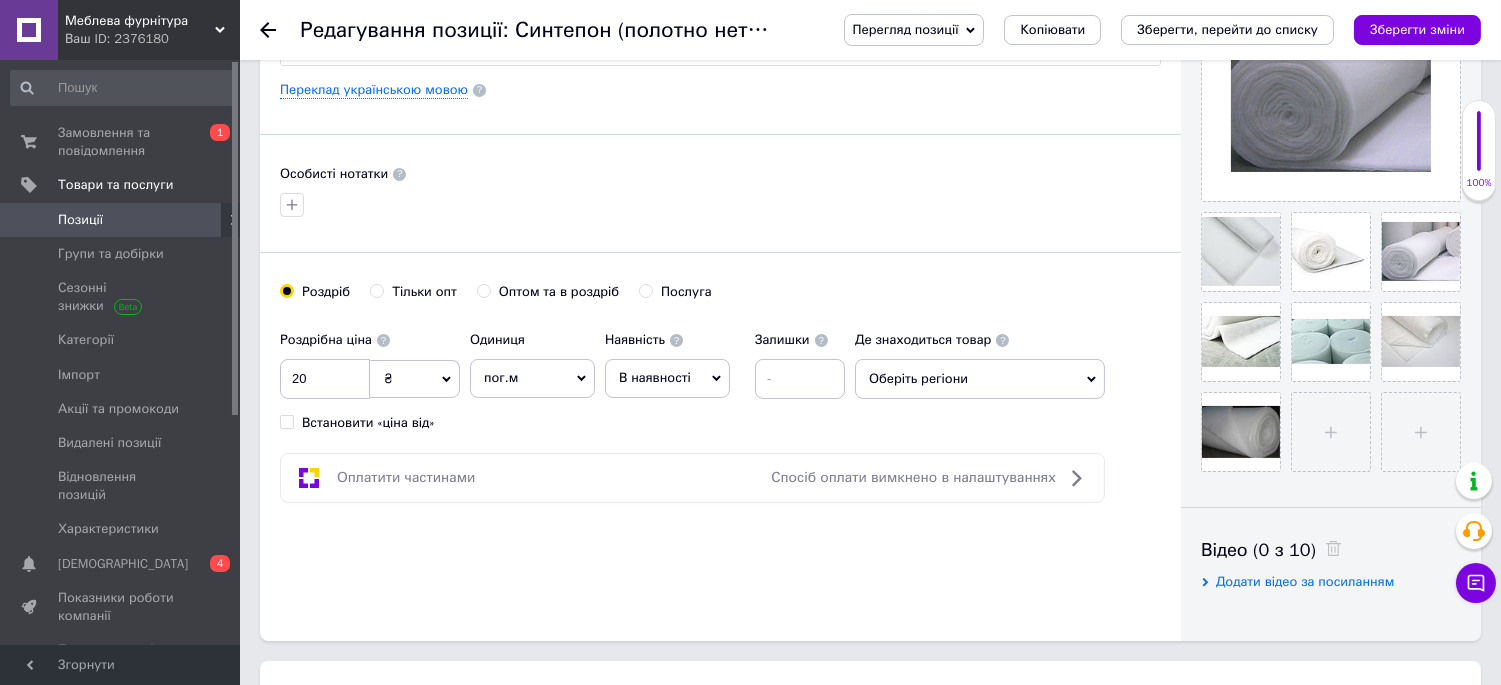 radio on "true" 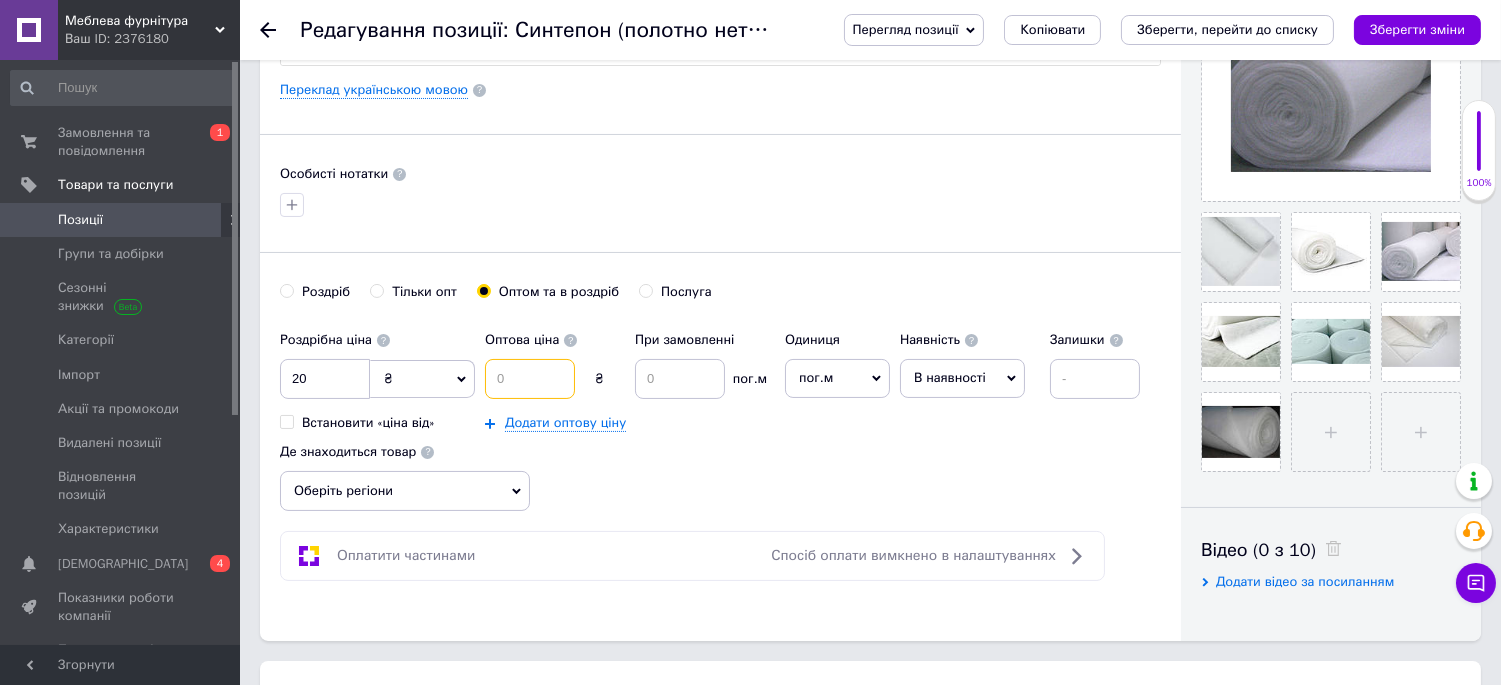 click at bounding box center [530, 379] 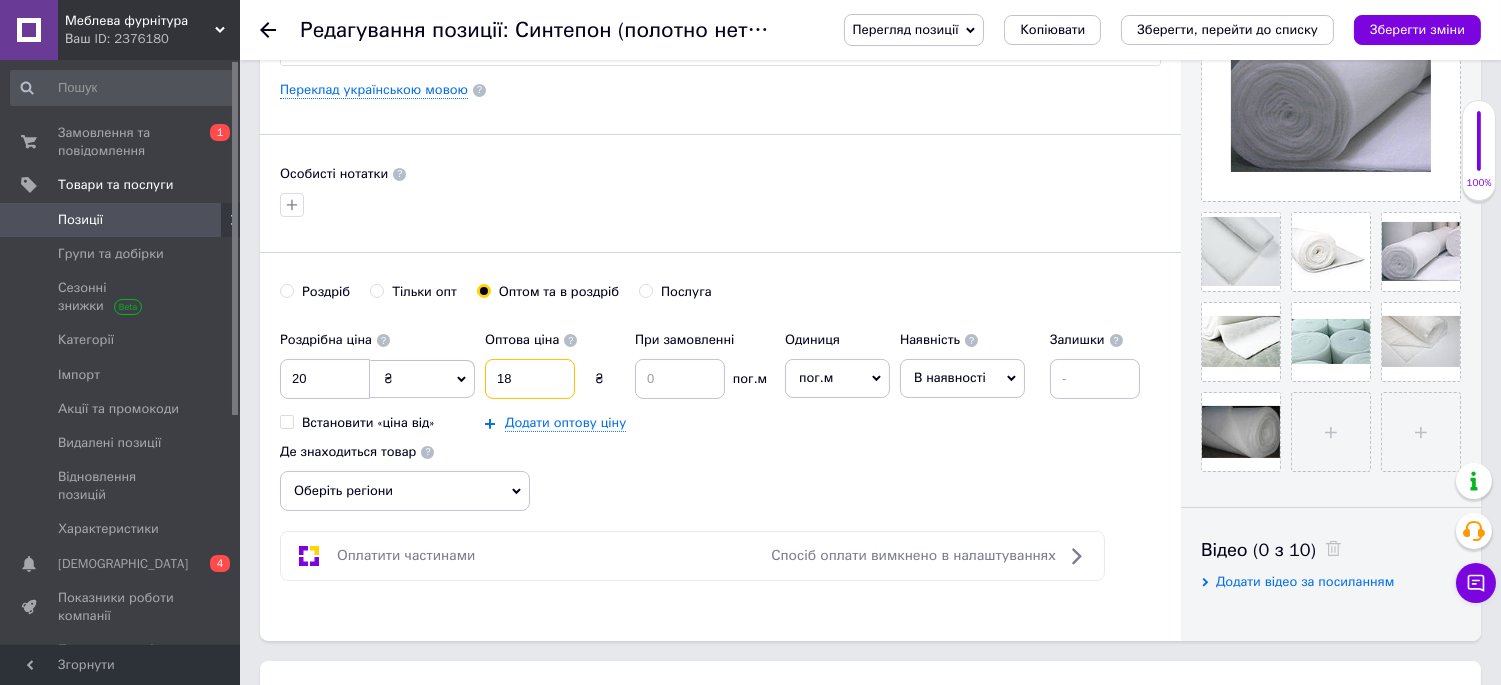 type on "18" 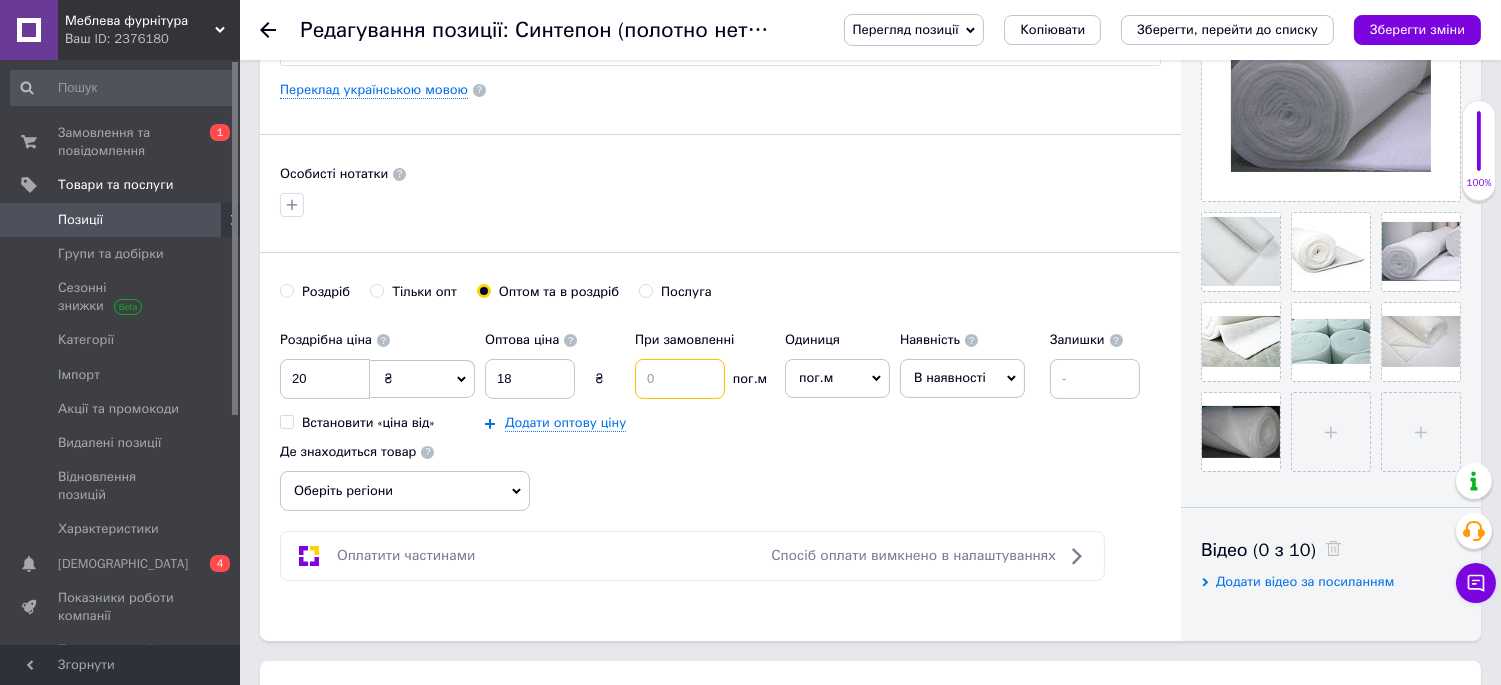 click at bounding box center (680, 379) 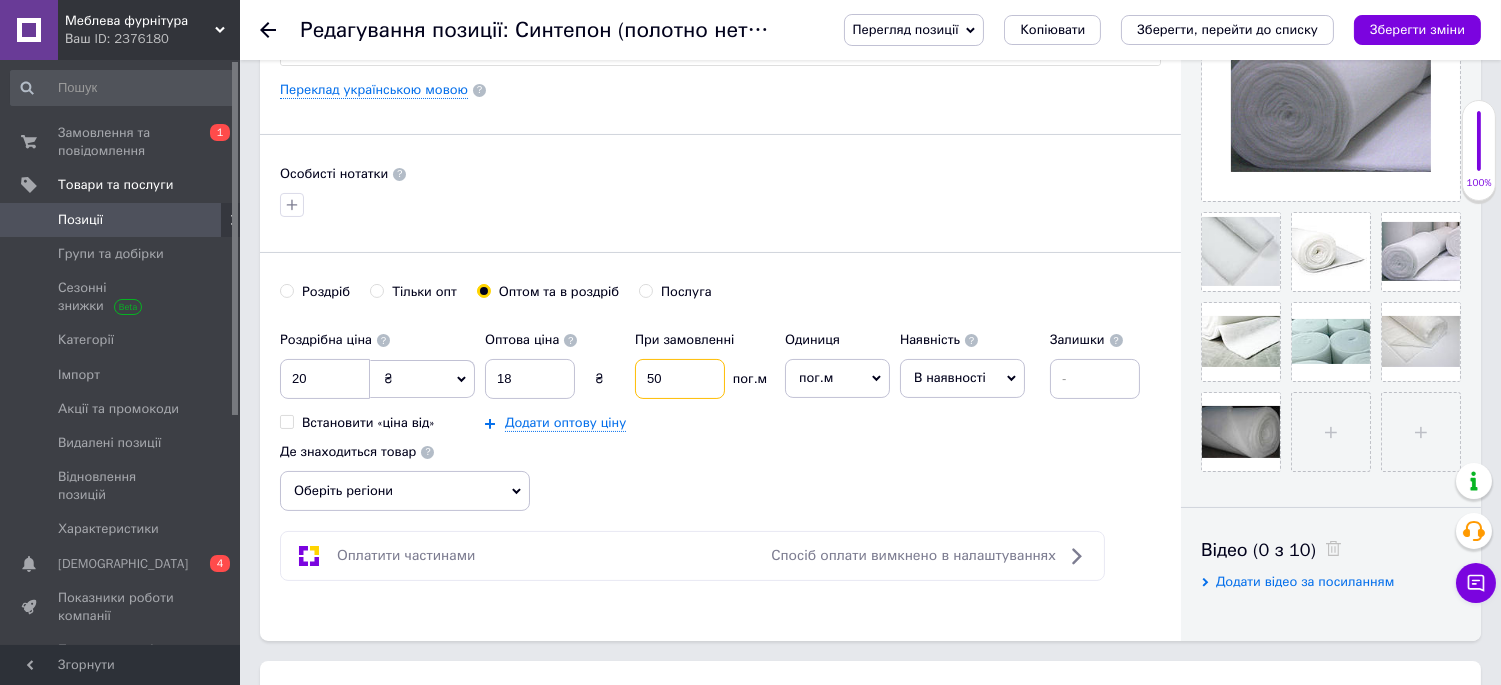type on "50" 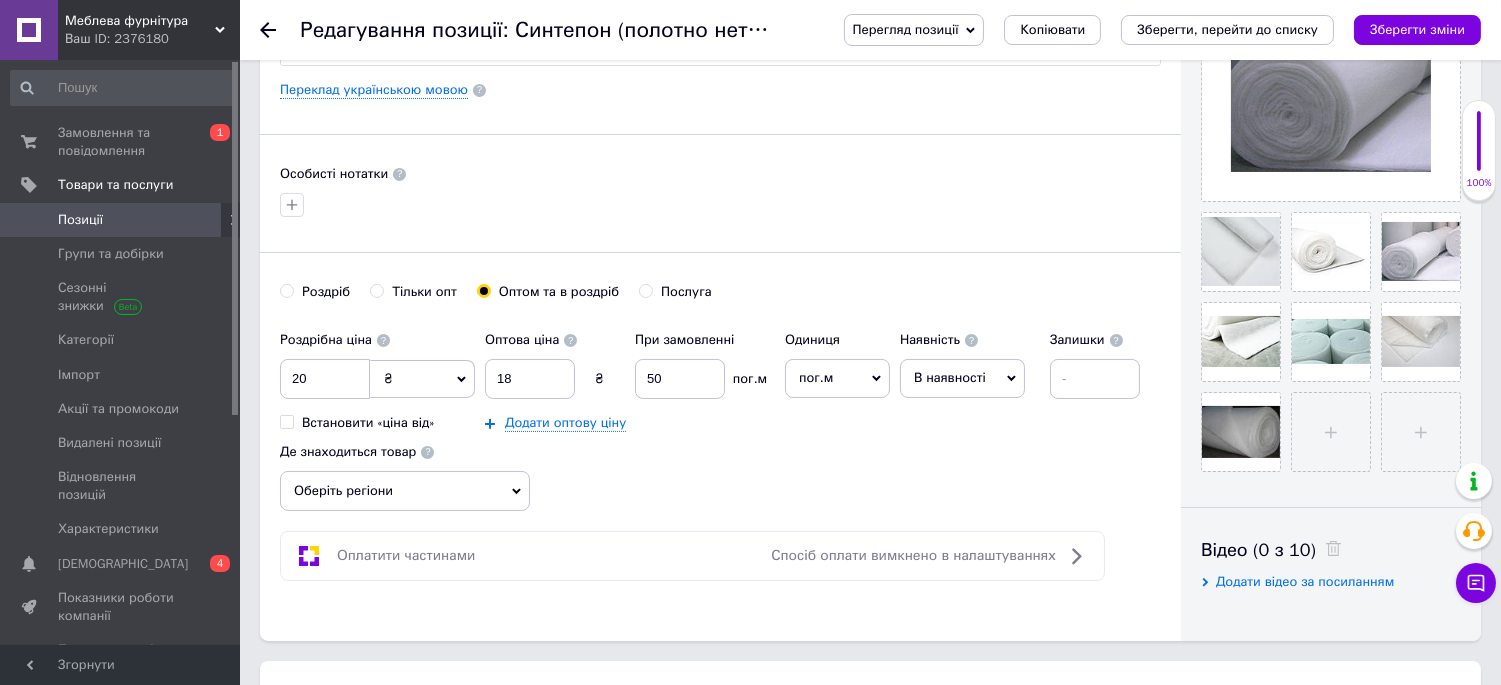 click on "Роздрібна ціна 20 ₴ $ EUR CHF GBP ¥ PLN ₸ MDL HUF KGS CNY TRY KRW lei Встановити «ціна від» Оптова ціна 18 ₴ При замовленні 50 пог.м Додати оптову ціну Одиниця пог.м Популярне шт. комплект упаковка кв.м пара м кг послуга т а автоцистерна ампула б балон банка блістер бобіна бочка [PERSON_NAME] бухта в ват виїзд відро г г га година гр/кв.м гігакалорія д дав два місяці день доба доза є єврокуб з зміна к кВт каністра карат кв.дм кв.м кв.см кв.фут квартал кг кг/кв.м км колесо комплект коробка куб.дм куб.м л л лист м м мВт мл мм моток місяць мішок н набір номер о об'єкт од. п палетомісце пара партія пач р" at bounding box center (720, 416) 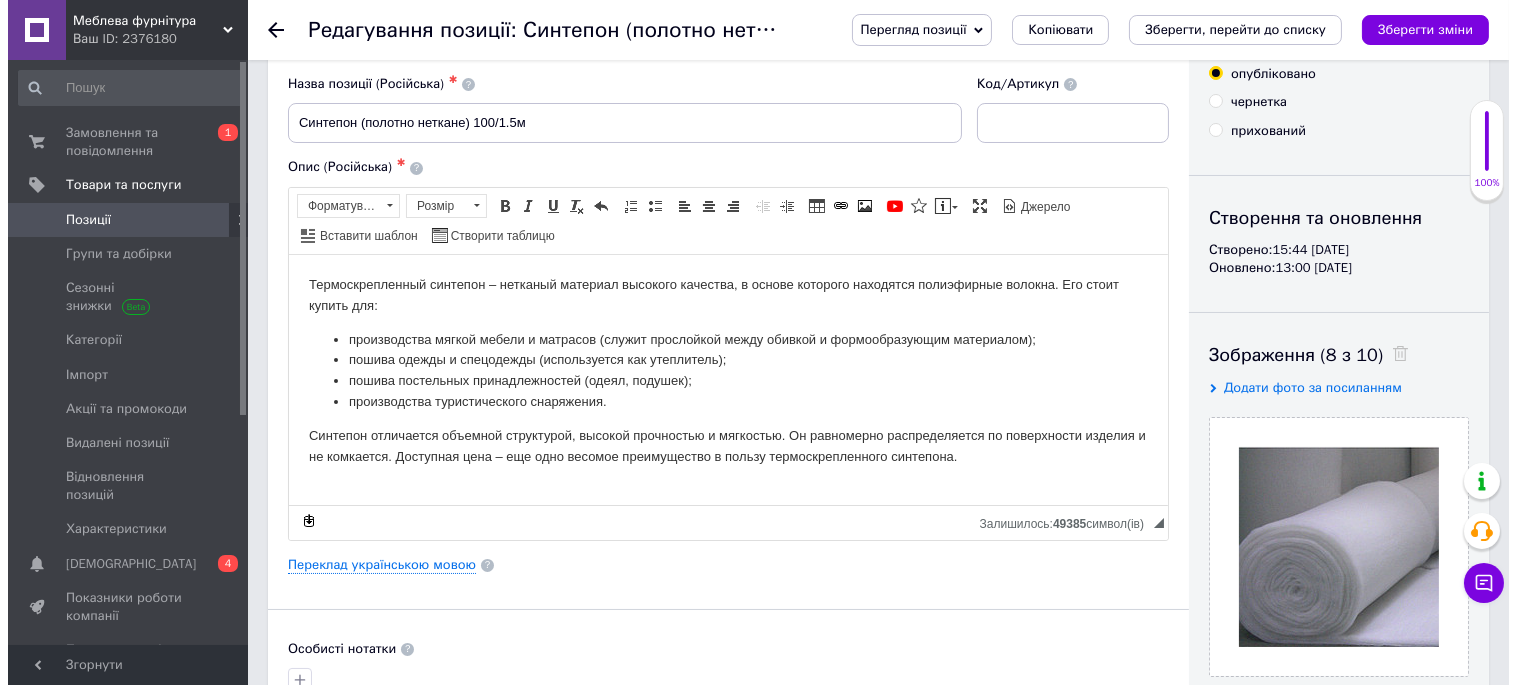 scroll, scrollTop: 0, scrollLeft: 0, axis: both 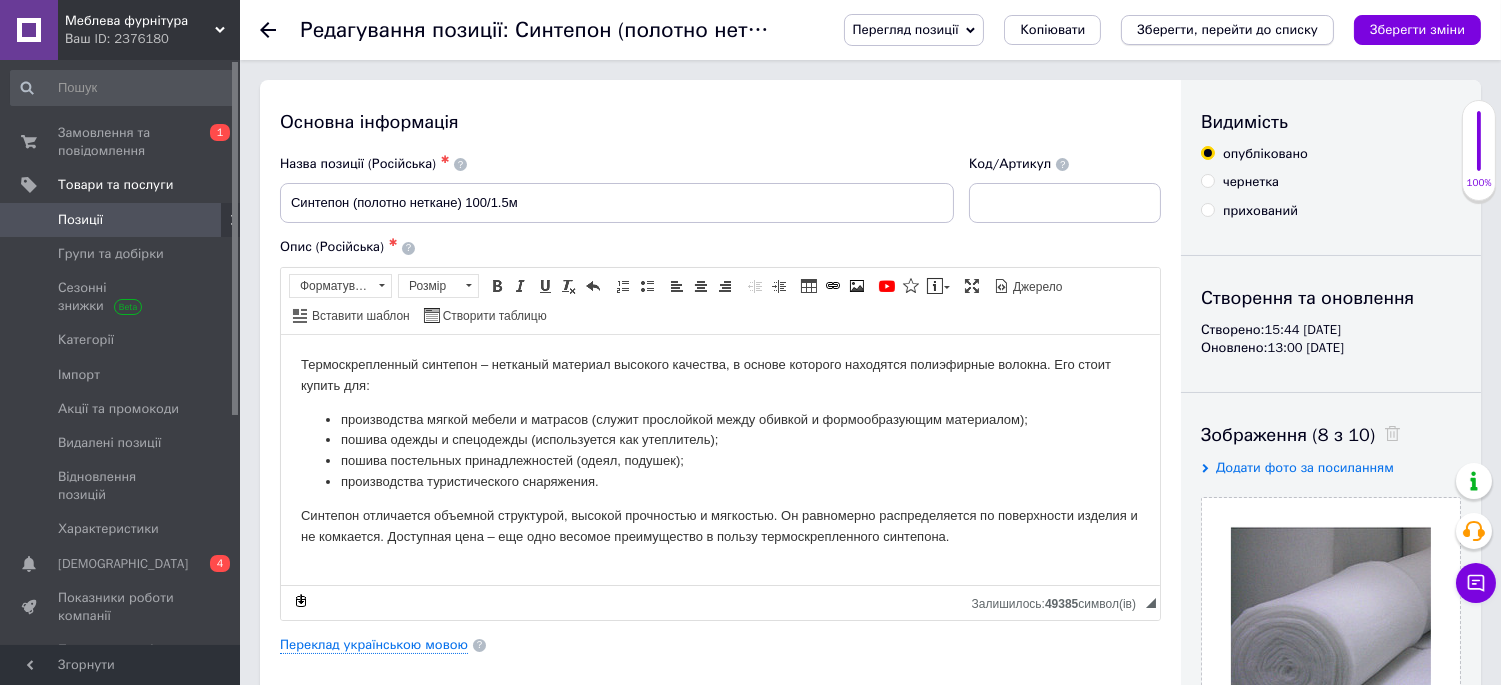 click on "Зберегти, перейти до списку" at bounding box center [1227, 29] 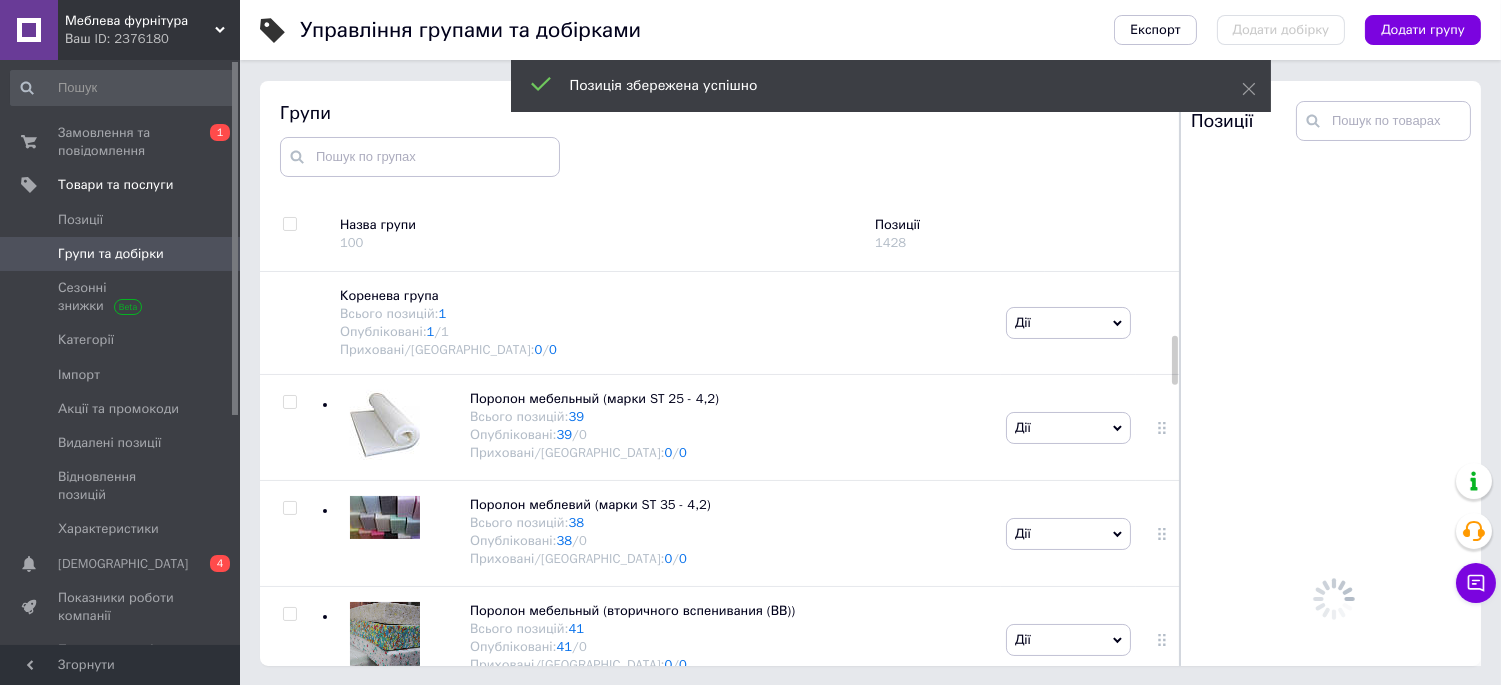 scroll, scrollTop: 183, scrollLeft: 0, axis: vertical 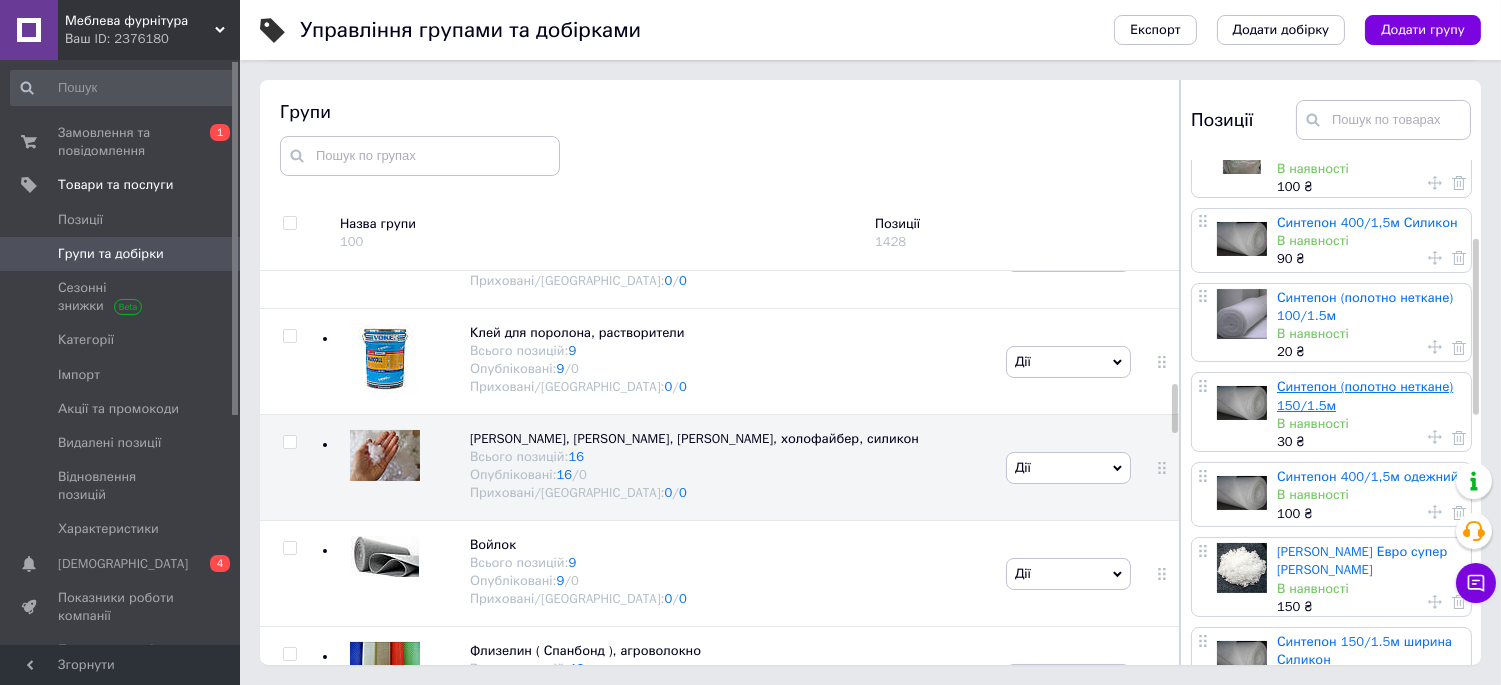 click on "Синтепон (полотно неткане) 150/1.5м" at bounding box center (1365, 395) 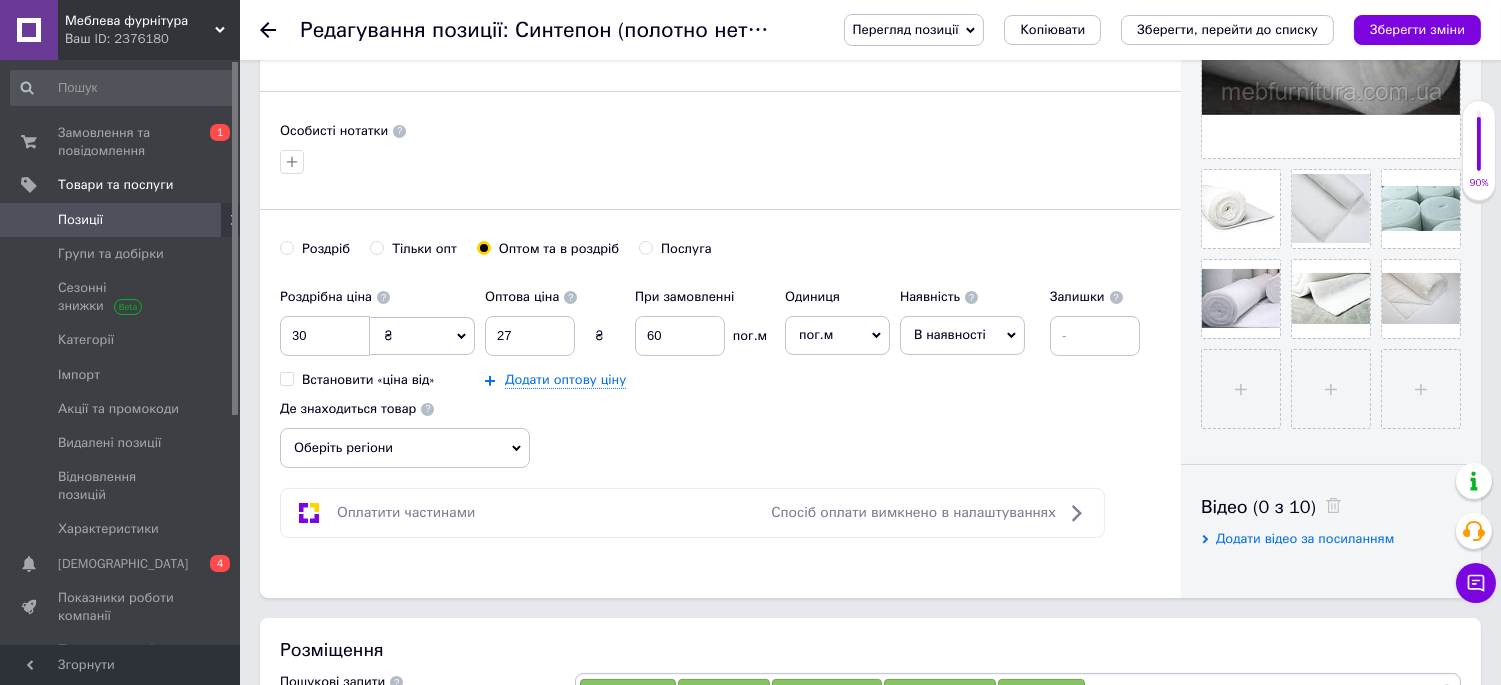 scroll, scrollTop: 666, scrollLeft: 0, axis: vertical 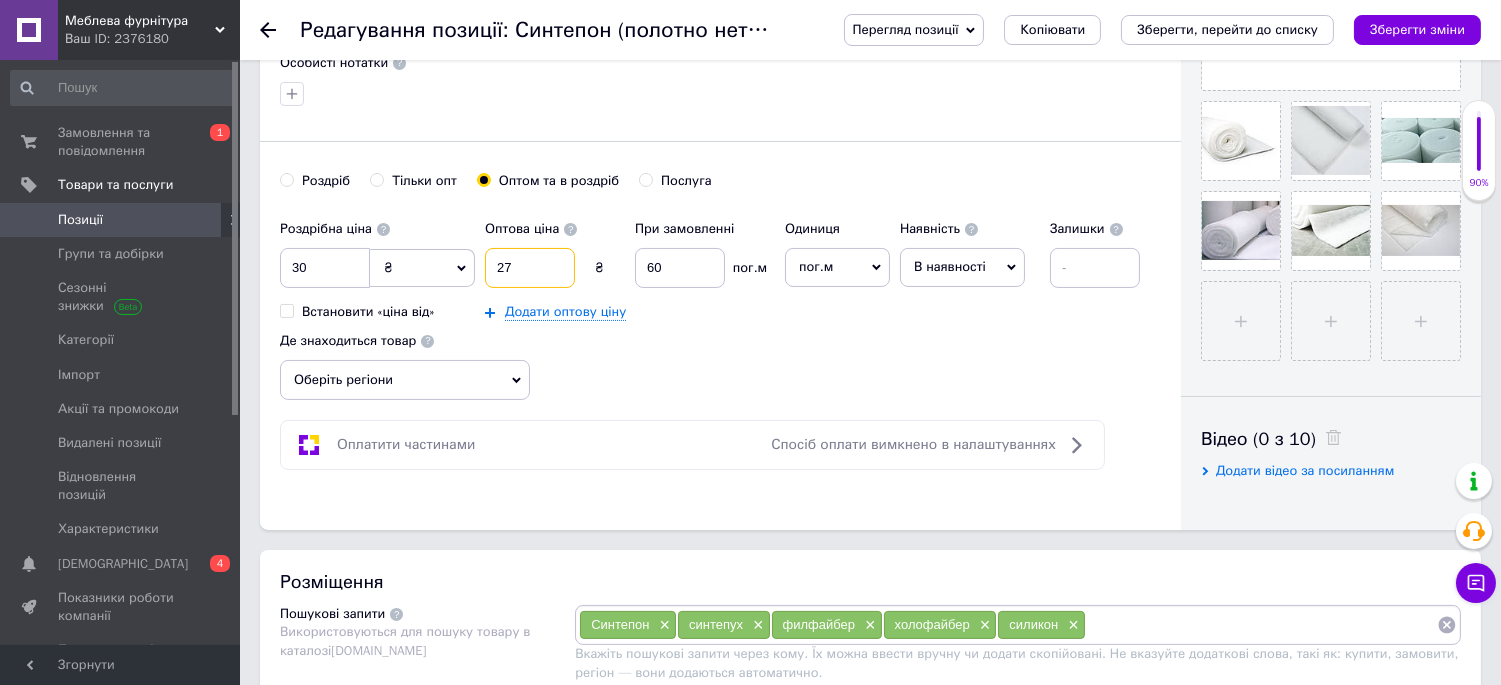 click on "27" at bounding box center (530, 268) 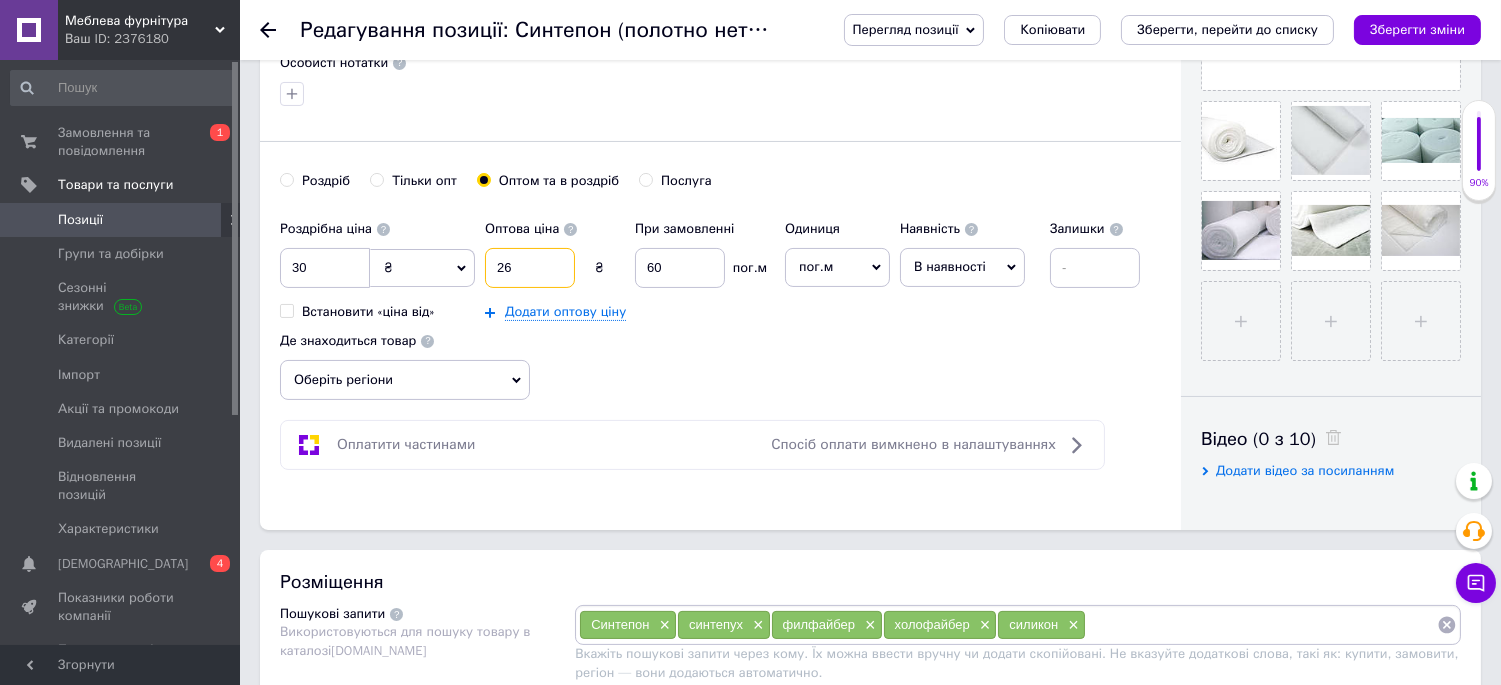 type on "26" 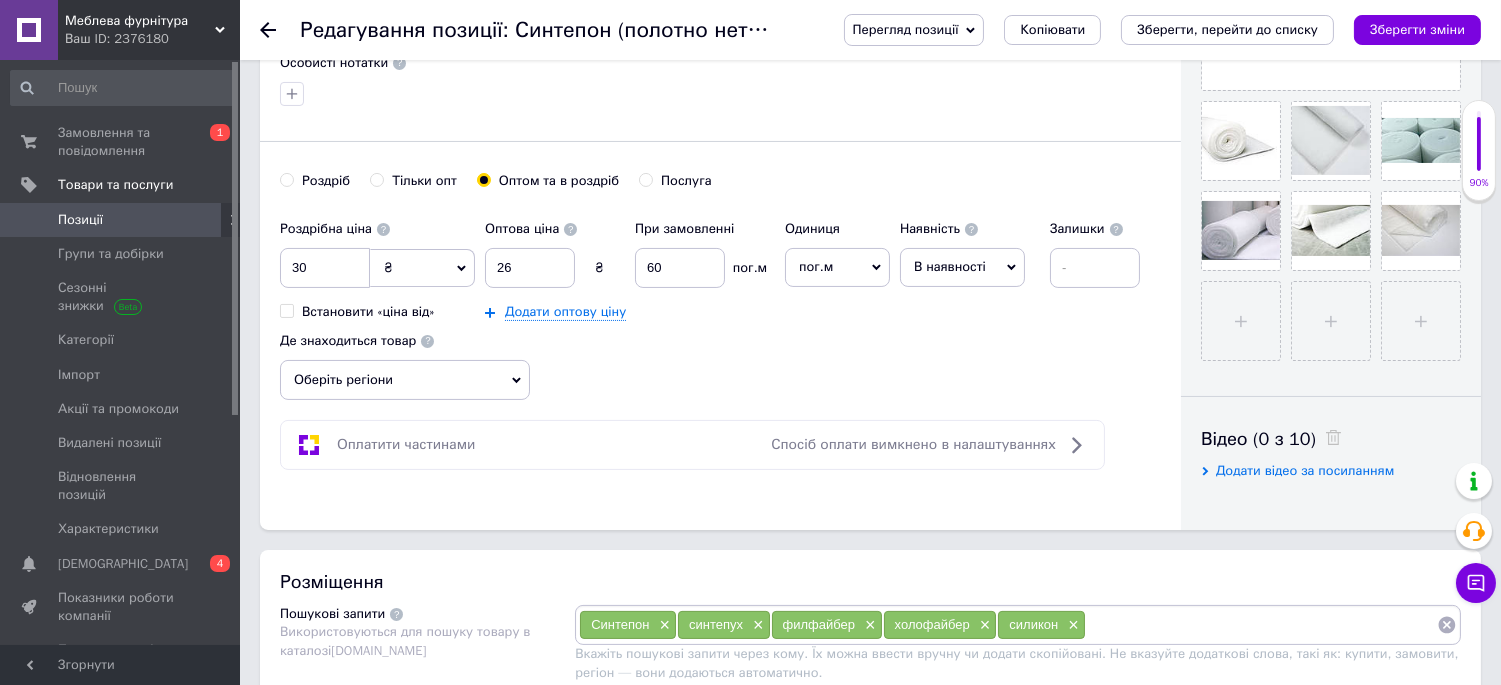 click on "Роздрібна ціна 30 ₴ $ EUR CHF GBP ¥ PLN ₸ MDL HUF KGS CNY TRY KRW lei Встановити «ціна від» Оптова ціна 26 ₴ При замовленні 60 пог.м Додати оптову ціну Одиниця пог.м Популярне шт. комплект упаковка кв.м пара м кг послуга т а автоцистерна ампула б балон банка блістер бобіна бочка [PERSON_NAME] бухта в ват виїзд відро г г га година гр/кв.м гігакалорія д дав два місяці день доба доза є єврокуб з зміна к кВт каністра карат кв.дм кв.м кв.см кв.фут квартал кг кг/кв.м км колесо комплект коробка куб.дм куб.м л л лист м м мВт мл мм моток місяць мішок н набір номер о об'єкт од. п палетомісце пара партія пач р" at bounding box center [720, 305] 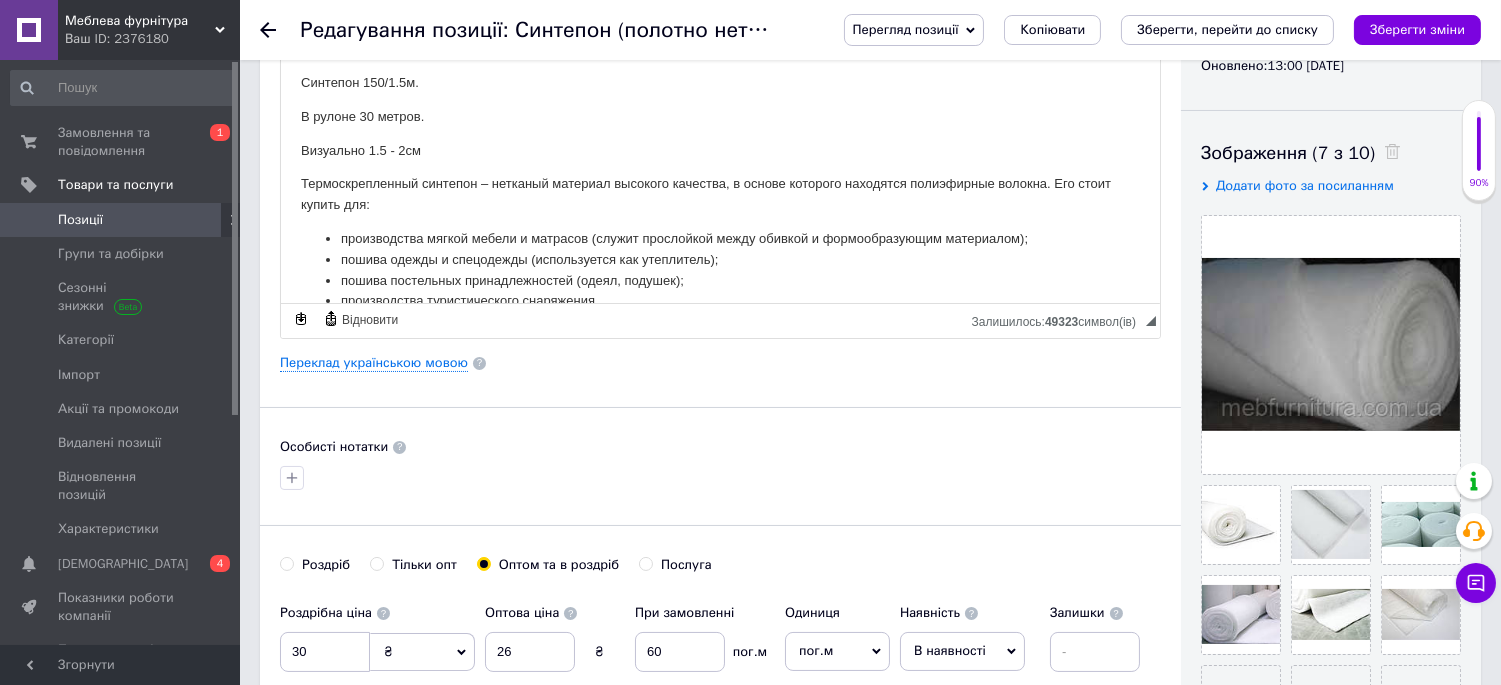 scroll, scrollTop: 111, scrollLeft: 0, axis: vertical 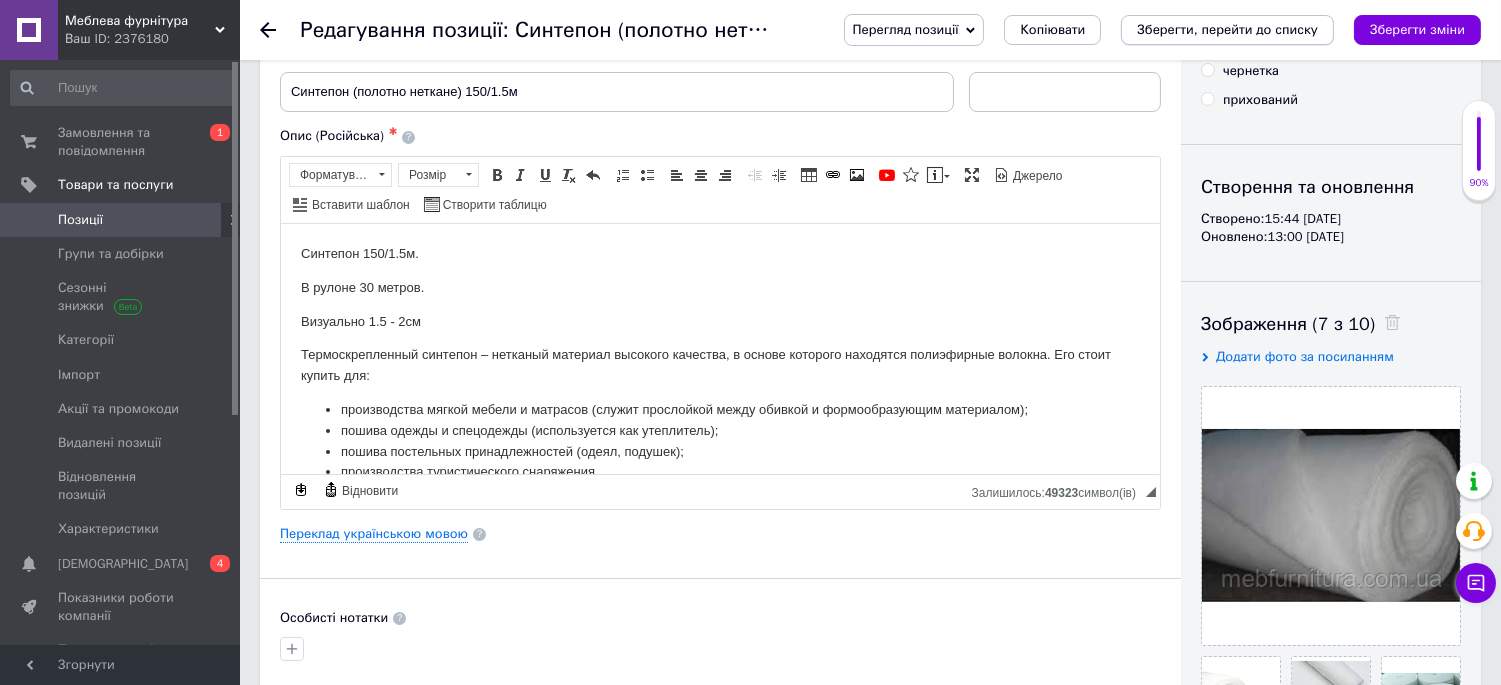 click on "Зберегти, перейти до списку" at bounding box center [1227, 29] 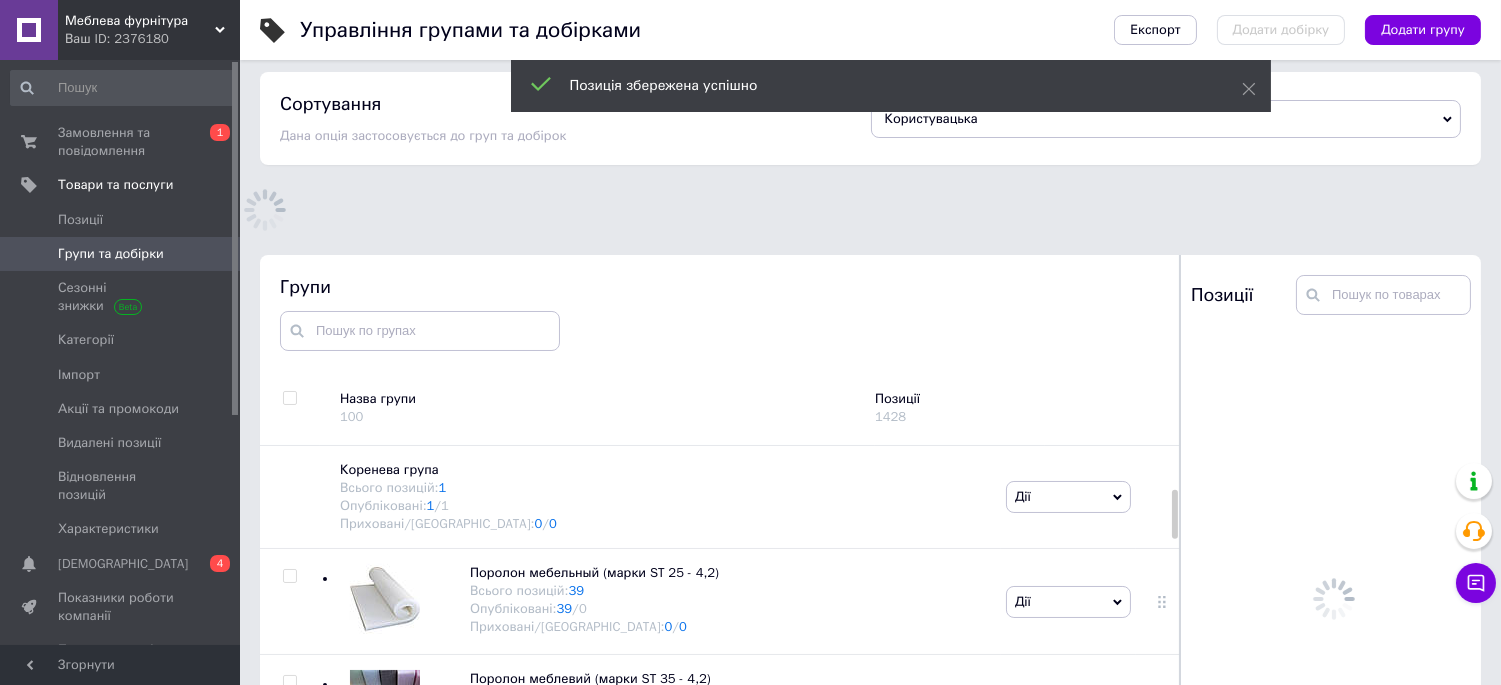 scroll, scrollTop: 183, scrollLeft: 0, axis: vertical 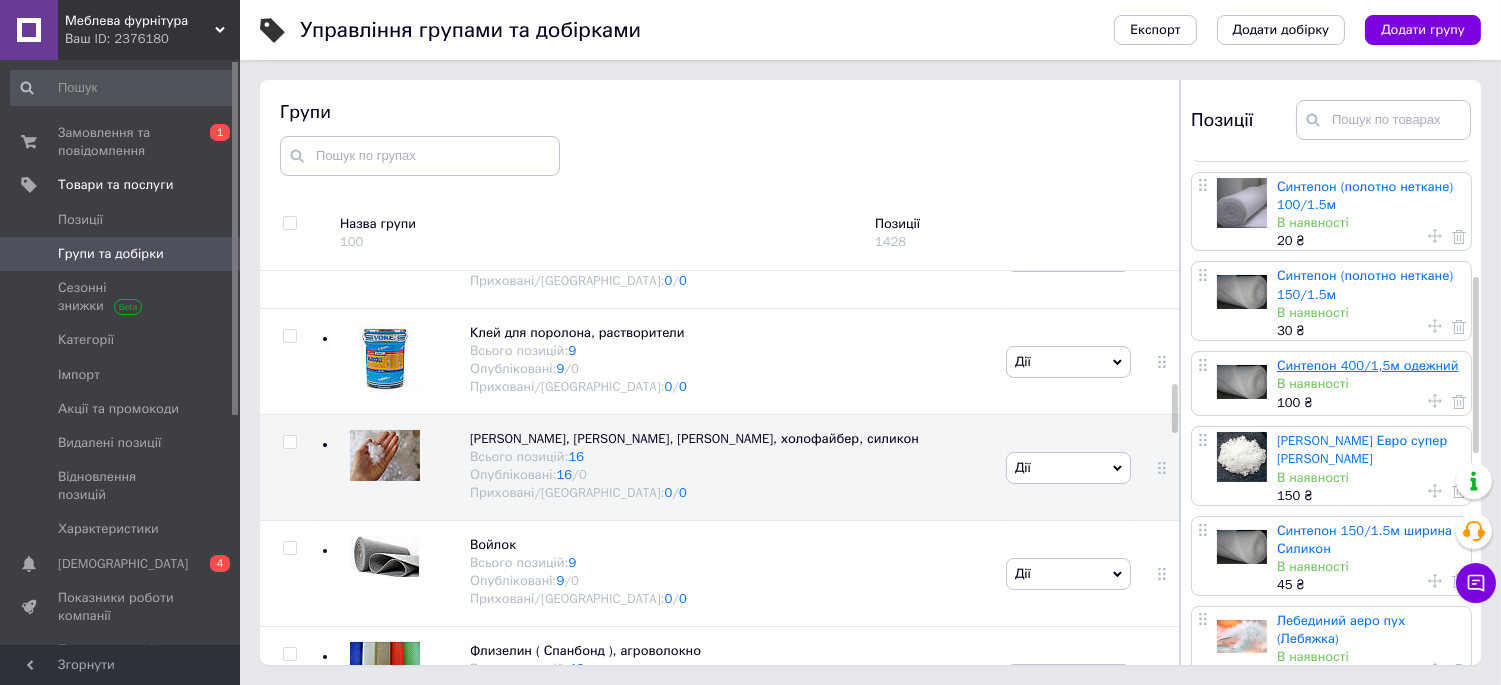 click on "Синтепон 400/1,5м одежний" at bounding box center [1368, 365] 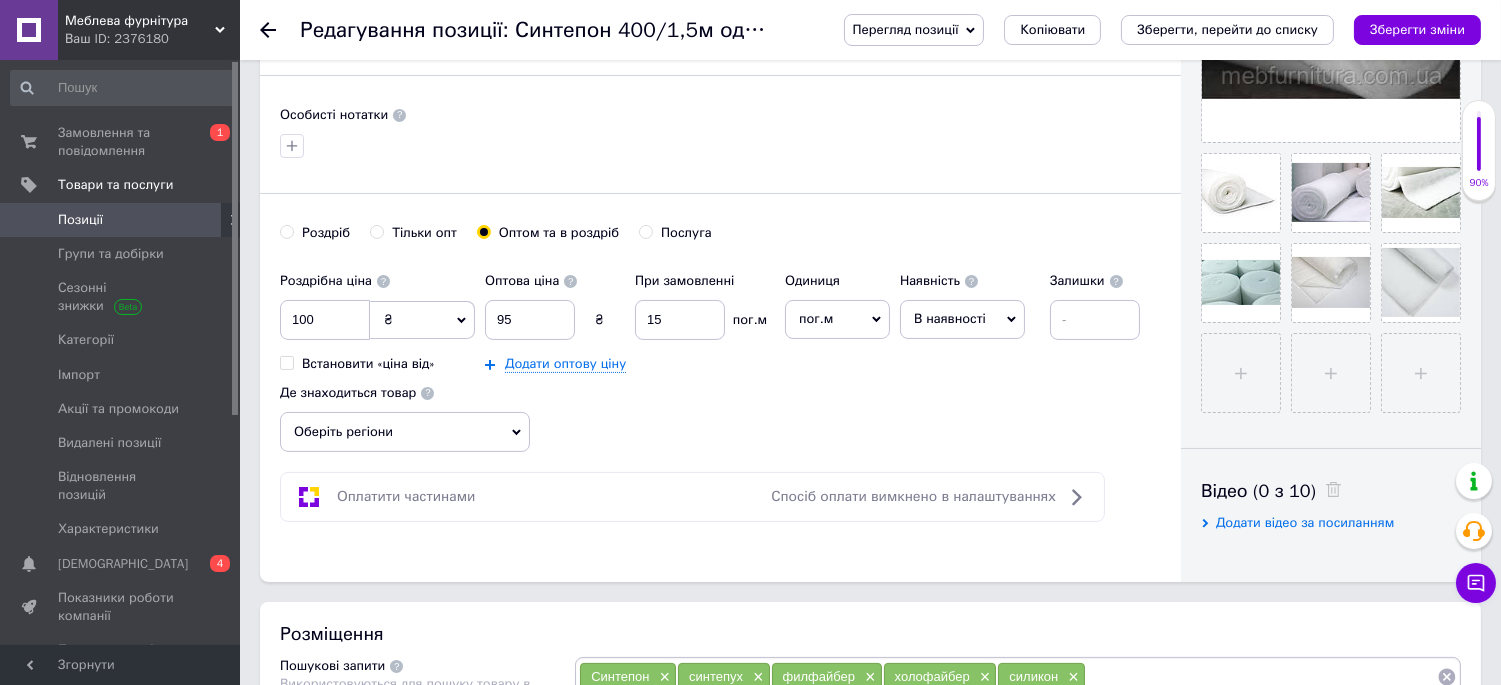 scroll, scrollTop: 666, scrollLeft: 0, axis: vertical 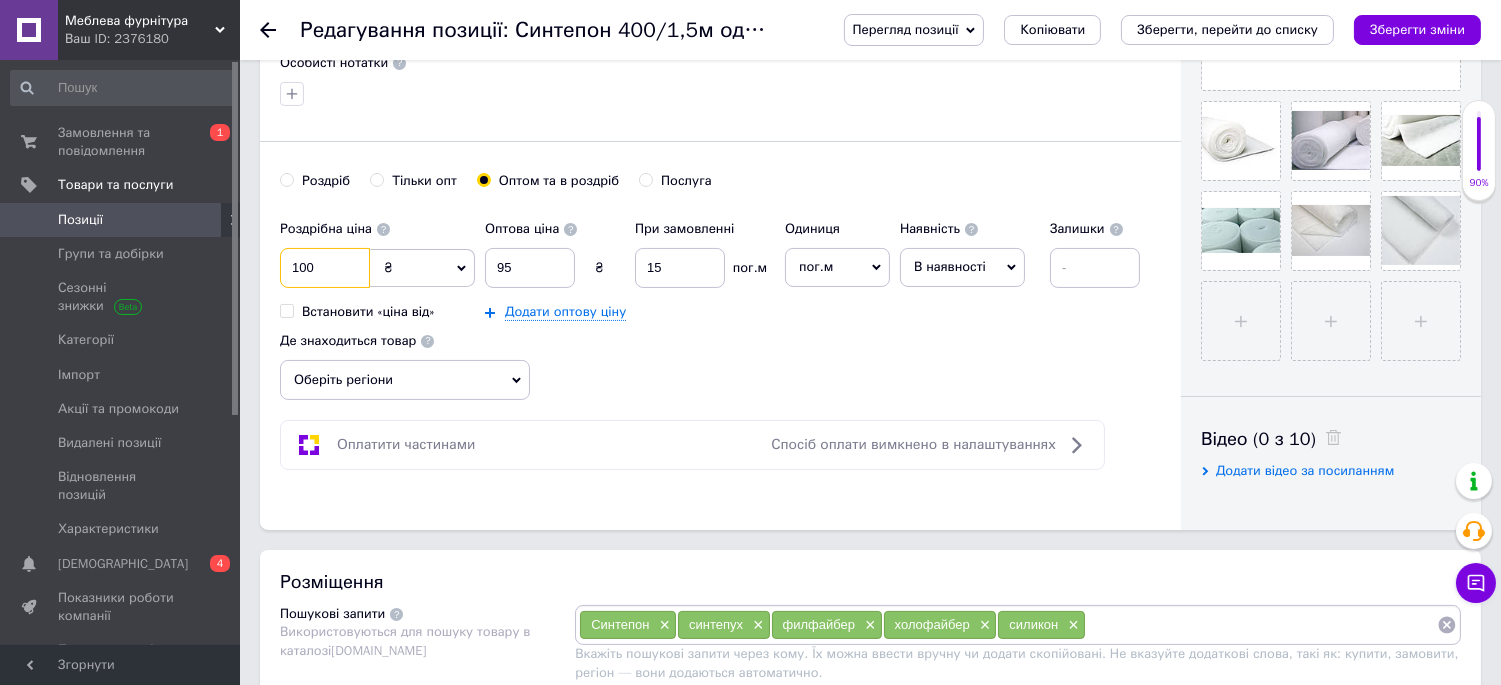 click on "100" at bounding box center (325, 268) 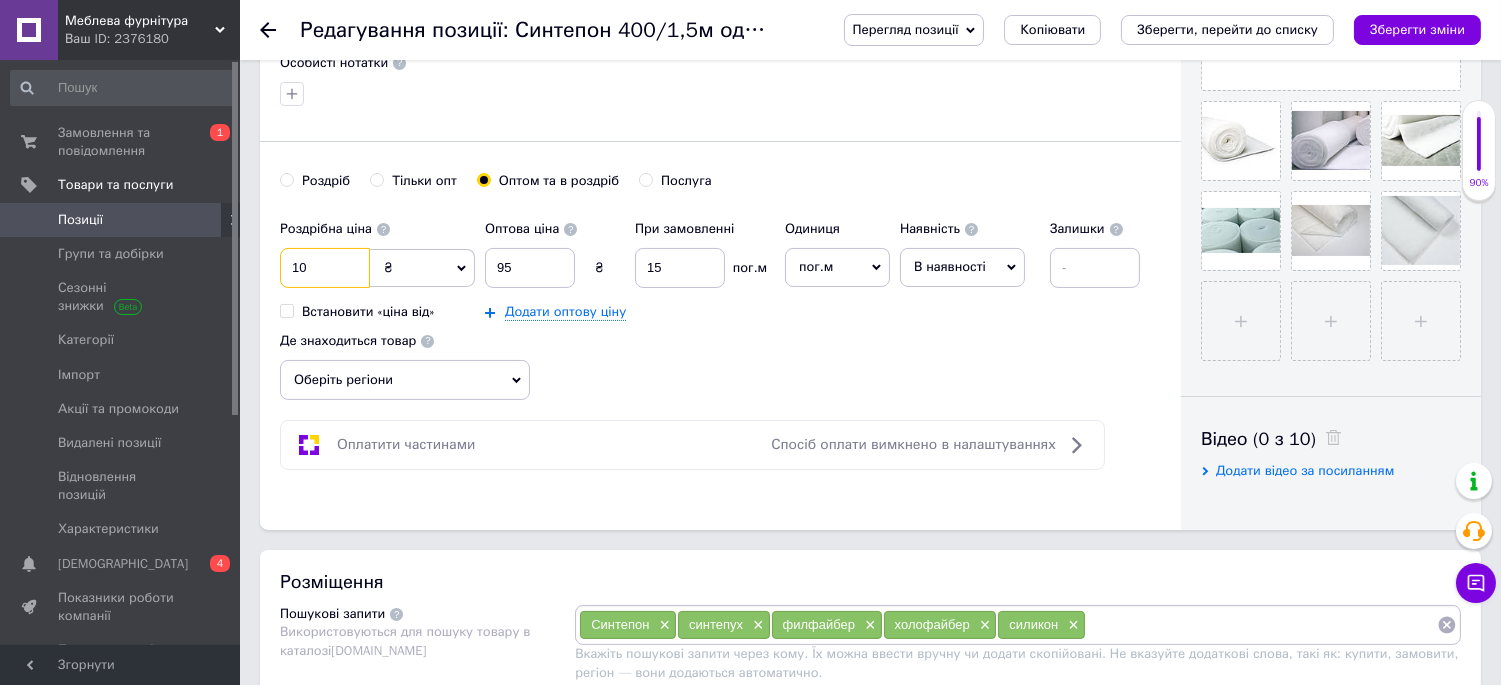 type on "1" 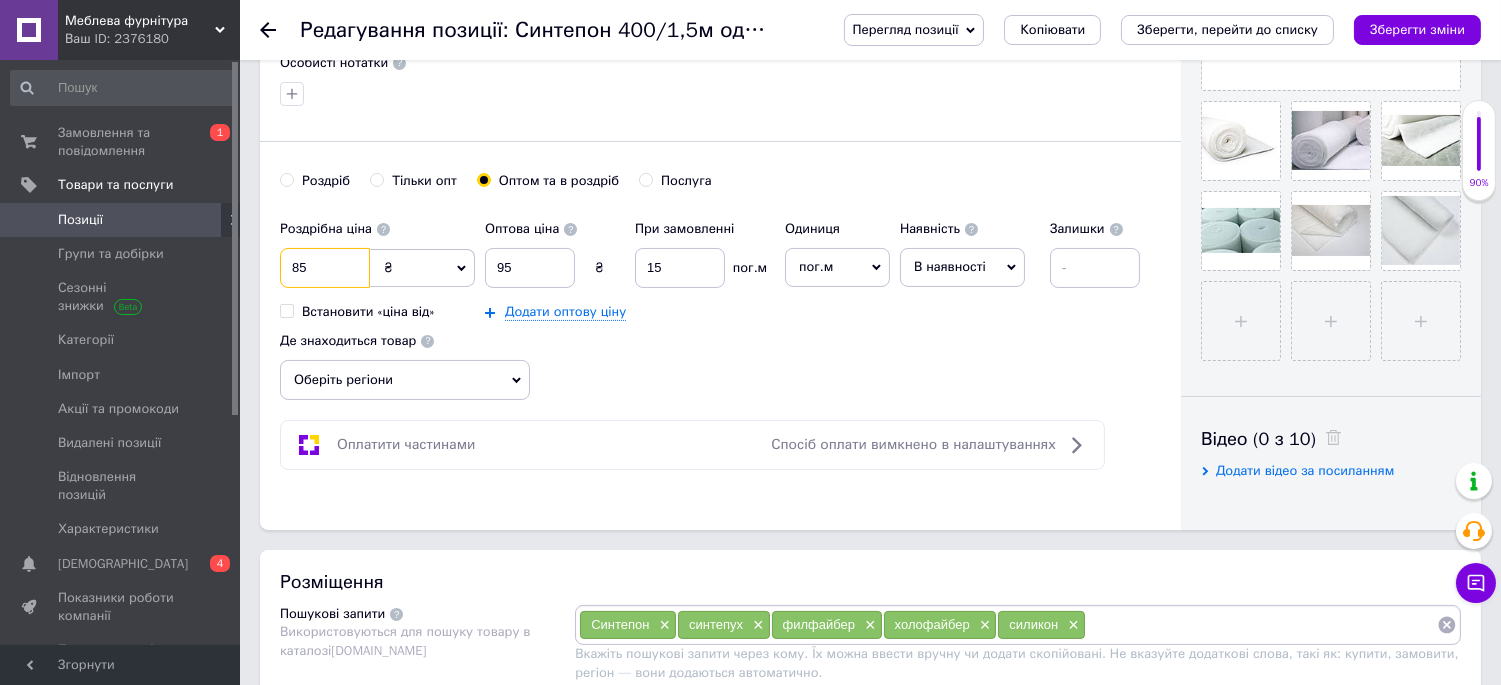 type on "85" 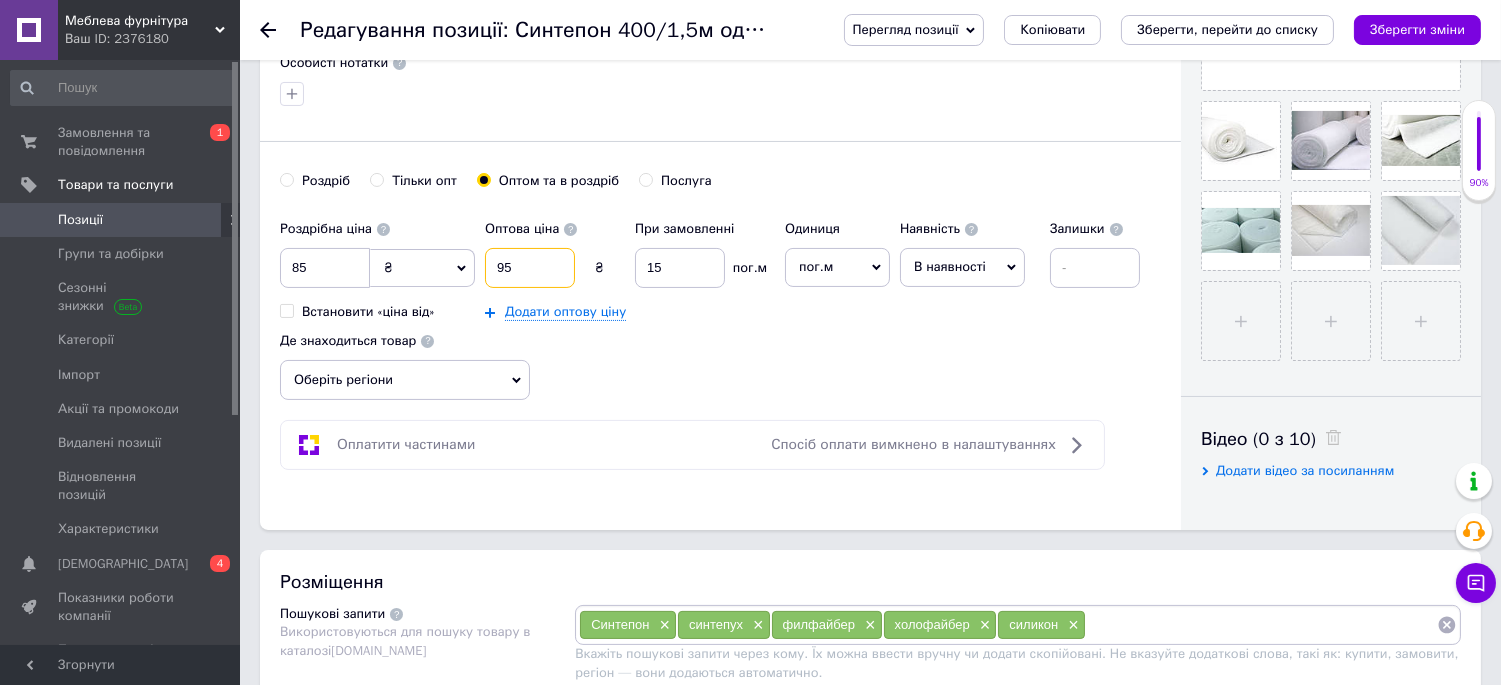 click on "95" at bounding box center (530, 268) 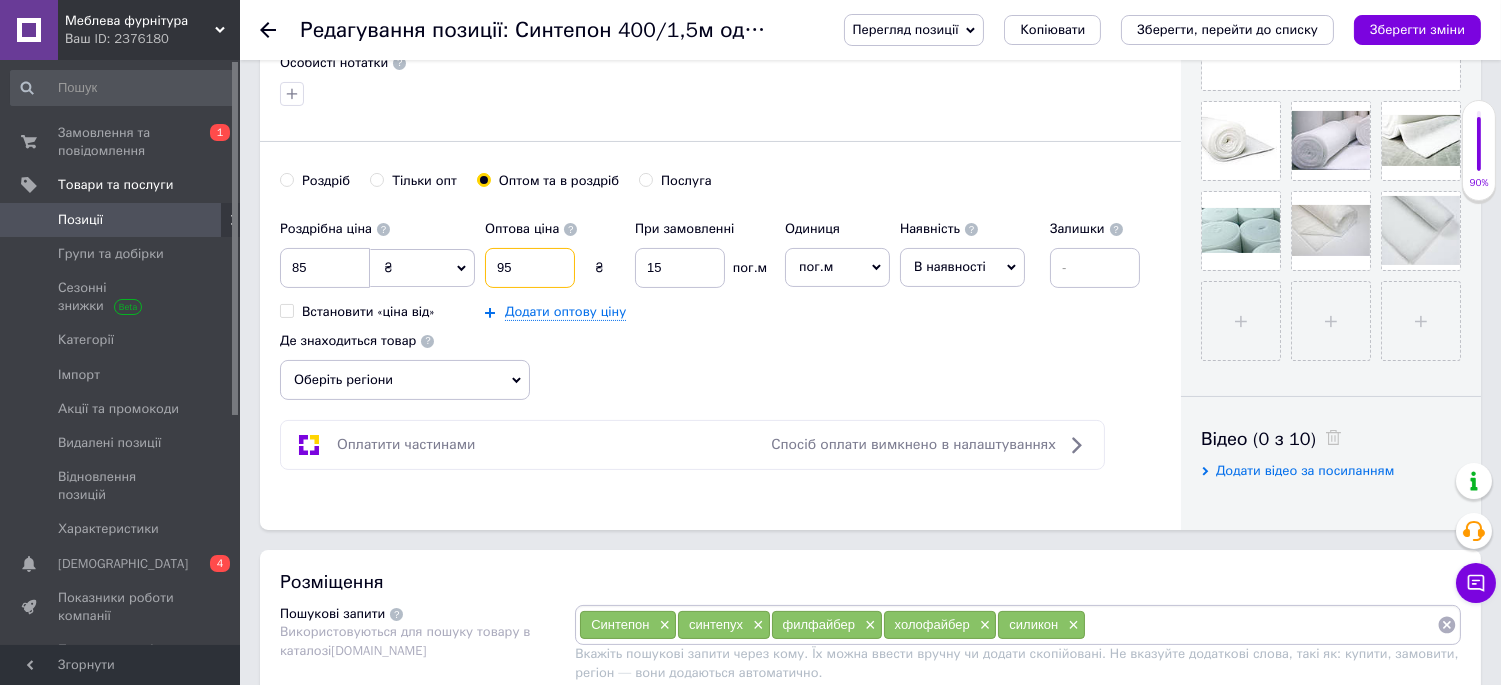 type on "9" 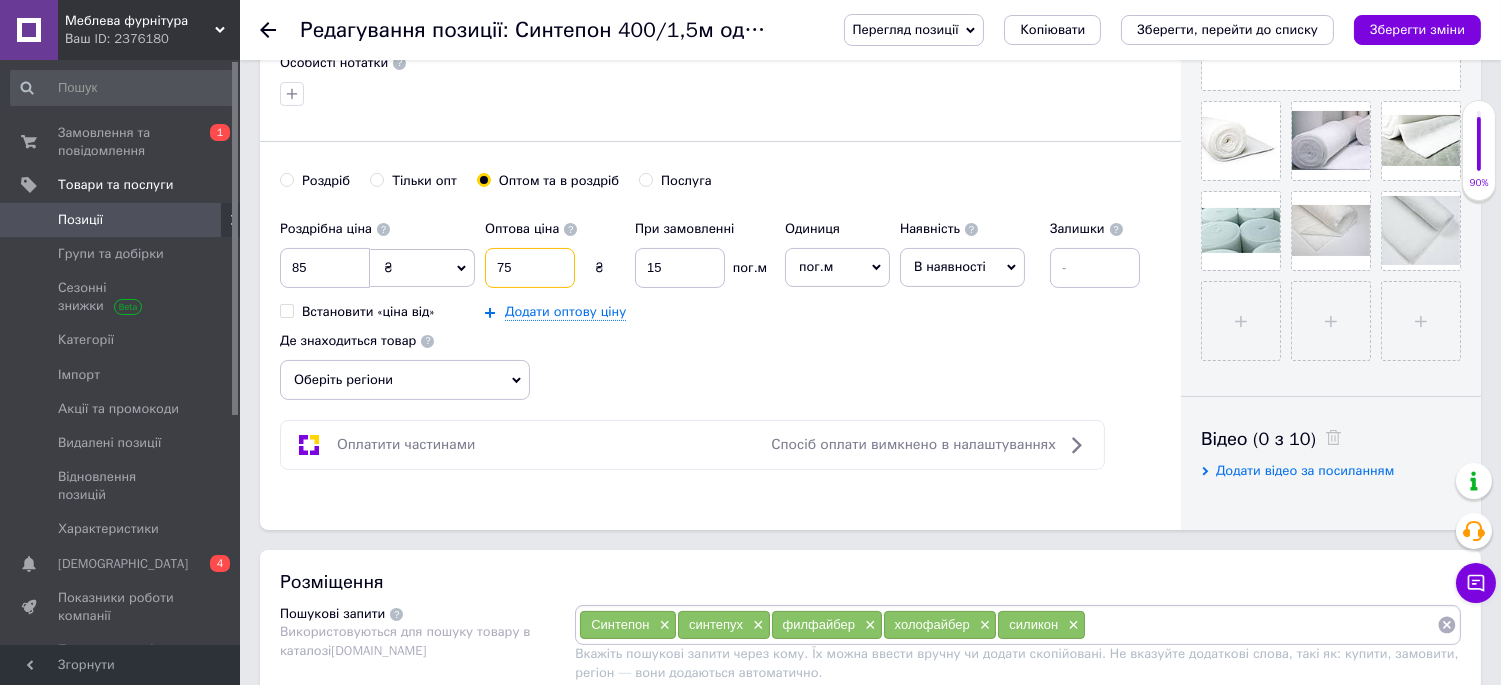 type on "75" 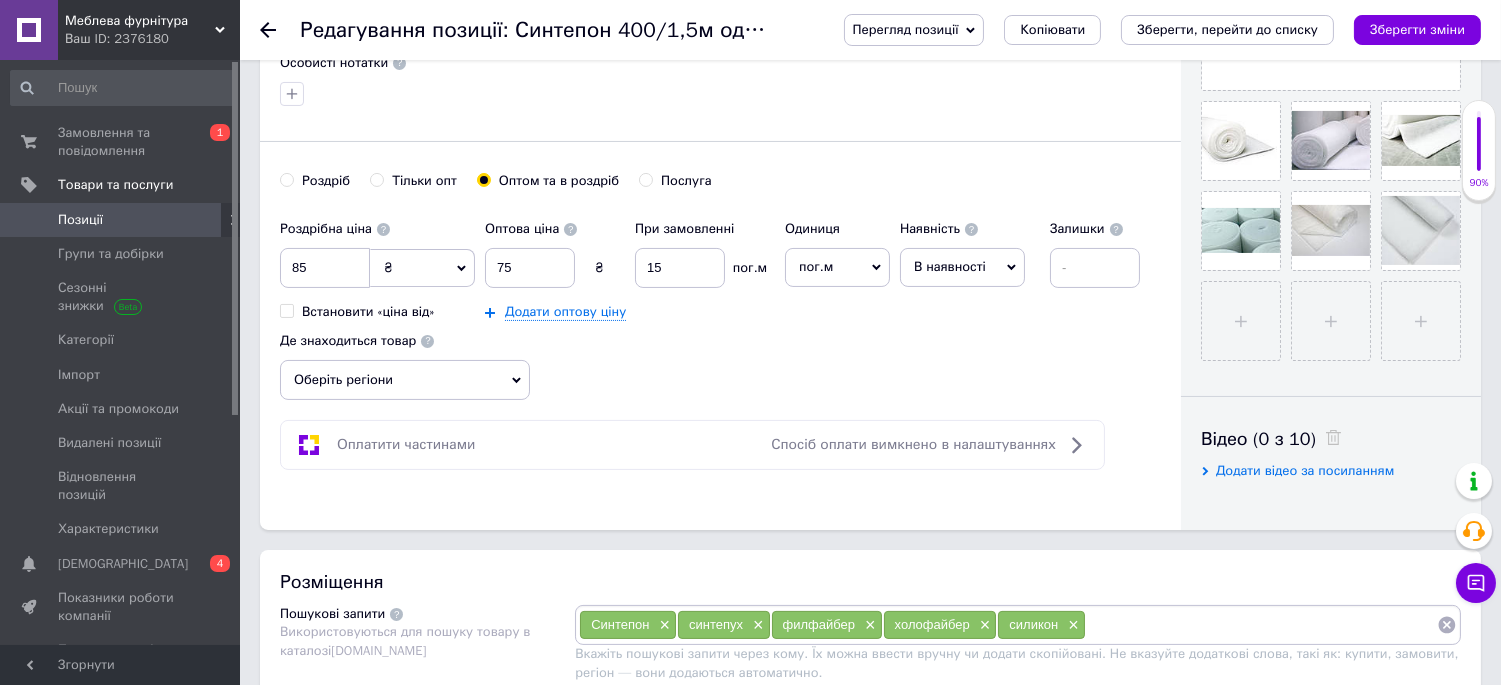 click on "Роздрібна ціна 85 ₴ $ EUR CHF GBP ¥ PLN ₸ MDL HUF KGS CNY TRY KRW lei Встановити «ціна від» Оптова ціна 75 ₴ При замовленні 15 пог.м Додати оптову ціну Одиниця пог.м Популярне шт. комплект упаковка кв.м пара м кг послуга т а автоцистерна ампула б балон банка блістер бобіна бочка [PERSON_NAME] бухта в ват виїзд відро г г га година гр/кв.м гігакалорія д дав два місяці день доба доза є єврокуб з зміна к кВт каністра карат кв.дм кв.м кв.см кв.фут квартал кг кг/кв.м км колесо комплект коробка куб.дм куб.м л л лист м м мВт мл мм моток місяць мішок н набір номер о об'єкт од. п палетомісце пара партія пач р" at bounding box center (720, 305) 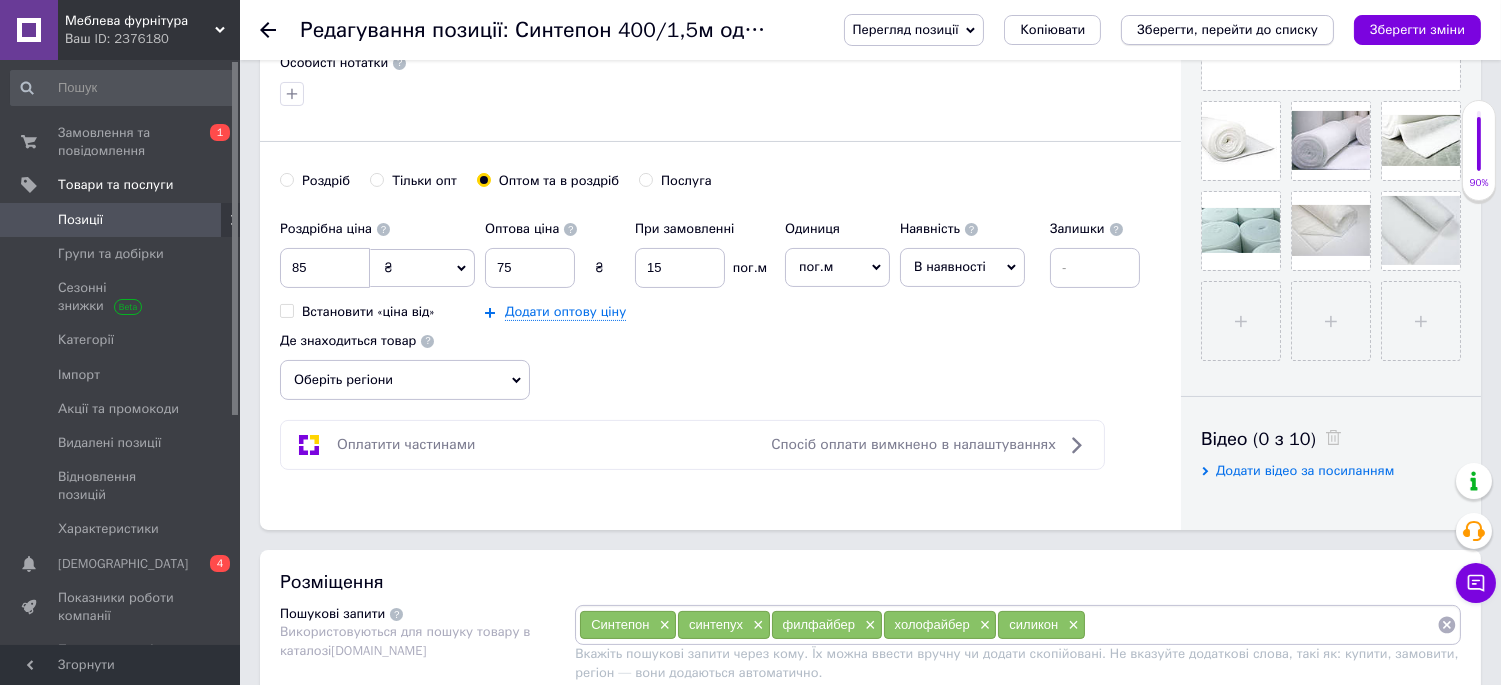 click on "Зберегти, перейти до списку" at bounding box center (1227, 29) 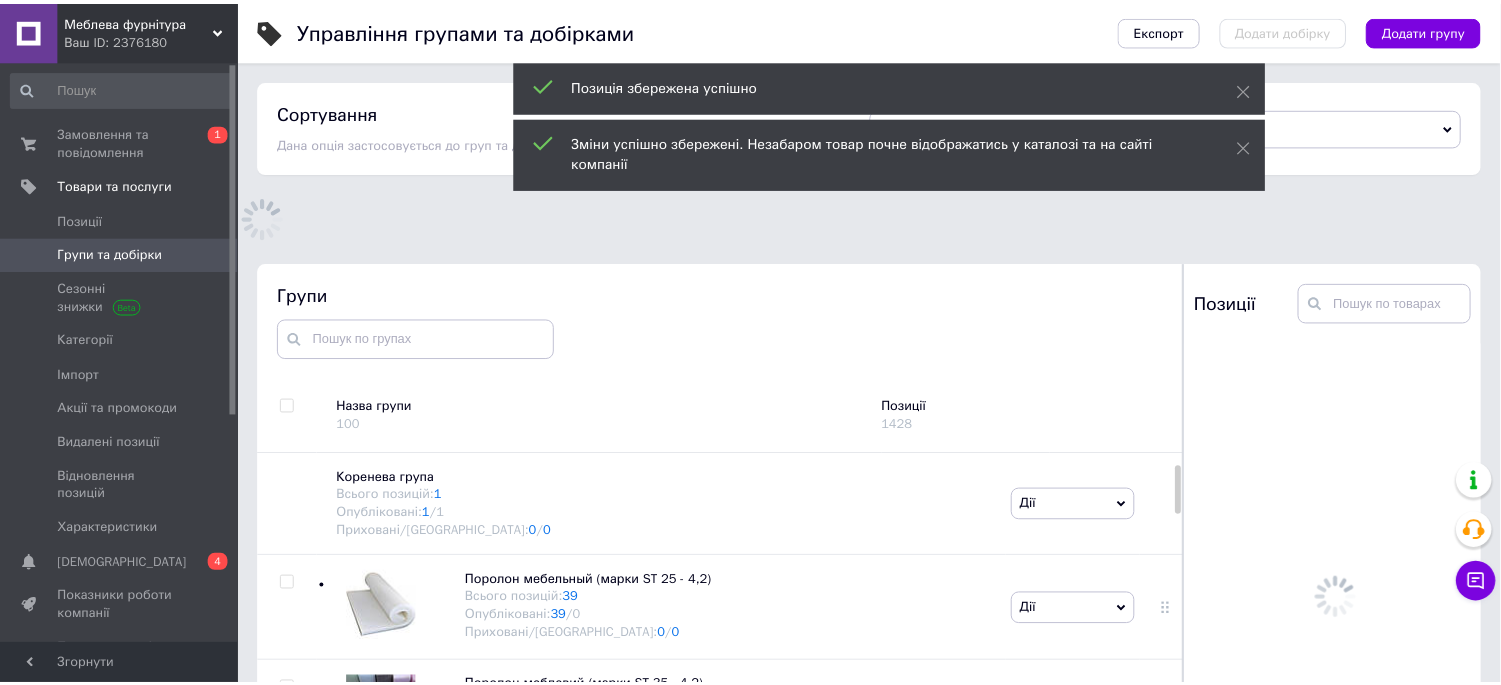 scroll, scrollTop: 166, scrollLeft: 0, axis: vertical 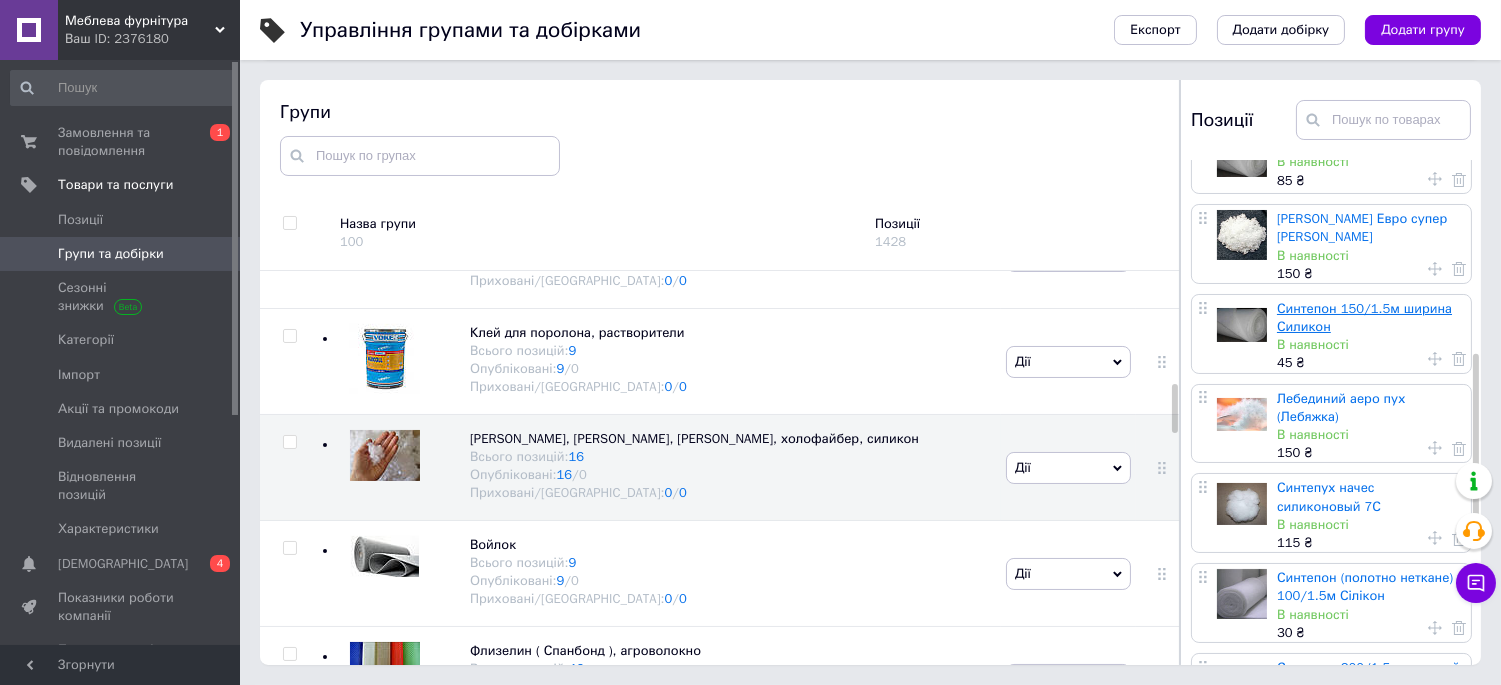 click on "Синтепон 150/1.5м ширина  Силикон" at bounding box center (1364, 317) 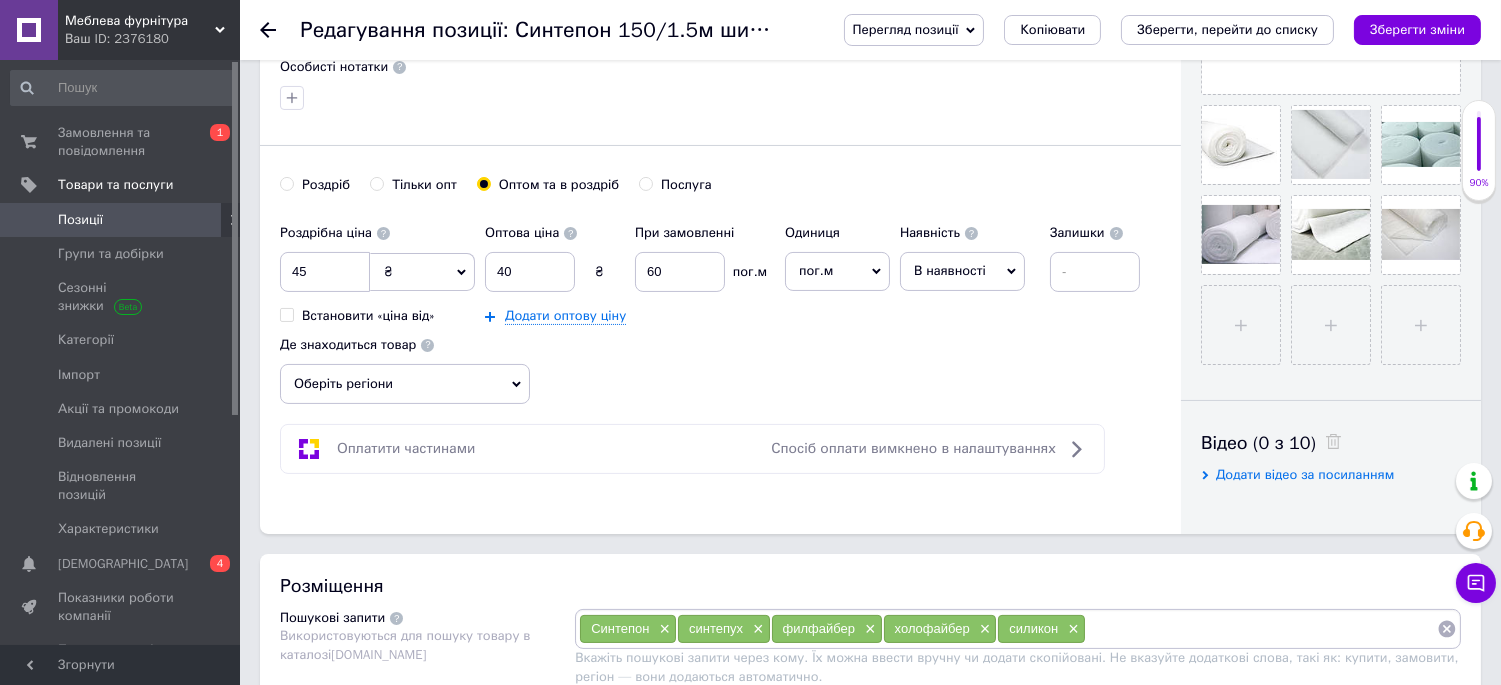 scroll, scrollTop: 666, scrollLeft: 0, axis: vertical 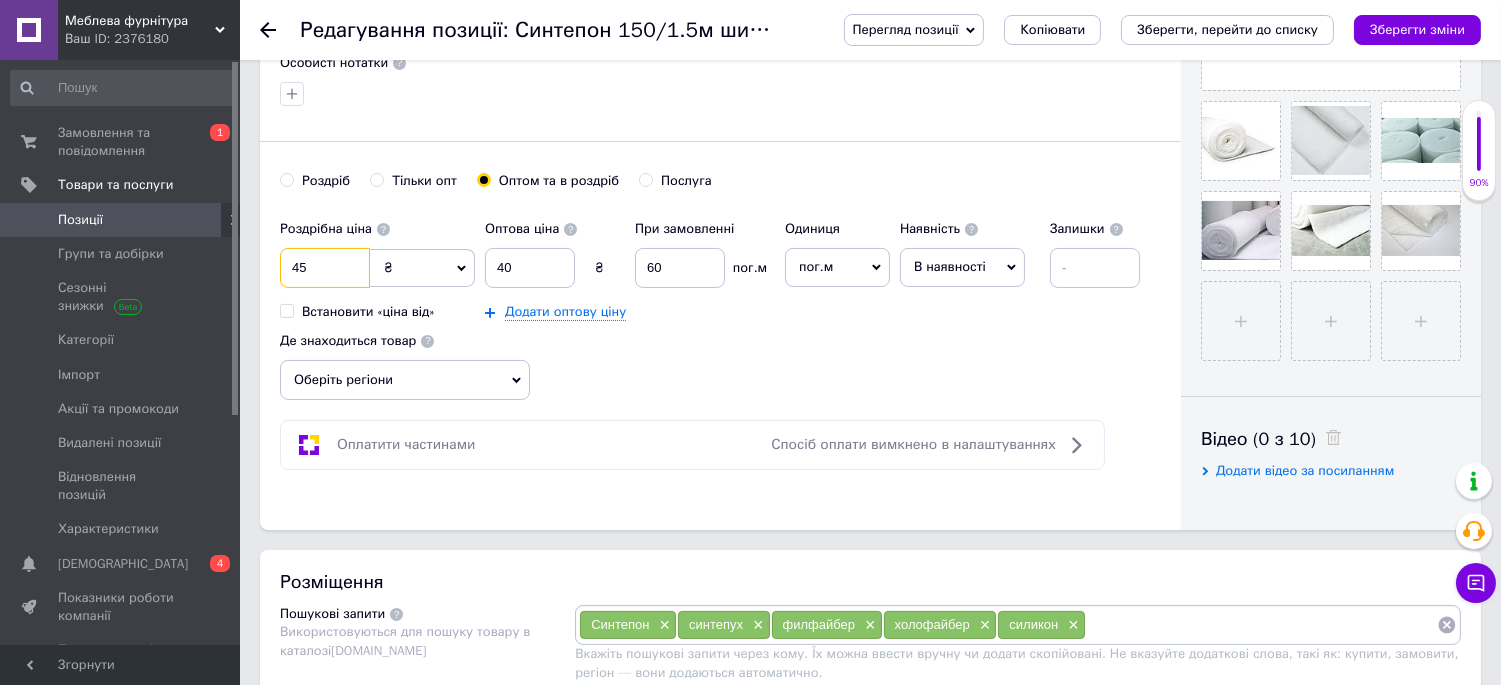 click on "45" at bounding box center [325, 268] 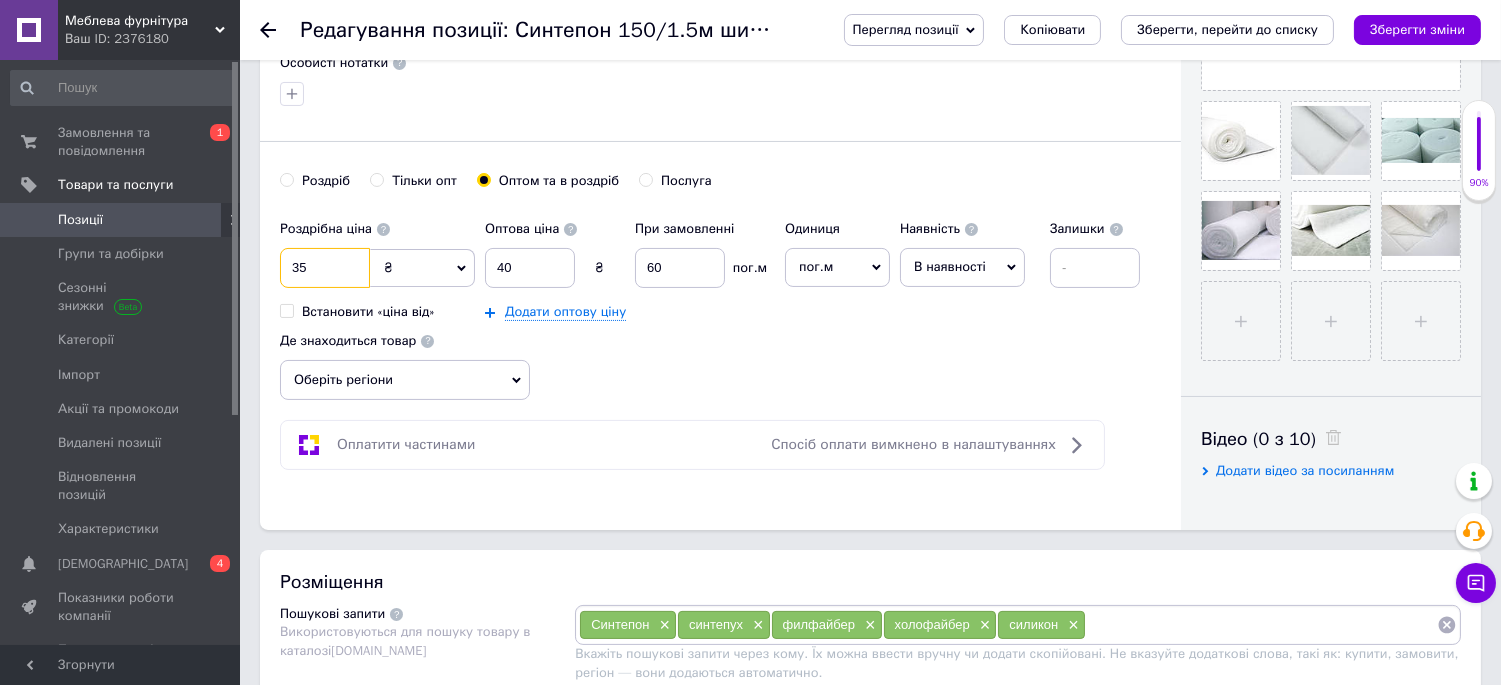 type on "35" 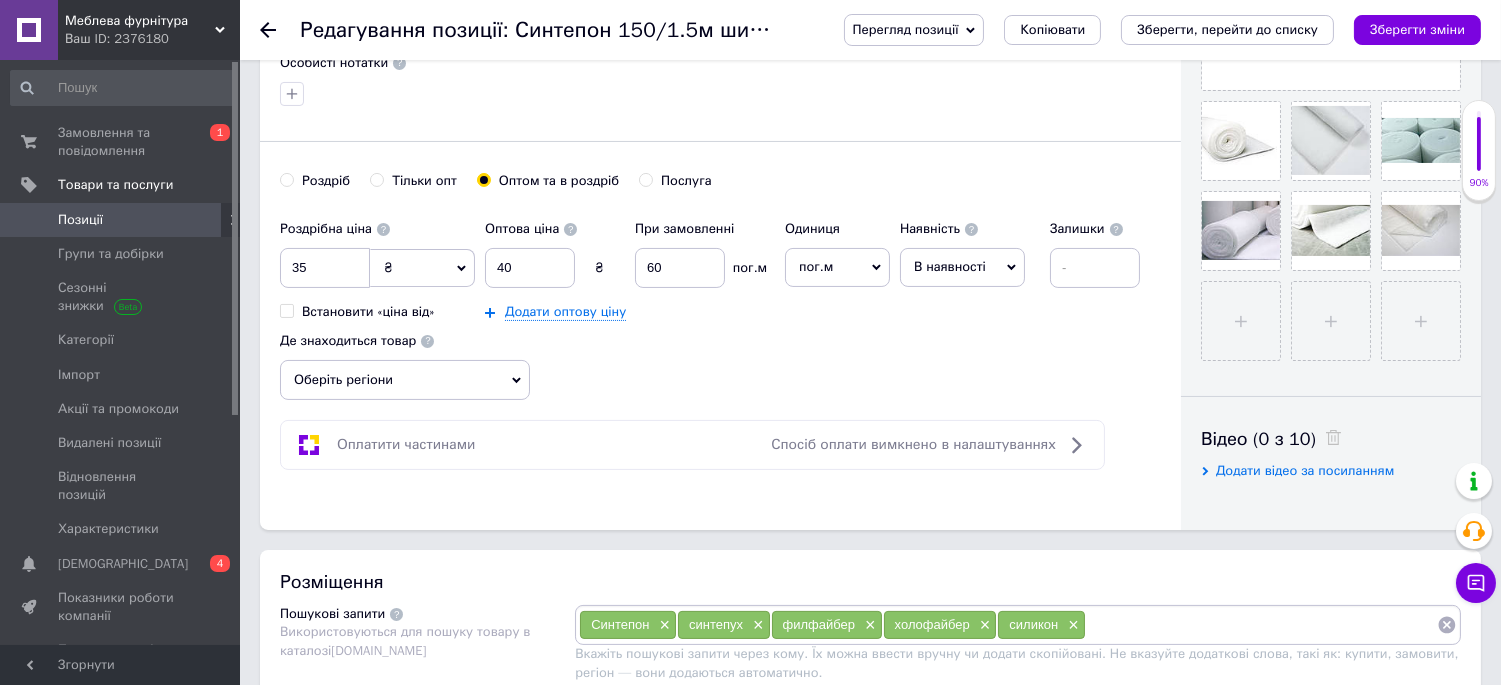 click on "Роздрібна ціна 35 ₴ $ EUR CHF GBP ¥ PLN ₸ MDL HUF KGS CNY TRY KRW lei Встановити «ціна від» Оптова ціна 40 ₴ При замовленні 60 пог.м Додати оптову ціну Одиниця пог.м Популярне шт. комплект упаковка кв.м пара м кг послуга т а автоцистерна ампула б балон банка блістер бобіна бочка [PERSON_NAME] бухта в ват виїзд відро г г га година гр/кв.м гігакалорія д дав два місяці день доба доза є єврокуб з зміна к кВт каністра карат кв.дм кв.м кв.см кв.фут квартал кг кг/кв.м км колесо комплект коробка куб.дм куб.м л л лист м м мВт мл мм моток місяць мішок н набір номер о об'єкт од. п палетомісце пара партія пач р" at bounding box center (720, 305) 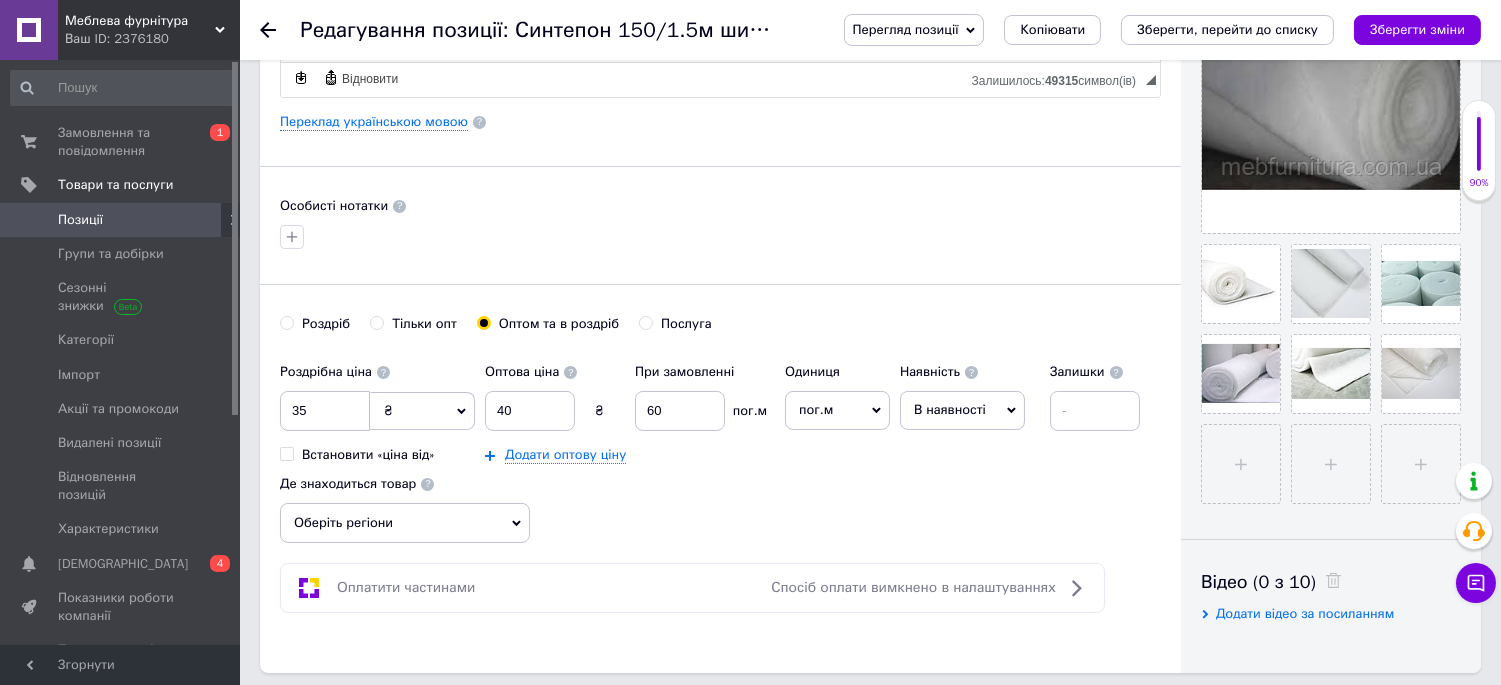 scroll, scrollTop: 555, scrollLeft: 0, axis: vertical 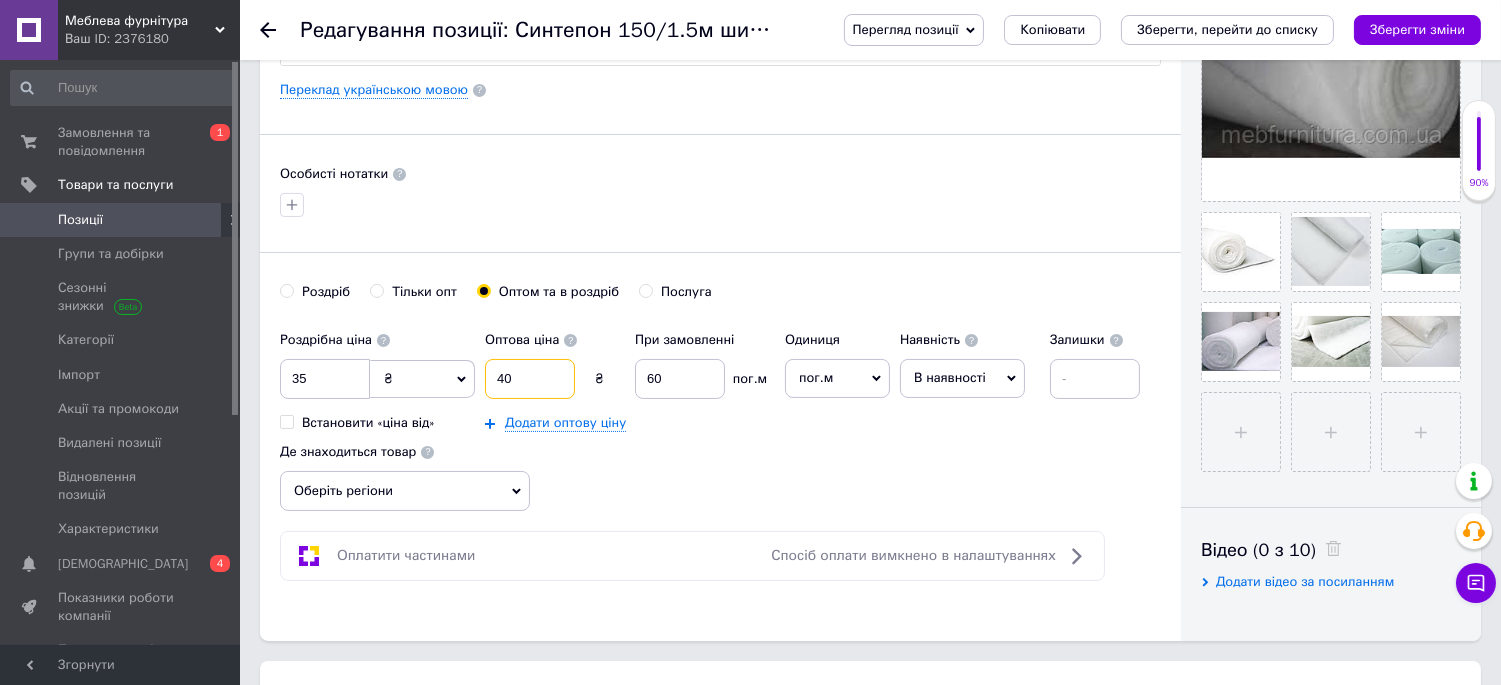 click on "40" at bounding box center (530, 379) 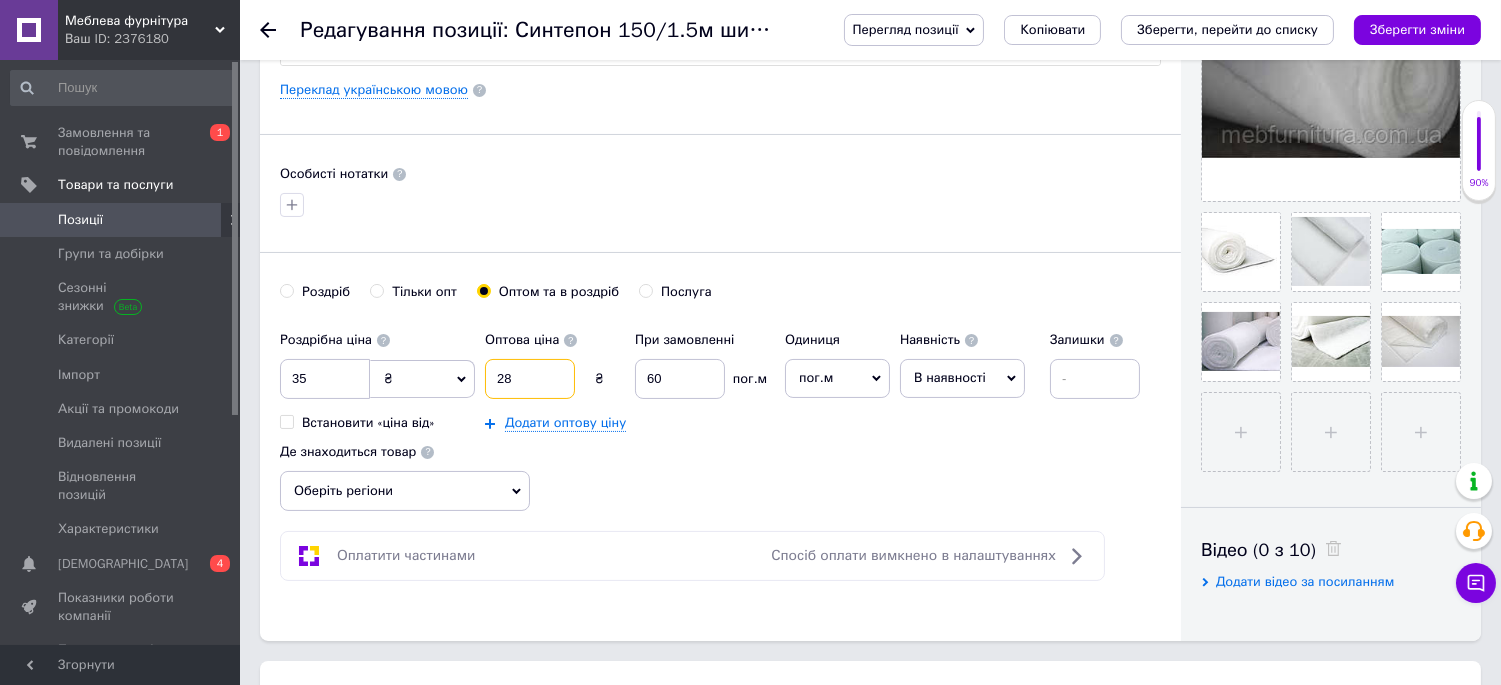 type on "28" 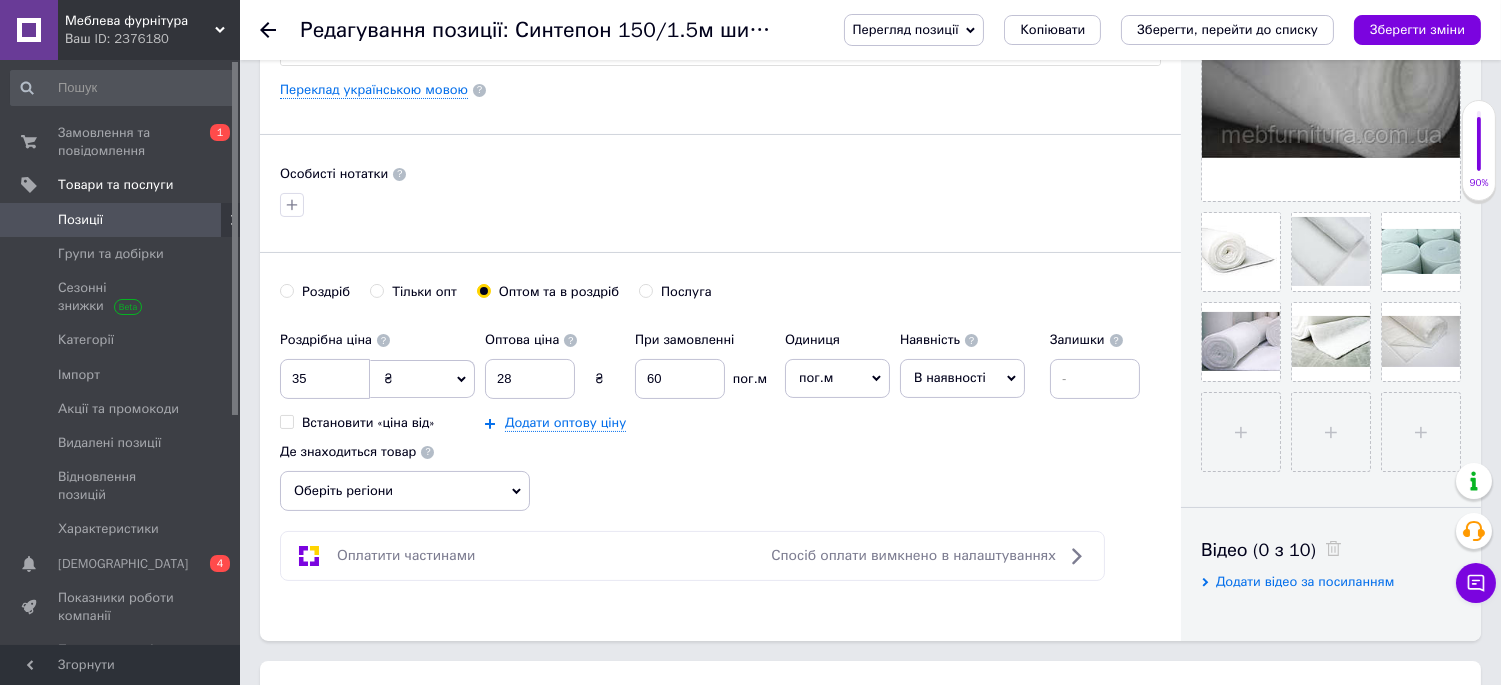 click on "Роздрібна ціна 35 ₴ $ EUR CHF GBP ¥ PLN ₸ MDL HUF KGS CNY TRY KRW lei Встановити «ціна від» Оптова ціна 28 ₴ При замовленні 60 пог.м Додати оптову ціну Одиниця пог.м Популярне шт. комплект упаковка кв.м пара м кг послуга т а автоцистерна ампула б балон банка блістер бобіна бочка [PERSON_NAME] бухта в ват виїзд відро г г га година гр/кв.м гігакалорія д дав два місяці день доба доза є єврокуб з зміна к кВт каністра карат кв.дм кв.м кв.см кв.фут квартал кг кг/кв.м км колесо комплект коробка куб.дм куб.м л л лист м м мВт мл мм моток місяць мішок н набір номер о об'єкт од. п палетомісце пара партія пач р" at bounding box center [720, 416] 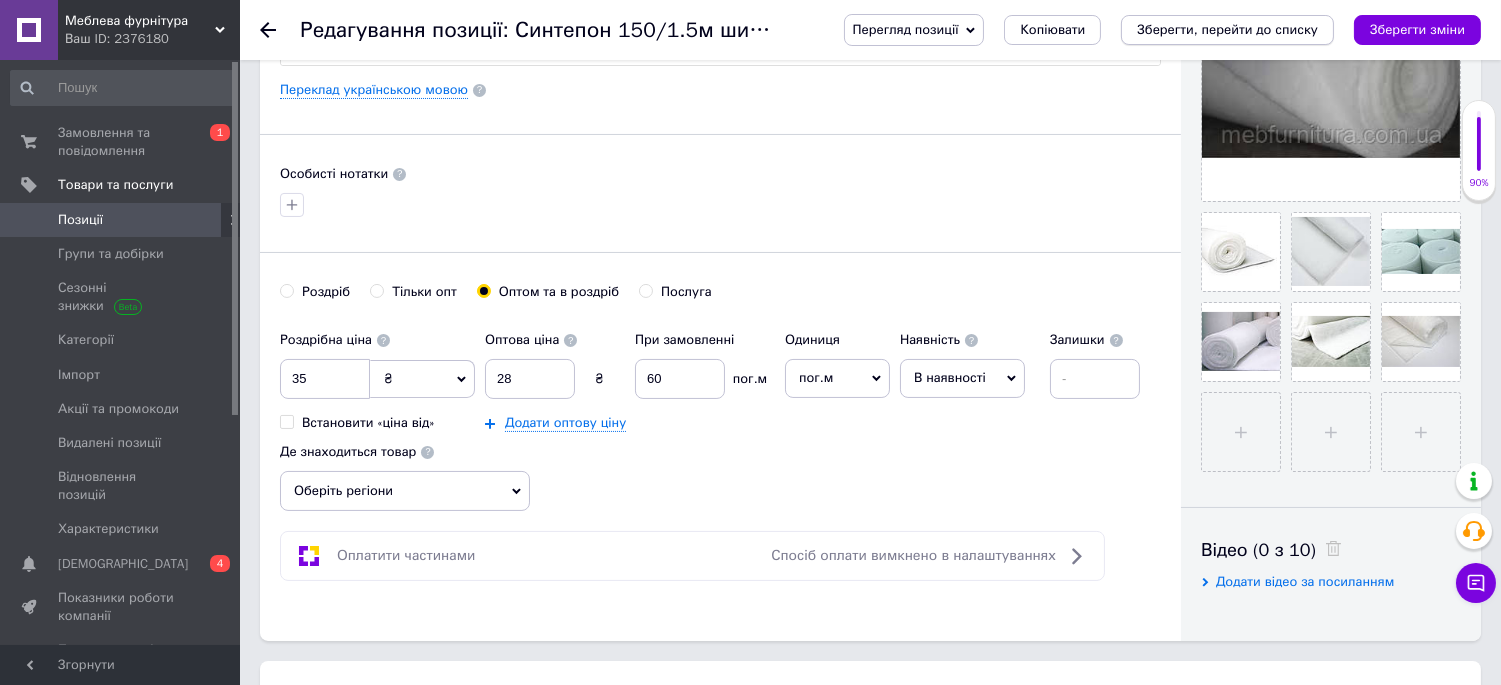 click on "Зберегти, перейти до списку" at bounding box center [1227, 29] 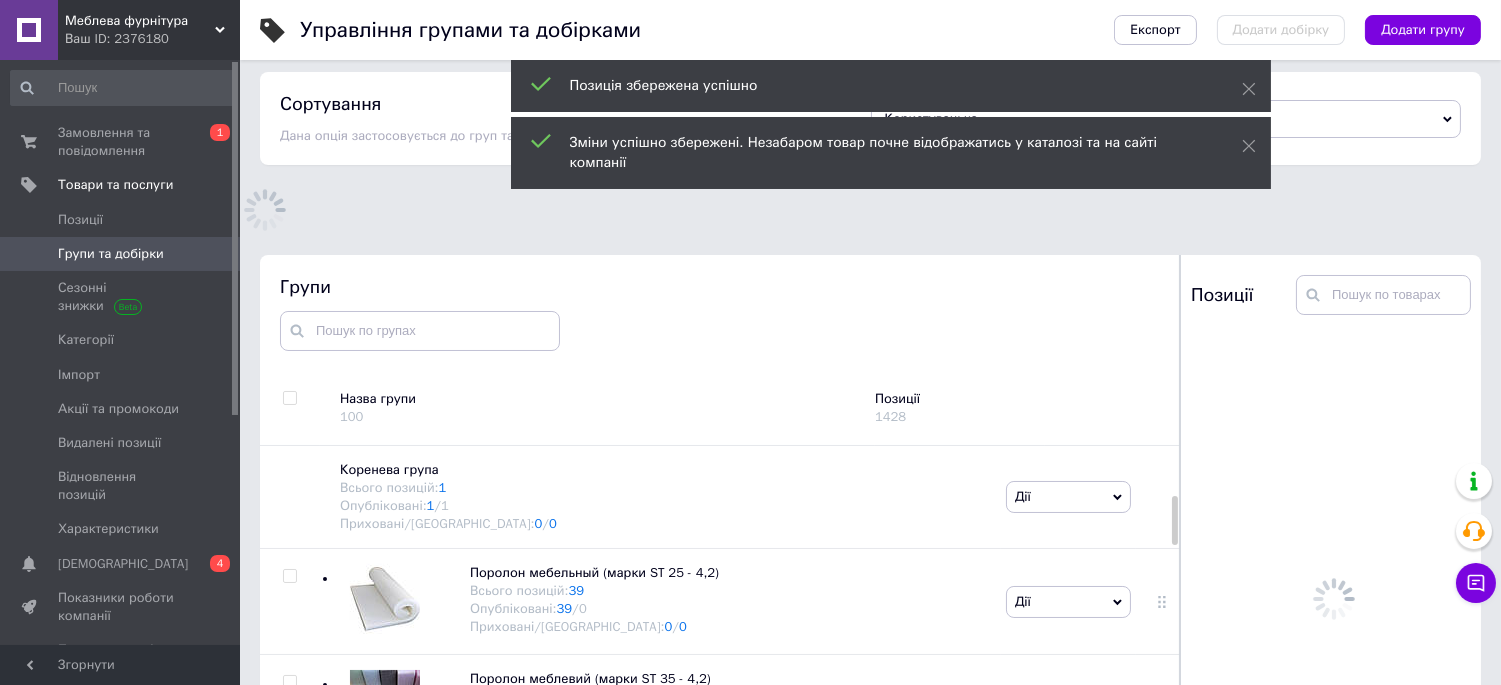 scroll, scrollTop: 183, scrollLeft: 0, axis: vertical 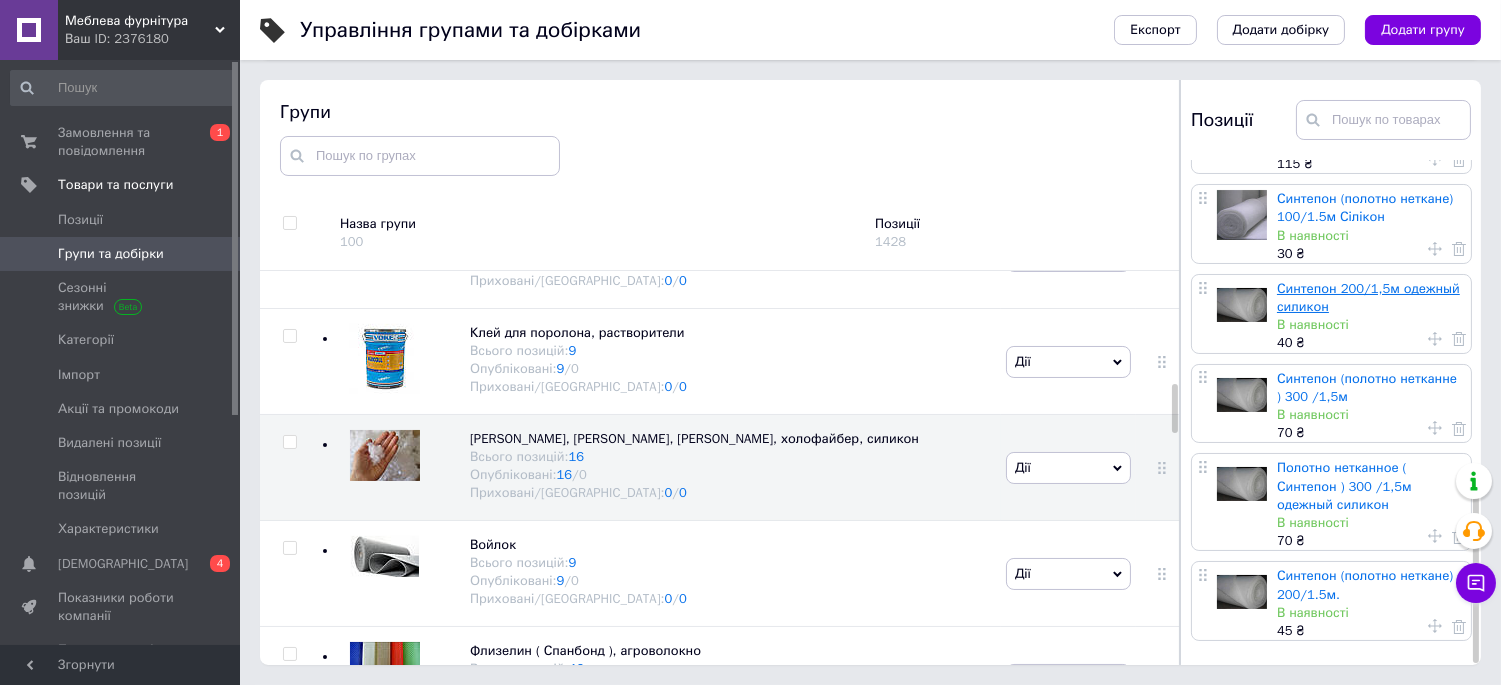 click on "Синтепон 200/1,5м одежный силикон" at bounding box center (1368, 297) 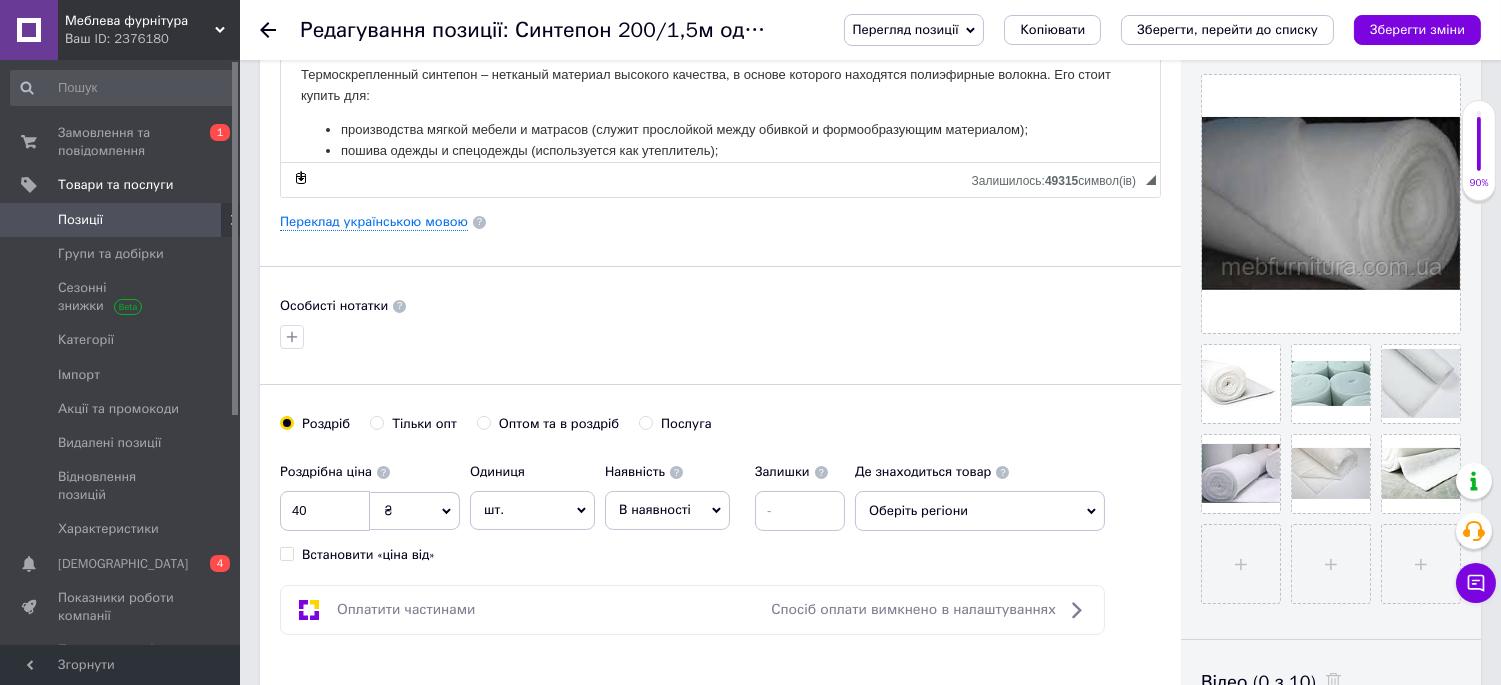 scroll, scrollTop: 555, scrollLeft: 0, axis: vertical 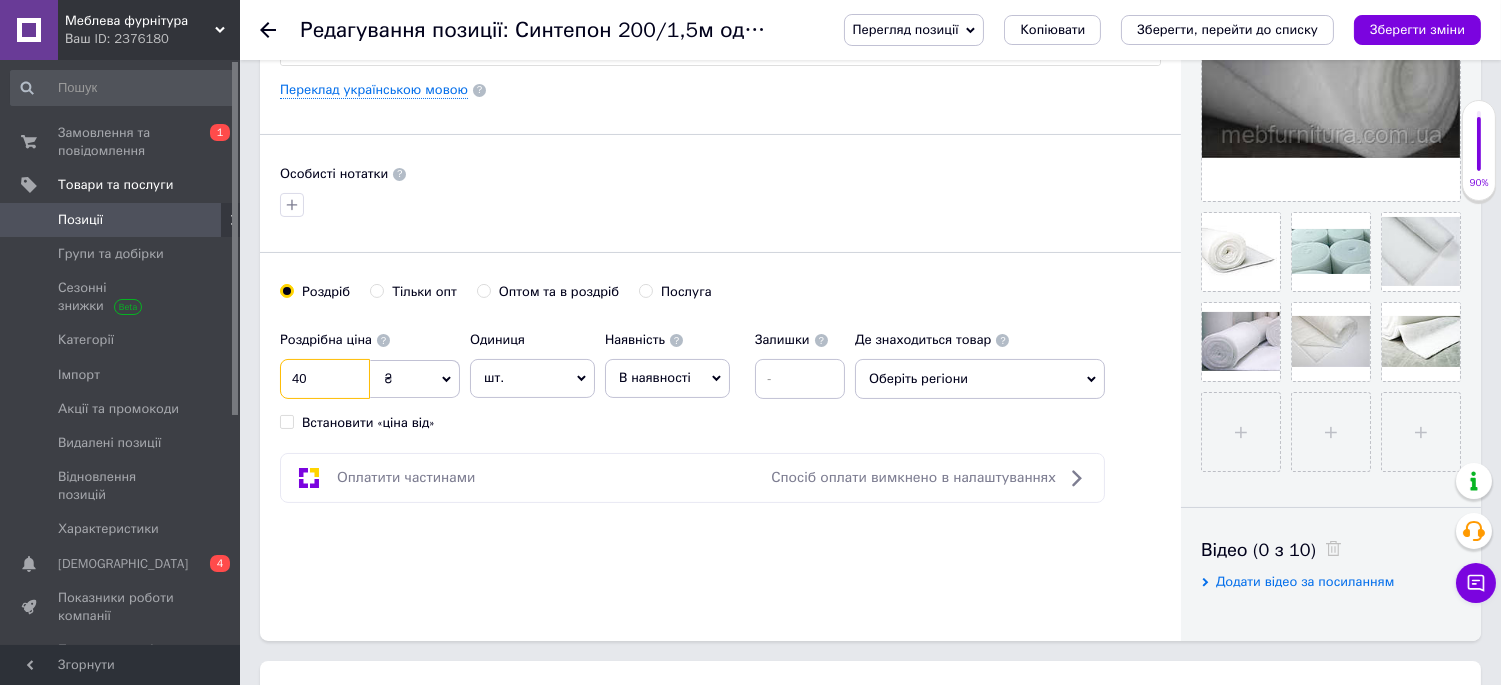click on "40" at bounding box center (325, 379) 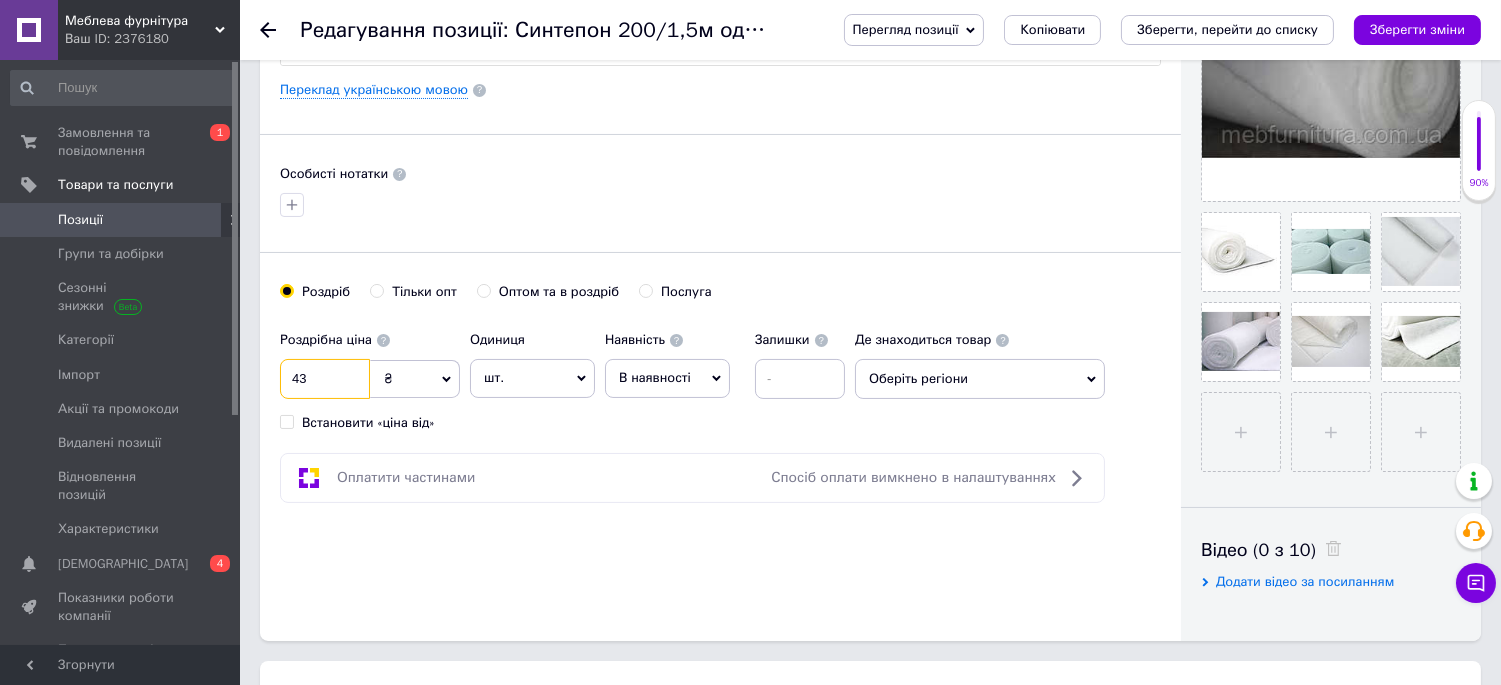 type on "43" 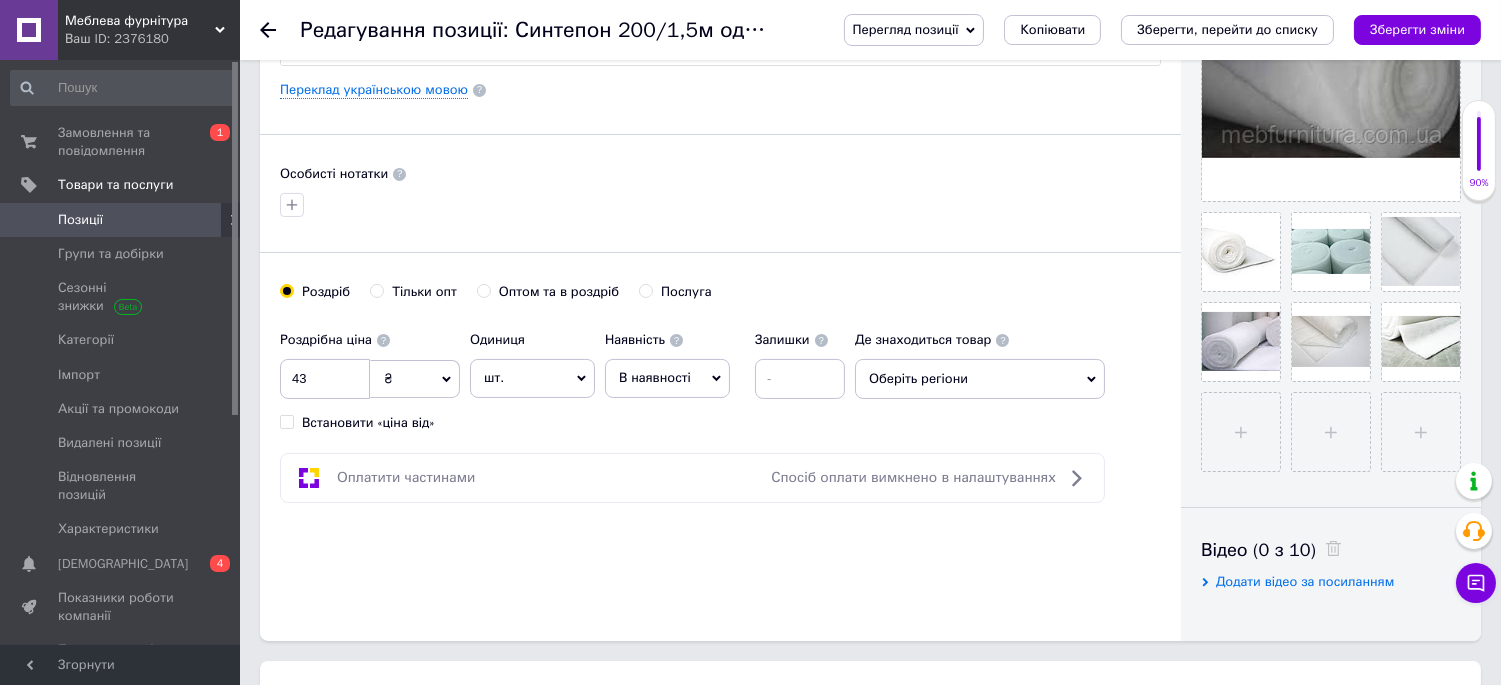 click on "Основна інформація Назва позиції (Російська) ✱ Синтепон 200/1,5м одежный силикон Код/Артикул Опис (Російська) ✱
Синтепон  200/1,5м ширина,
В рулоне 30м
Визуально толщи на 2 см
Термоскрепленный синтепон – нетканый материал высокого качества, в основе которого находятся полиэфирные волокна. Его стоит купить для:
производства мягкой мебели и матрасов (служит прослойкой между обивкой и формообразующим материалом);
пошива одежды и спецодежды (используется как утеплитель);
пошива постельных принадлежностей (одеял, подушек);" at bounding box center (720, 83) 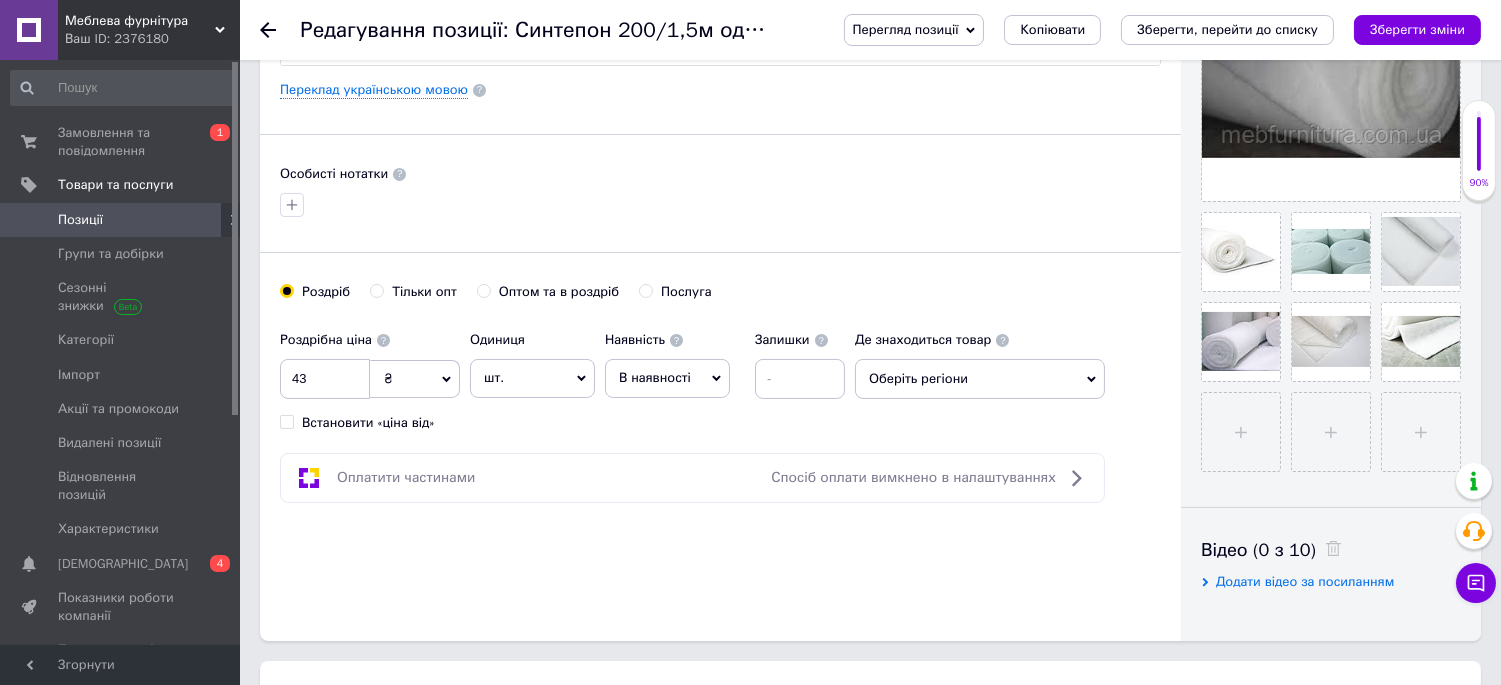 radio on "true" 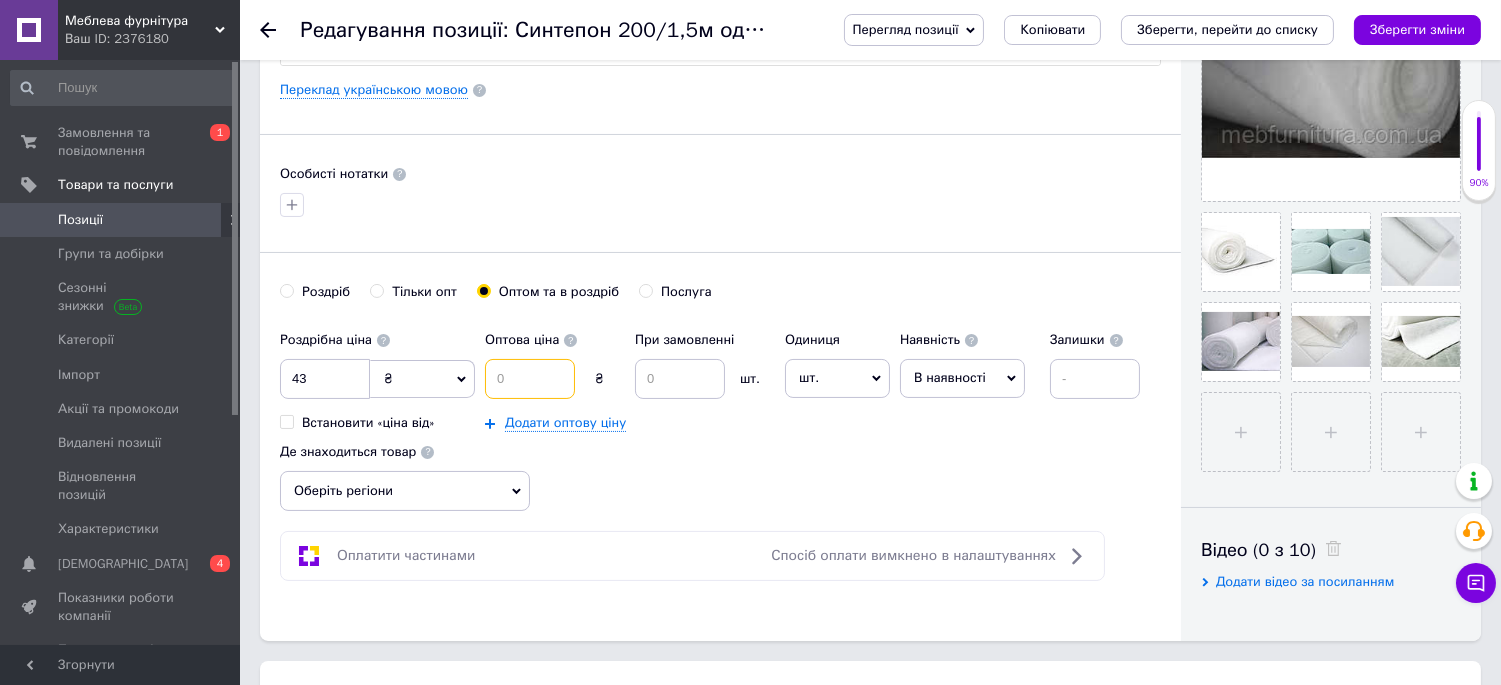 click at bounding box center (530, 379) 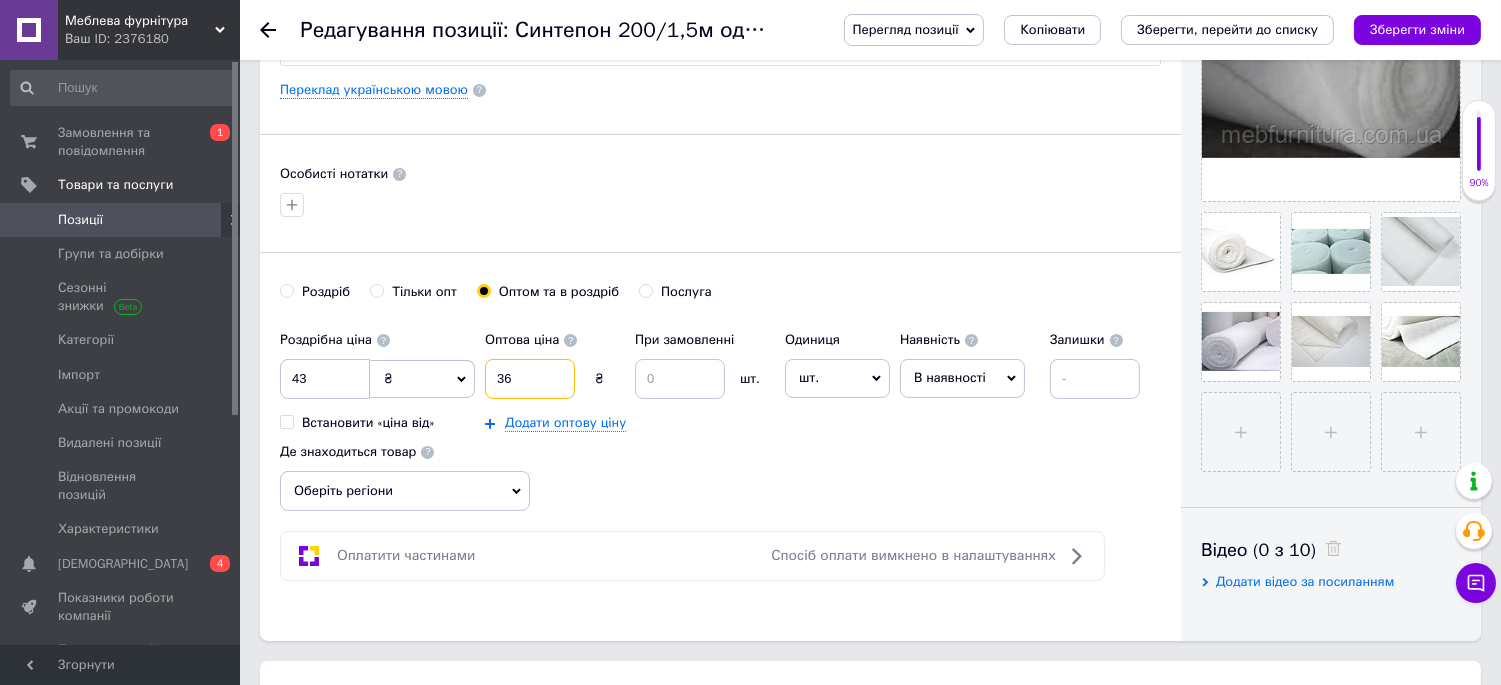 type on "36" 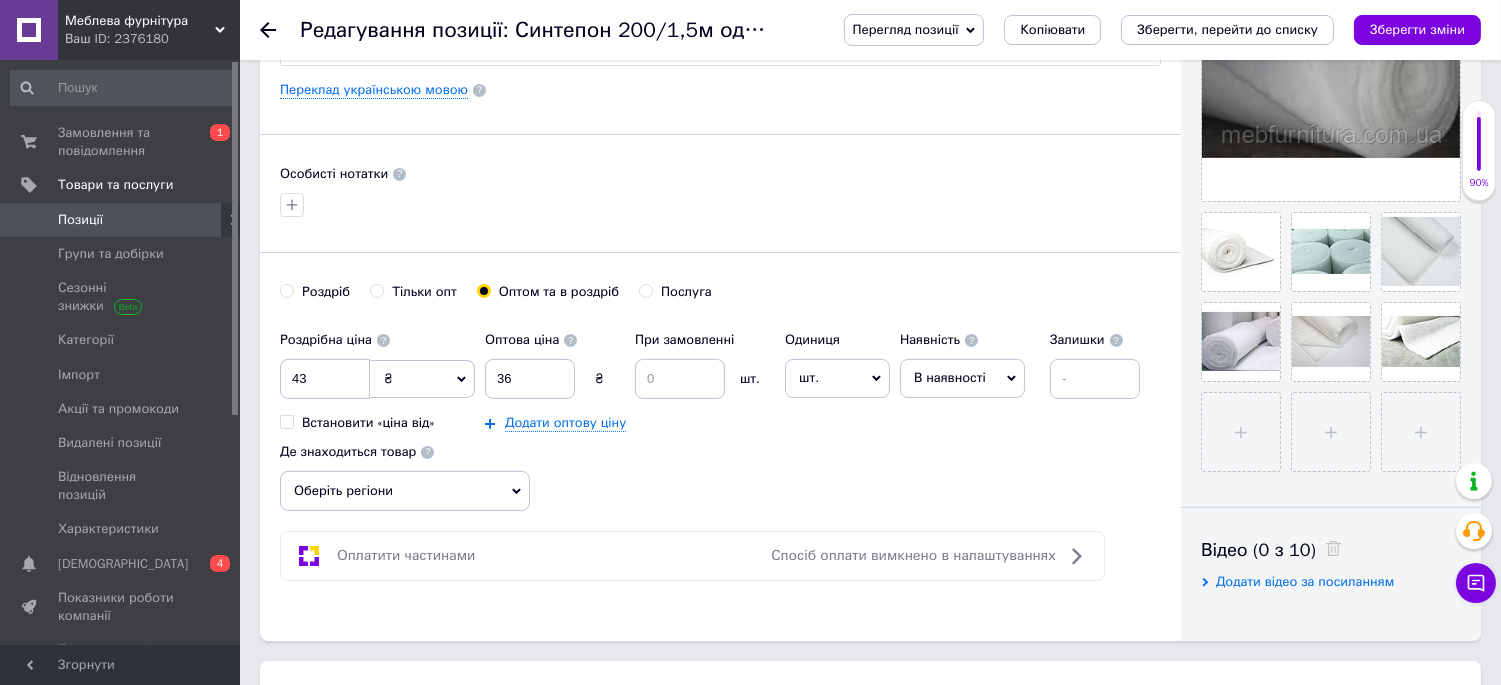 drag, startPoint x: 810, startPoint y: 457, endPoint x: 664, endPoint y: 364, distance: 173.10402 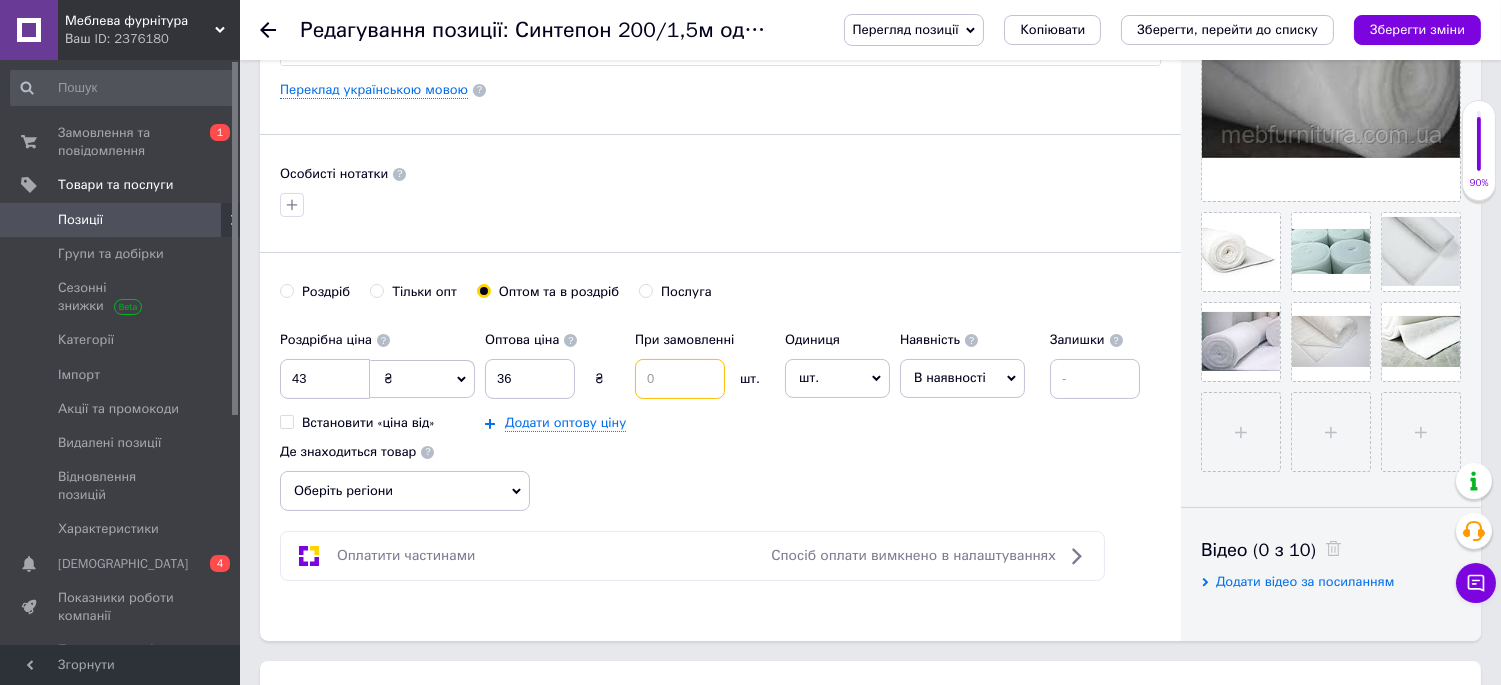 click at bounding box center [680, 379] 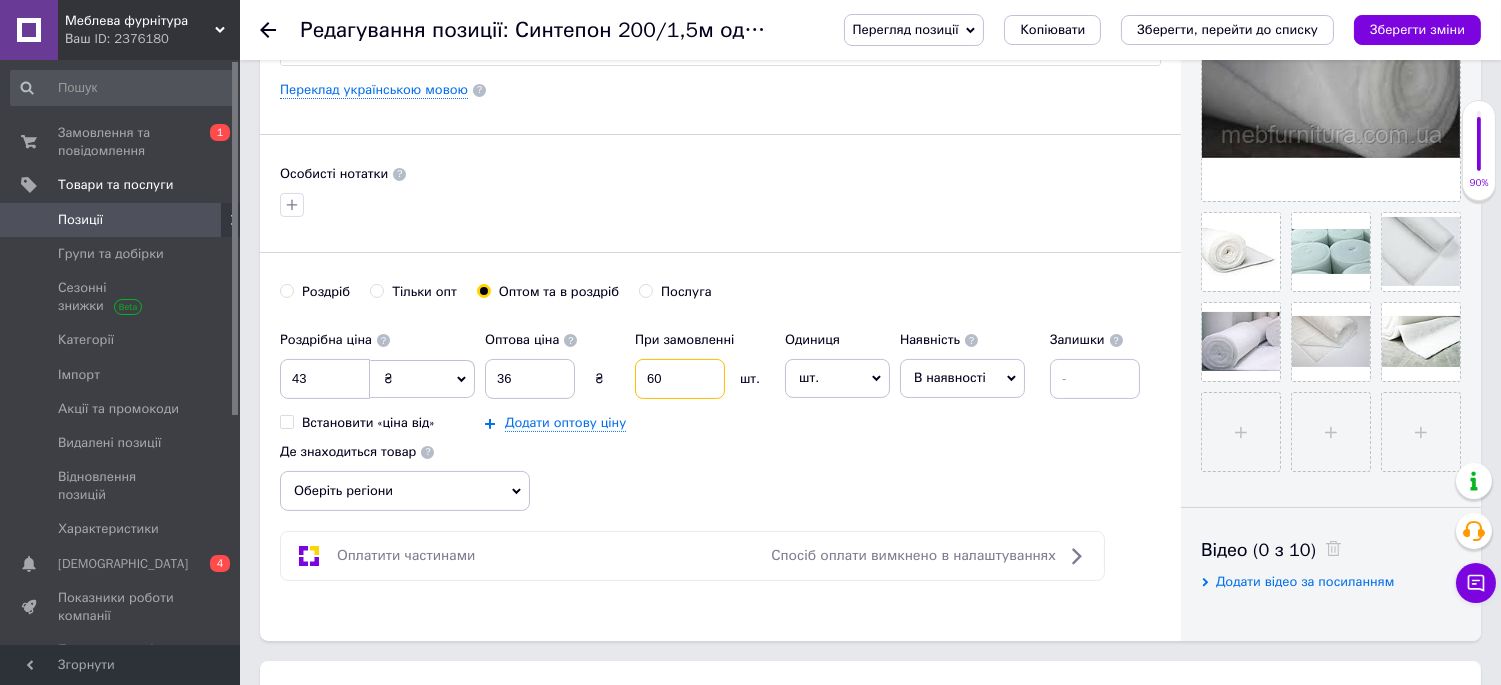 type on "60" 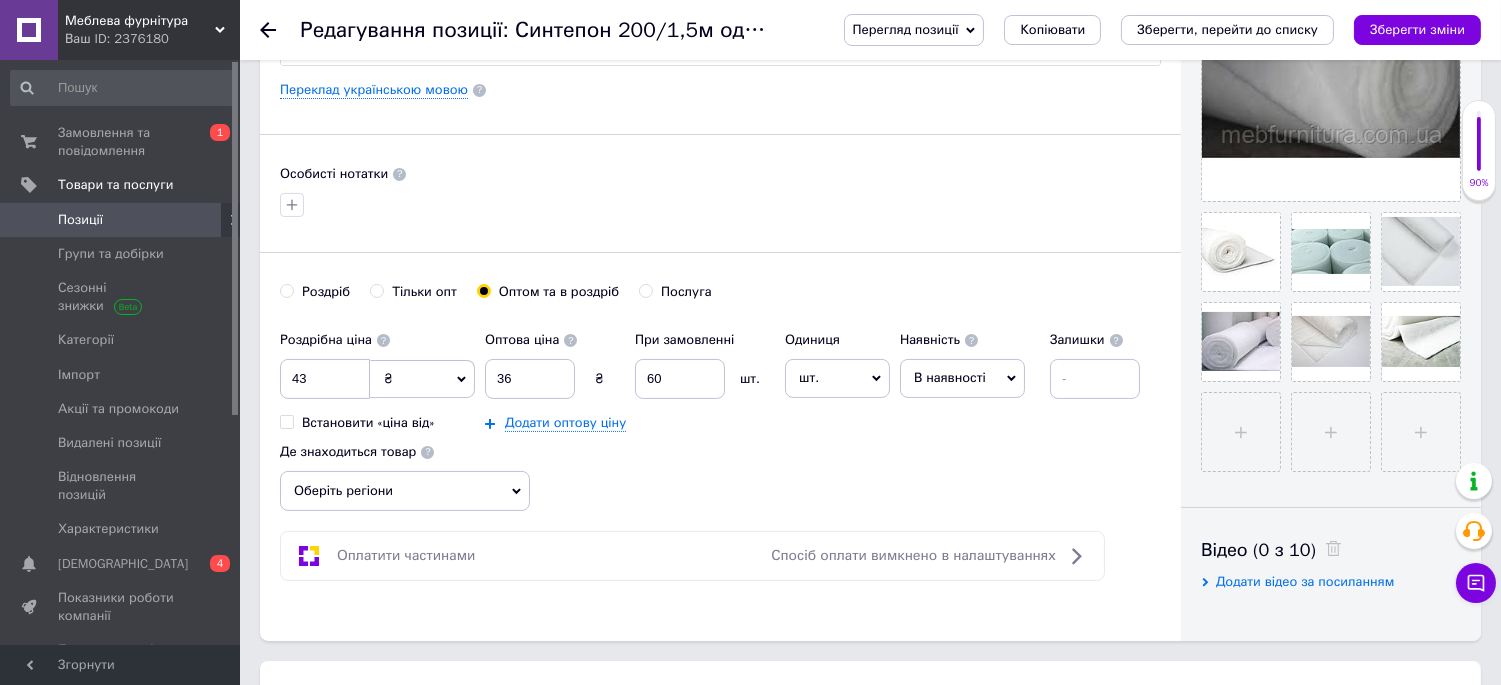 click on "Роздрібна ціна 43 ₴ $ EUR CHF GBP ¥ PLN ₸ MDL HUF KGS CNY TRY KRW lei Встановити «ціна від» Оптова ціна 36 ₴ При замовленні 60 шт. Додати оптову ціну Одиниця шт. Популярне комплект упаковка кв.м пара м кг пог.м послуга т а автоцистерна ампула б балон банка блістер бобіна бочка [PERSON_NAME] бухта в ват виїзд відро г г га година гр/кв.м гігакалорія д дав два місяці день доба доза є єврокуб з зміна к кВт каністра карат кв.дм кв.м кв.см кв.фут квартал кг кг/кв.м км колесо комплект коробка куб.дм куб.м л л лист м м мВт мл мм моток місяць мішок н набір номер о об'єкт од. п палетомісце пара партія пач р [PERSON_NAME]" at bounding box center (720, 416) 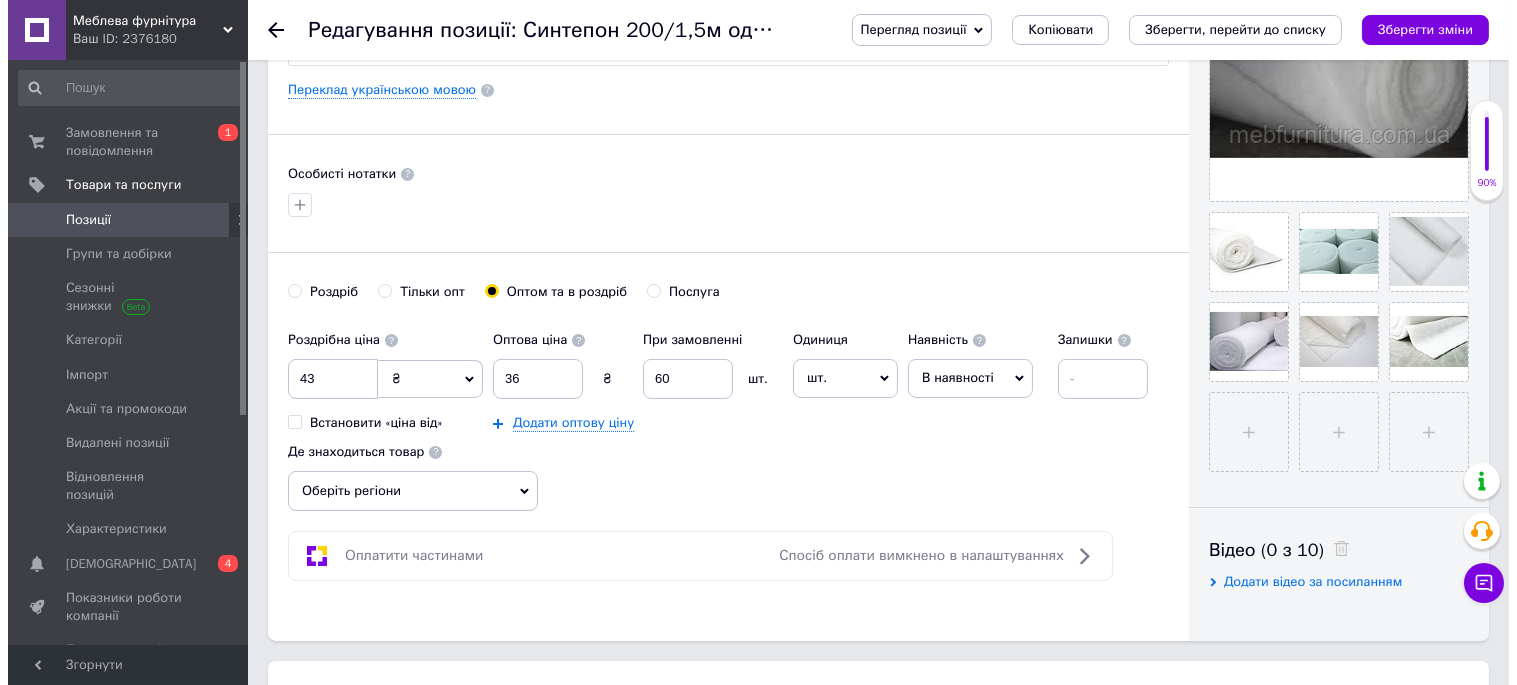 scroll, scrollTop: 0, scrollLeft: 0, axis: both 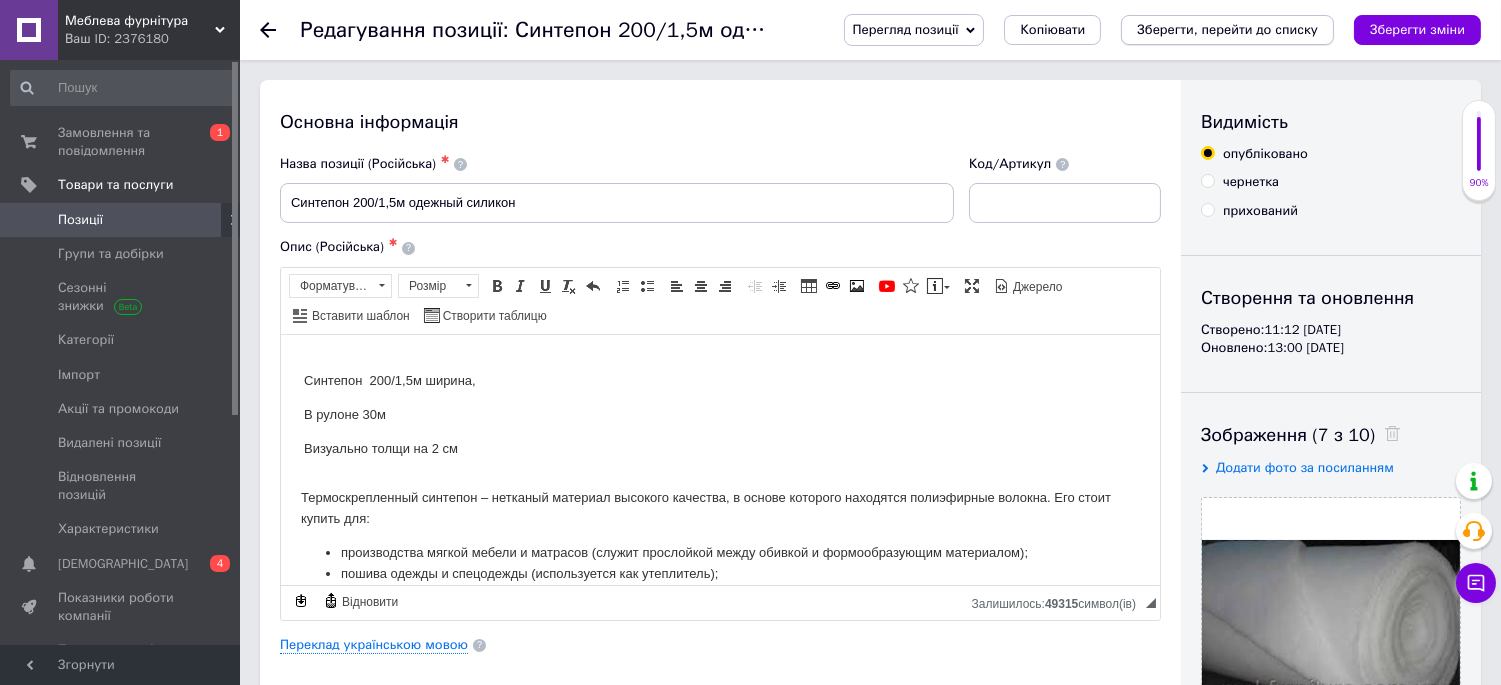 click on "Зберегти, перейти до списку" at bounding box center [1227, 29] 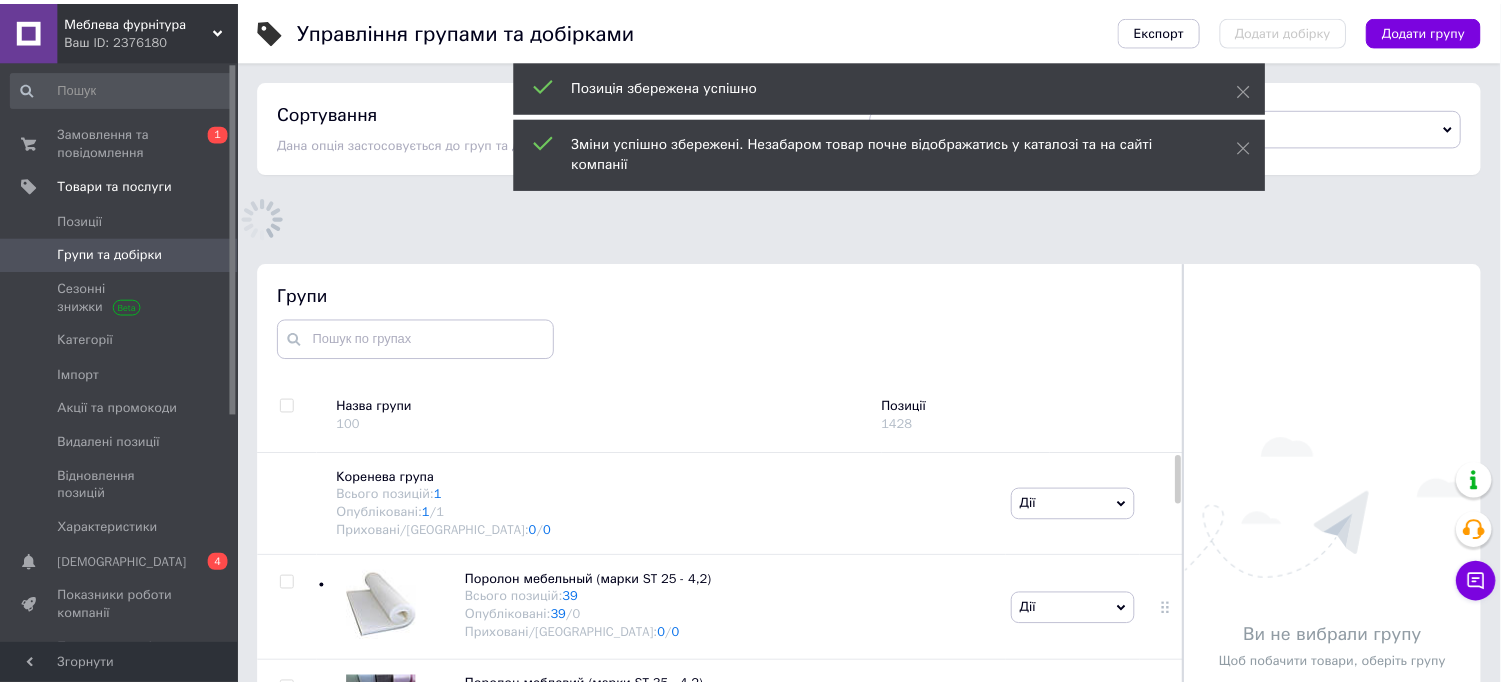 scroll, scrollTop: 132, scrollLeft: 0, axis: vertical 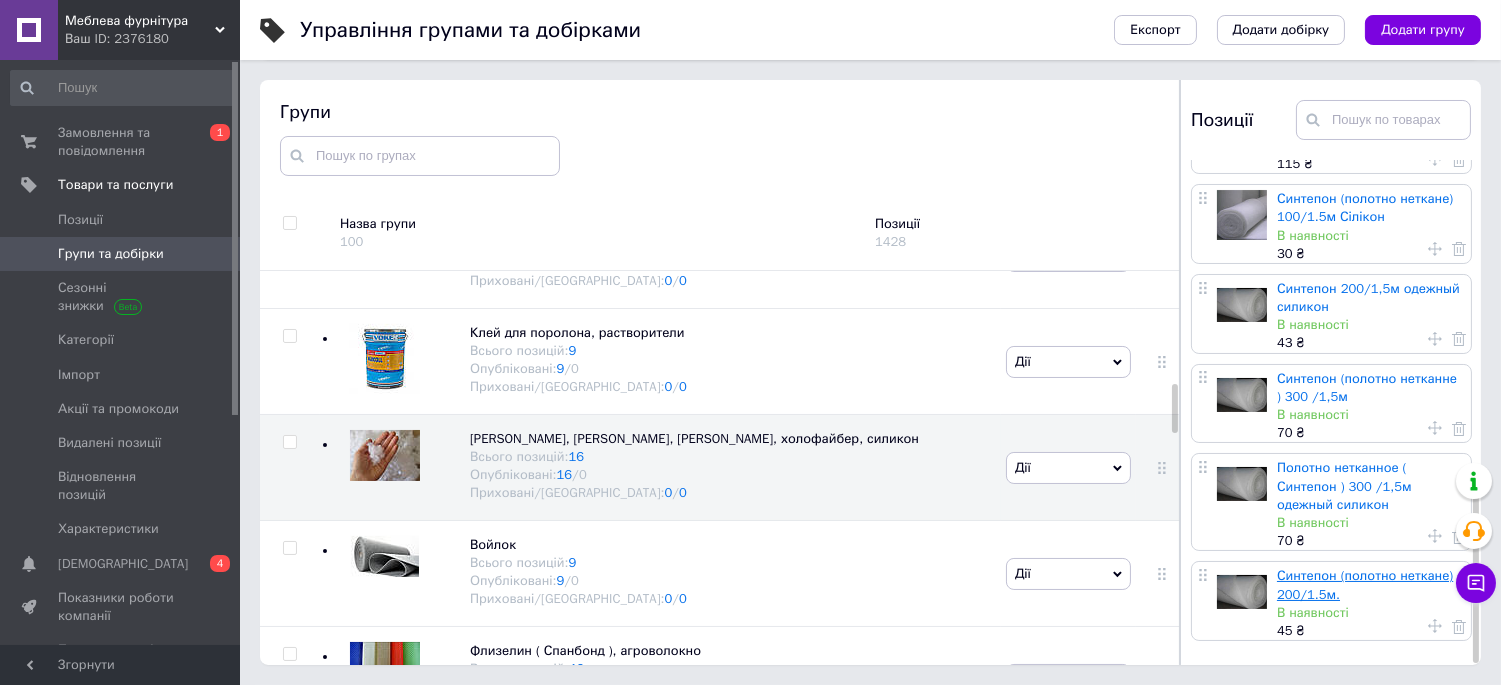 click on "Синтепон (полотно неткане) 200/1.5м." at bounding box center [1365, 584] 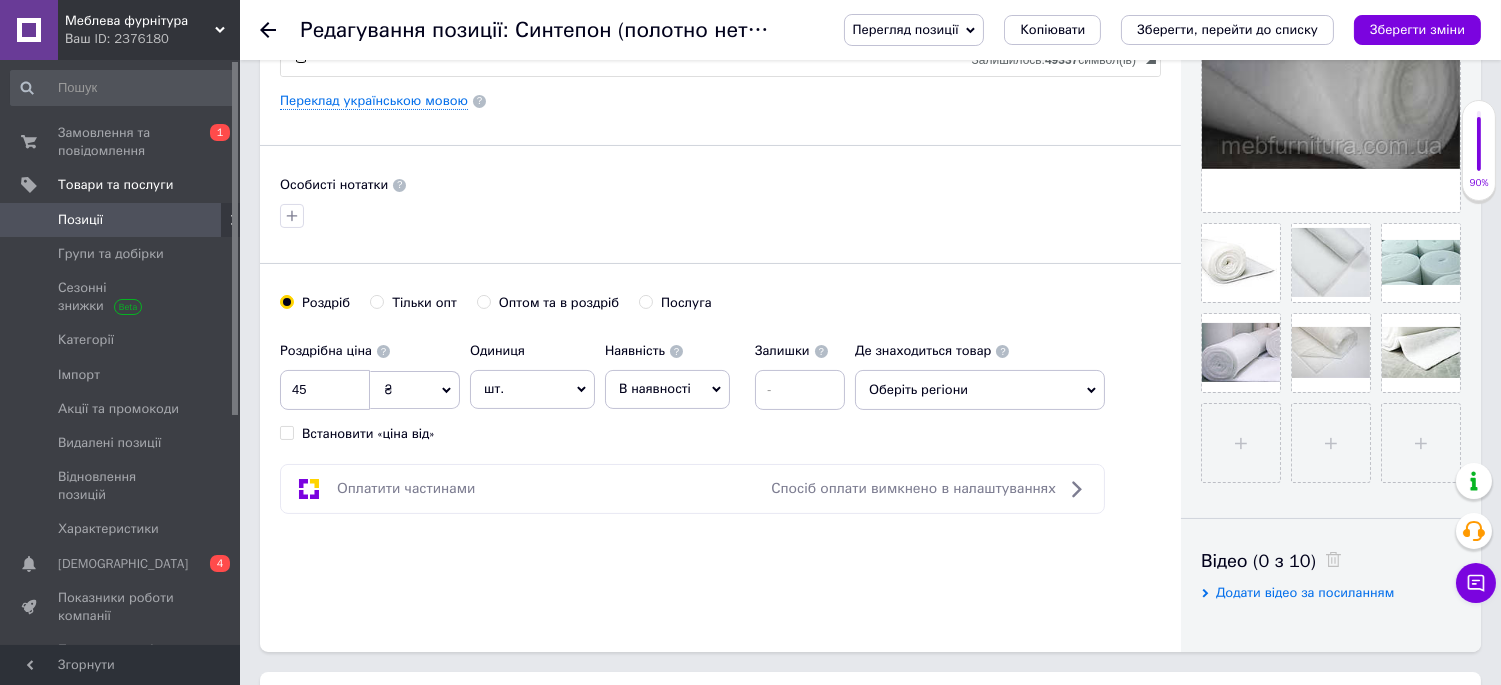 scroll, scrollTop: 555, scrollLeft: 0, axis: vertical 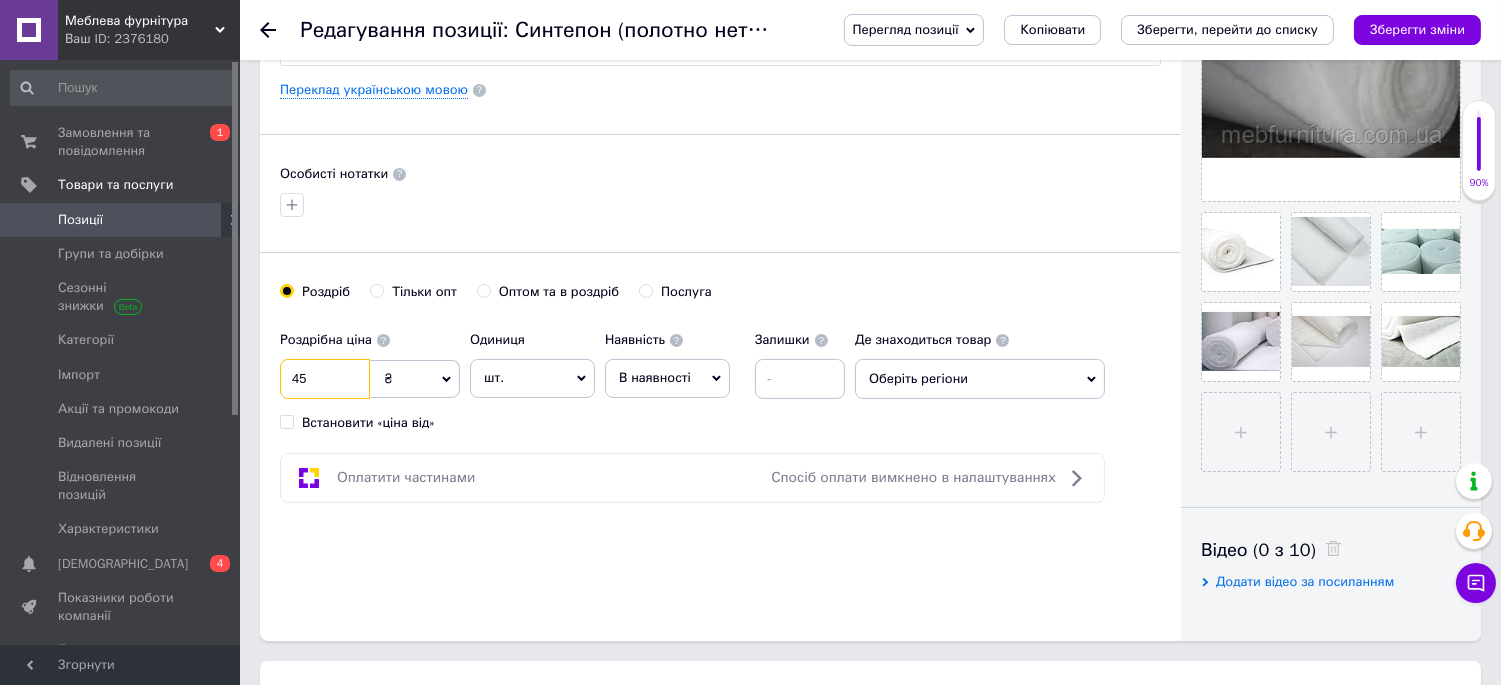 click on "45" at bounding box center [325, 379] 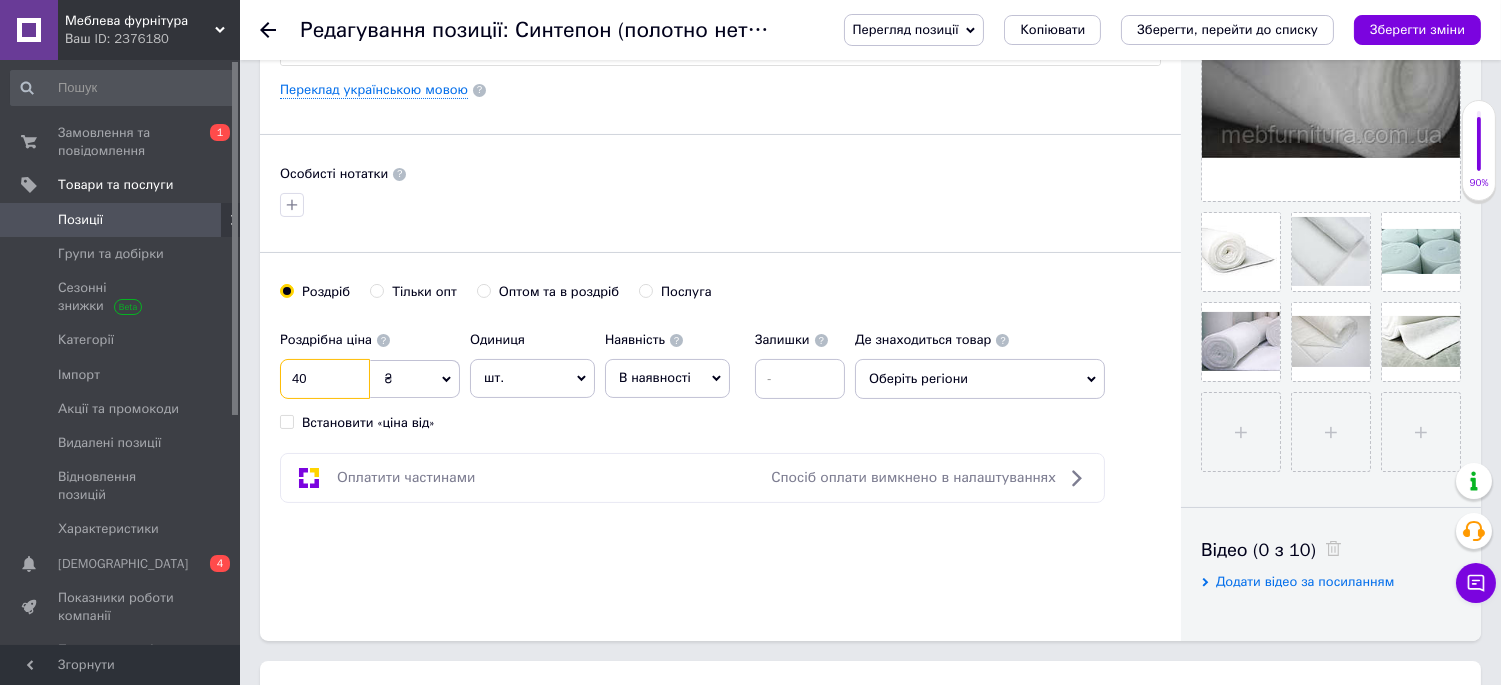 type on "40" 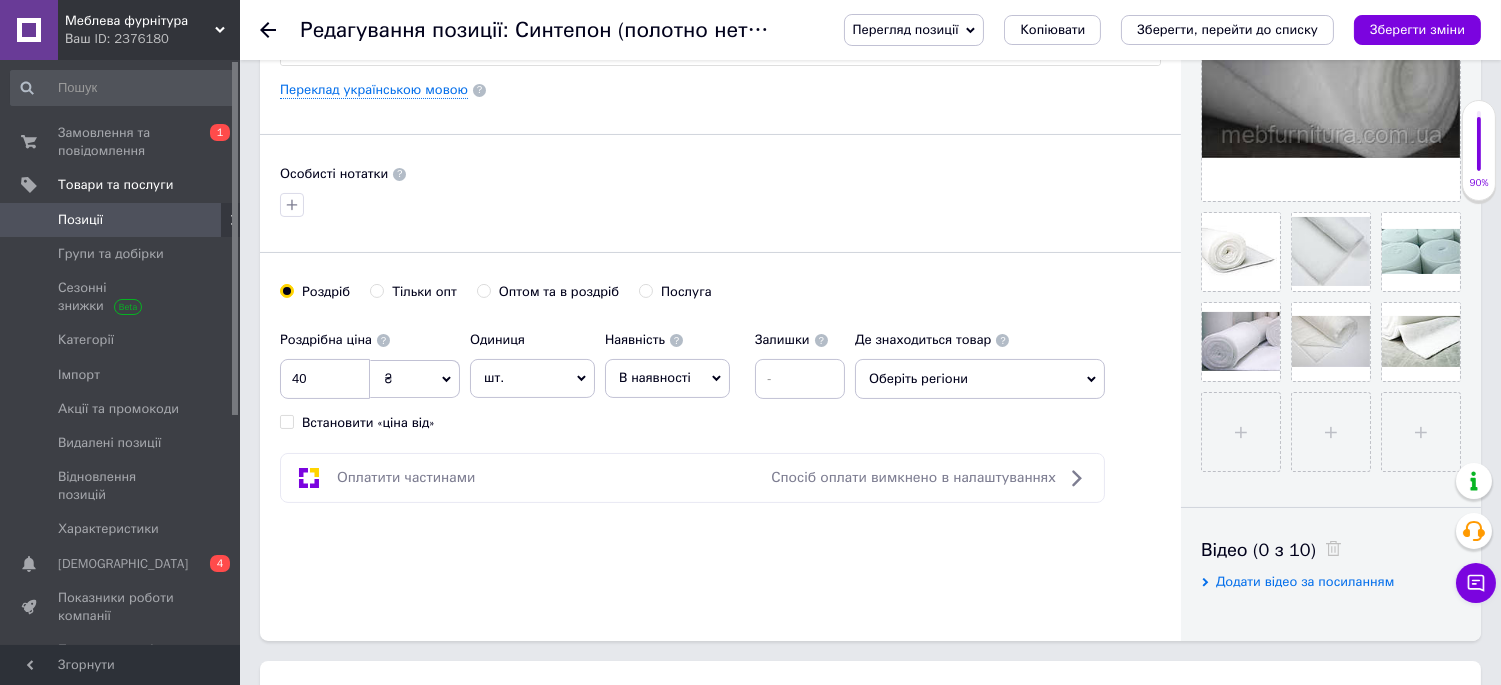 click on "Оптом та в роздріб" at bounding box center (483, 290) 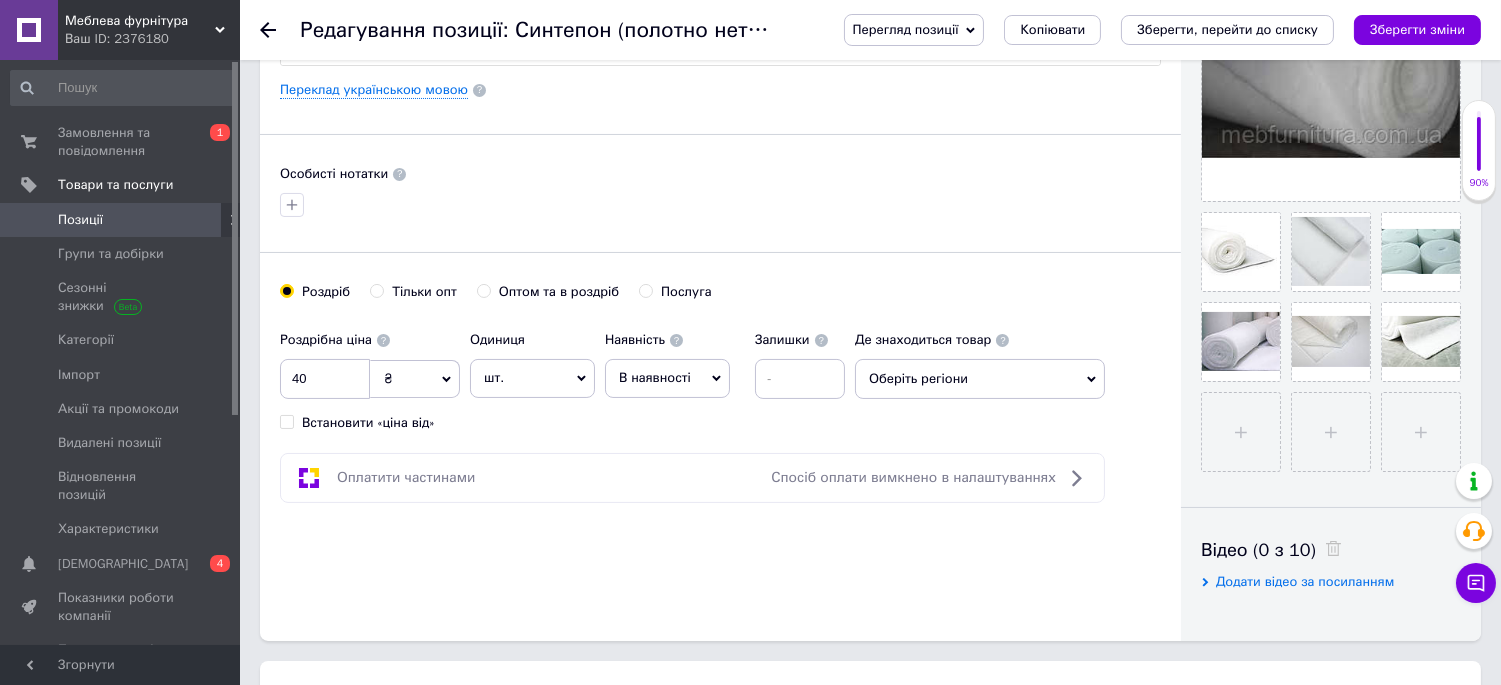 radio on "true" 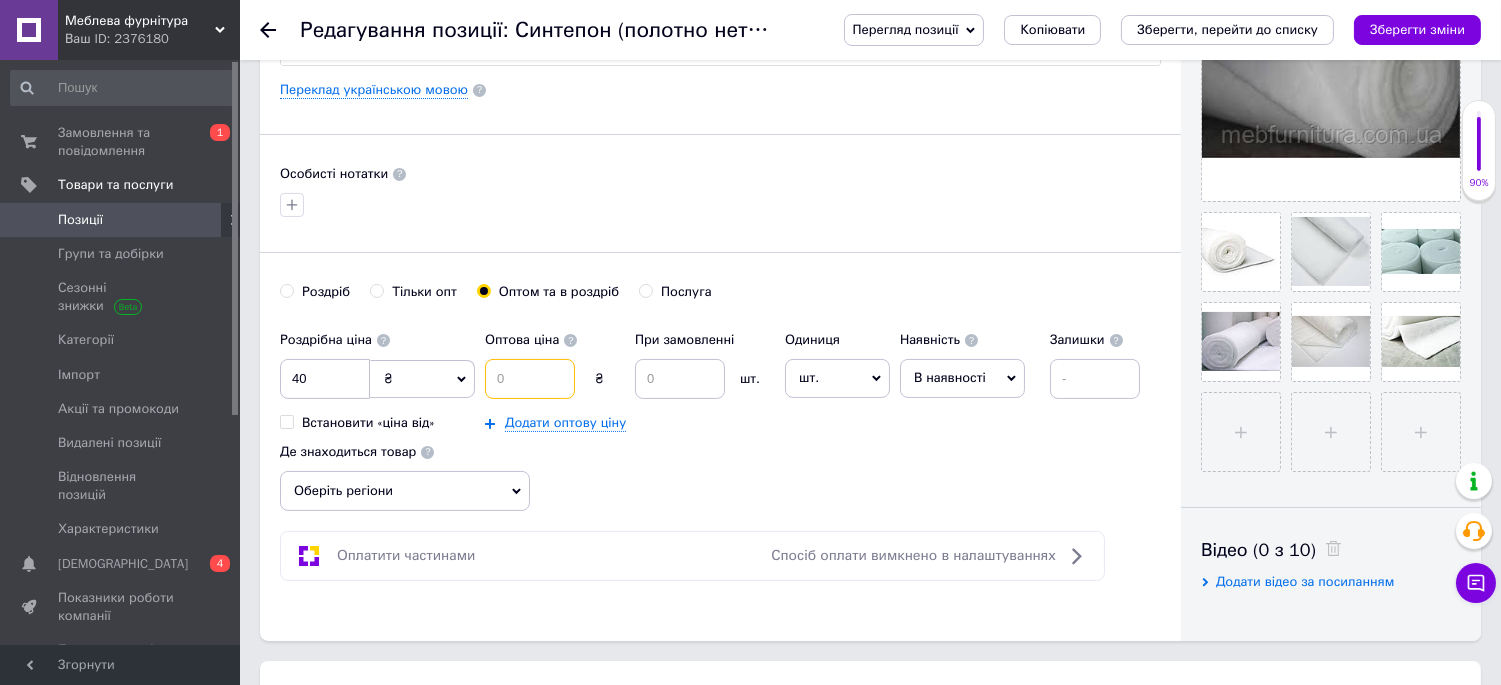 click at bounding box center (530, 379) 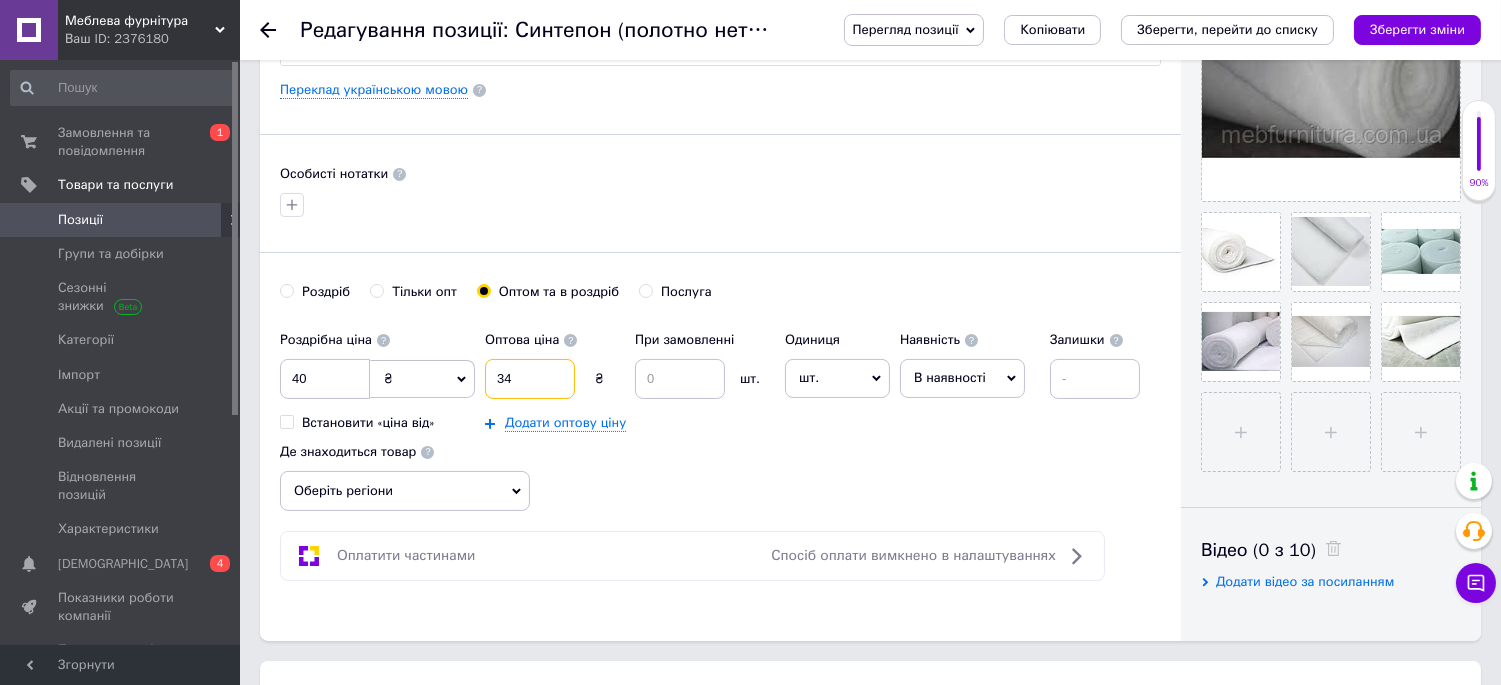 type on "34" 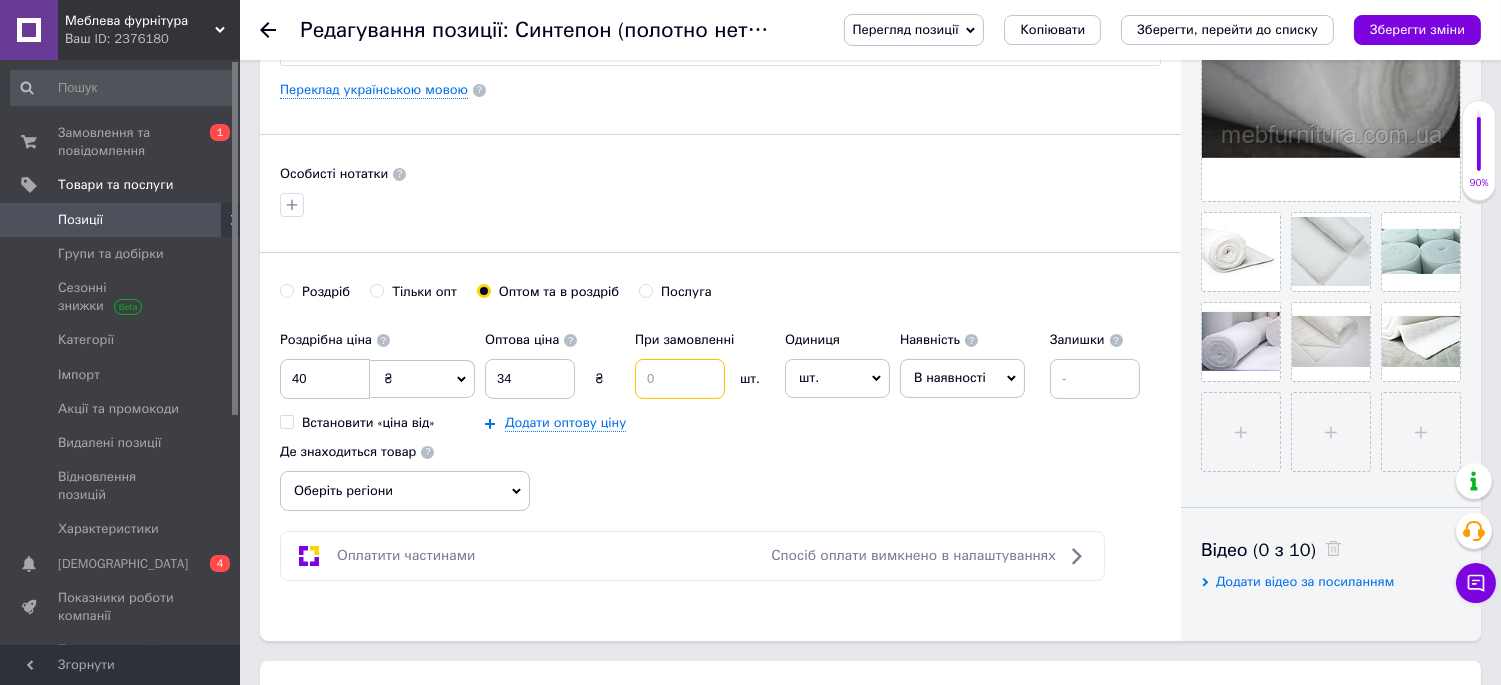 click at bounding box center (680, 379) 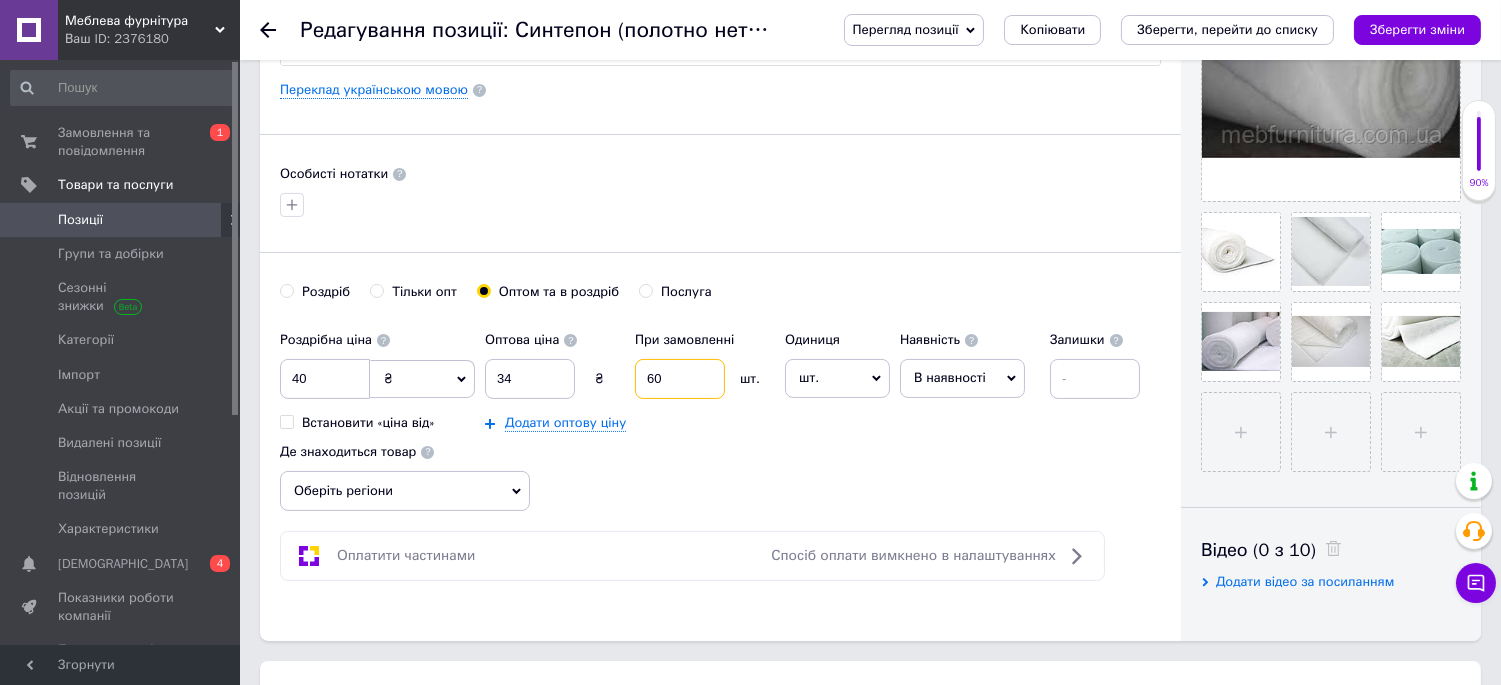 type on "60" 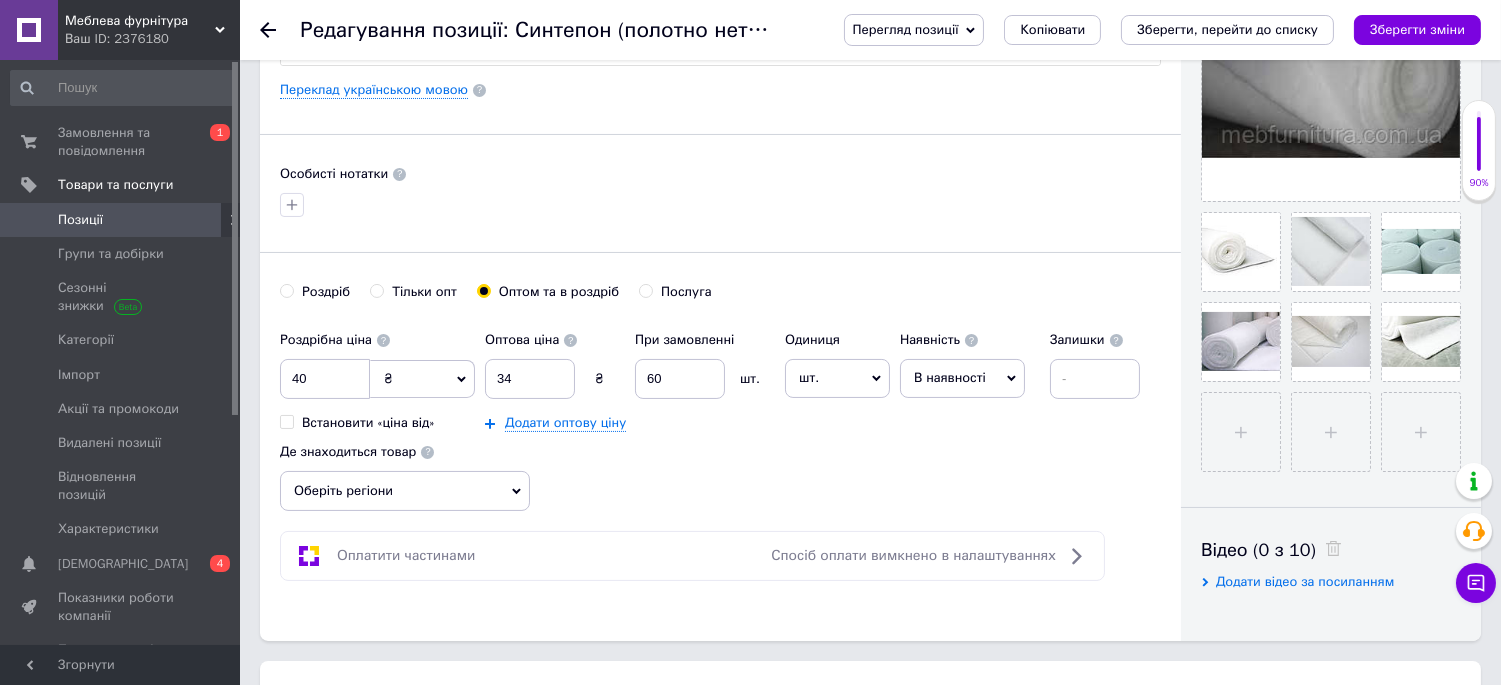 click on "Роздрібна ціна 40 ₴ $ EUR CHF GBP ¥ PLN ₸ MDL HUF KGS CNY TRY KRW lei Встановити «ціна від» Оптова ціна 34 ₴ При замовленні 60 шт. Додати оптову ціну Одиниця шт. Популярне комплект упаковка кв.м пара м кг пог.м послуга т а автоцистерна ампула б балон банка блістер бобіна бочка [PERSON_NAME] бухта в ват виїзд відро г г га година гр/кв.м гігакалорія д дав два місяці день доба доза є єврокуб з зміна к кВт каністра карат кв.дм кв.м кв.см кв.фут квартал кг кг/кв.м км колесо комплект коробка куб.дм куб.м л л лист м м мВт мл мм моток місяць мішок н набір номер о об'єкт од. п палетомісце пара партія пач р [PERSON_NAME]" at bounding box center (720, 416) 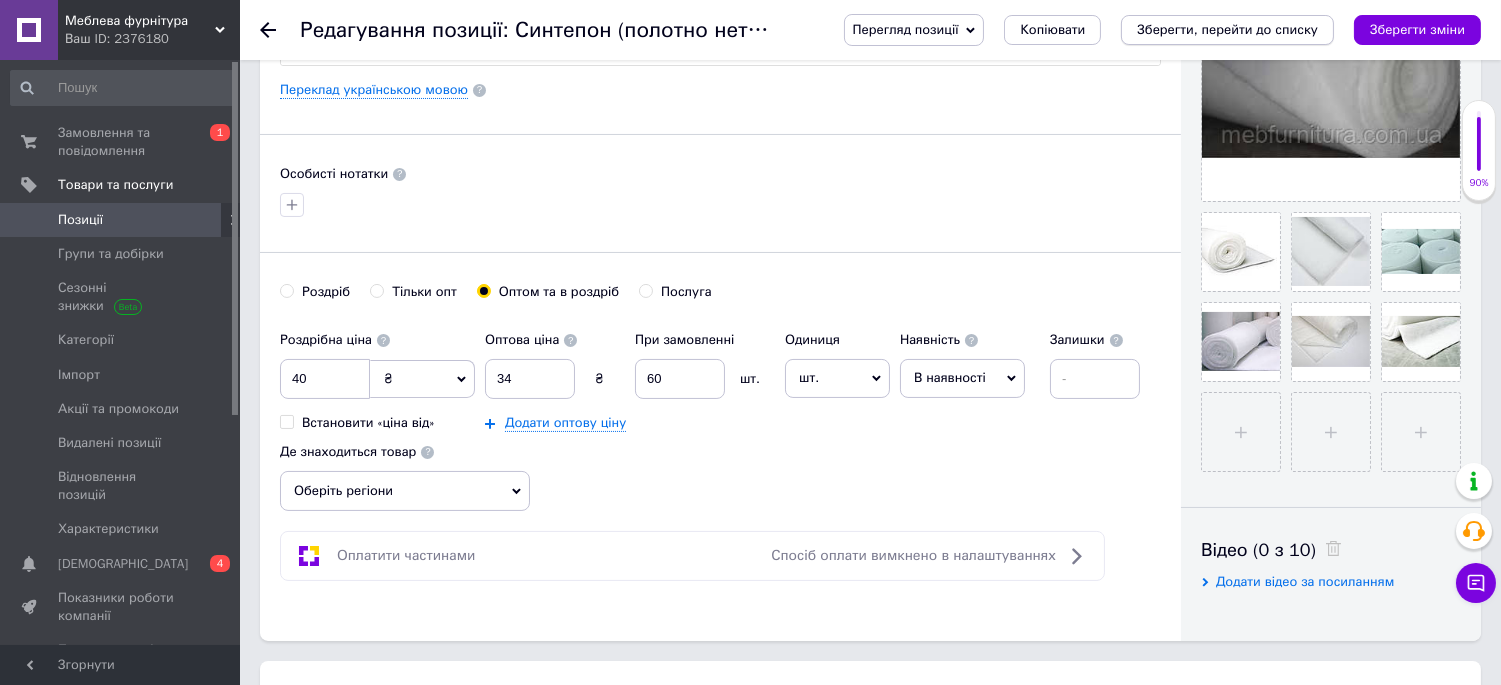 click on "Зберегти, перейти до списку" at bounding box center [1227, 29] 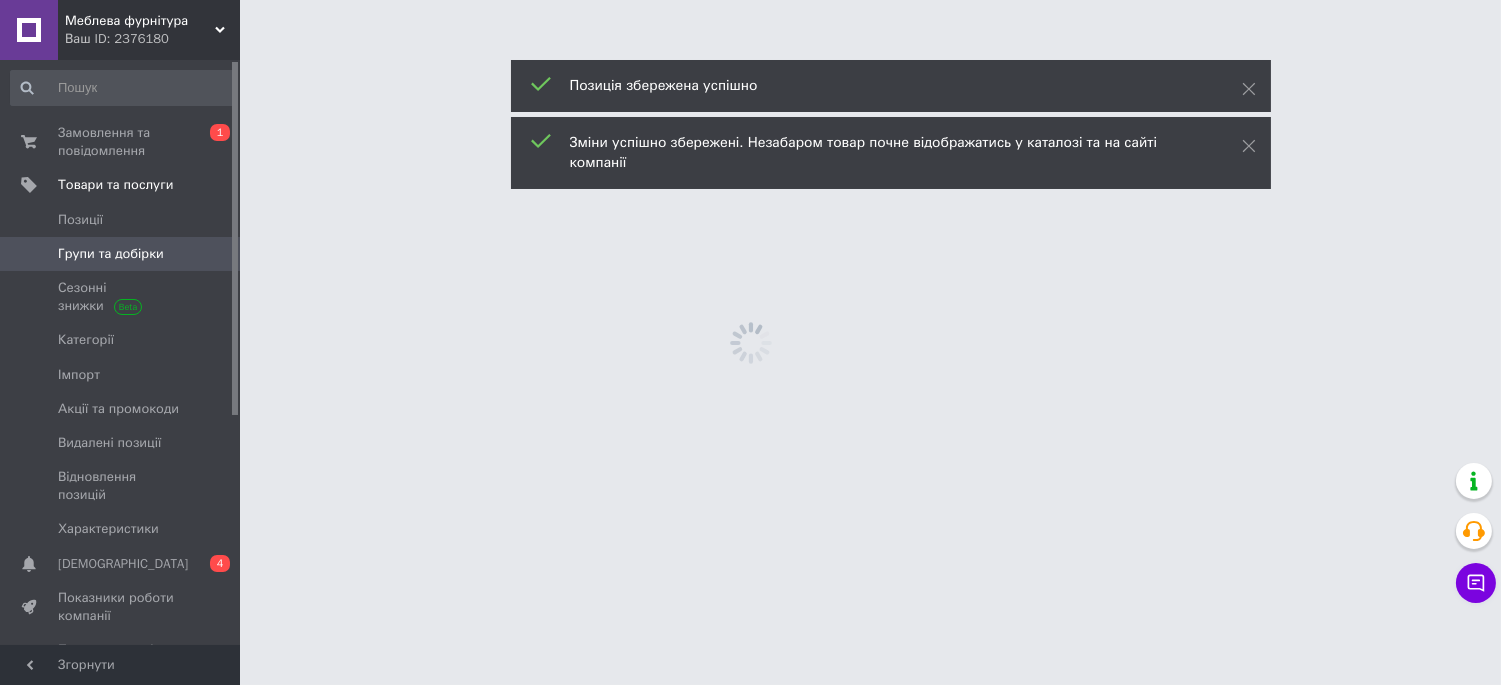 scroll, scrollTop: 0, scrollLeft: 0, axis: both 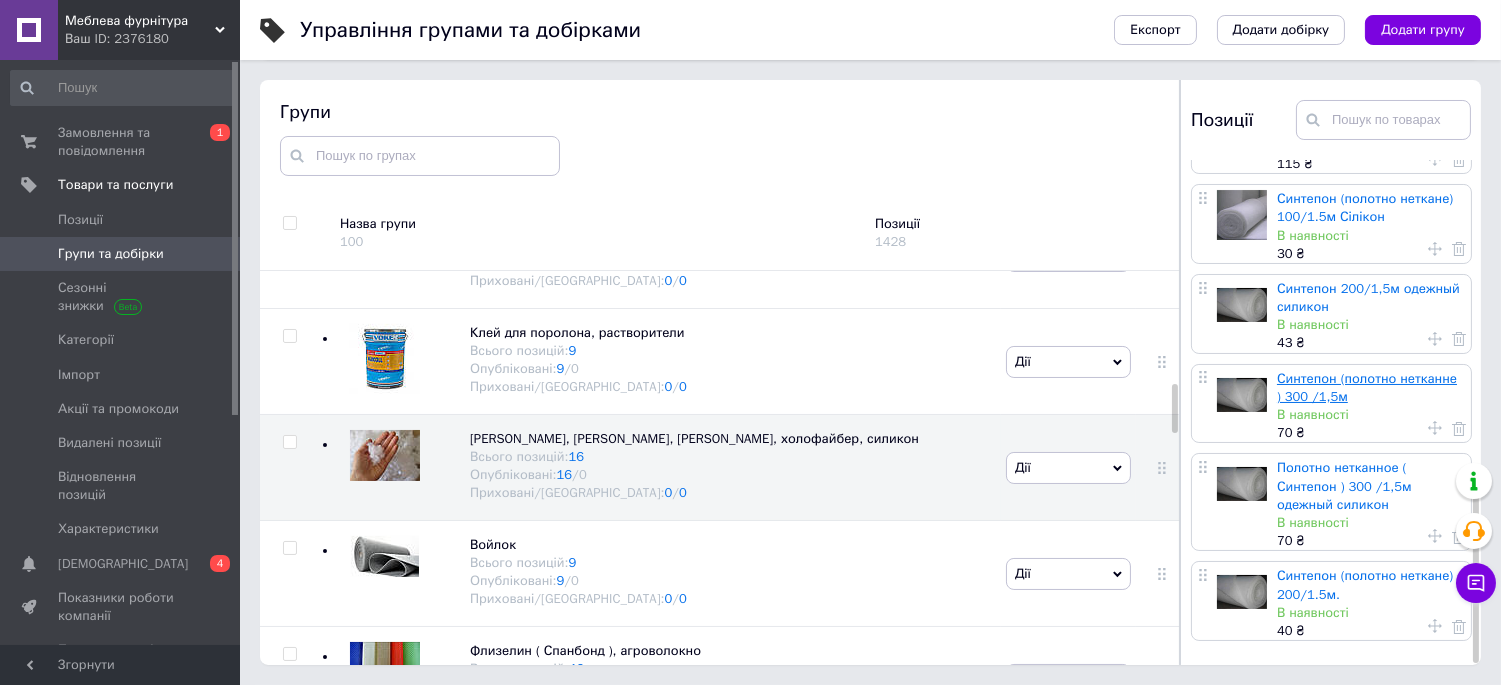 click on "Синтепон (полотно нетканне )  300 /1,5м" at bounding box center (1367, 387) 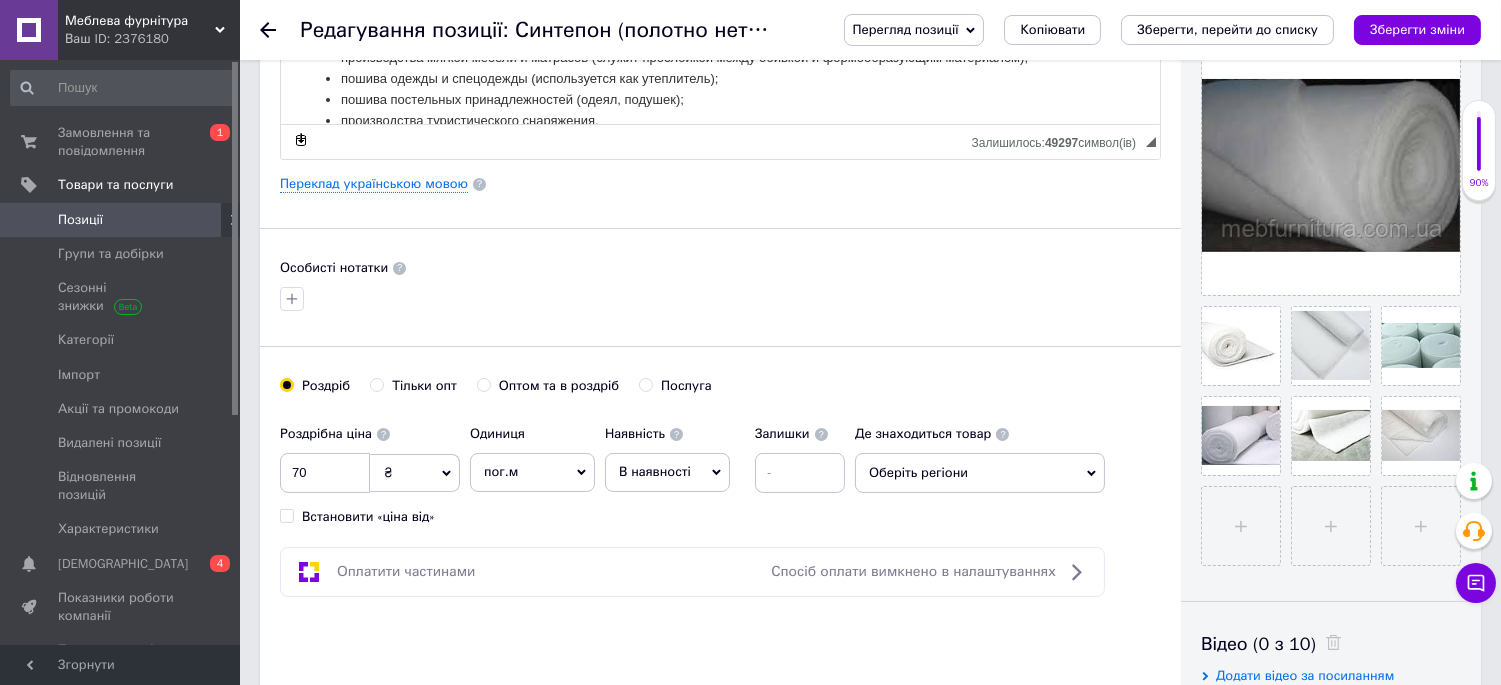 scroll, scrollTop: 555, scrollLeft: 0, axis: vertical 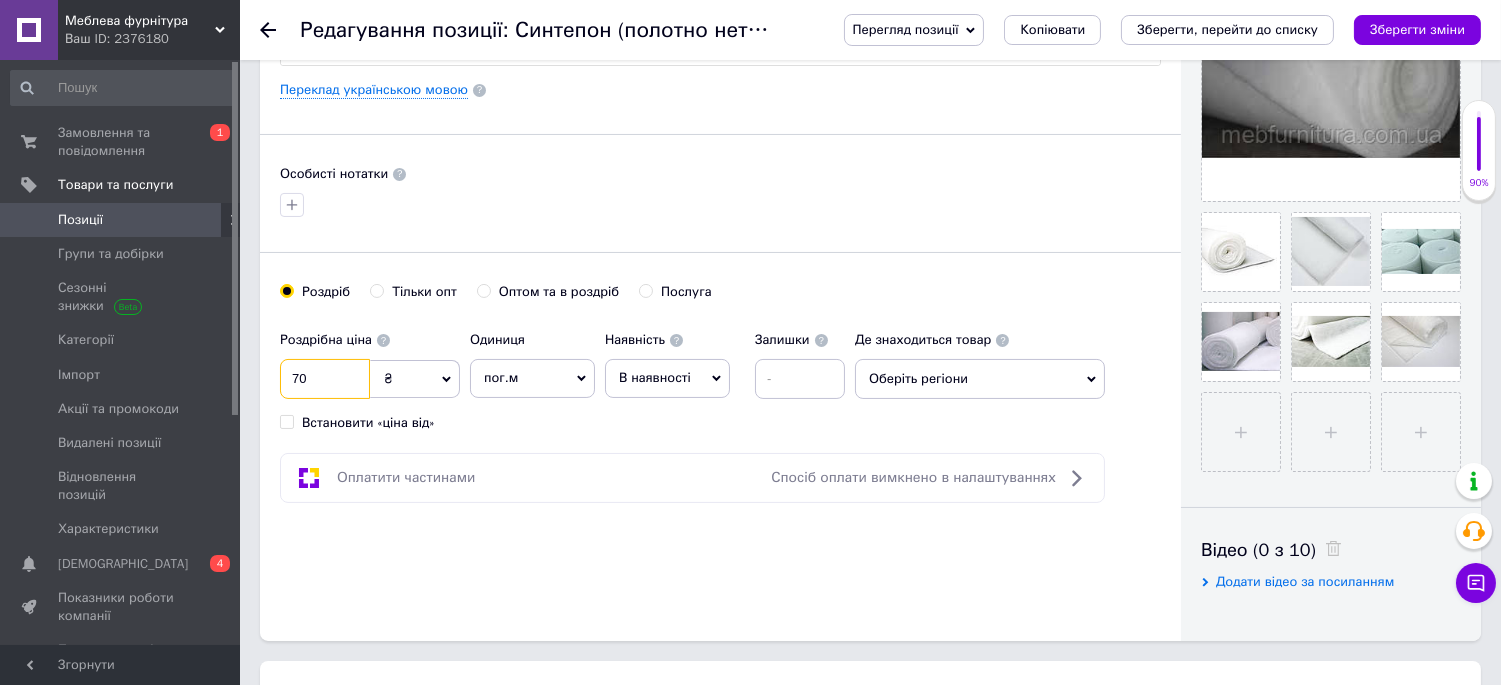 click on "70" at bounding box center (325, 379) 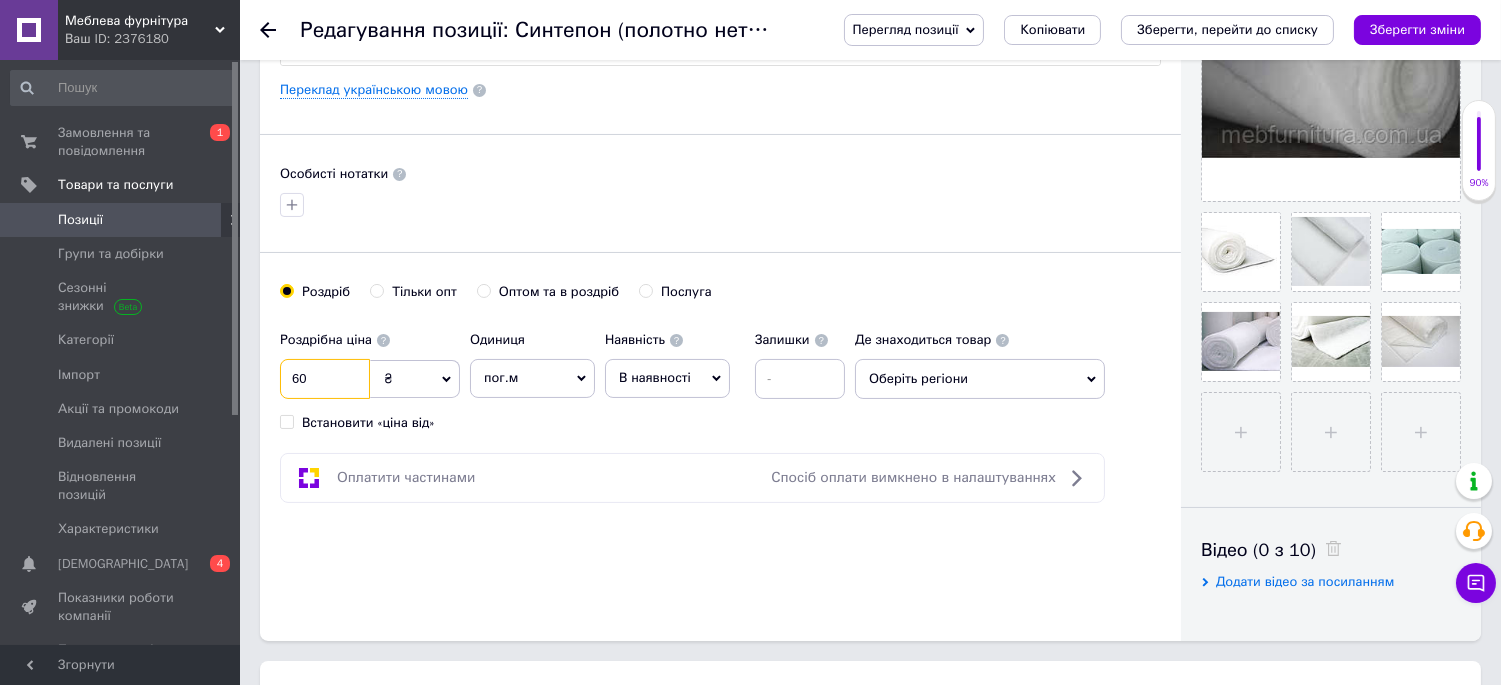 type on "60" 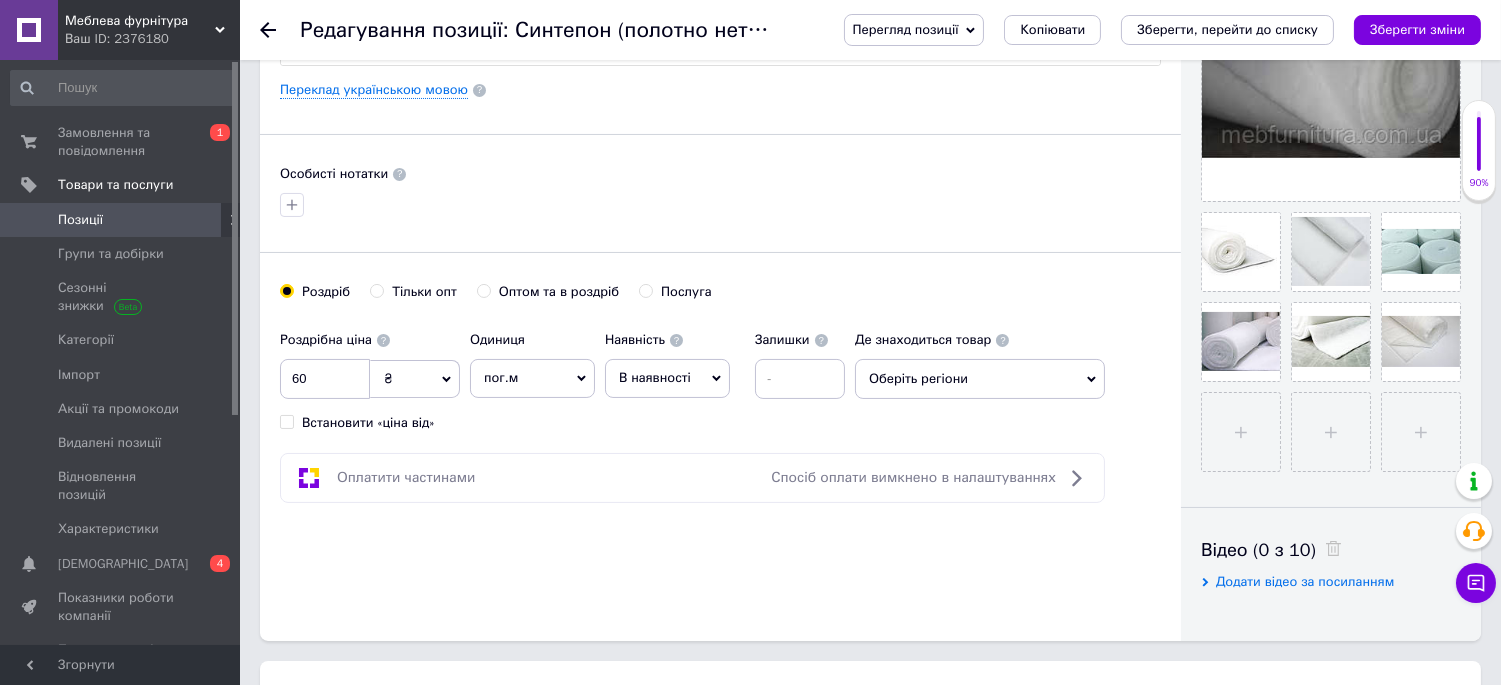 click on "Оптом та в роздріб" at bounding box center [548, 292] 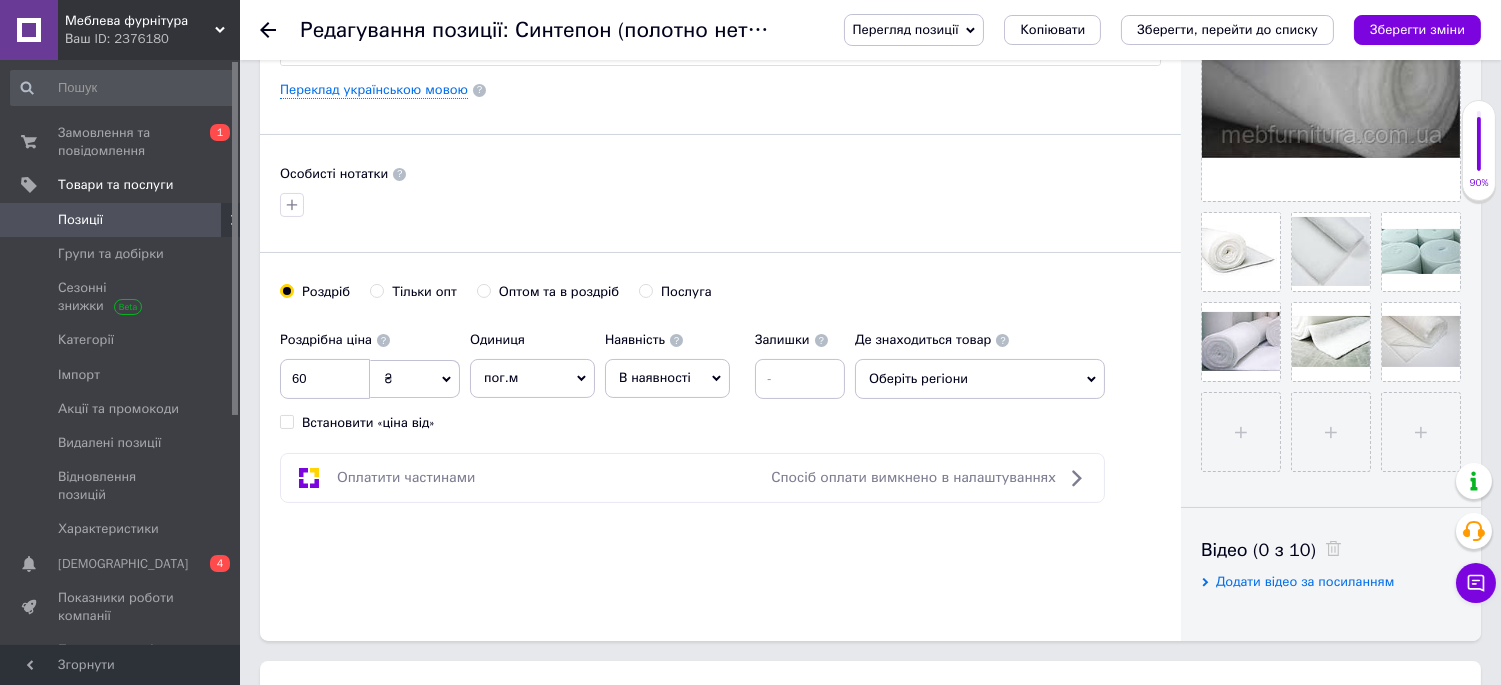 radio on "true" 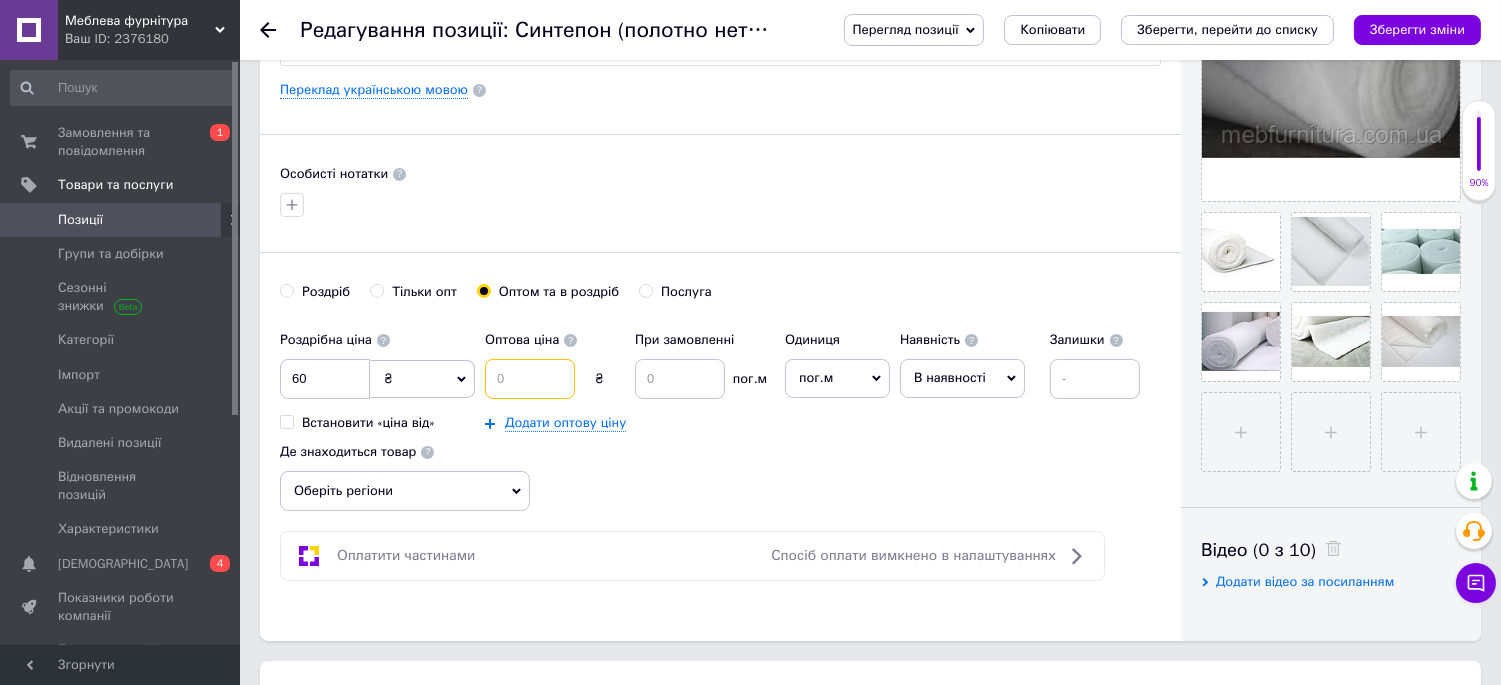 click at bounding box center (530, 379) 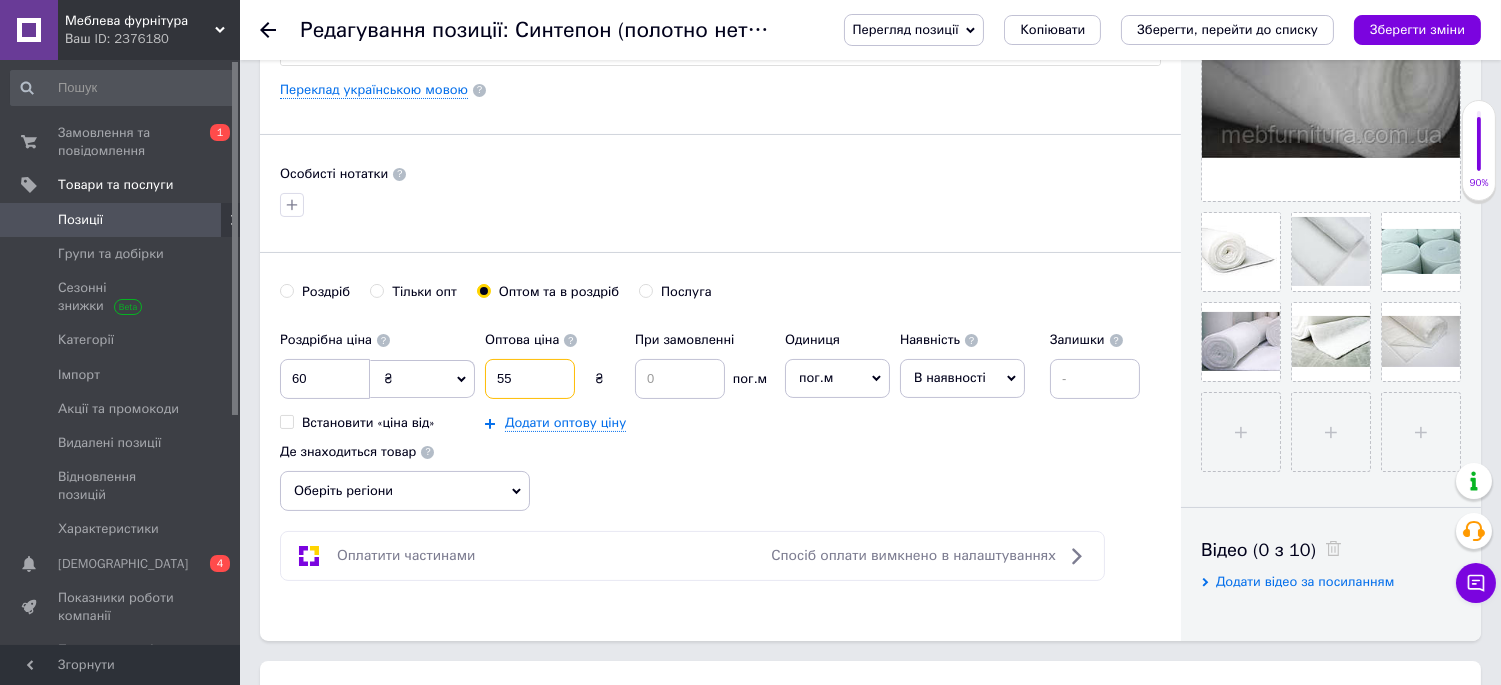 type on "55" 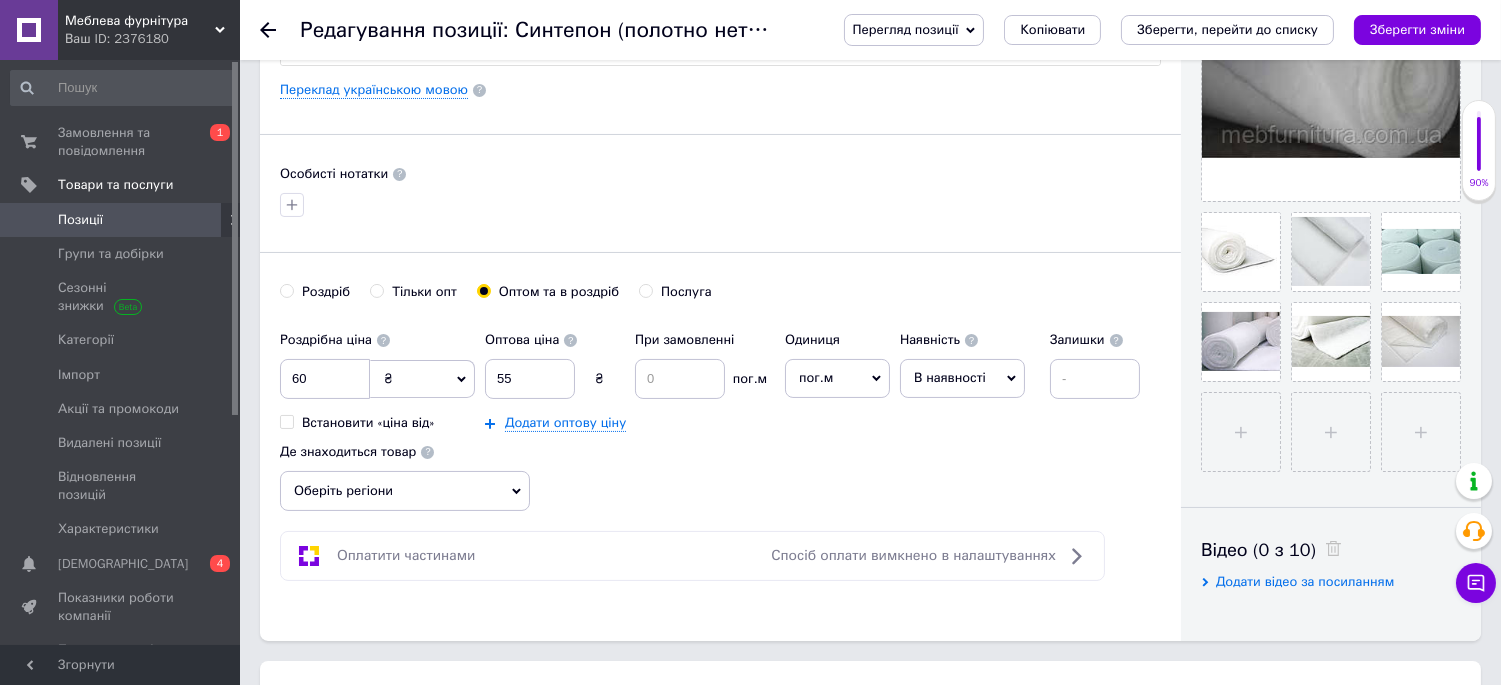 click on "Роздрібна ціна 60 ₴ $ EUR CHF GBP ¥ PLN ₸ MDL HUF KGS CNY TRY KRW lei Встановити «ціна від» Оптова ціна 55 ₴ При замовленні пог.м Додати оптову ціну Одиниця пог.м Популярне шт. комплект упаковка кв.м пара м кг послуга т а автоцистерна ампула б балон банка блістер бобіна бочка [PERSON_NAME] бухта в ват виїзд відро г г га година гр/кв.м гігакалорія д дав два місяці день доба доза є єврокуб з зміна к кВт каністра карат кв.дм кв.м кв.см кв.фут квартал кг кг/кв.м км колесо комплект коробка куб.дм куб.м л л лист м м мВт мл мм моток місяць мішок н набір номер о об'єкт од. п палетомісце пара партія пач р [PERSON_NAME]" at bounding box center (720, 416) 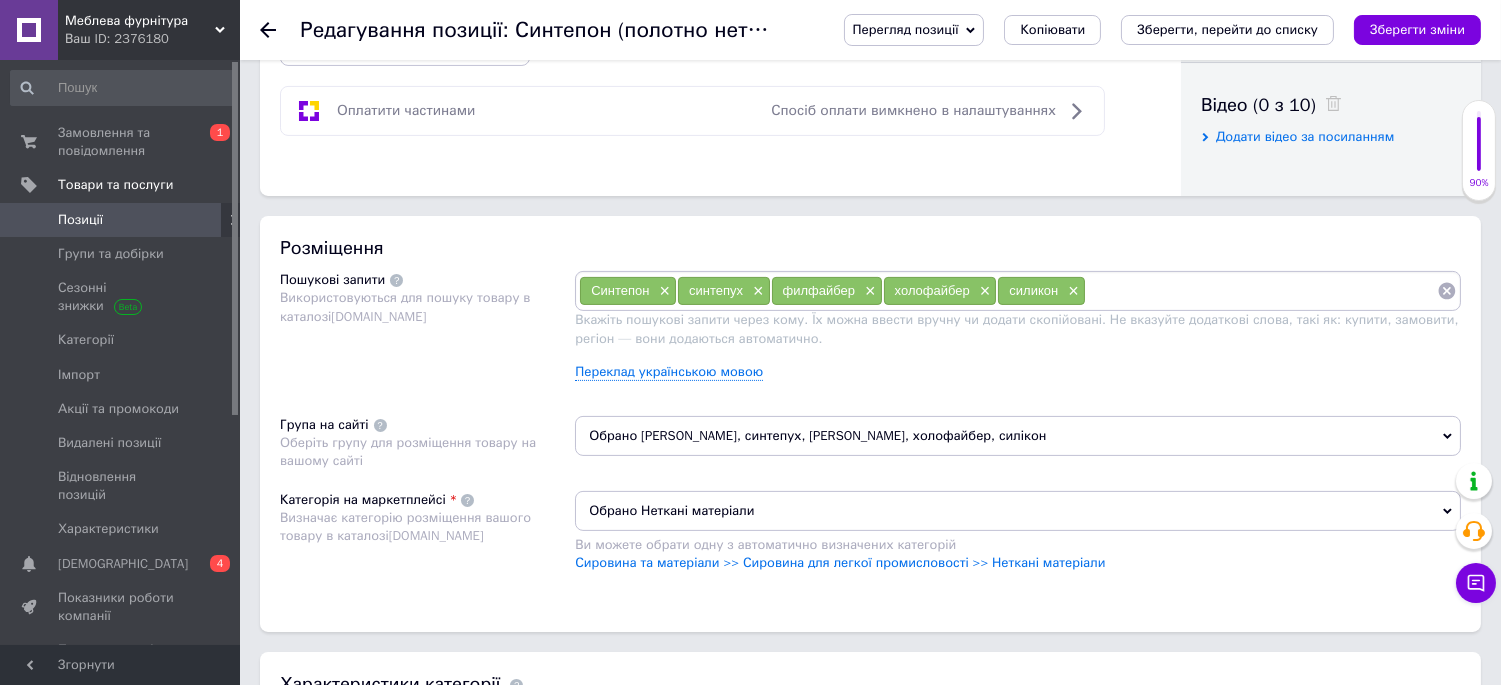 scroll, scrollTop: 666, scrollLeft: 0, axis: vertical 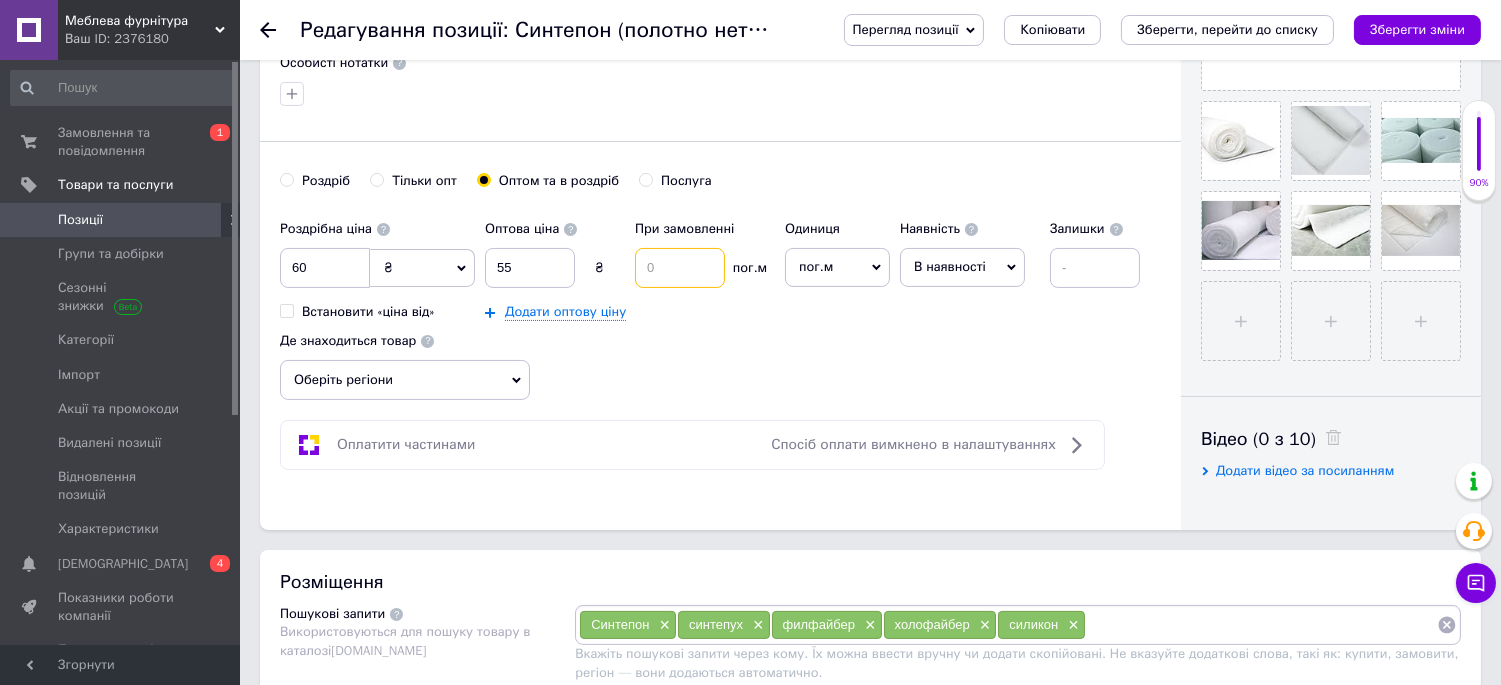 click at bounding box center [680, 268] 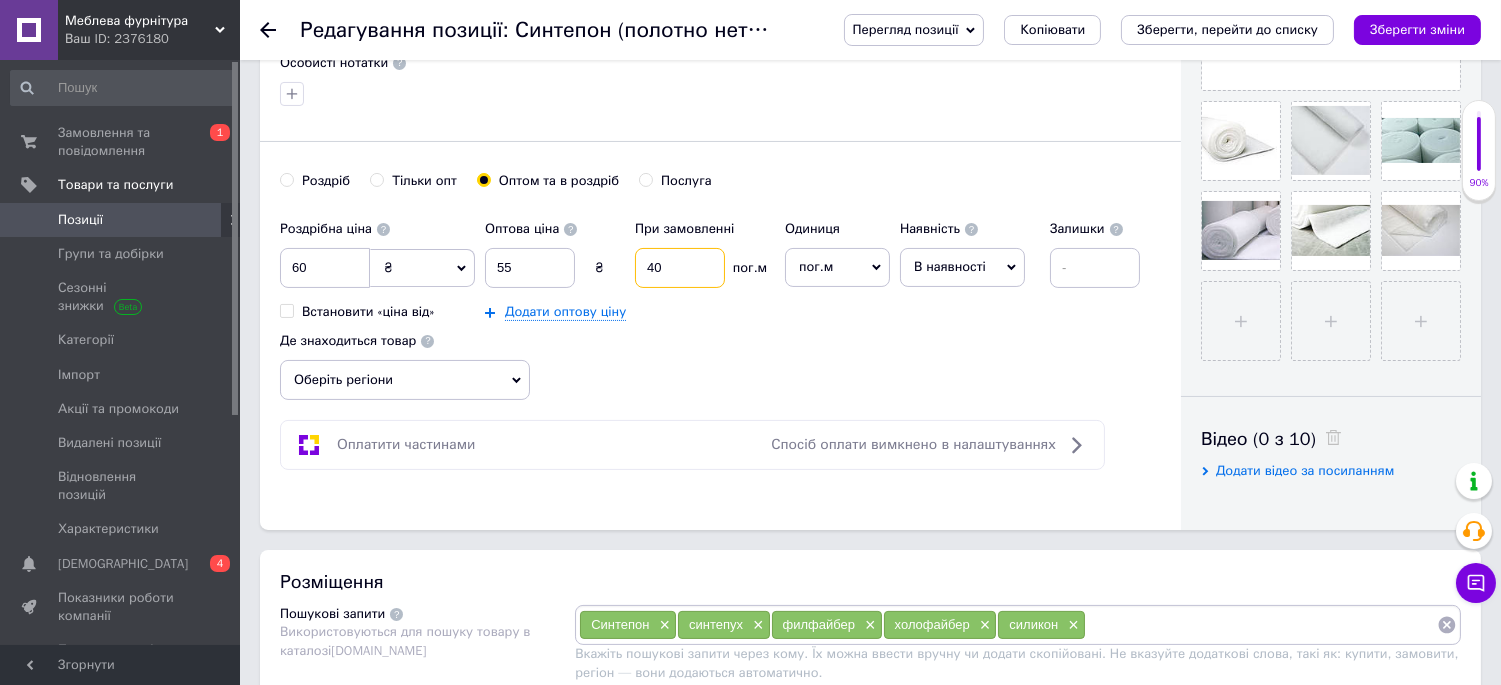 type on "40" 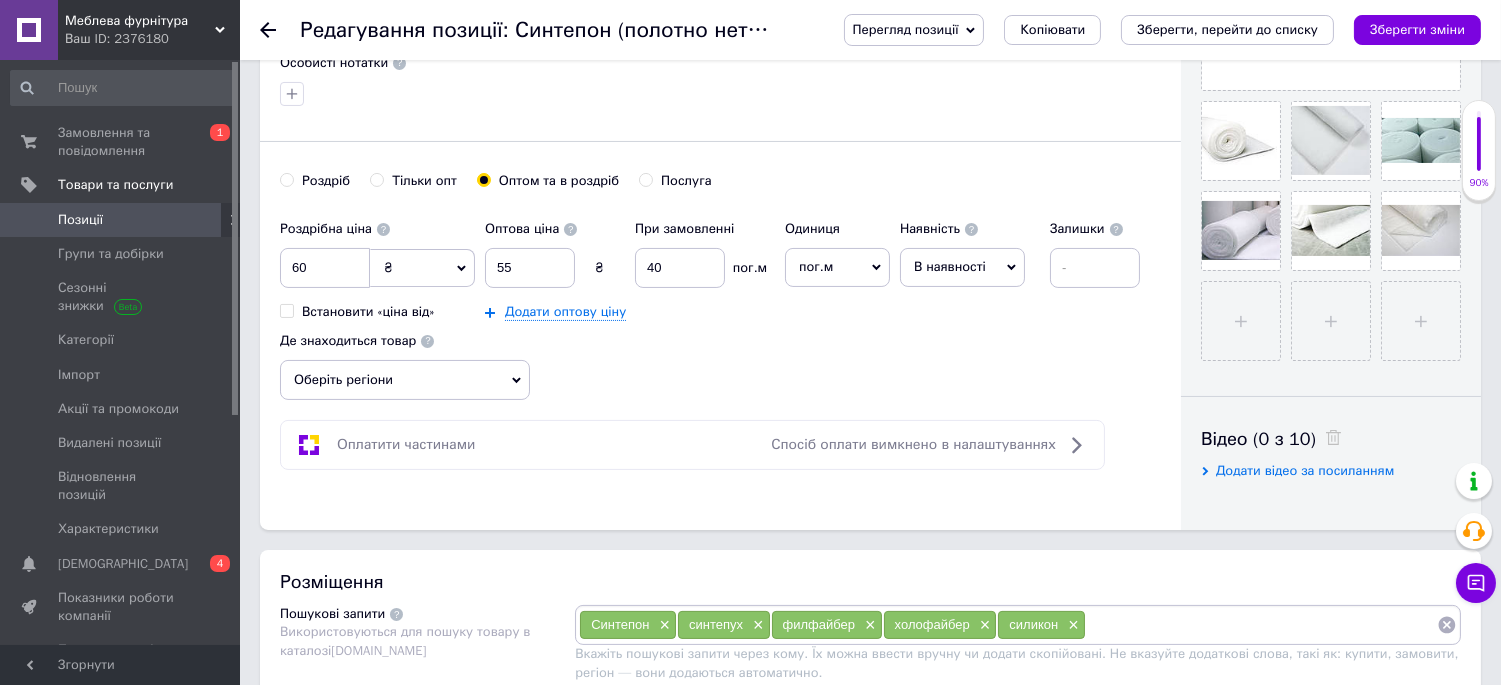 click on "Роздрібна ціна 60 ₴ $ EUR CHF GBP ¥ PLN ₸ MDL HUF KGS CNY TRY KRW lei Встановити «ціна від» Оптова ціна 55 ₴ При замовленні 40 пог.м Додати оптову ціну Одиниця пог.м Популярне шт. комплект упаковка кв.м пара м кг послуга т а автоцистерна ампула б балон банка блістер бобіна бочка [PERSON_NAME] бухта в ват виїзд відро г г га година гр/кв.м гігакалорія д дав два місяці день доба доза є єврокуб з зміна к кВт каністра карат кв.дм кв.м кв.см кв.фут квартал кг кг/кв.м км колесо комплект коробка куб.дм куб.м л л лист м м мВт мл мм моток місяць мішок н набір номер о об'єкт од. п палетомісце пара партія пач р" at bounding box center [720, 305] 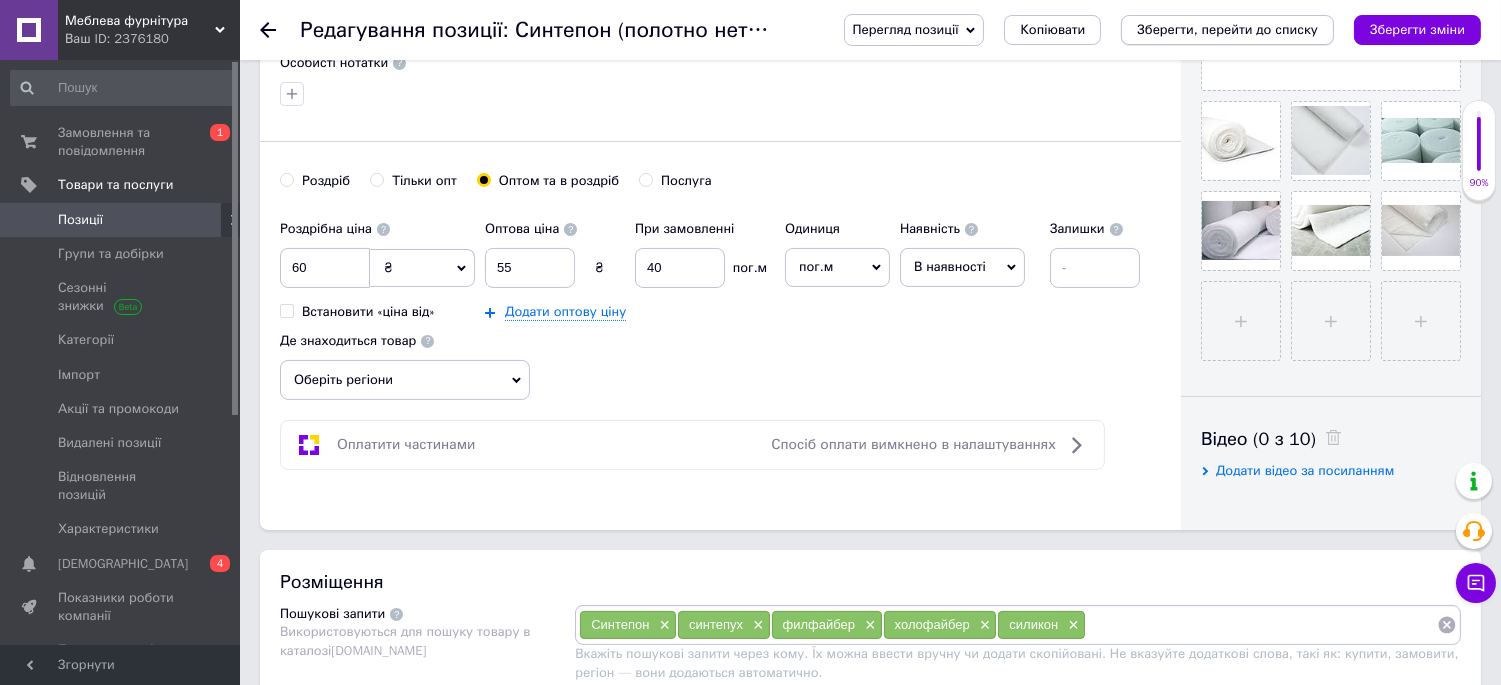 click on "Зберегти, перейти до списку" at bounding box center [1227, 29] 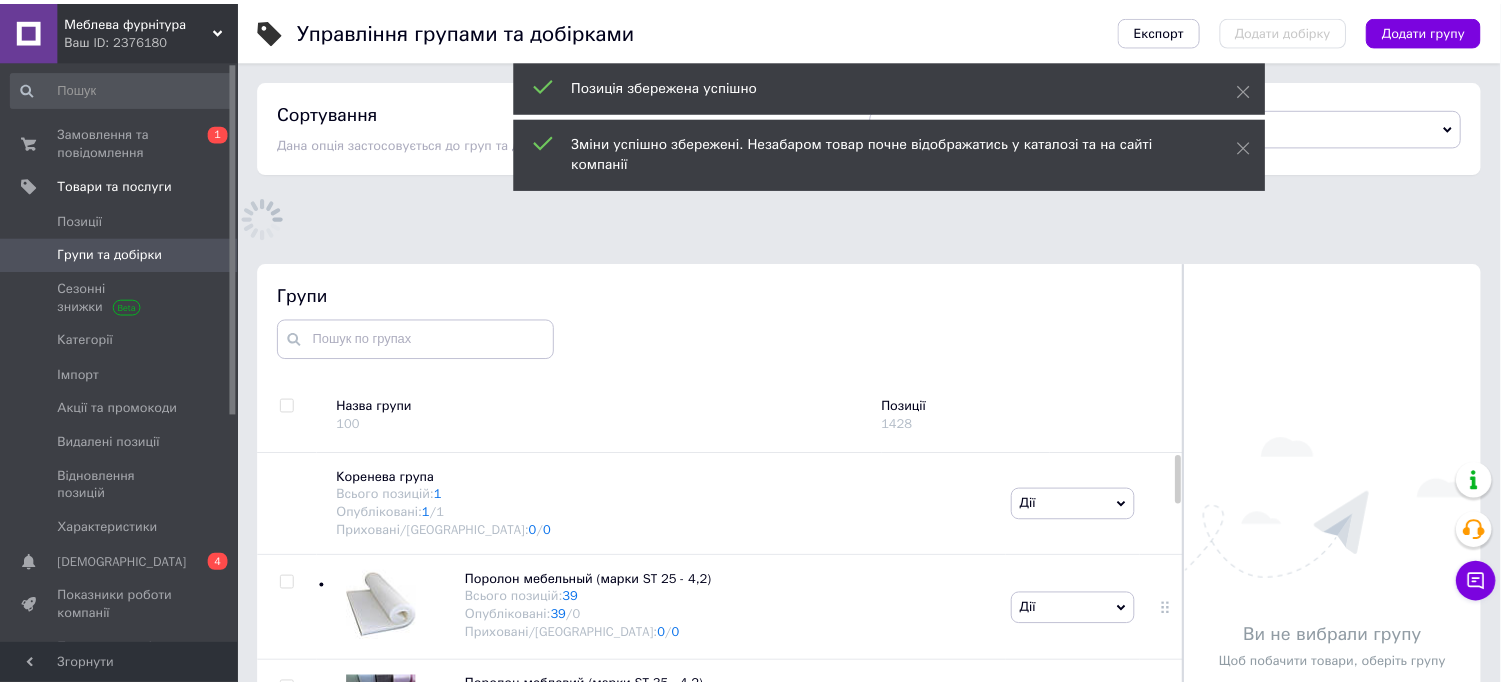 scroll, scrollTop: 176, scrollLeft: 0, axis: vertical 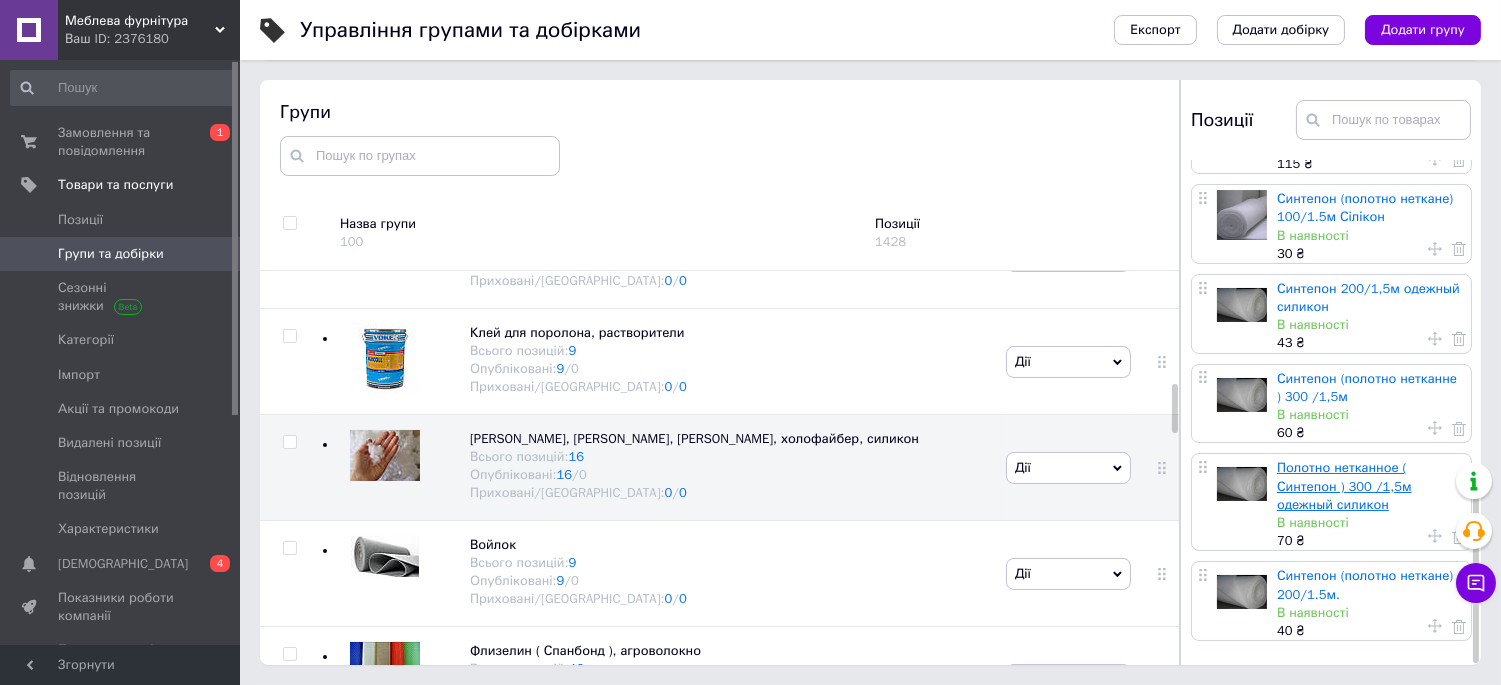 click on "Полотно нетканное ( Синтепон ) 300 /1,5м одежный силикон" at bounding box center [1344, 485] 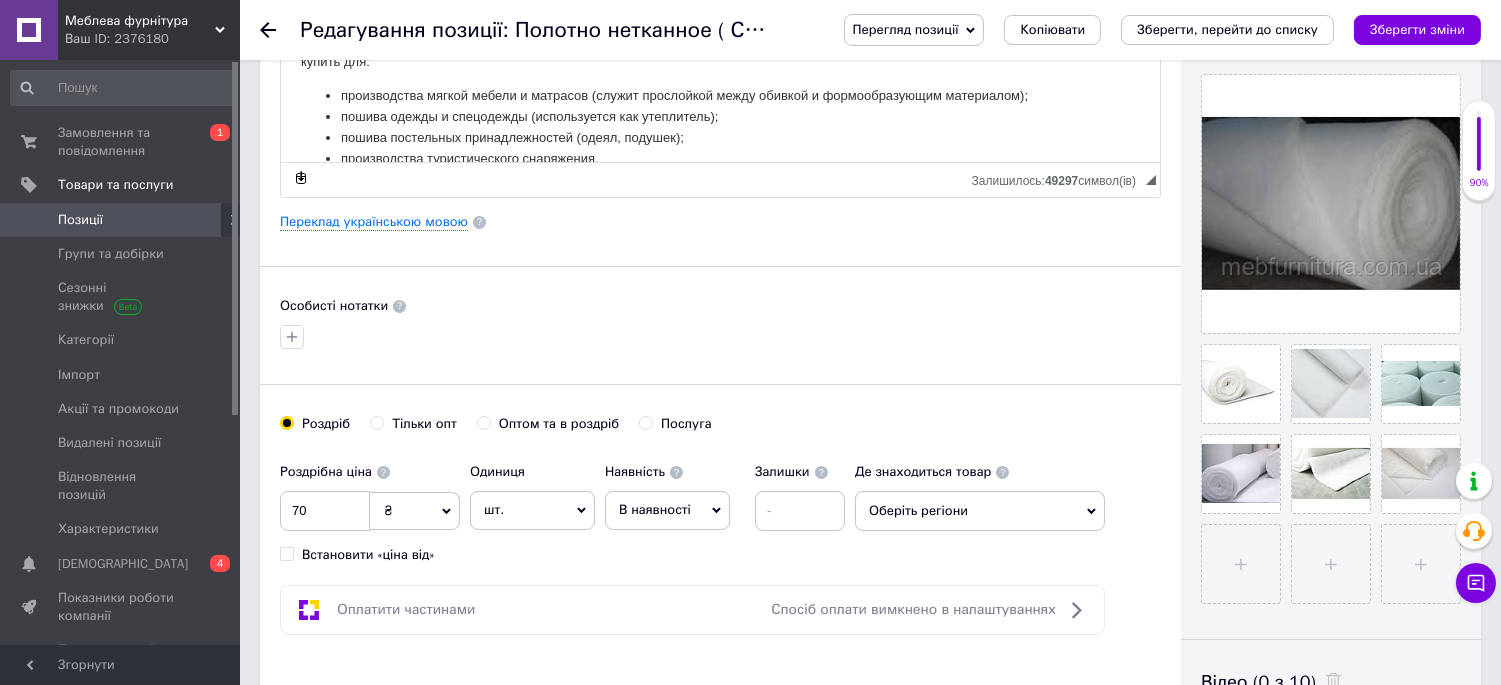 scroll, scrollTop: 555, scrollLeft: 0, axis: vertical 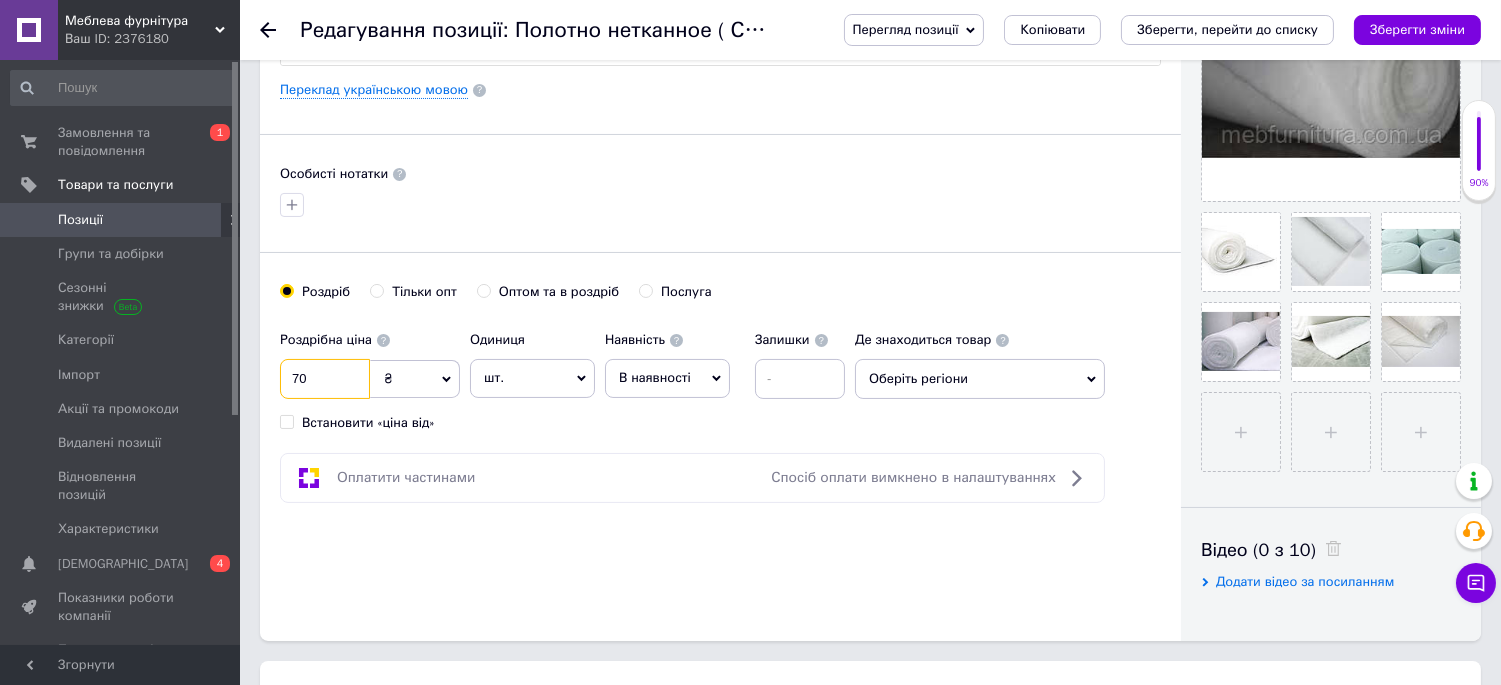 click on "70" at bounding box center (325, 379) 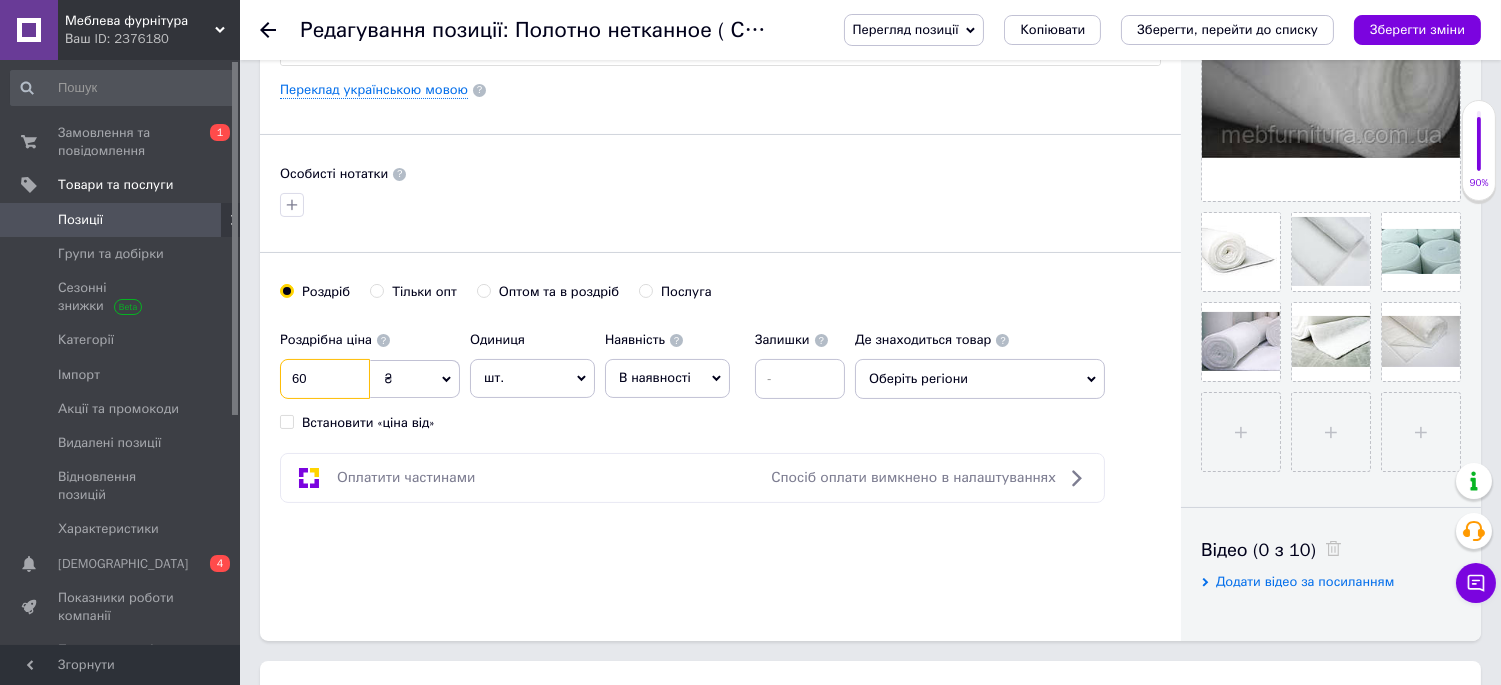 type on "60" 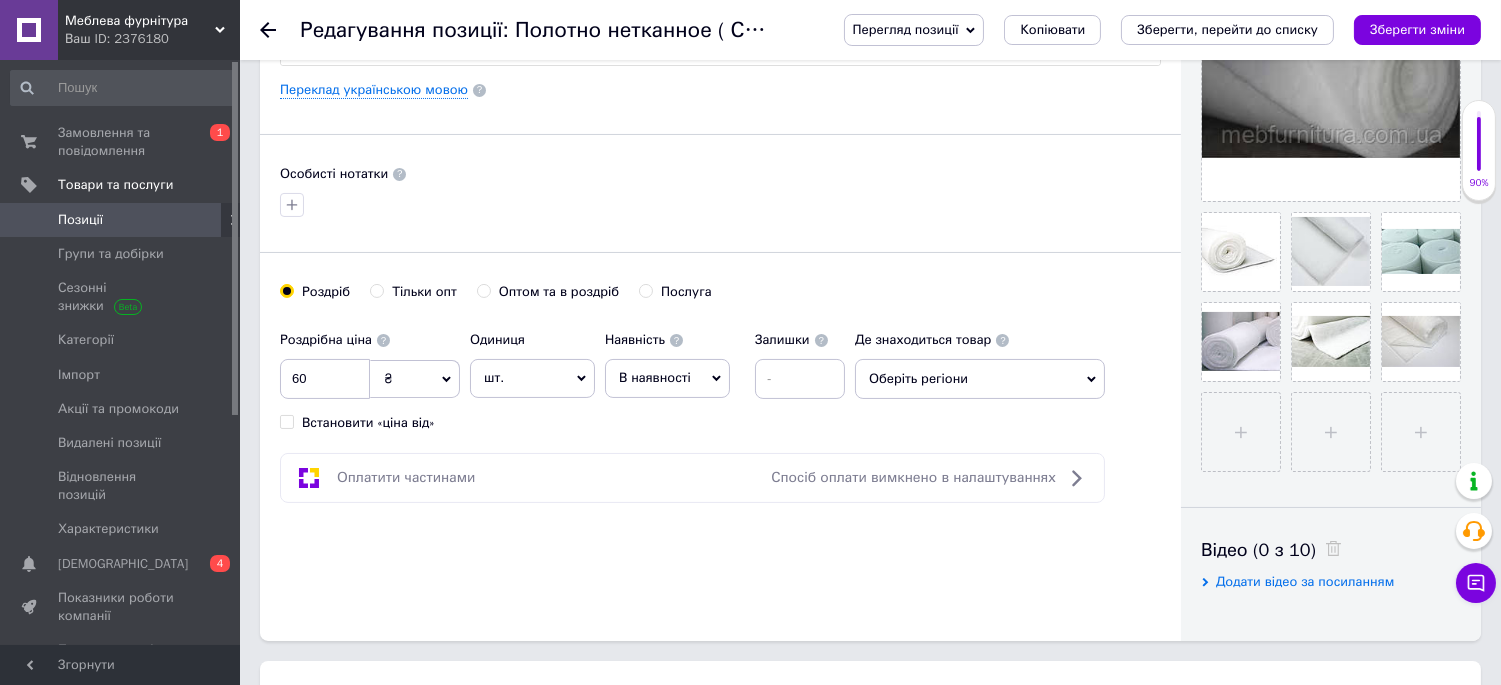 click on "Оптом та в роздріб" at bounding box center [483, 290] 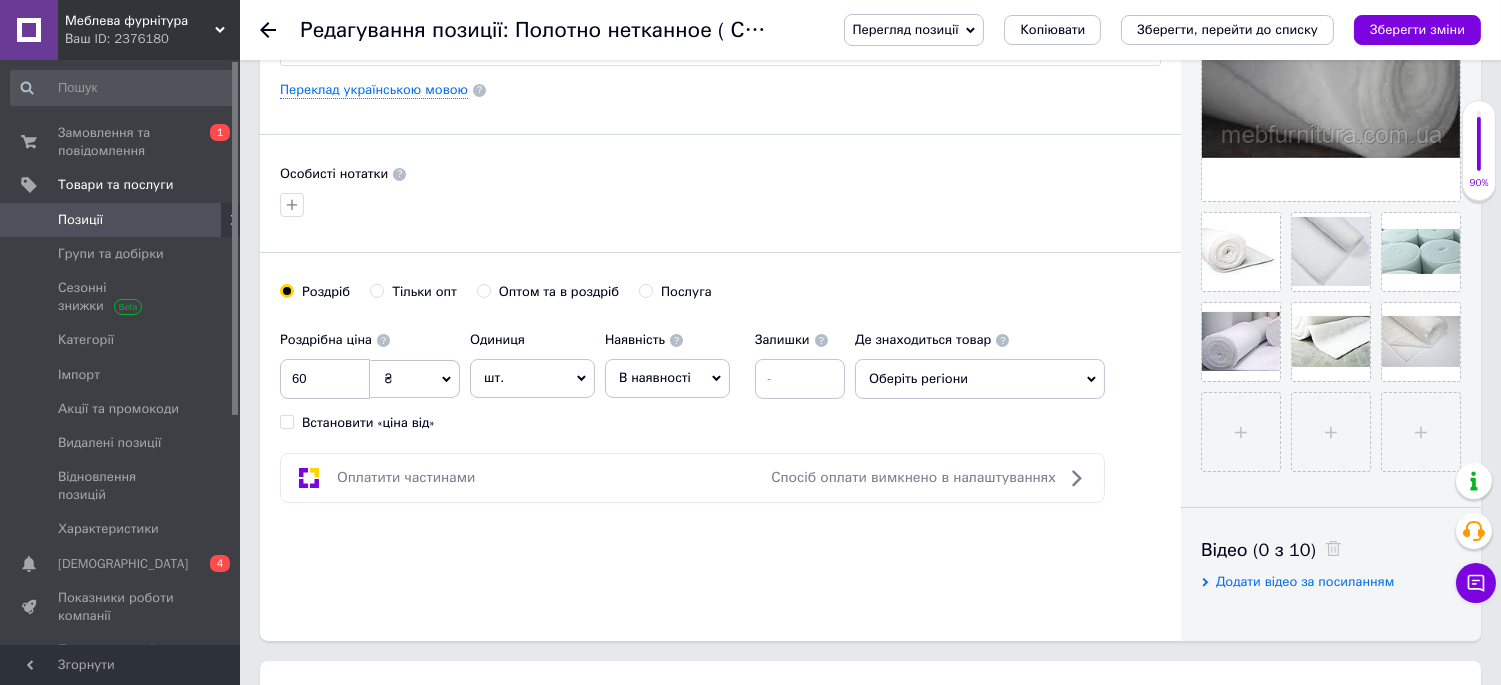 radio on "true" 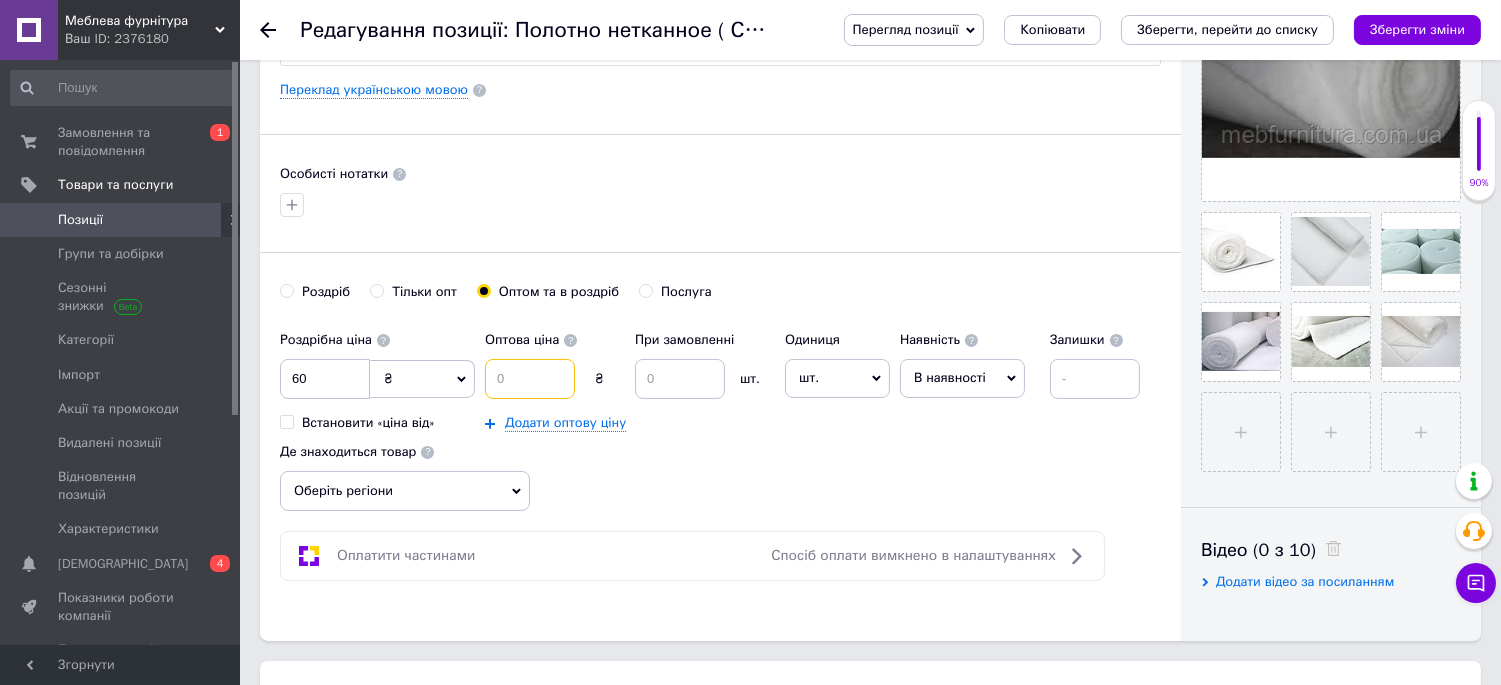 click at bounding box center [530, 379] 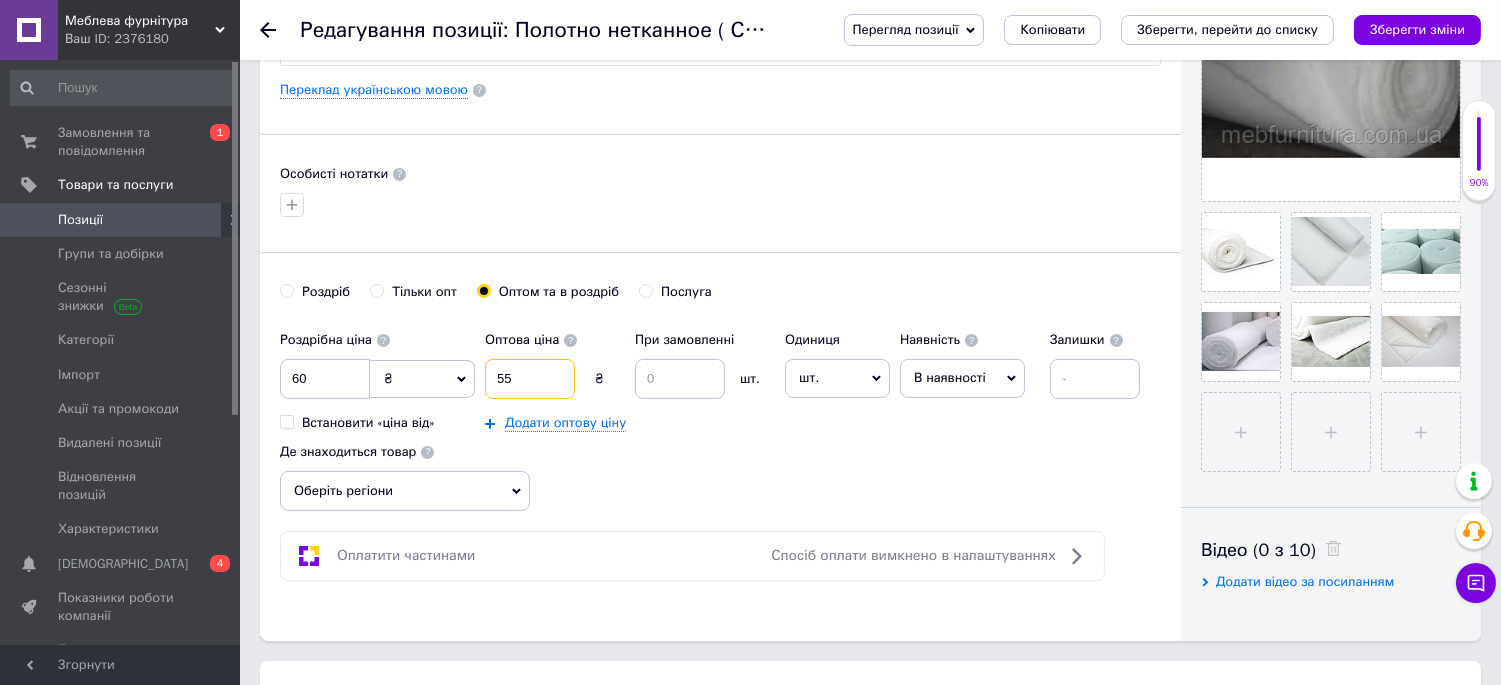 type on "55" 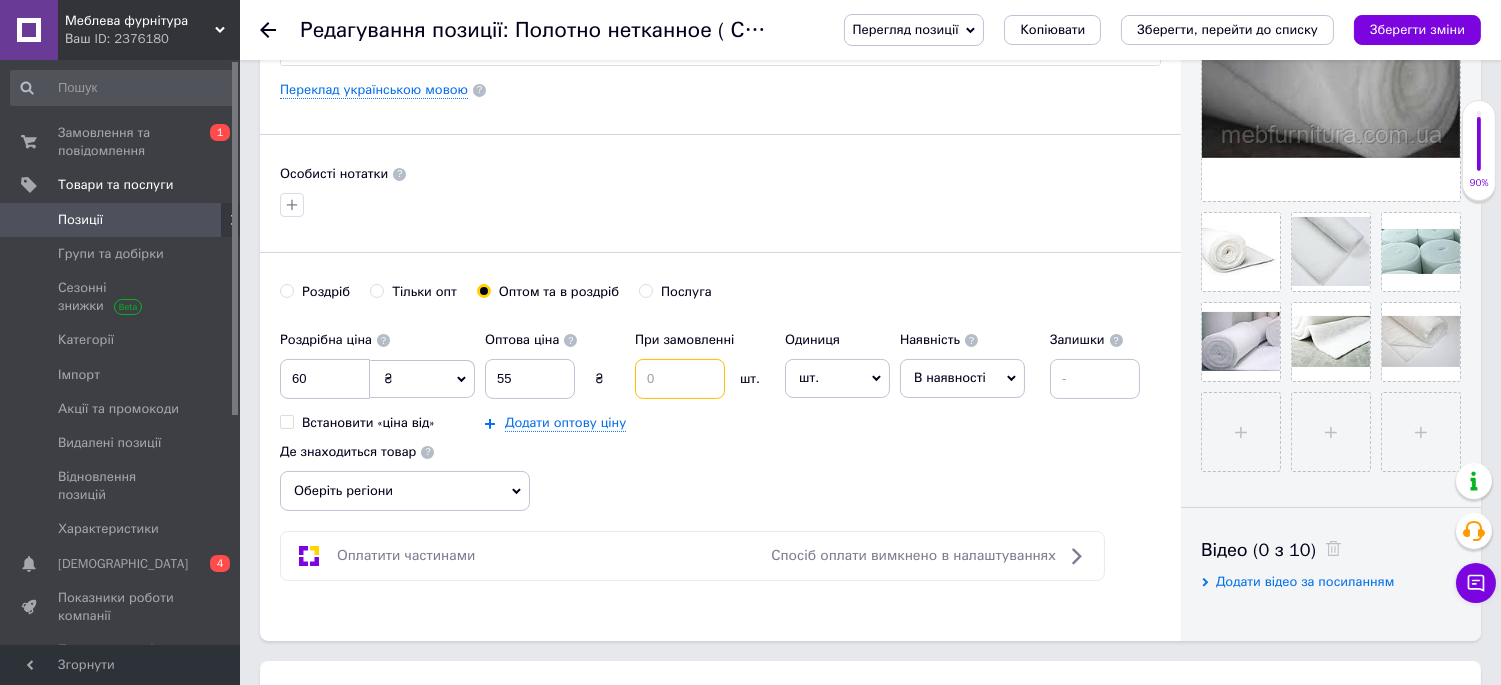 click at bounding box center [680, 379] 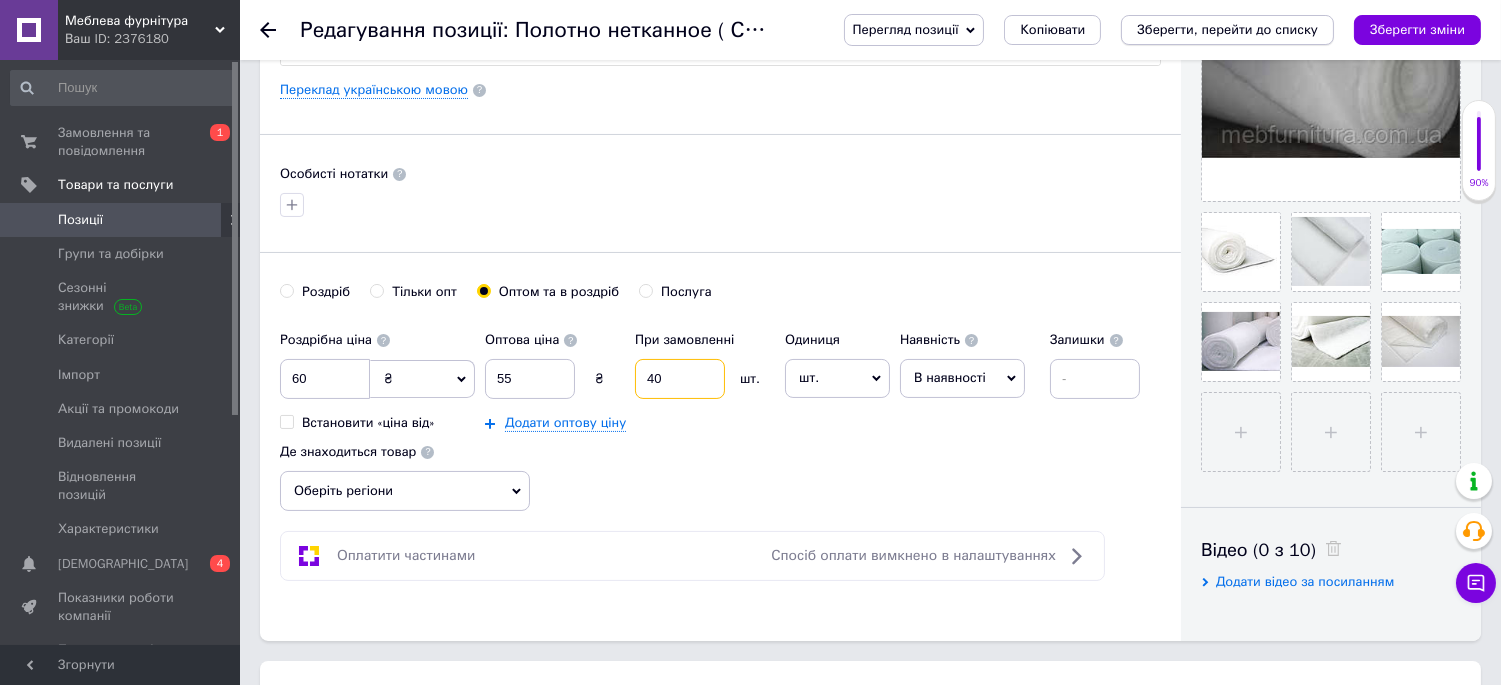 type on "40" 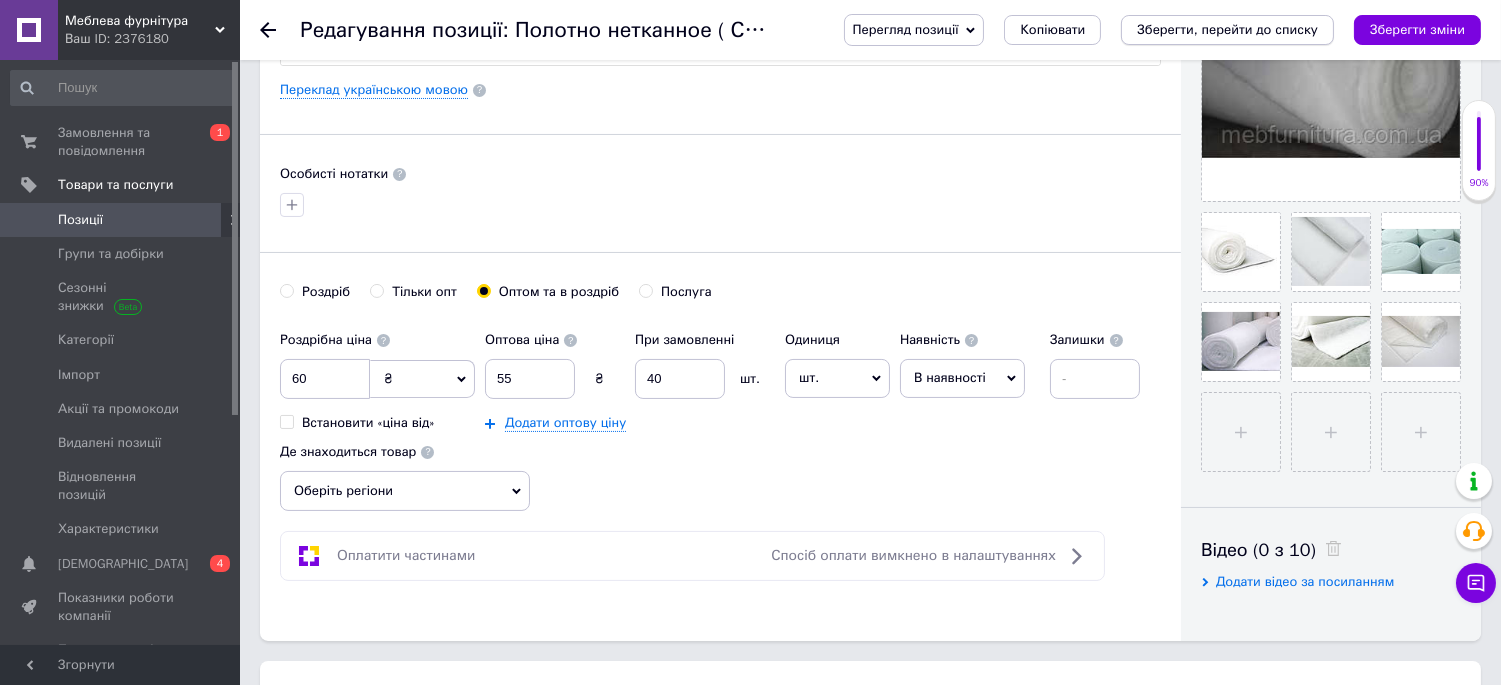 click on "Зберегти, перейти до списку" at bounding box center (1227, 30) 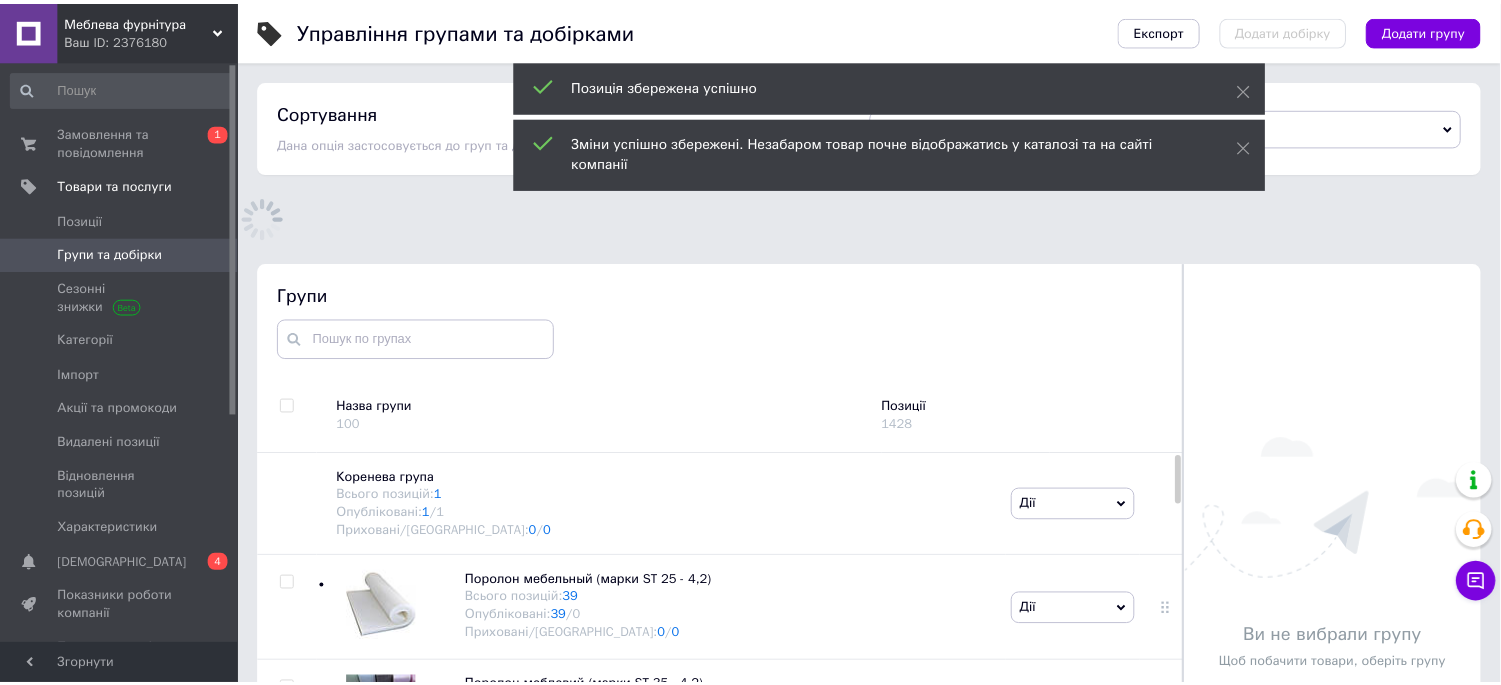 scroll, scrollTop: 151, scrollLeft: 0, axis: vertical 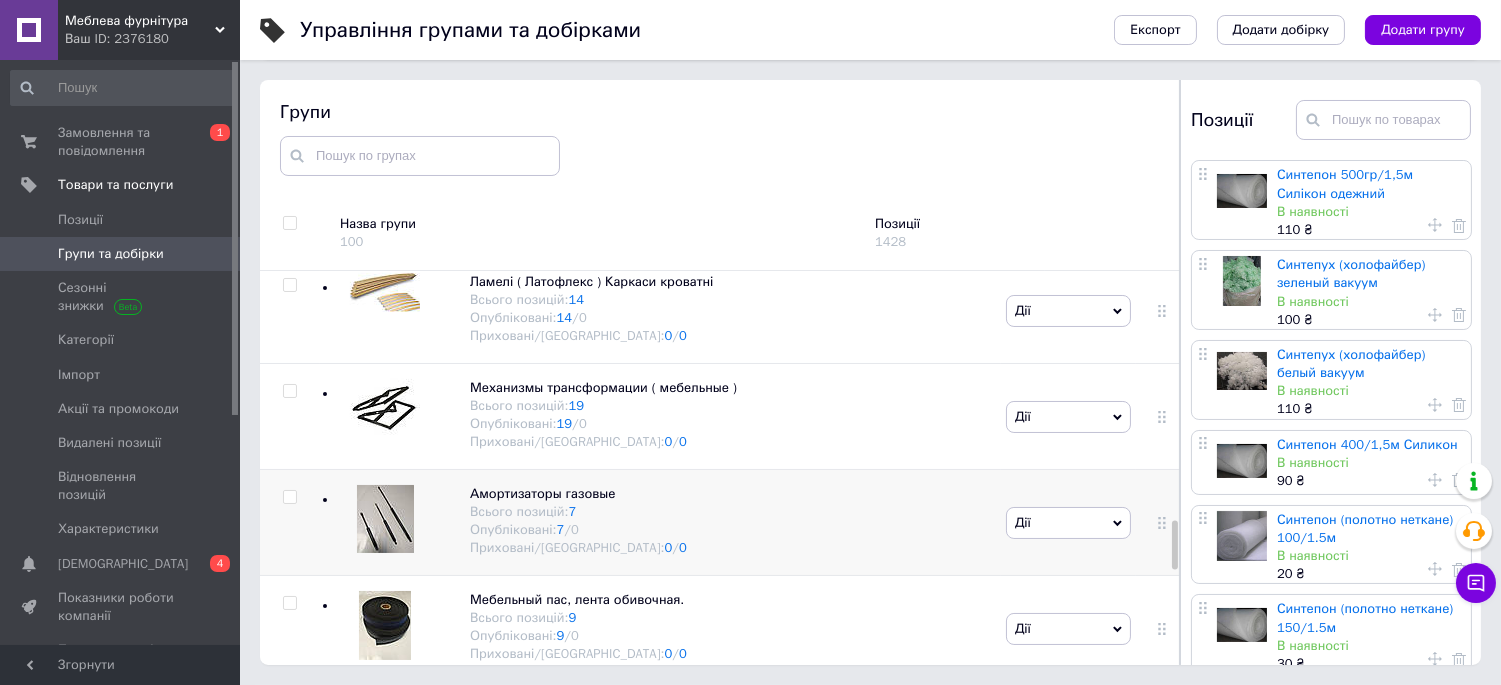 click at bounding box center [289, 497] 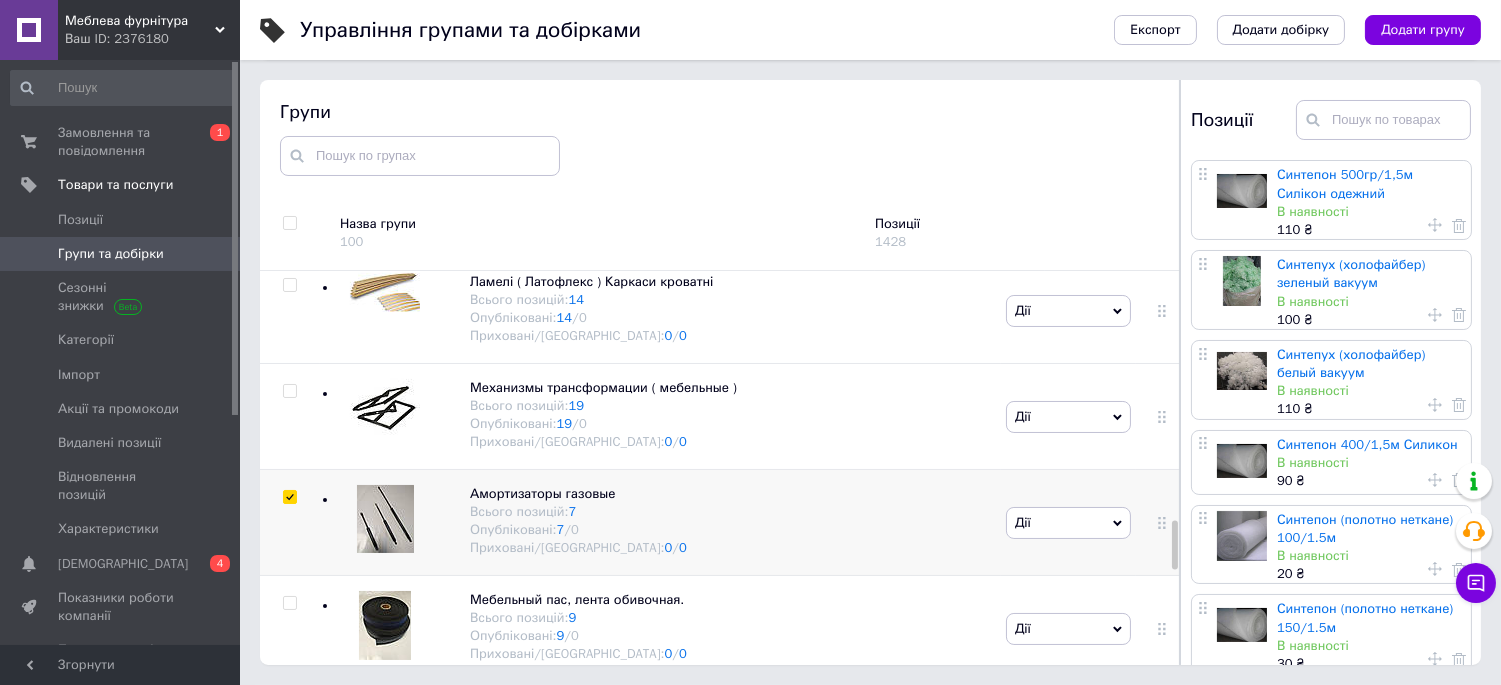 checkbox on "true" 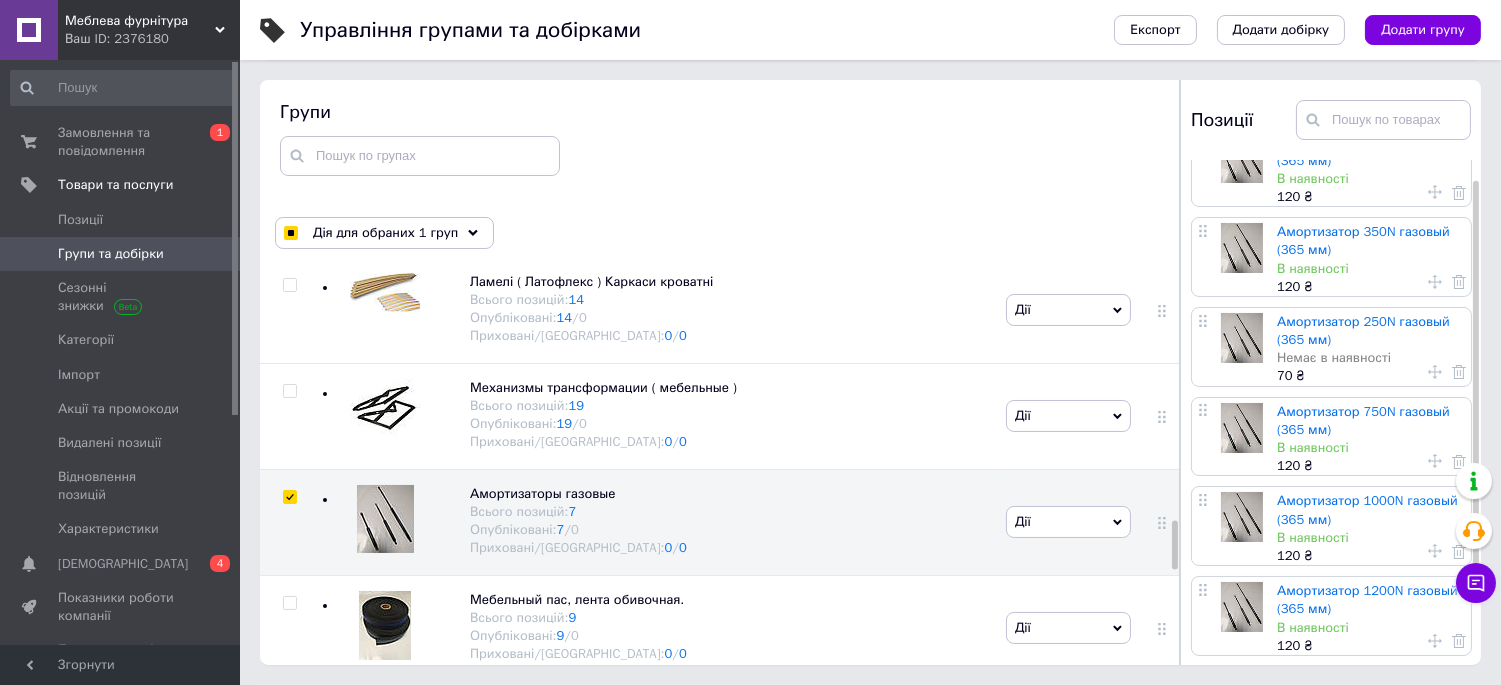 scroll, scrollTop: 0, scrollLeft: 0, axis: both 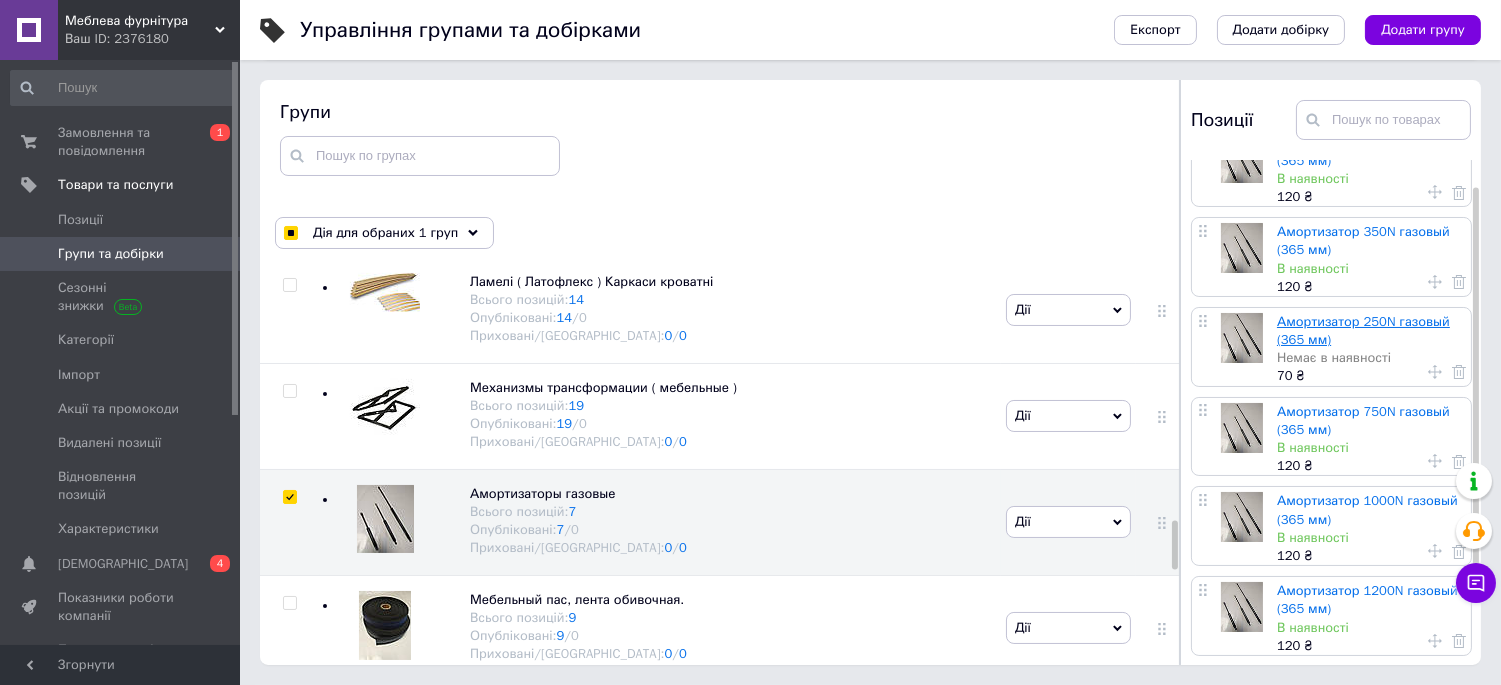 click on "Амортизатор  250N  газовый  (365 мм)" at bounding box center [1363, 330] 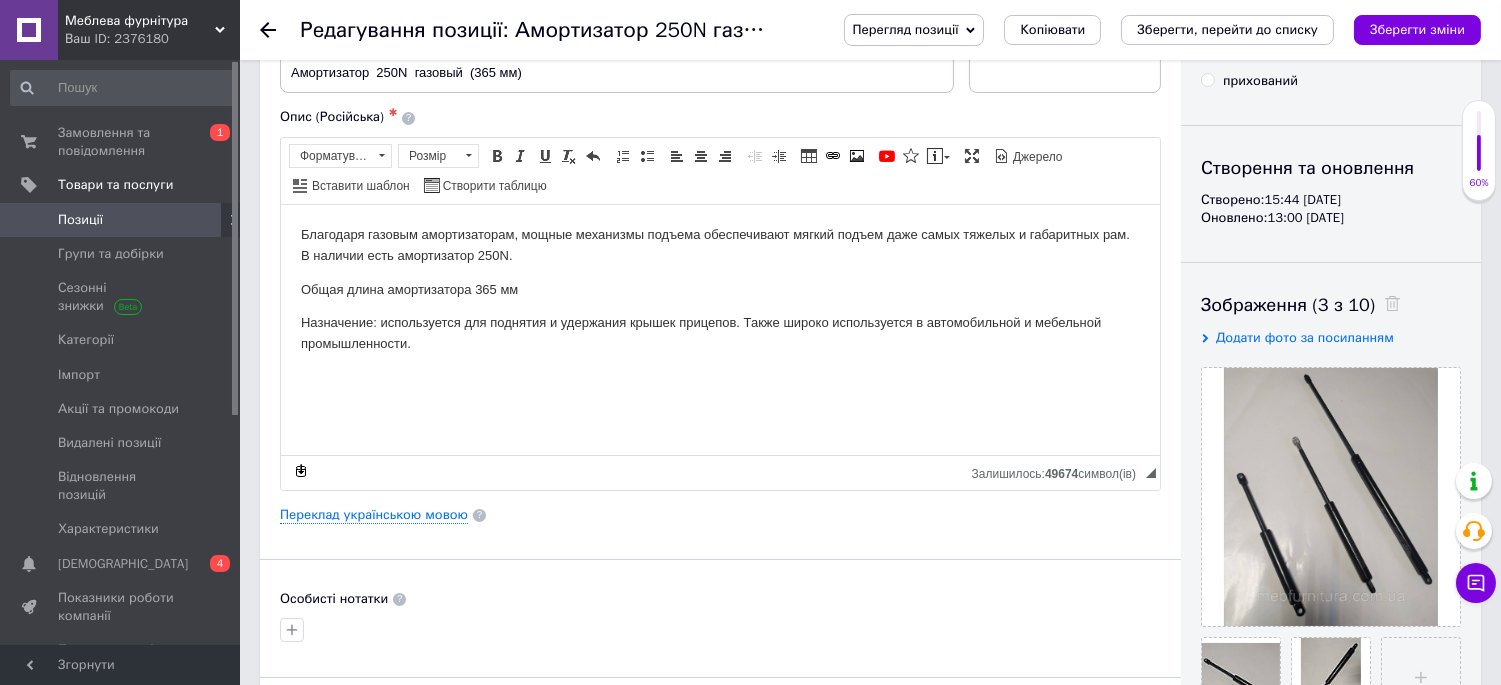 scroll, scrollTop: 555, scrollLeft: 0, axis: vertical 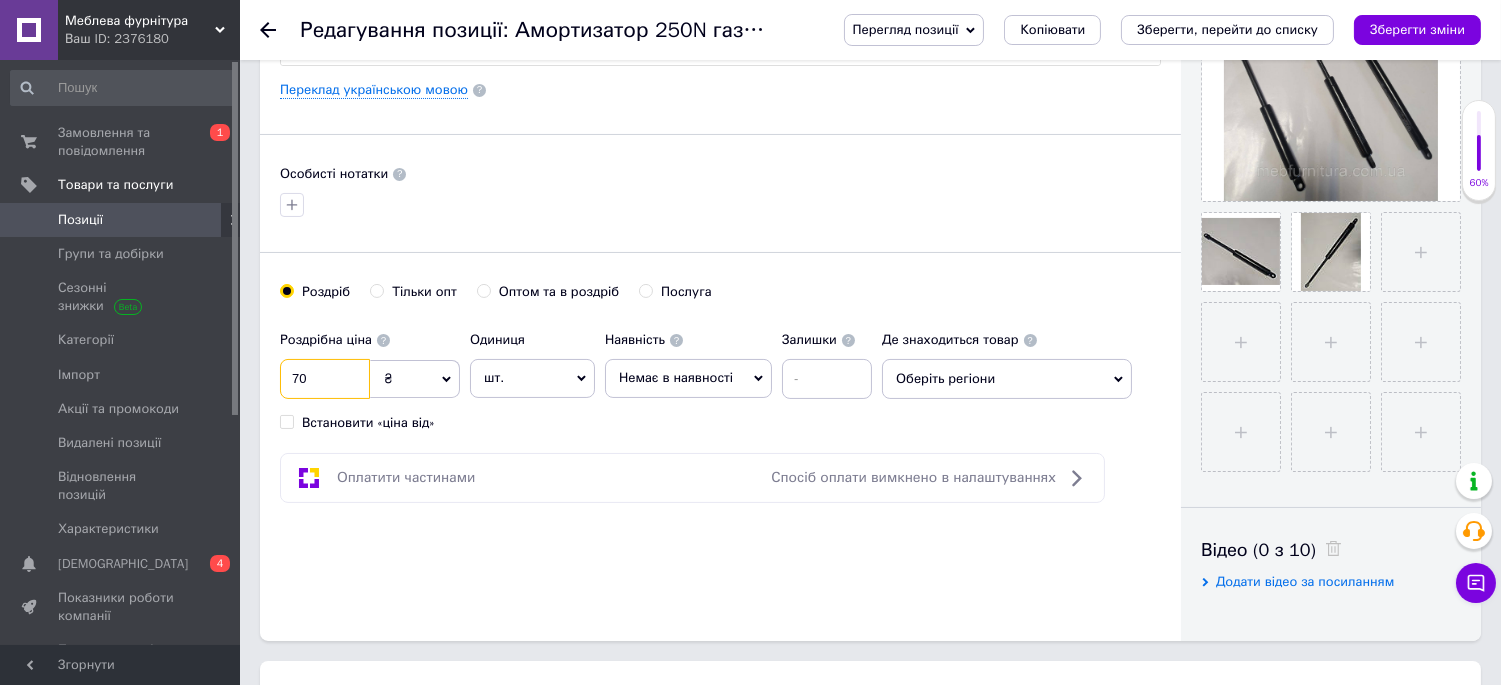 click on "70" at bounding box center (325, 379) 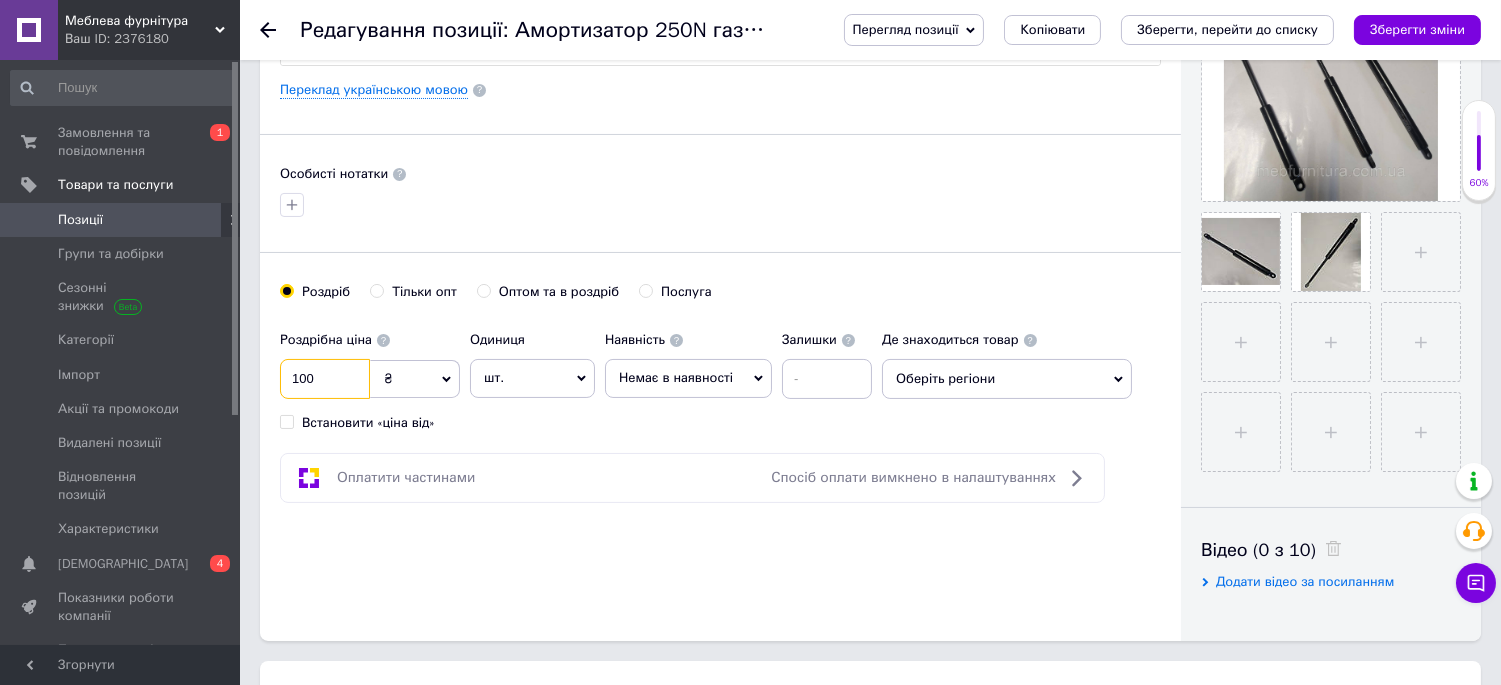 type on "100" 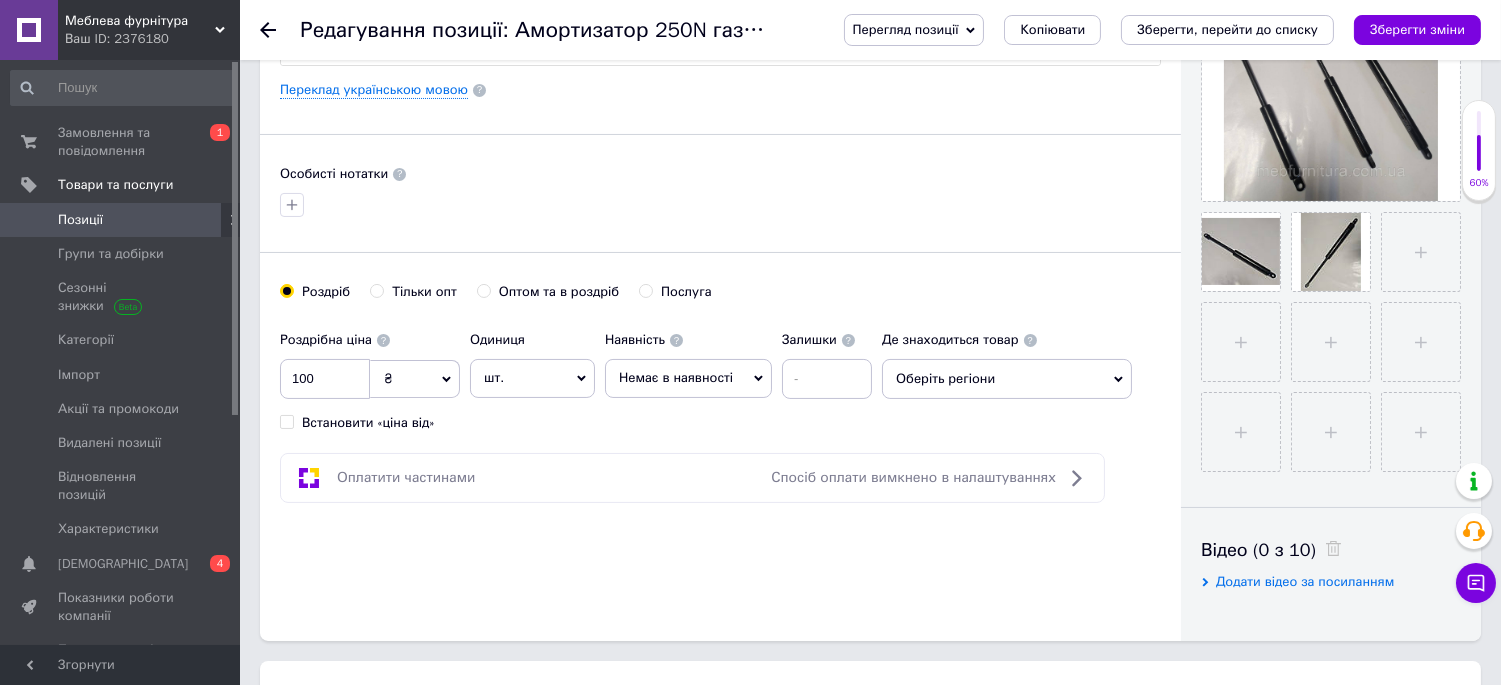 click on "Роздрібна ціна 100 ₴ $ EUR CHF GBP ¥ PLN ₸ MDL HUF KGS CNY TRY KRW lei Встановити «ціна від» Одиниця шт. Популярне комплект упаковка кв.м пара м кг пог.м послуга т а автоцистерна ампула б балон банка блістер бобіна бочка [PERSON_NAME] бухта в ват виїзд відро г г га година гр/кв.м гігакалорія д дав два місяці день доба доза є єврокуб з зміна к кВт каністра карат кв.дм кв.м кв.см кв.фут квартал кг кг/кв.м км колесо комплект коробка куб.дм куб.м л л лист м м мВт мл мм моток місяць мішок н набір номер о об'єкт од. п палетомісце пара партія пач пог.м послуга посівна одиниця птахомісце півроку пігулка" at bounding box center [581, 376] 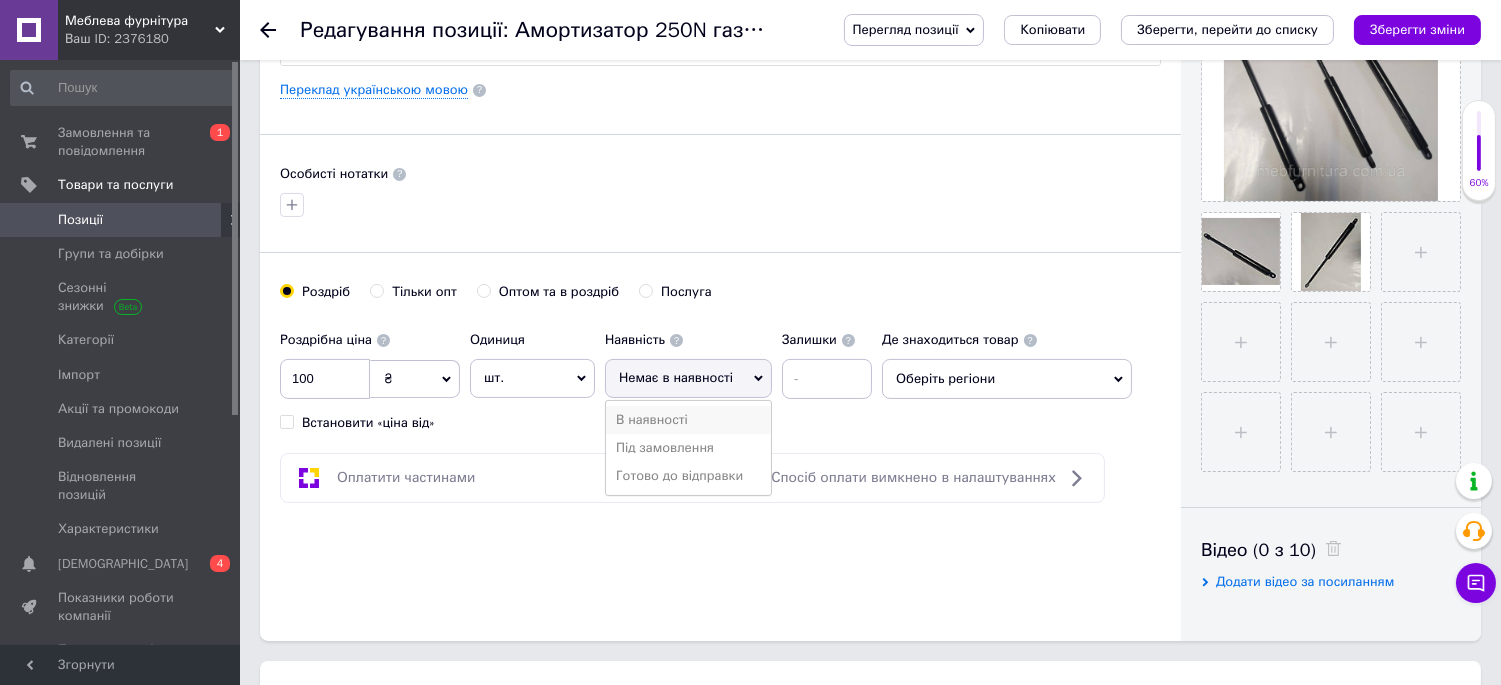 click on "В наявності" at bounding box center [688, 420] 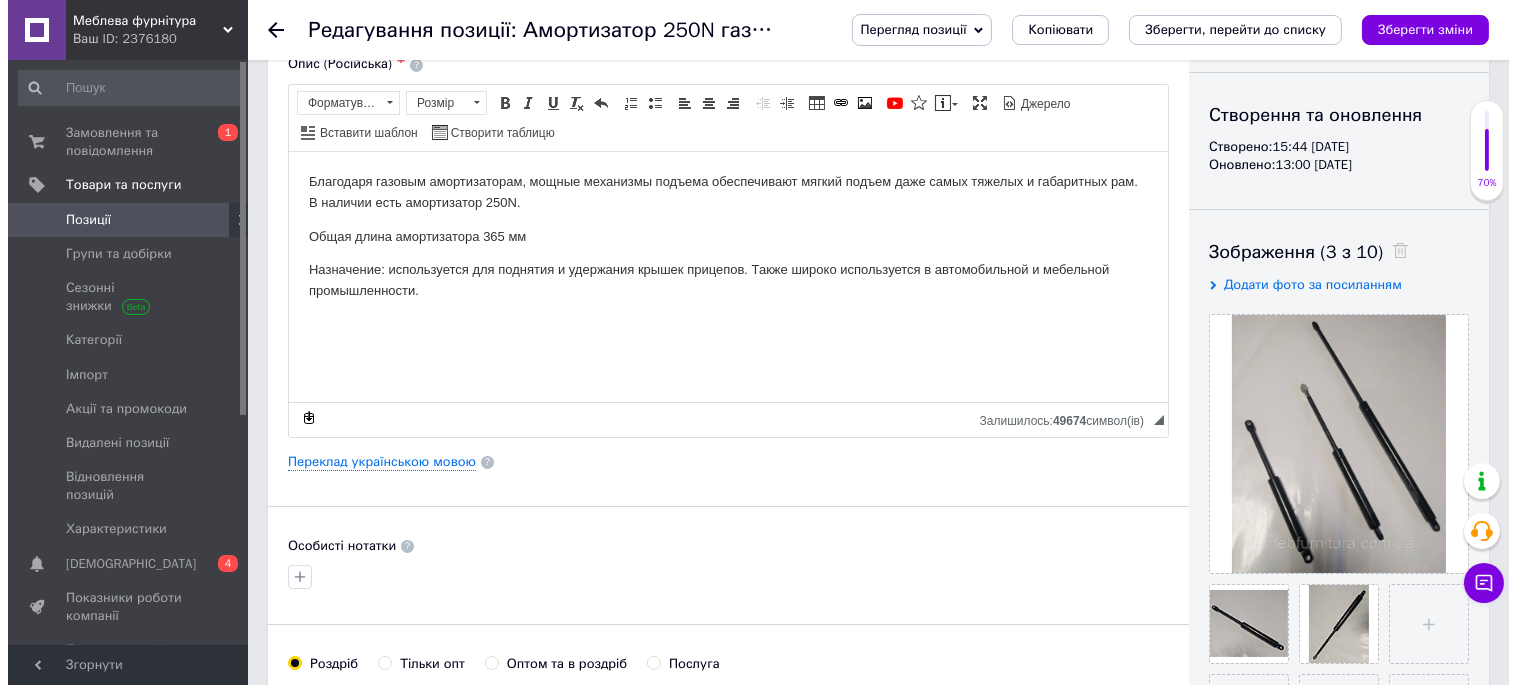 scroll, scrollTop: 0, scrollLeft: 0, axis: both 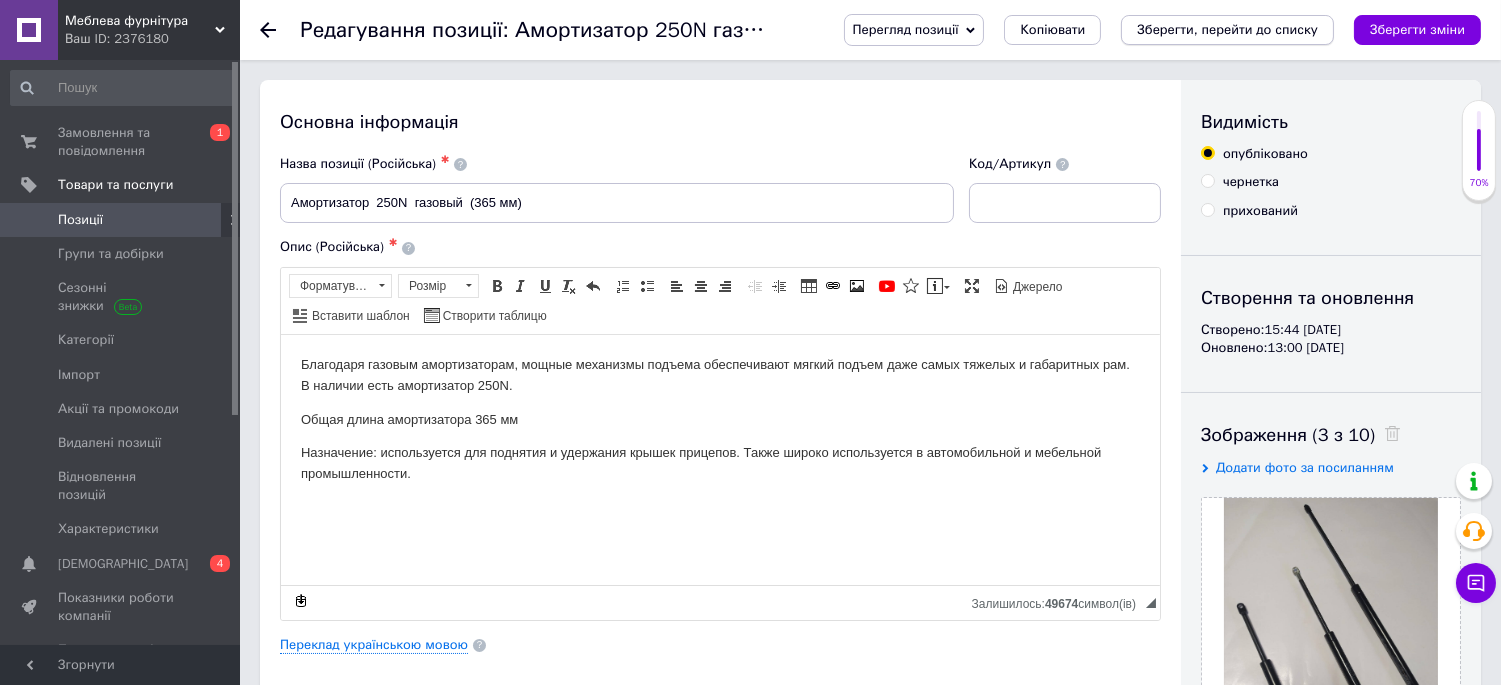 click on "Зберегти, перейти до списку" at bounding box center [1227, 29] 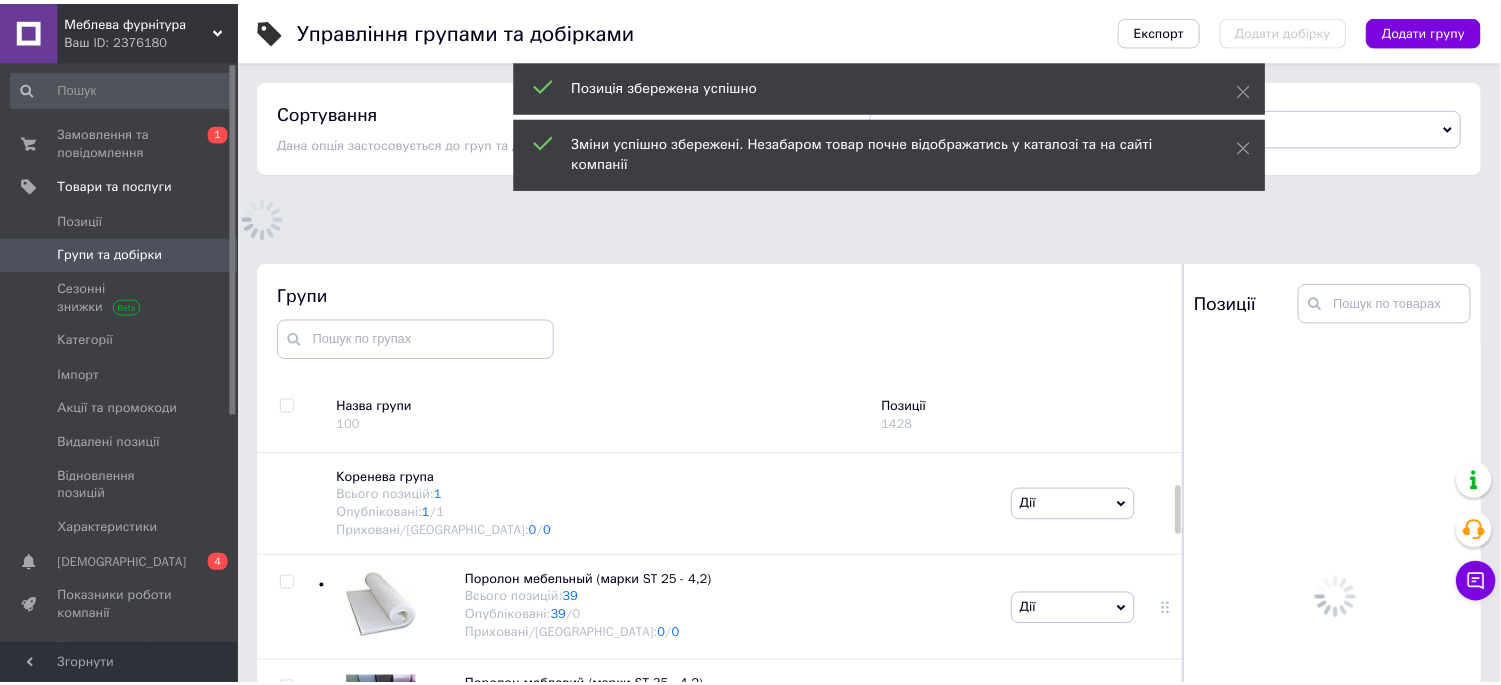 scroll, scrollTop: 166, scrollLeft: 0, axis: vertical 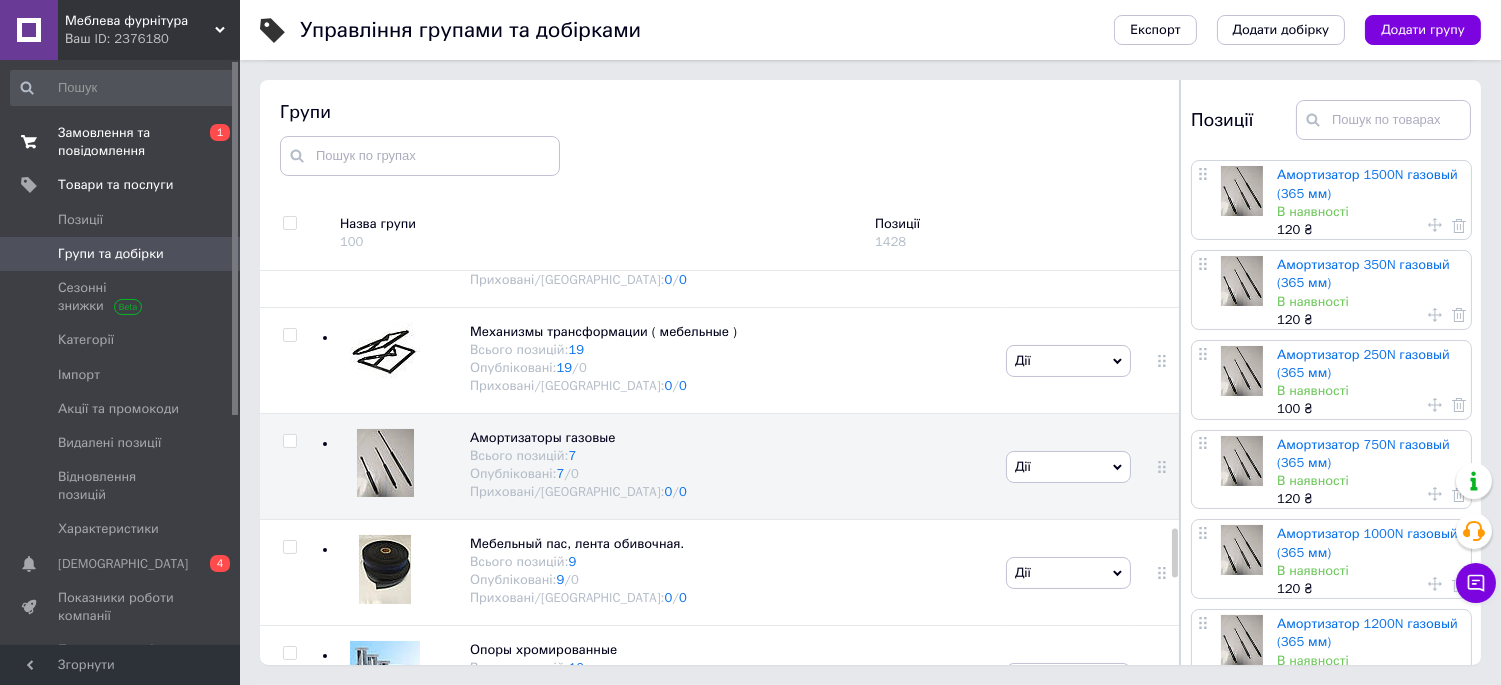 click on "Замовлення та повідомлення" at bounding box center (121, 142) 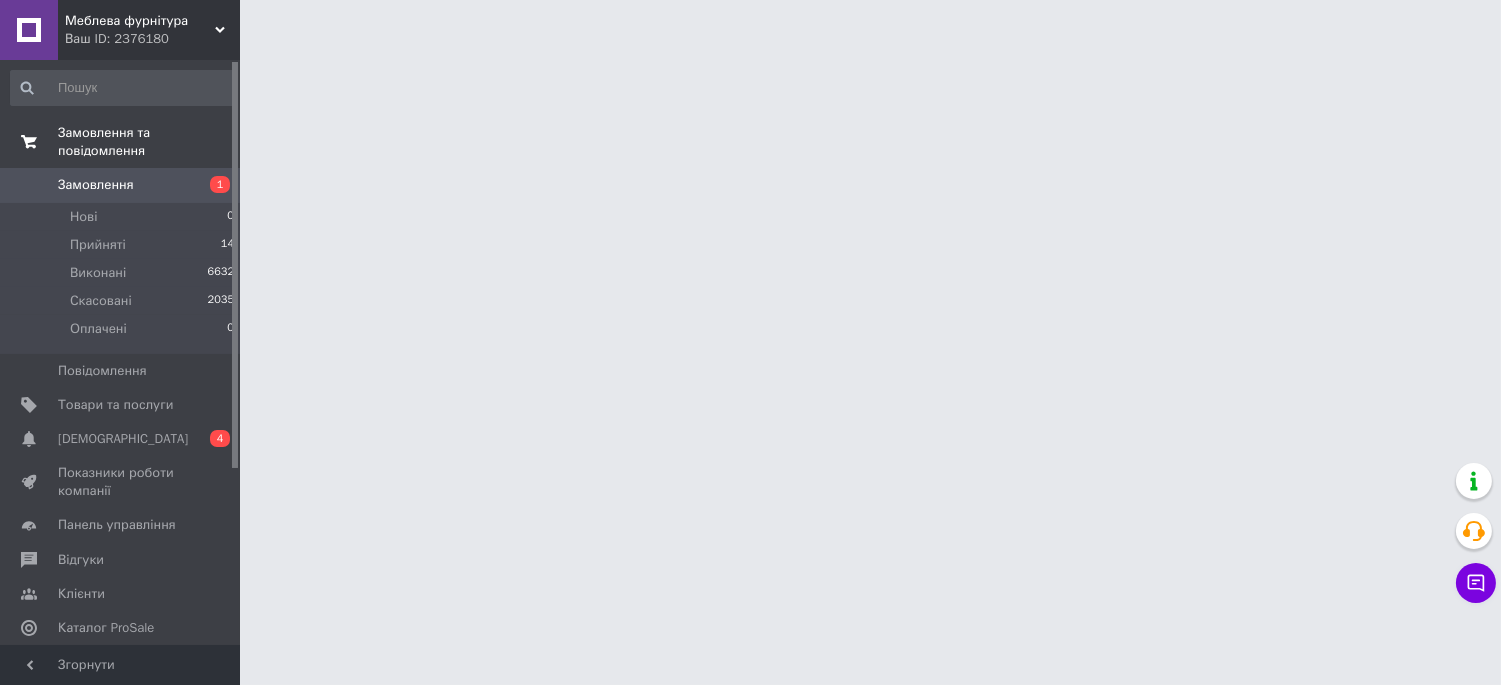 scroll, scrollTop: 0, scrollLeft: 0, axis: both 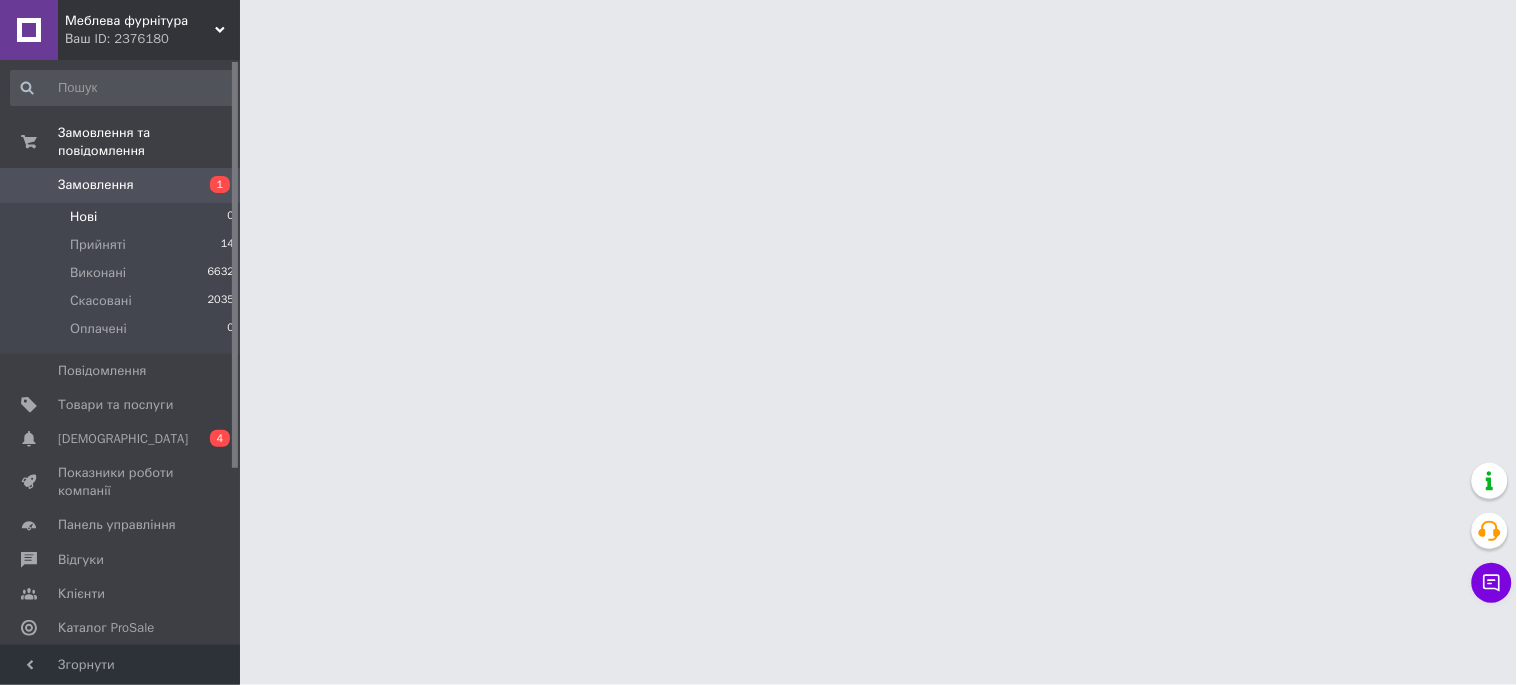 click on "Нові" at bounding box center (83, 217) 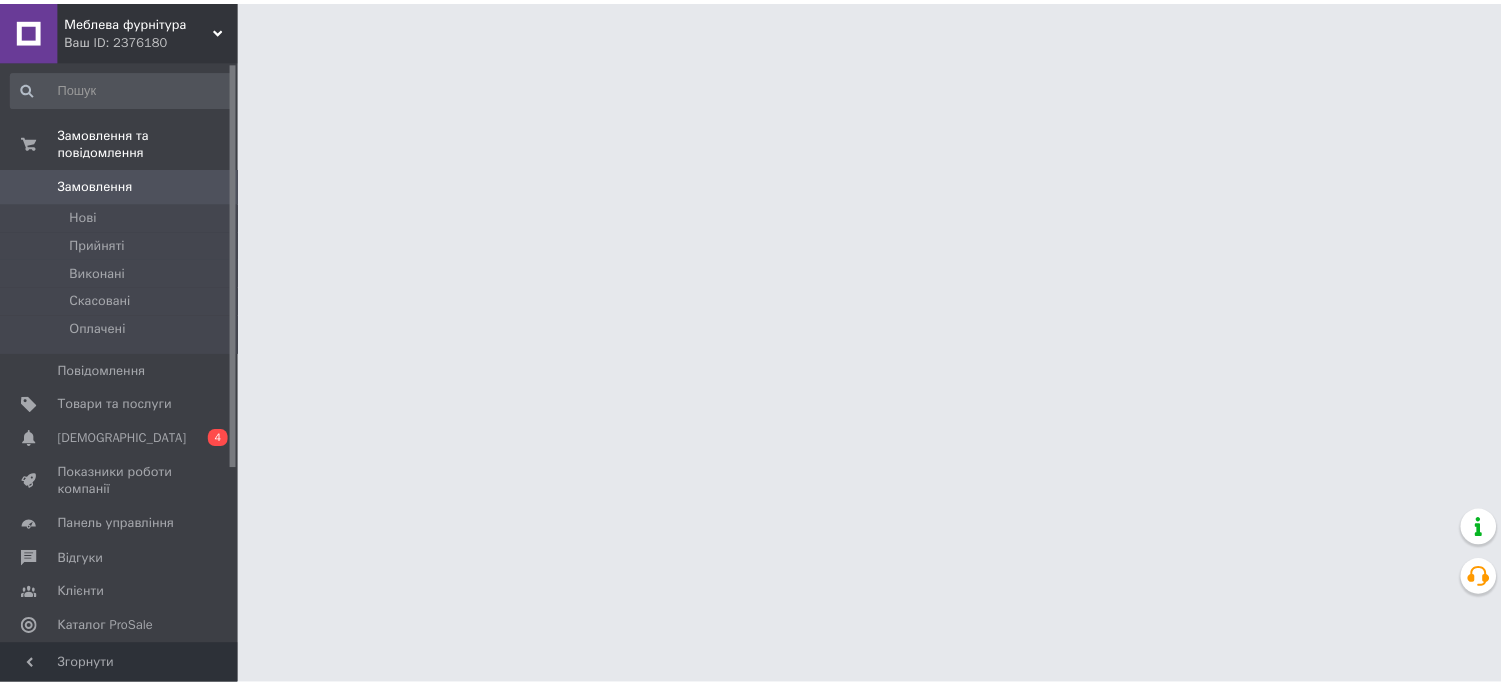 scroll, scrollTop: 0, scrollLeft: 0, axis: both 